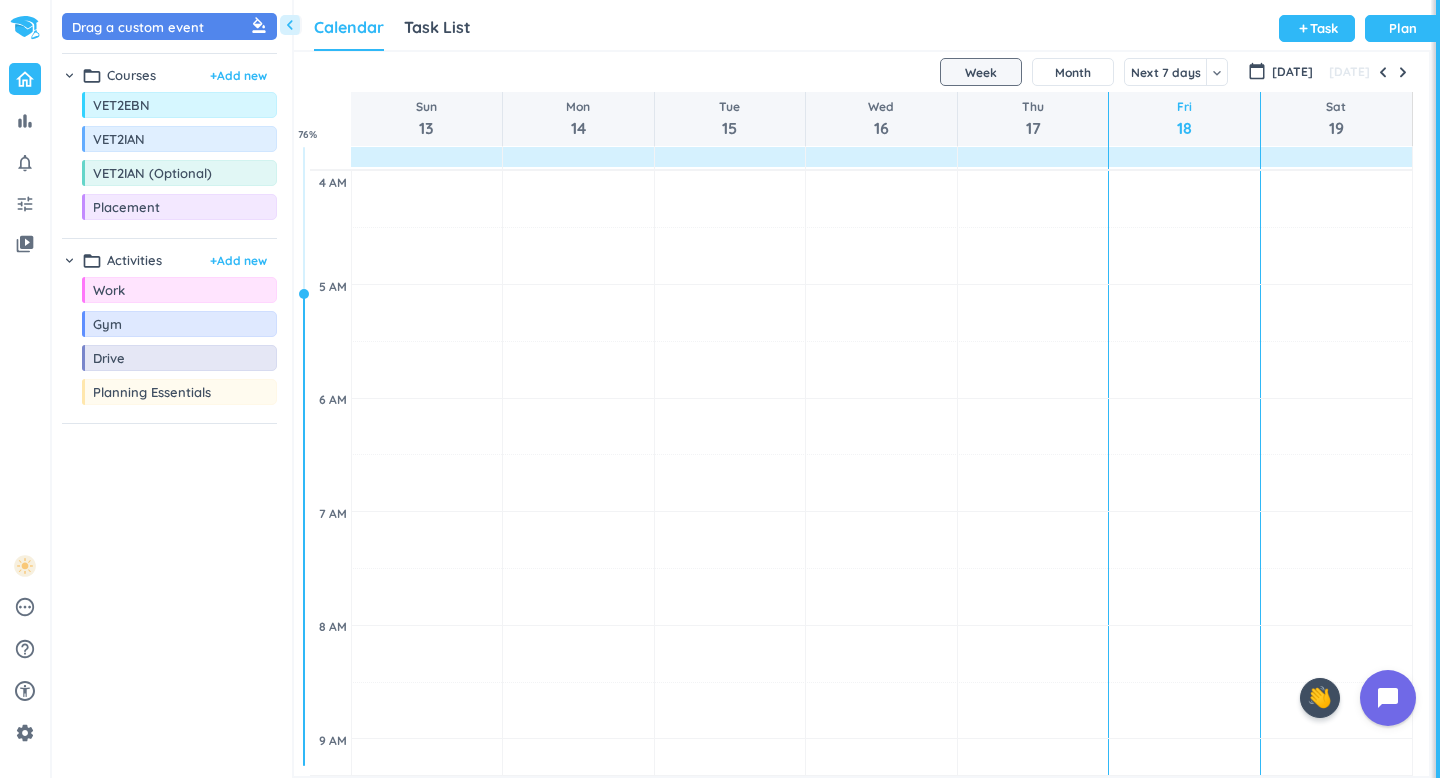 scroll, scrollTop: 0, scrollLeft: 0, axis: both 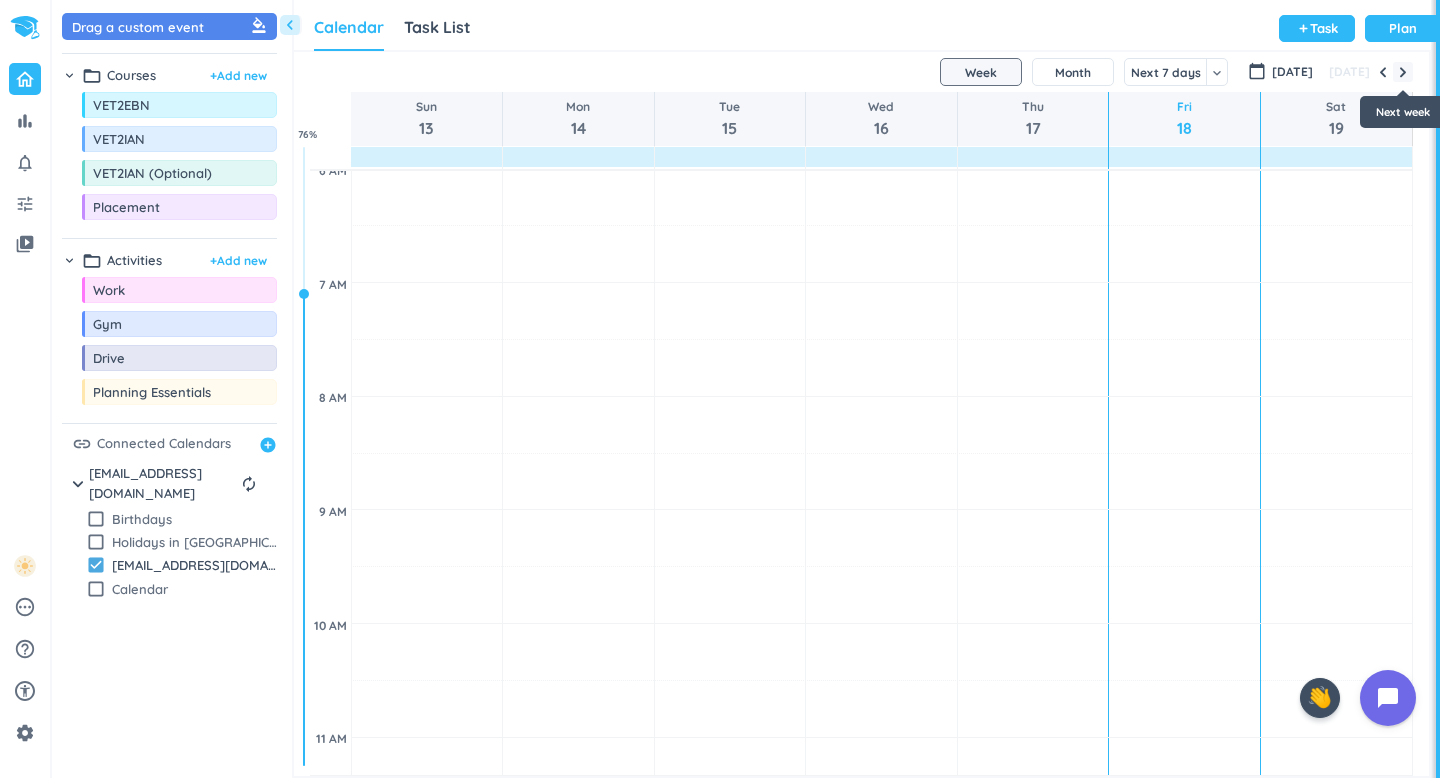 click at bounding box center [1403, 72] 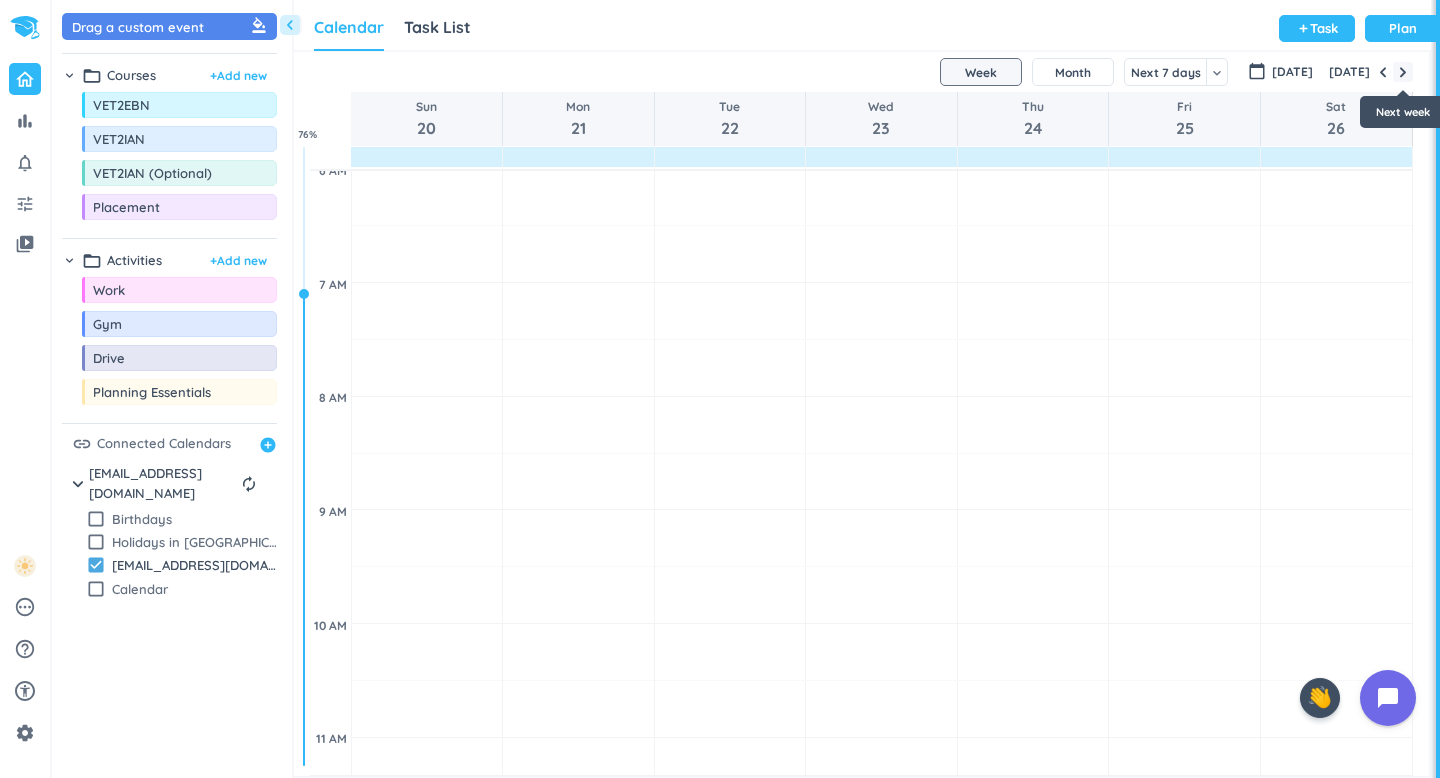 click at bounding box center [1403, 72] 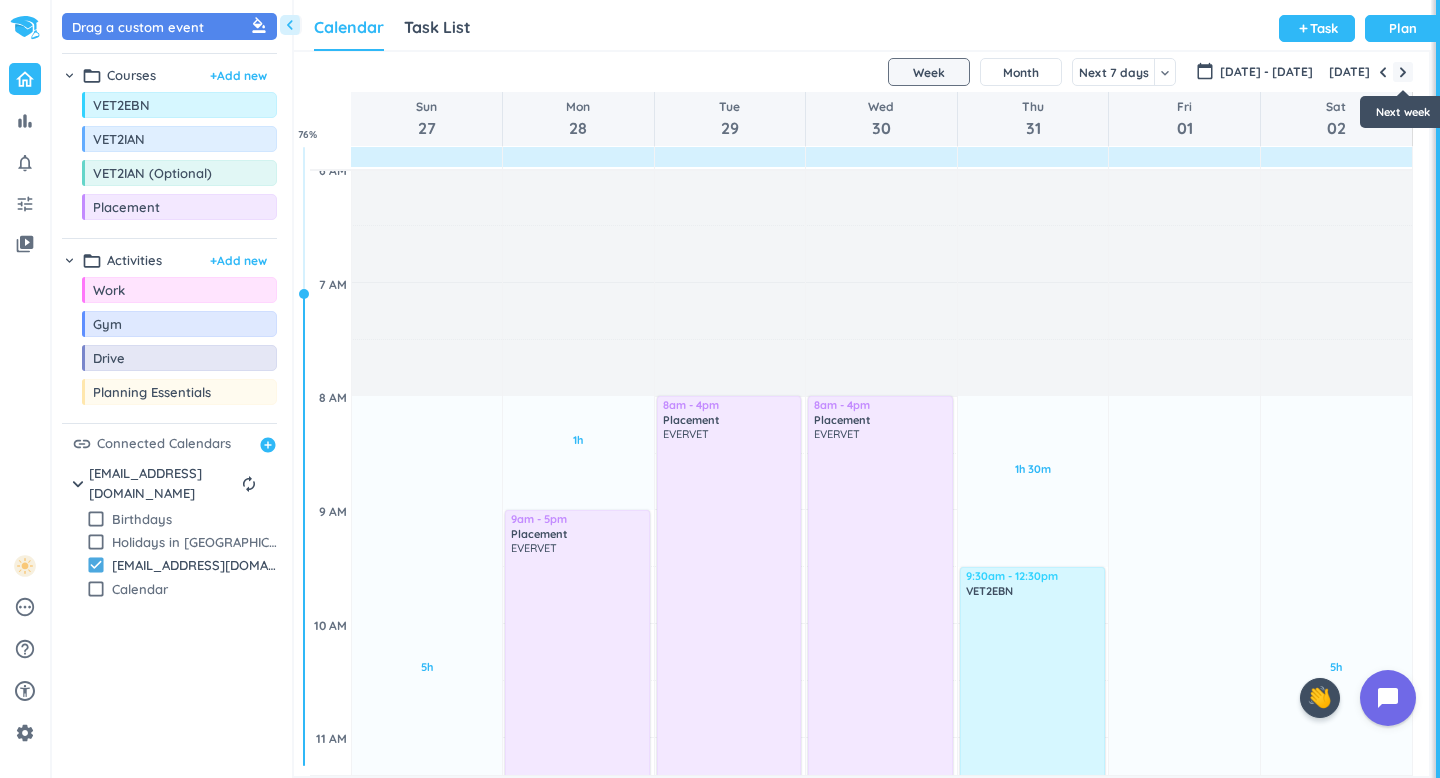 click at bounding box center (1403, 72) 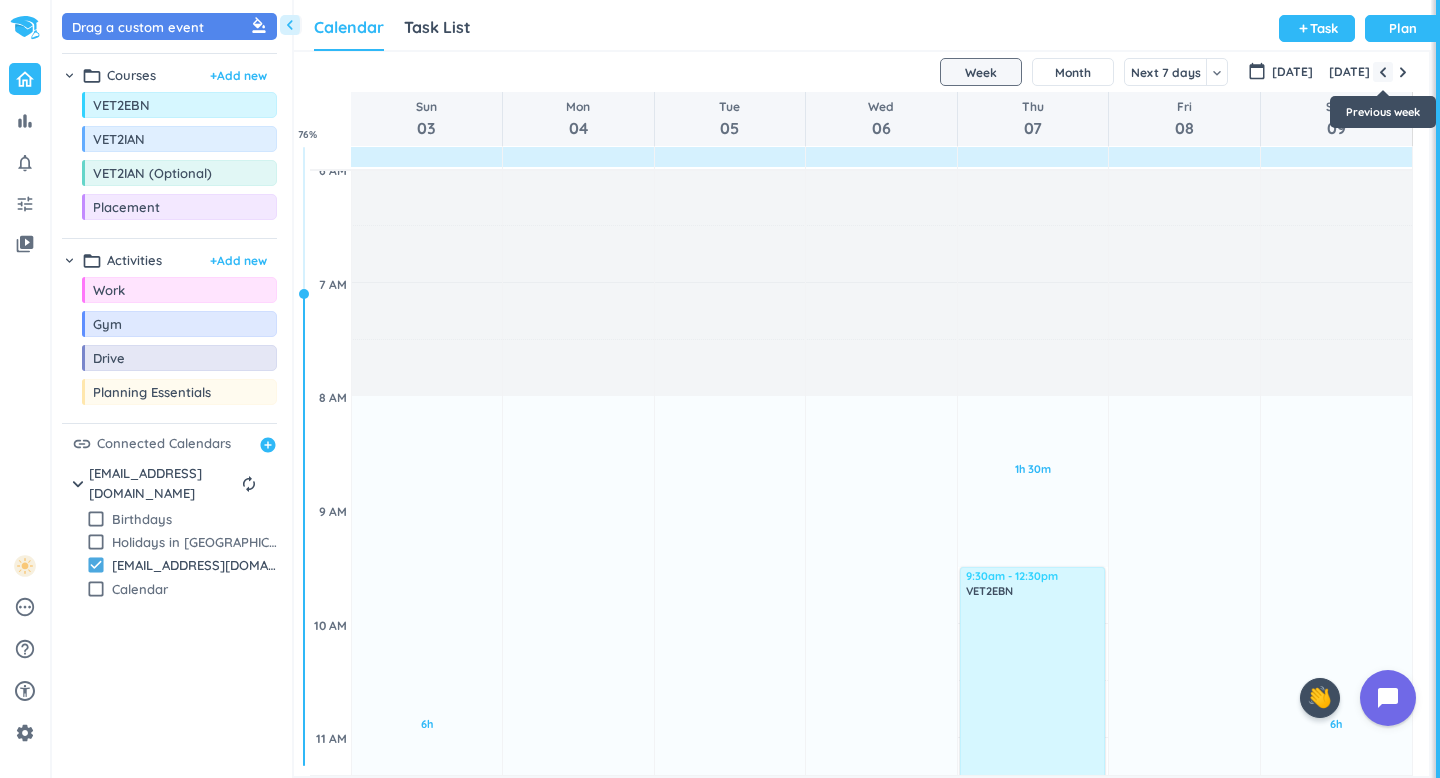 click at bounding box center [1383, 72] 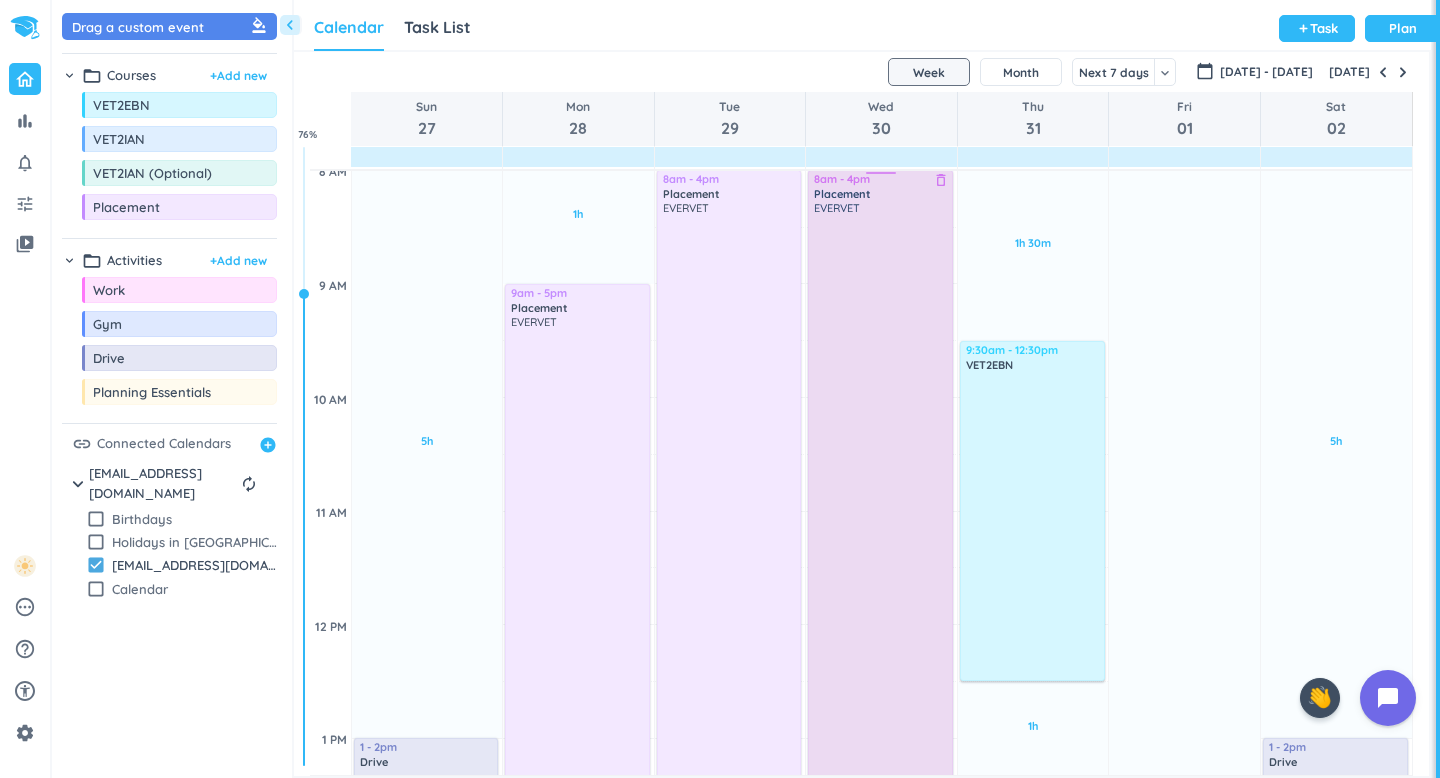 scroll, scrollTop: 456, scrollLeft: 0, axis: vertical 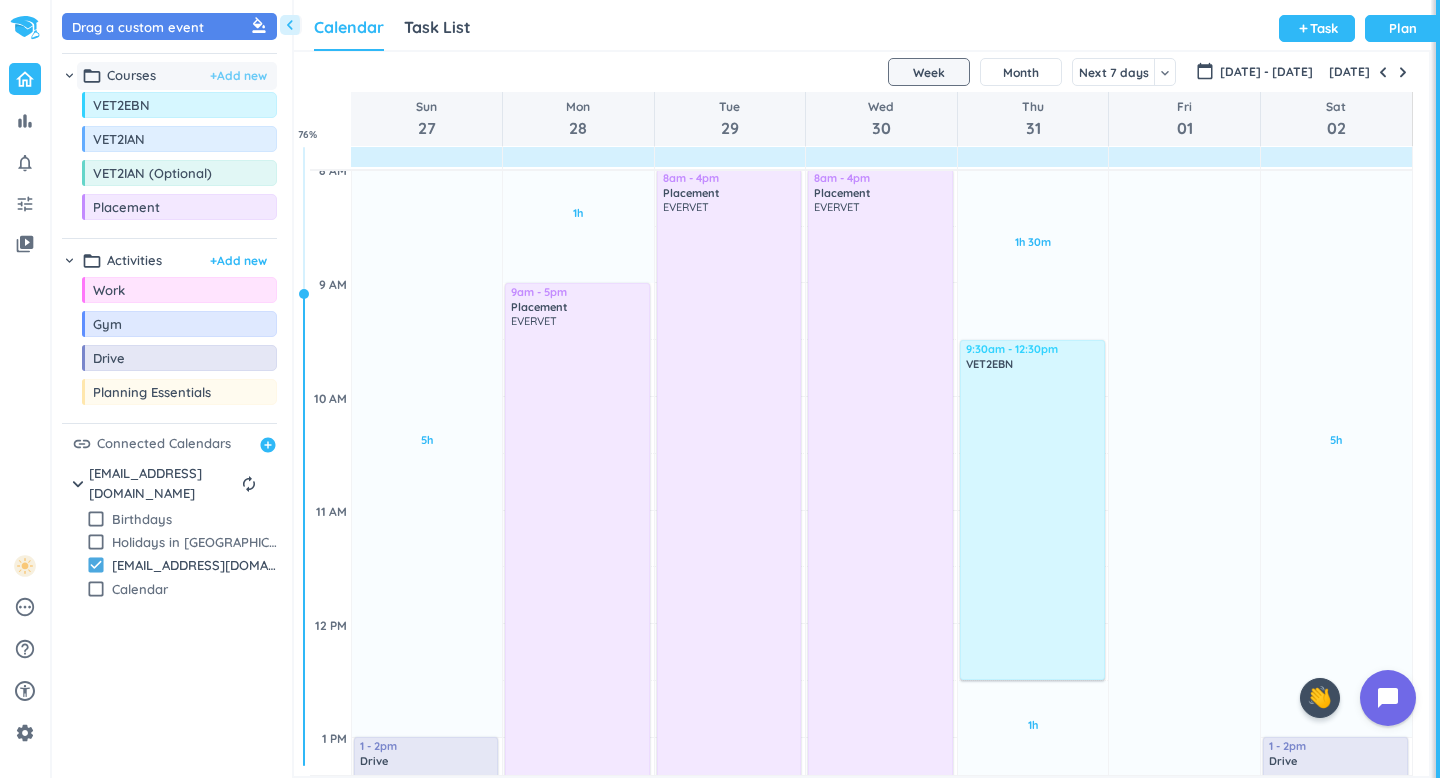 click on "+  Add new" at bounding box center [238, 76] 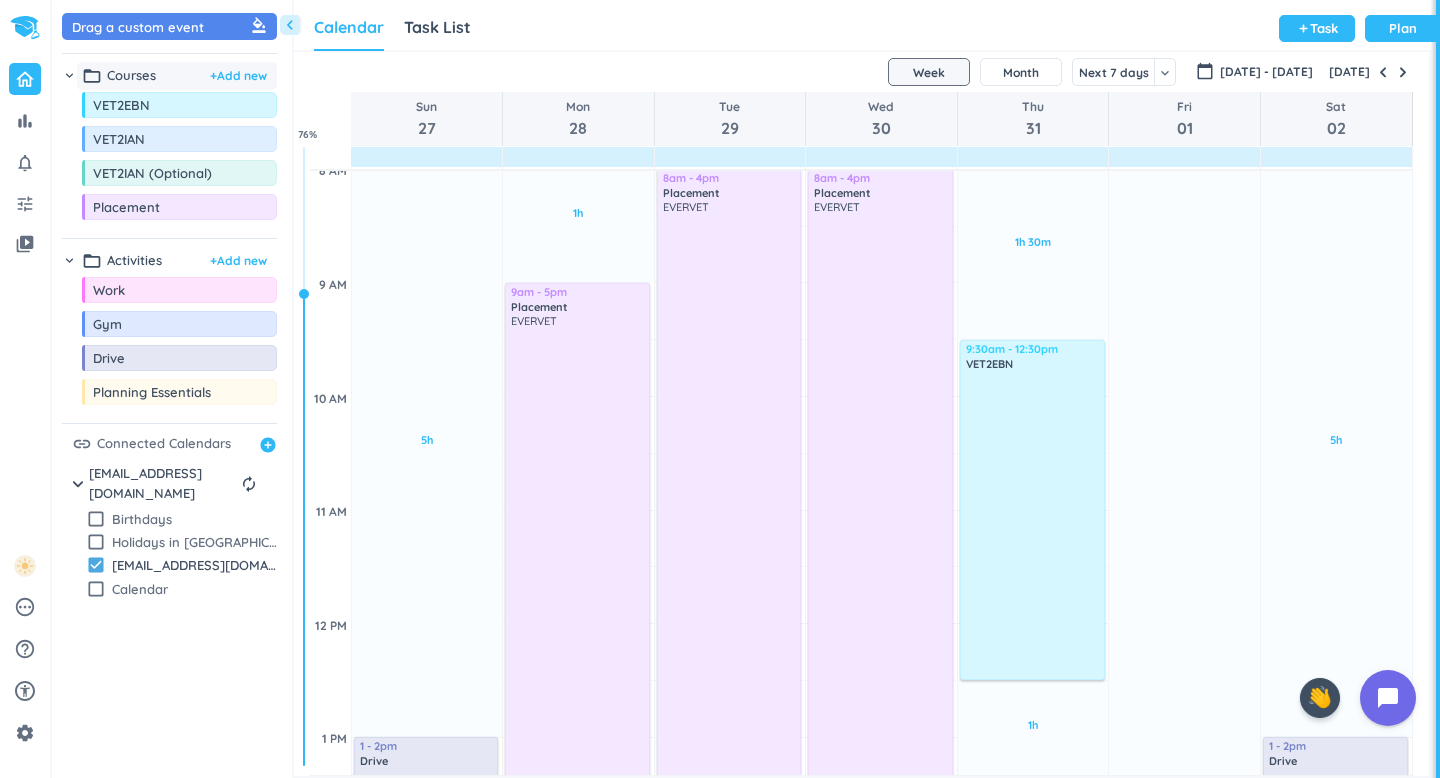 click on "folder_open Courses   +  Add new" at bounding box center (177, 76) 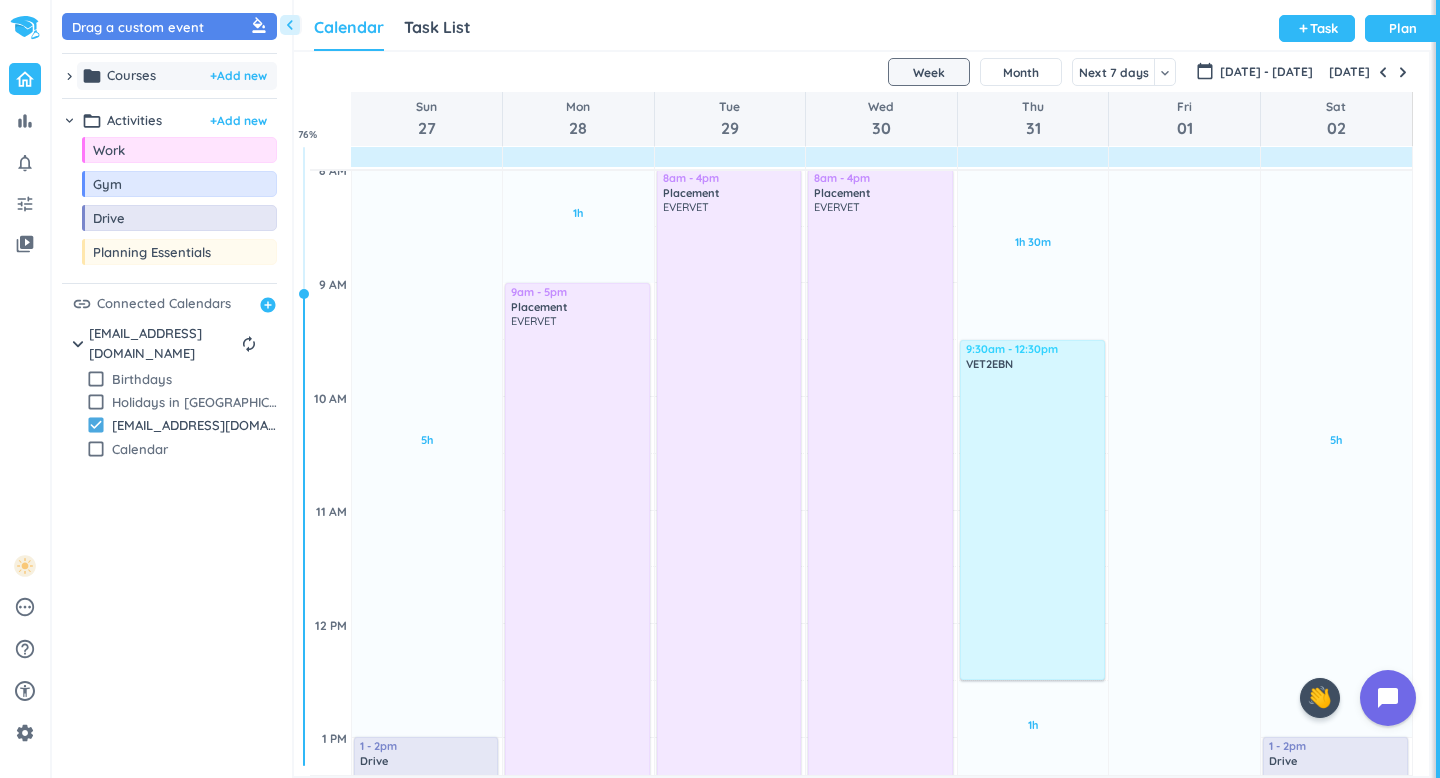 click on "folder" at bounding box center [92, 76] 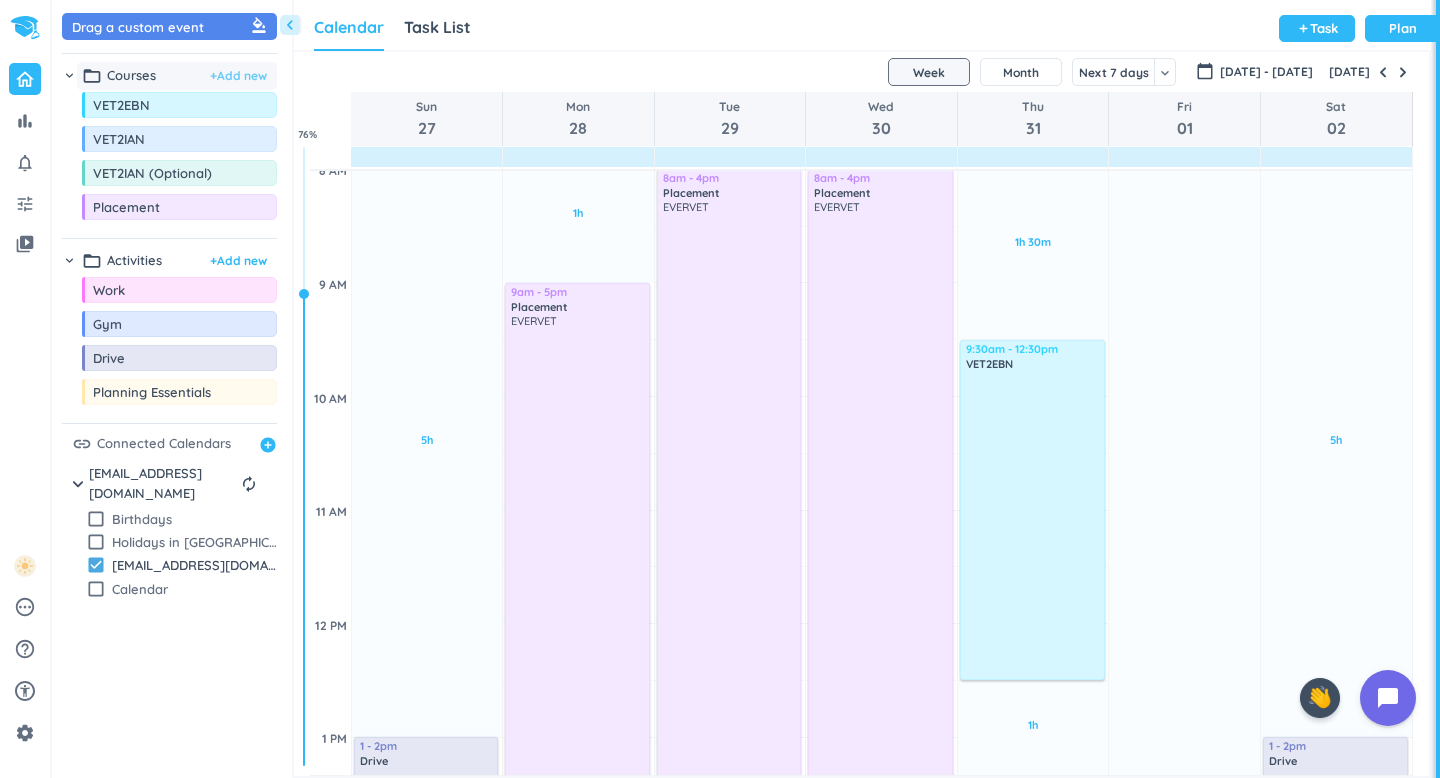 click on "+  Add new" at bounding box center (238, 76) 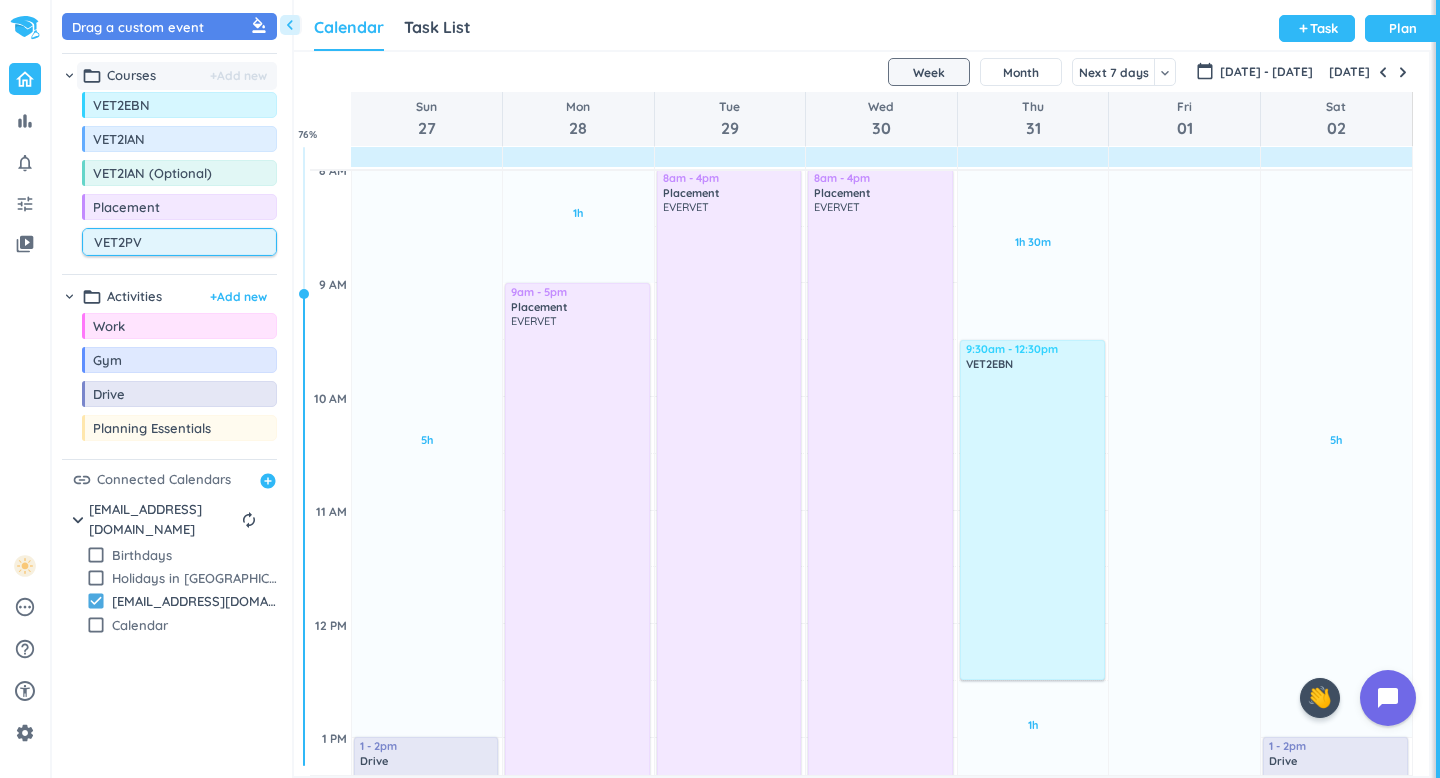 type on "VET2PVN" 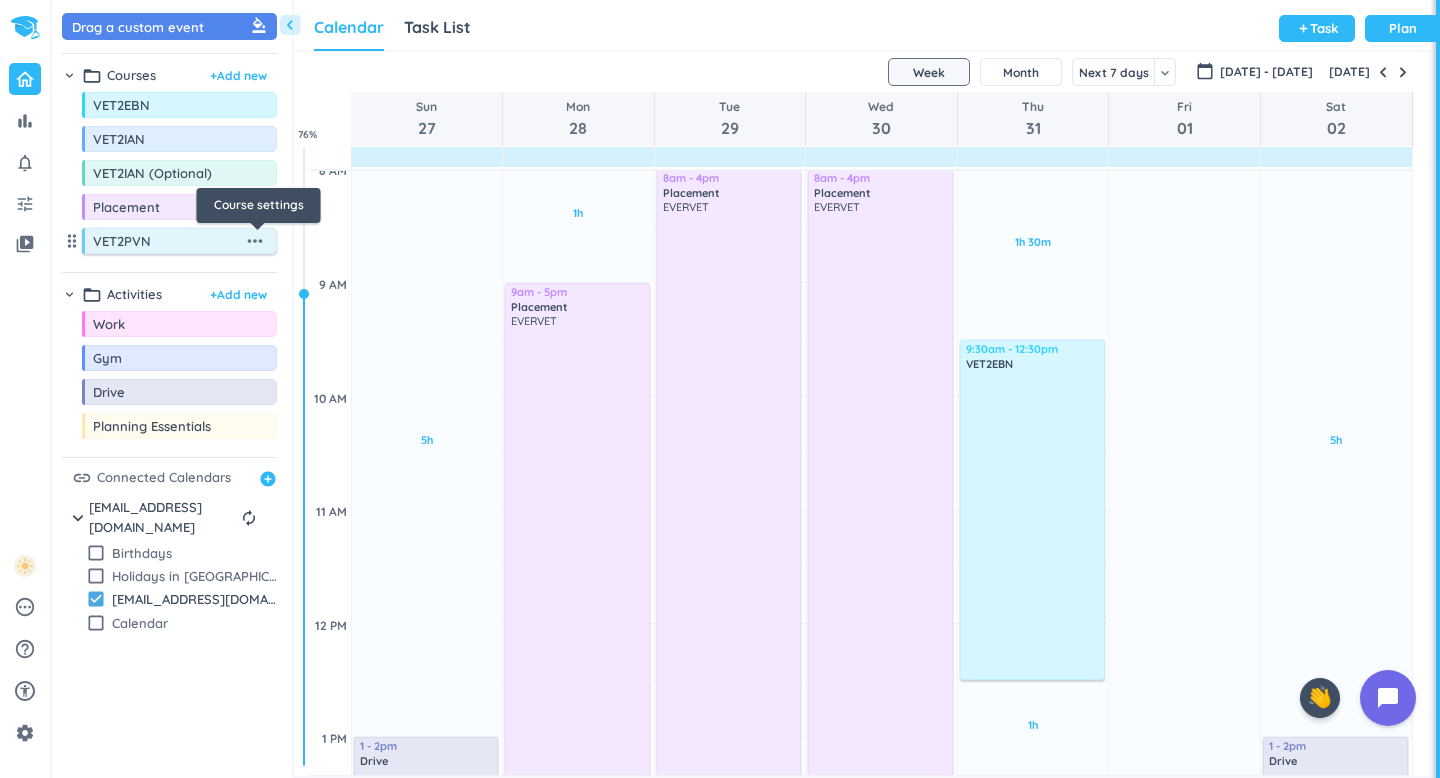 click on "more_horiz" at bounding box center [255, 241] 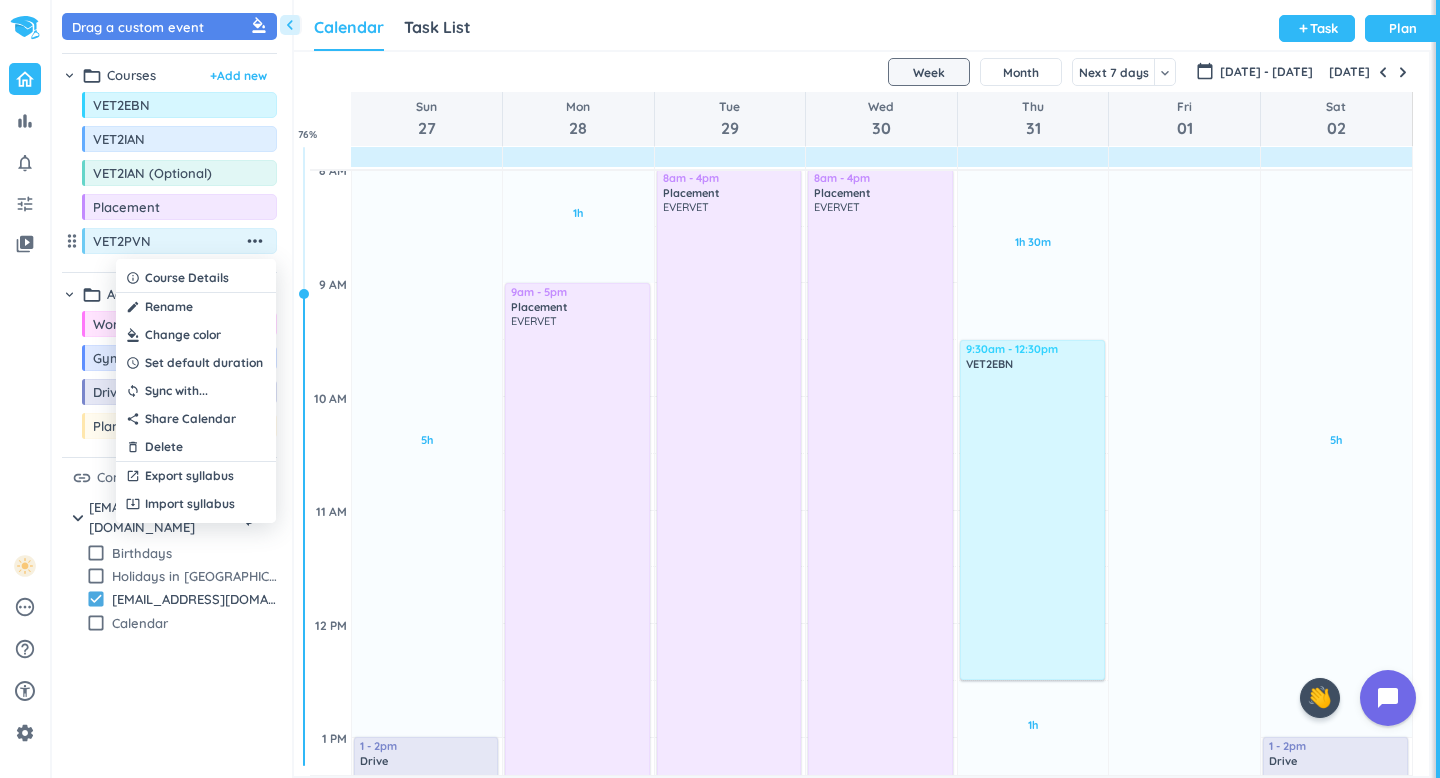 click at bounding box center [720, 389] 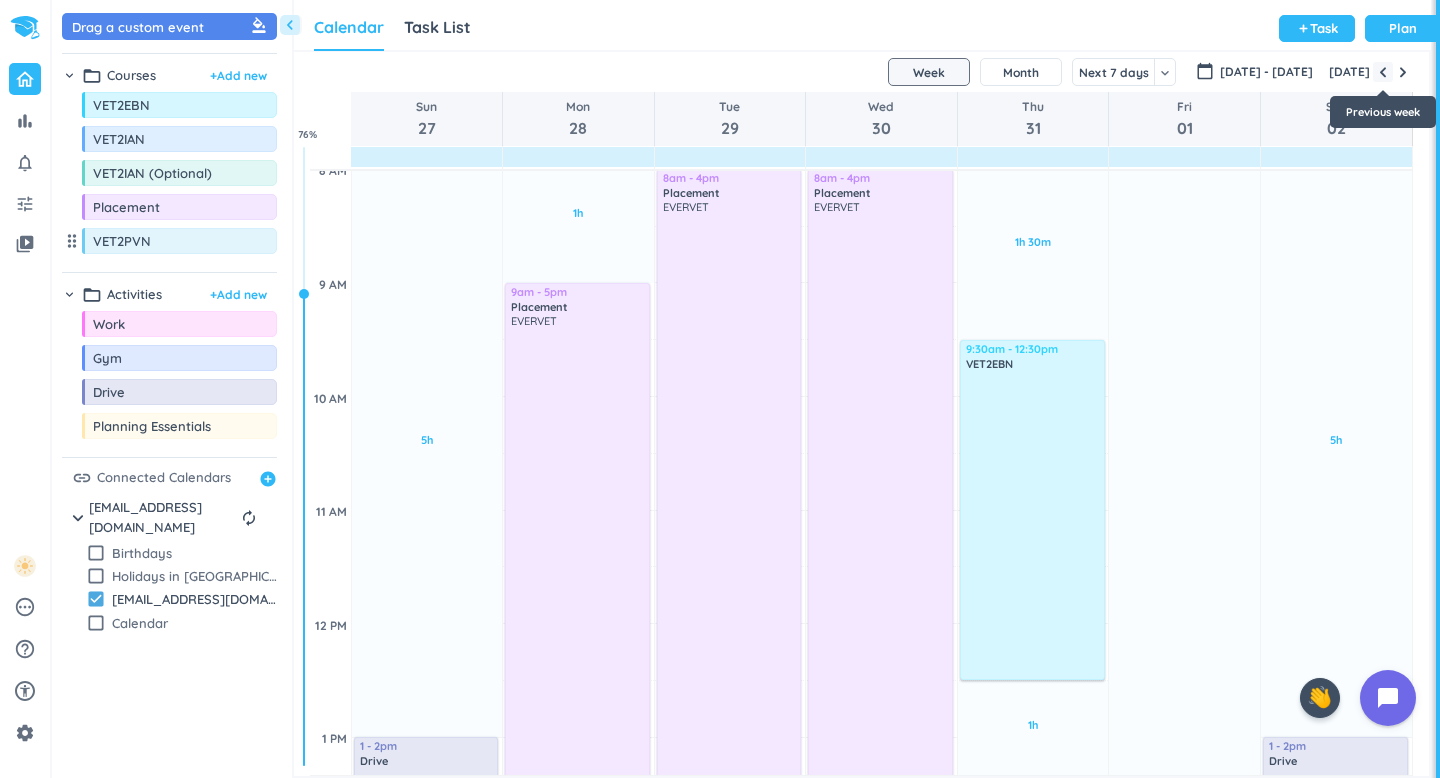 click at bounding box center [1383, 72] 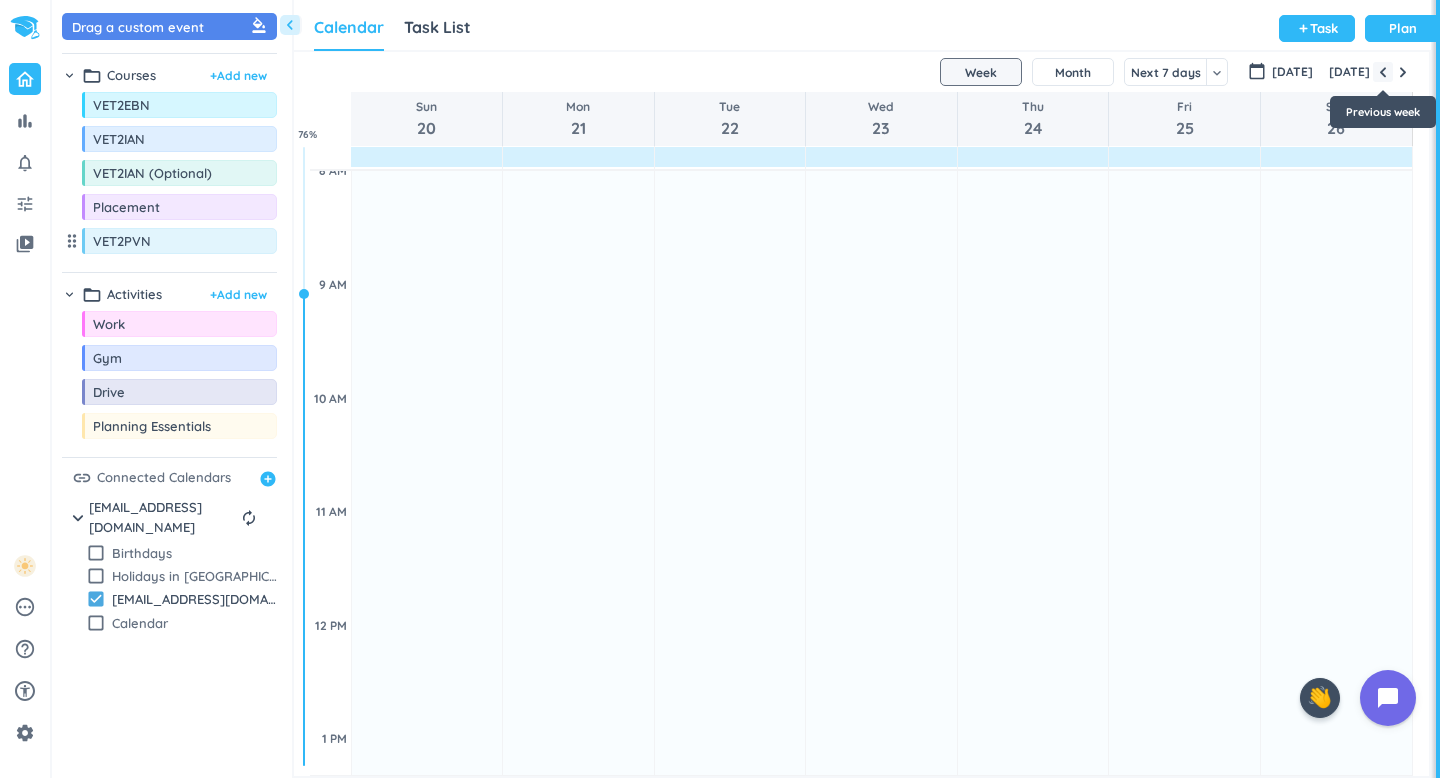 scroll, scrollTop: 229, scrollLeft: 0, axis: vertical 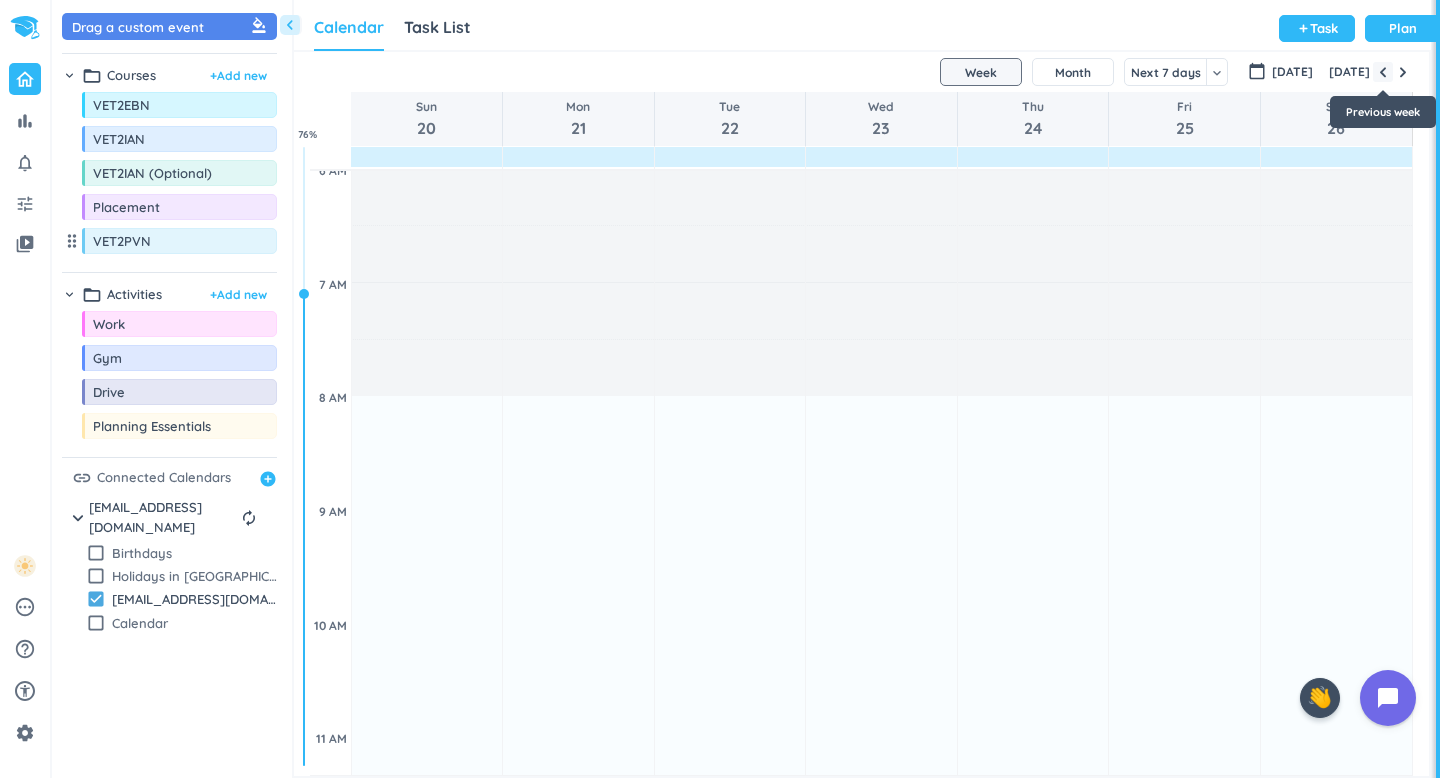 click at bounding box center (1383, 72) 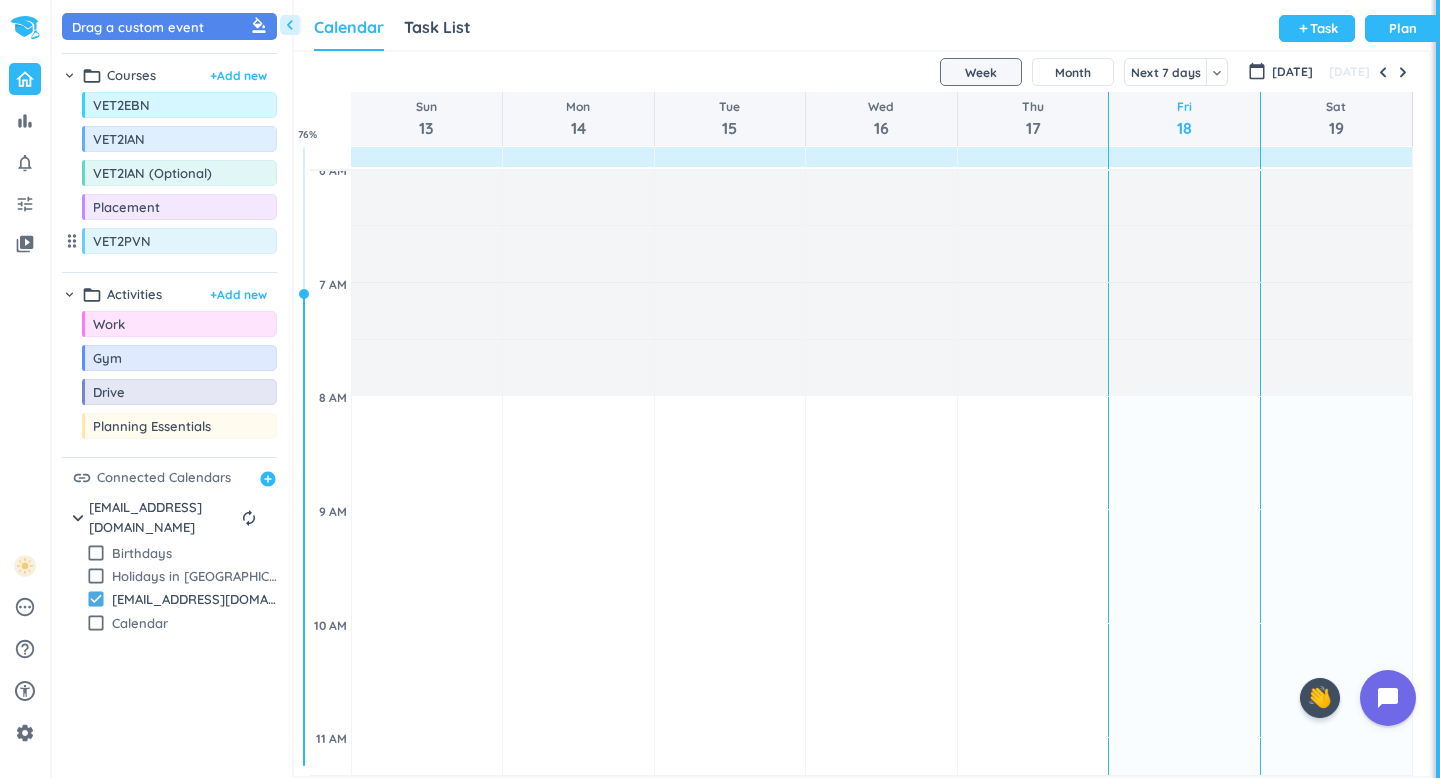 click on "SHOVEL Jul 13 - Jul 19 2025 Week Month Next 7 days keyboard_arrow_down Week keyboard_arrow_down calendar_today Jul 2025 Today Sun 13 Mon 14 Tue 15 Wed 16 Thu 17 Fri 18 Sat 19 4 AM 5 AM 6 AM 7 AM 8 AM 9 AM 10 AM 11 AM 12 PM 1 PM 2 PM 3 PM 4 PM 5 PM 6 PM 7 PM 8 PM 9 PM 10 PM 11 PM 12 AM 1 AM 2 AM 3 AM Time has passed Past due Plan Adjust Awake Time Adjust Awake Time Time has passed Past due Plan Adjust Awake Time Adjust Awake Time Time has passed Past due Plan Adjust Awake Time Adjust Awake Time Time has passed Past due Plan Adjust Awake Time Adjust Awake Time Time has passed Past due Plan Adjust Awake Time Adjust Awake Time 14h 30m Past due Plan Adjust Awake Time Adjust Awake Time 14h 30m Past due Plan Adjust Awake Time Adjust Awake Time 76 %" at bounding box center (861, 414) 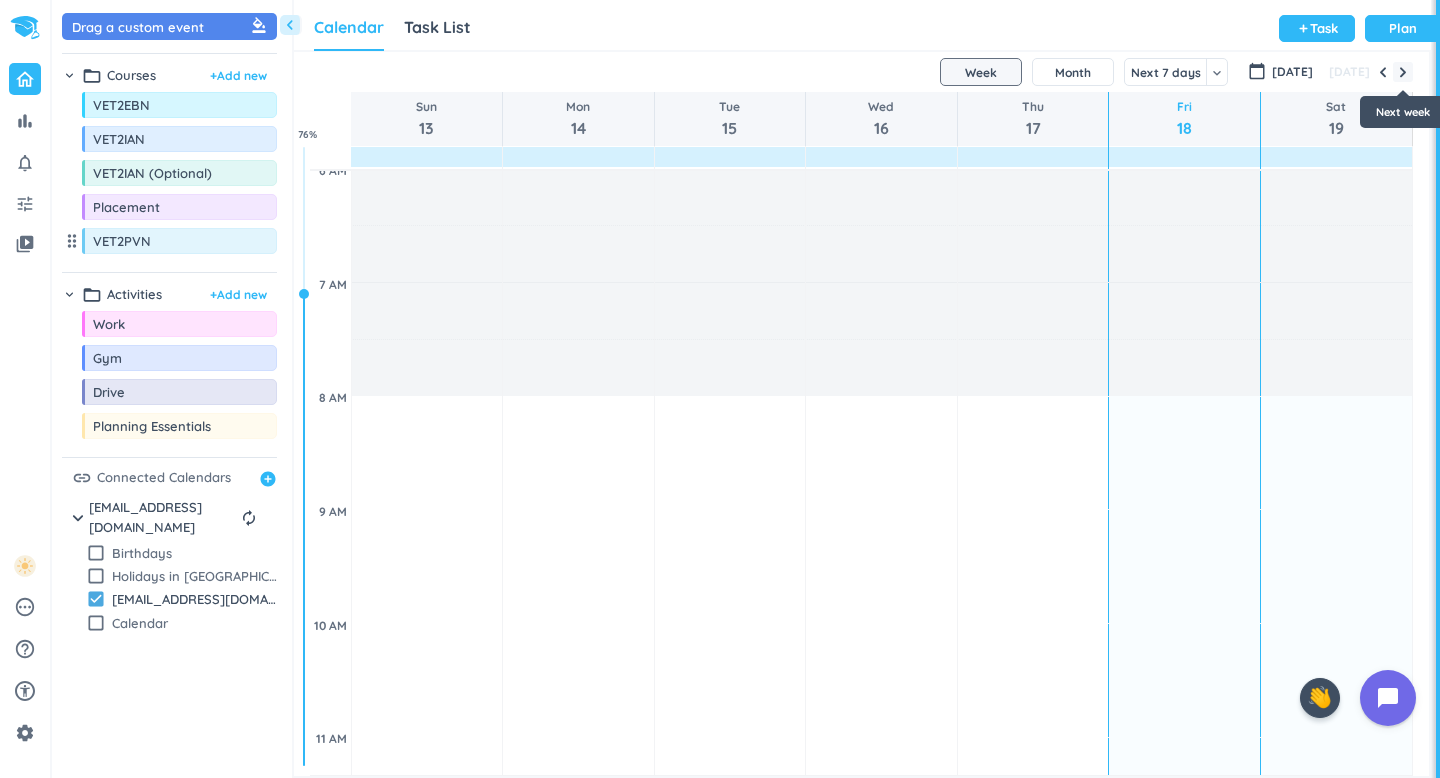 click at bounding box center (1403, 72) 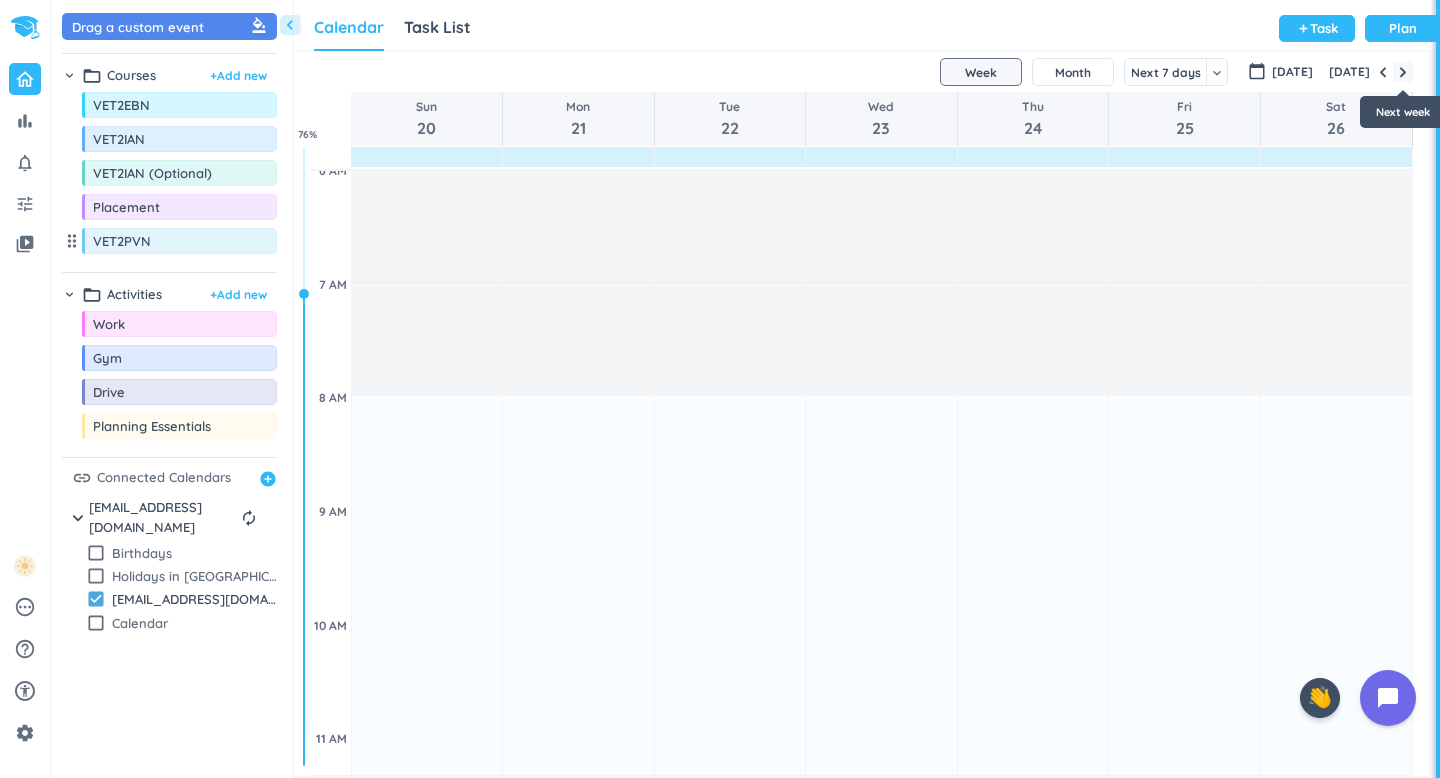 click at bounding box center [1403, 72] 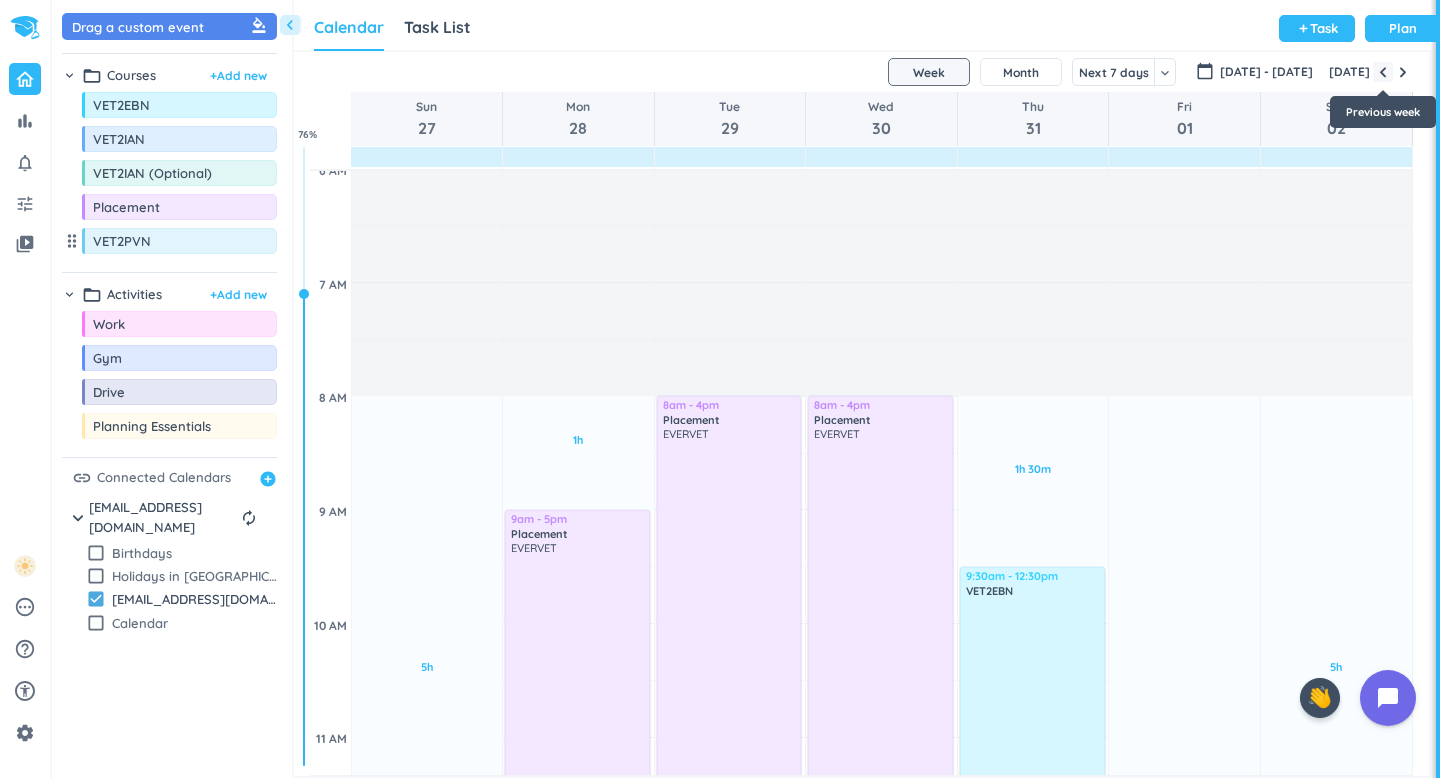 click at bounding box center (1383, 72) 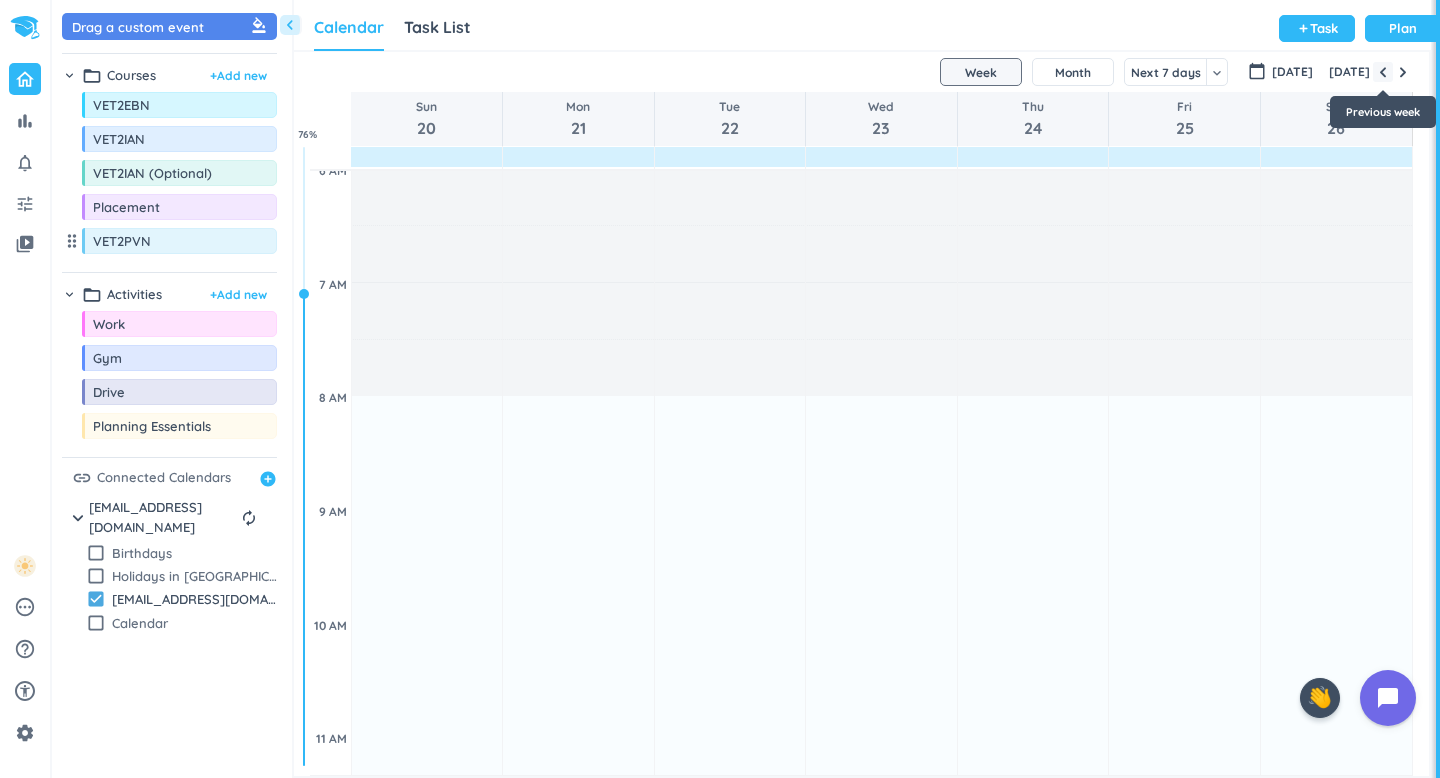 click at bounding box center (1383, 72) 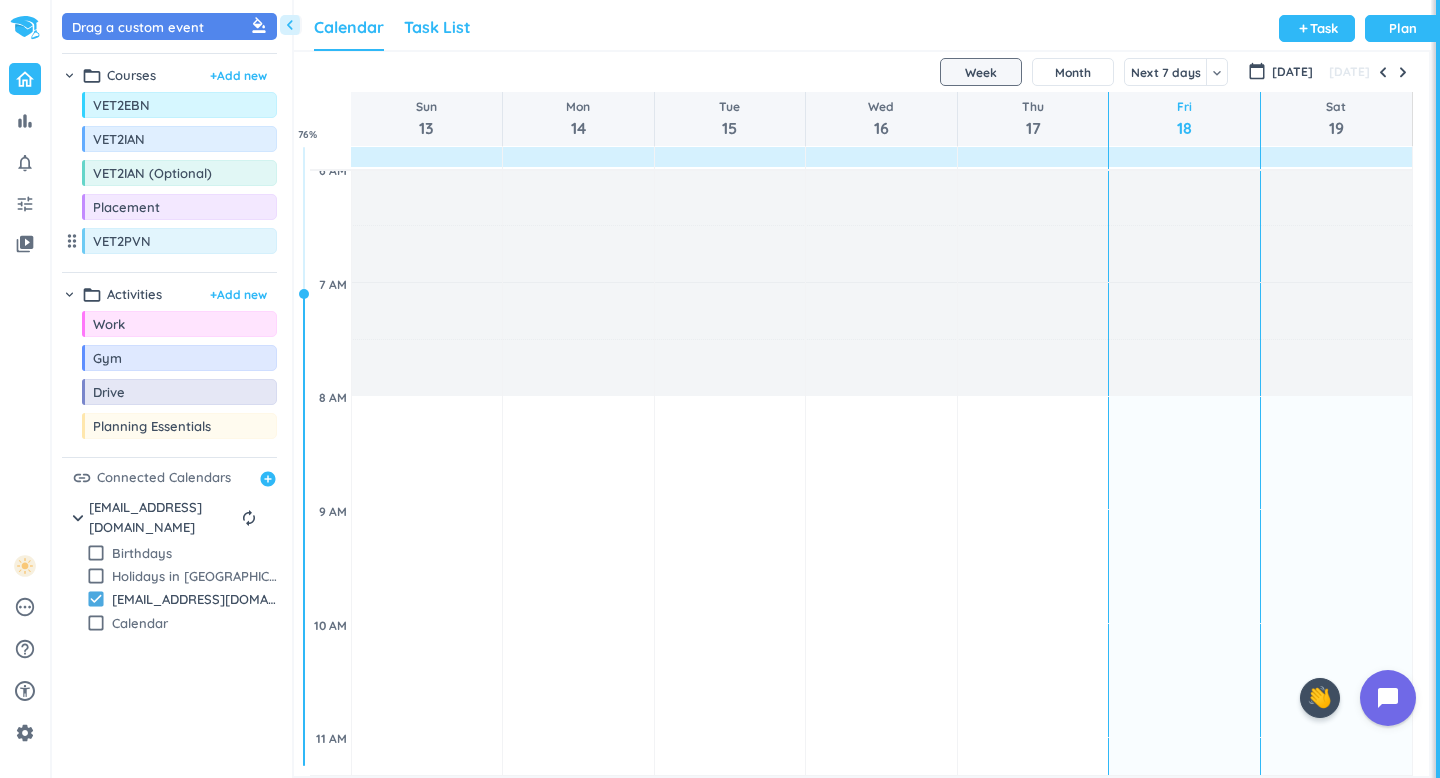 click on "Task List" at bounding box center [437, 27] 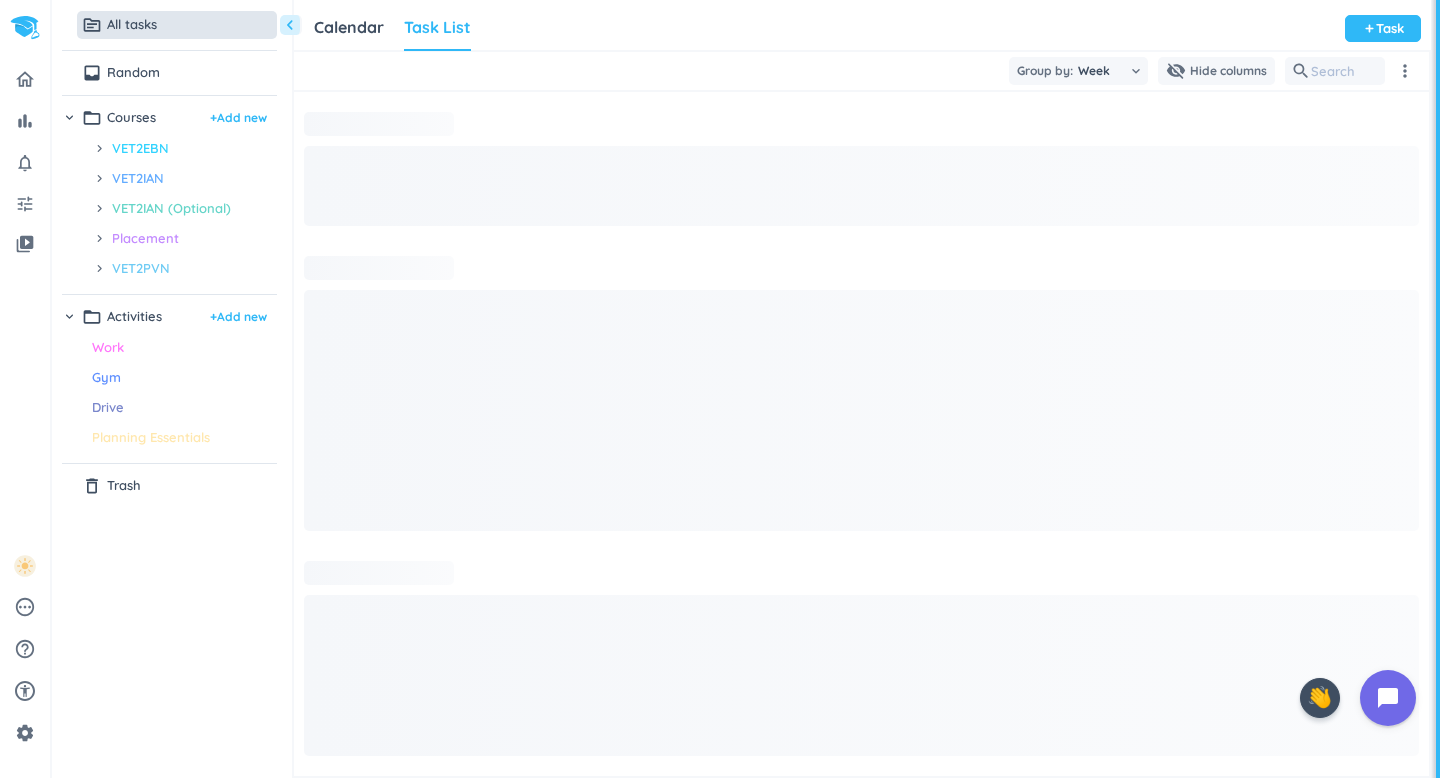 scroll, scrollTop: 1, scrollLeft: 1, axis: both 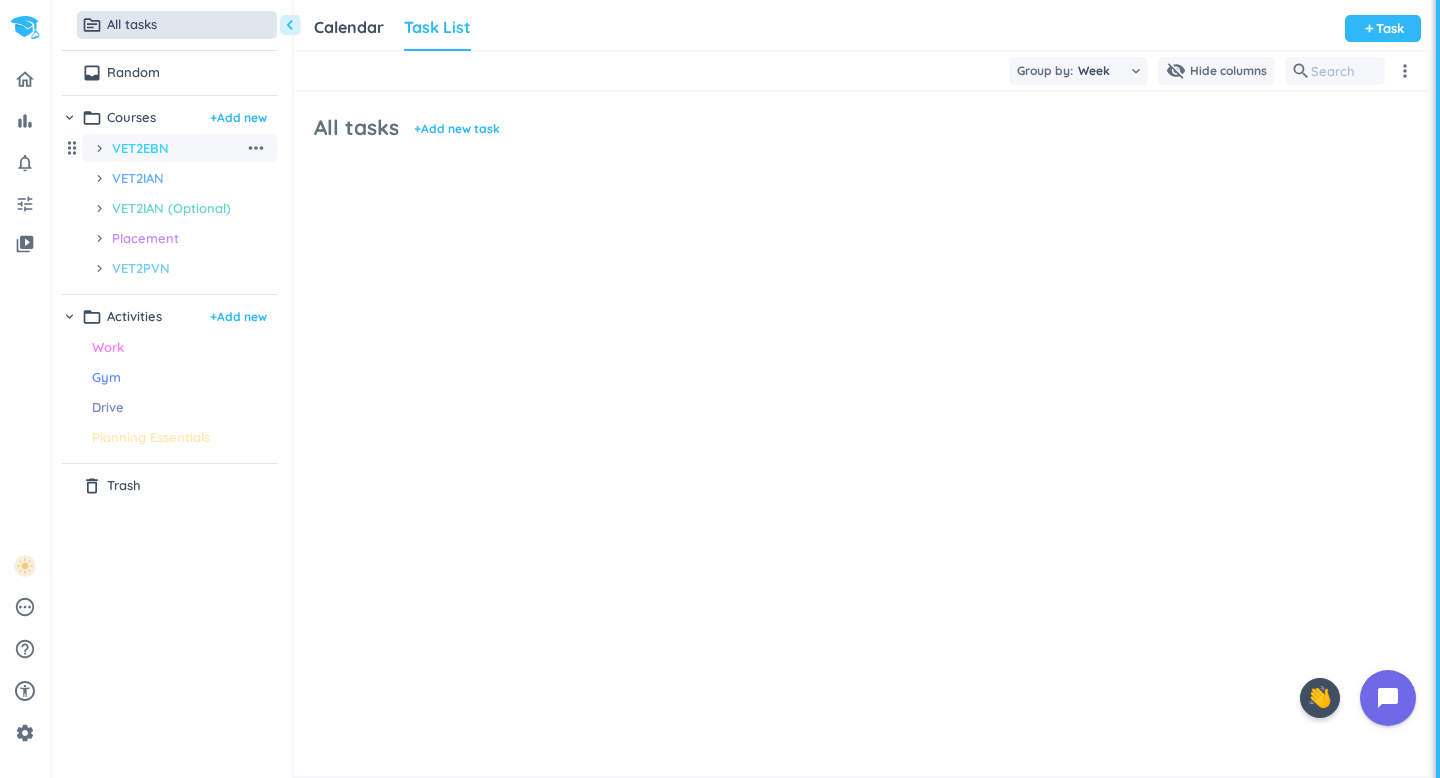 click on "VET2EBN" at bounding box center [178, 148] 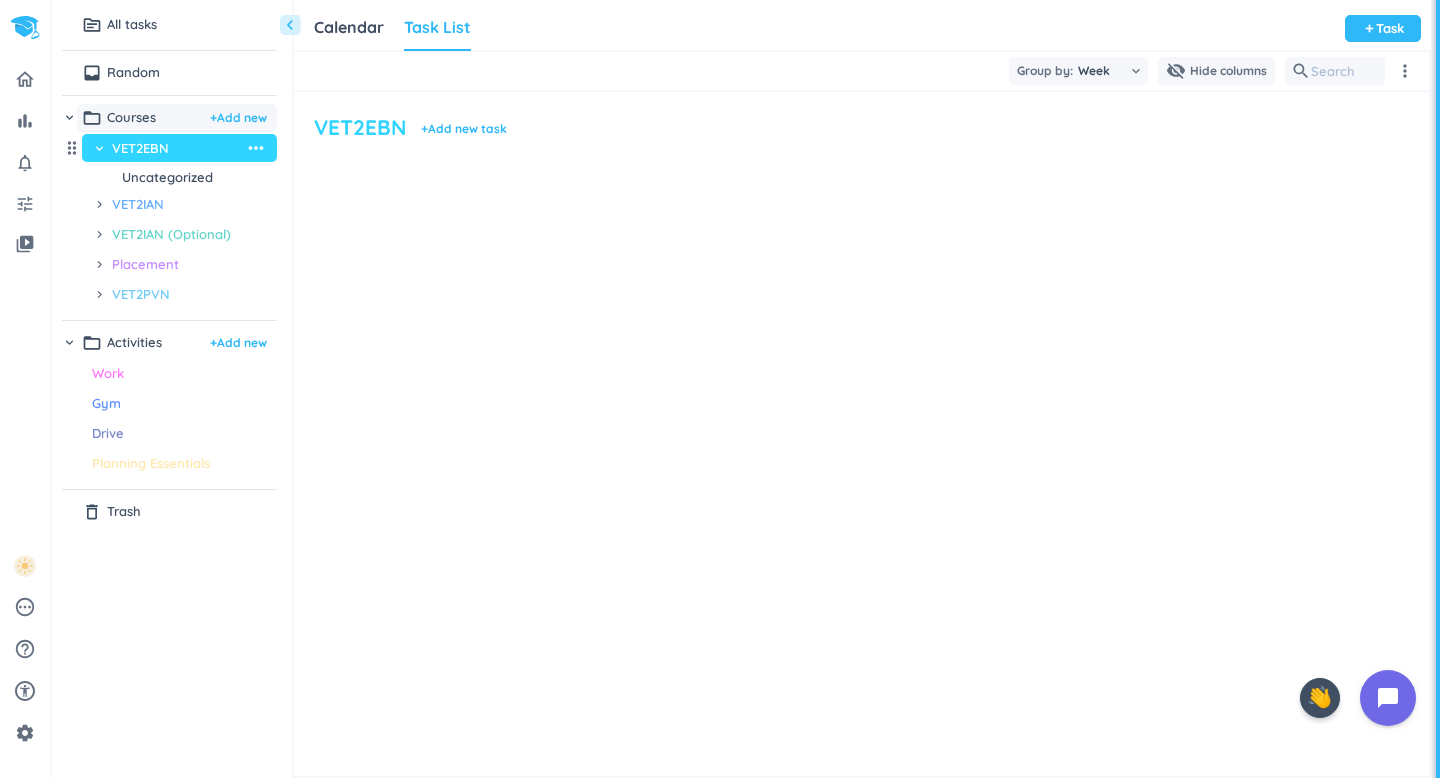 scroll, scrollTop: 1, scrollLeft: 1, axis: both 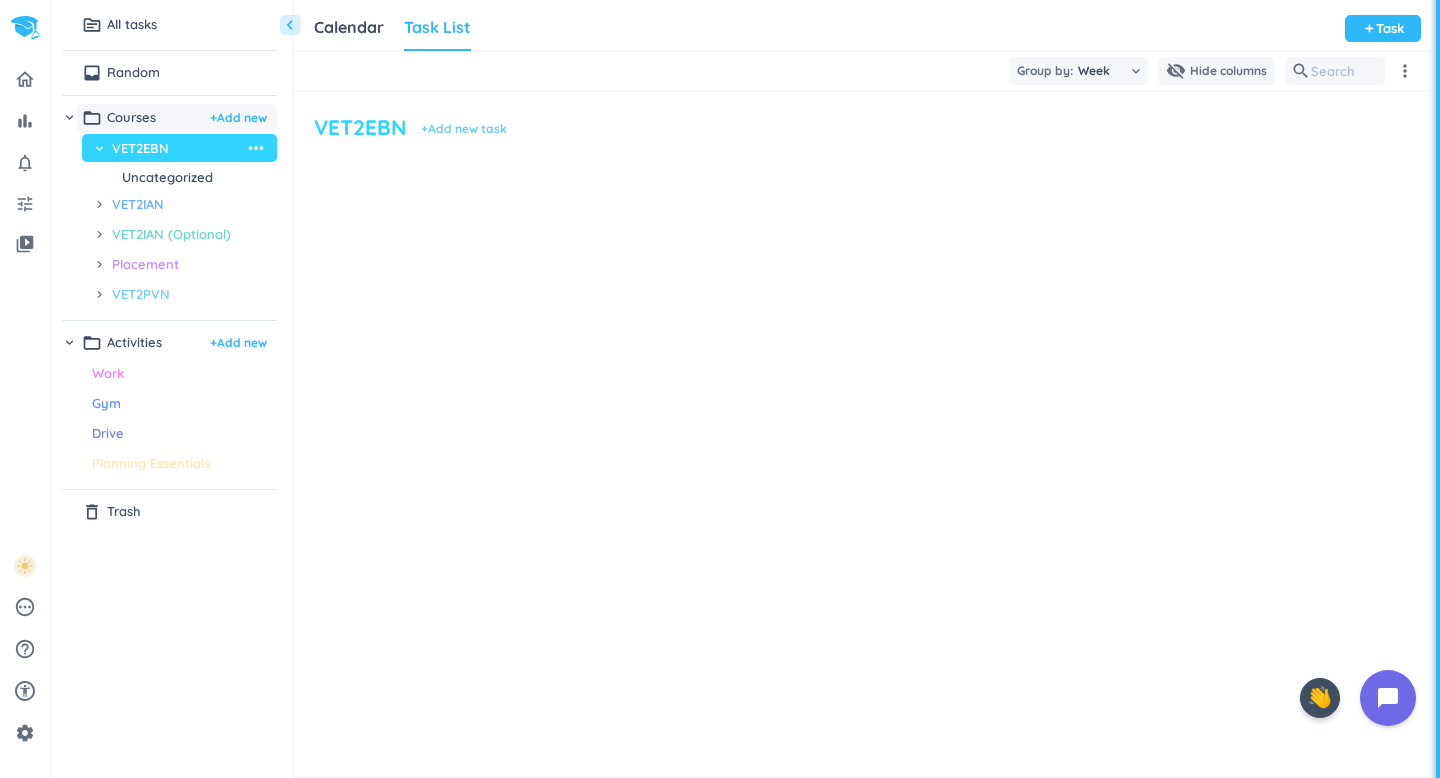 click on "+  Add new task" at bounding box center [464, 129] 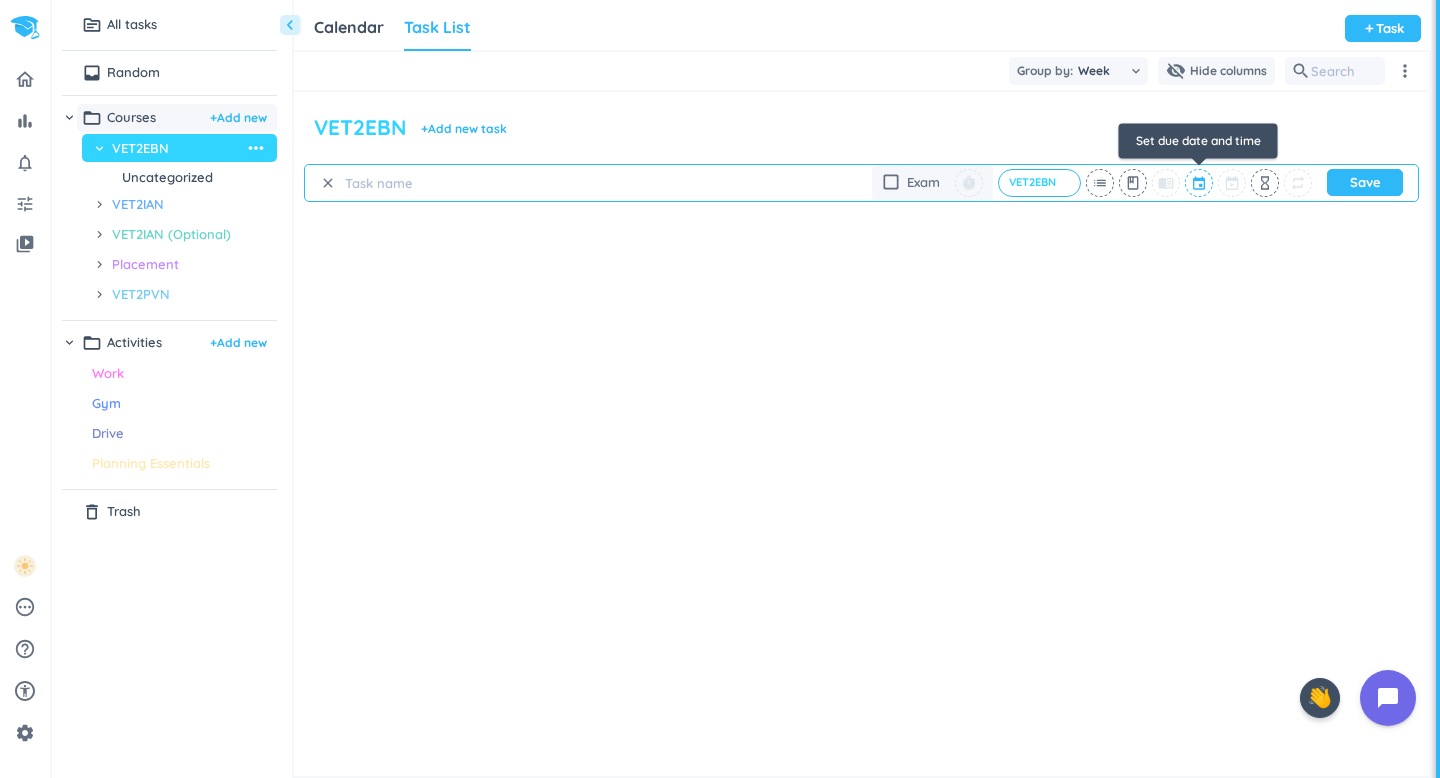 click at bounding box center [1200, 183] 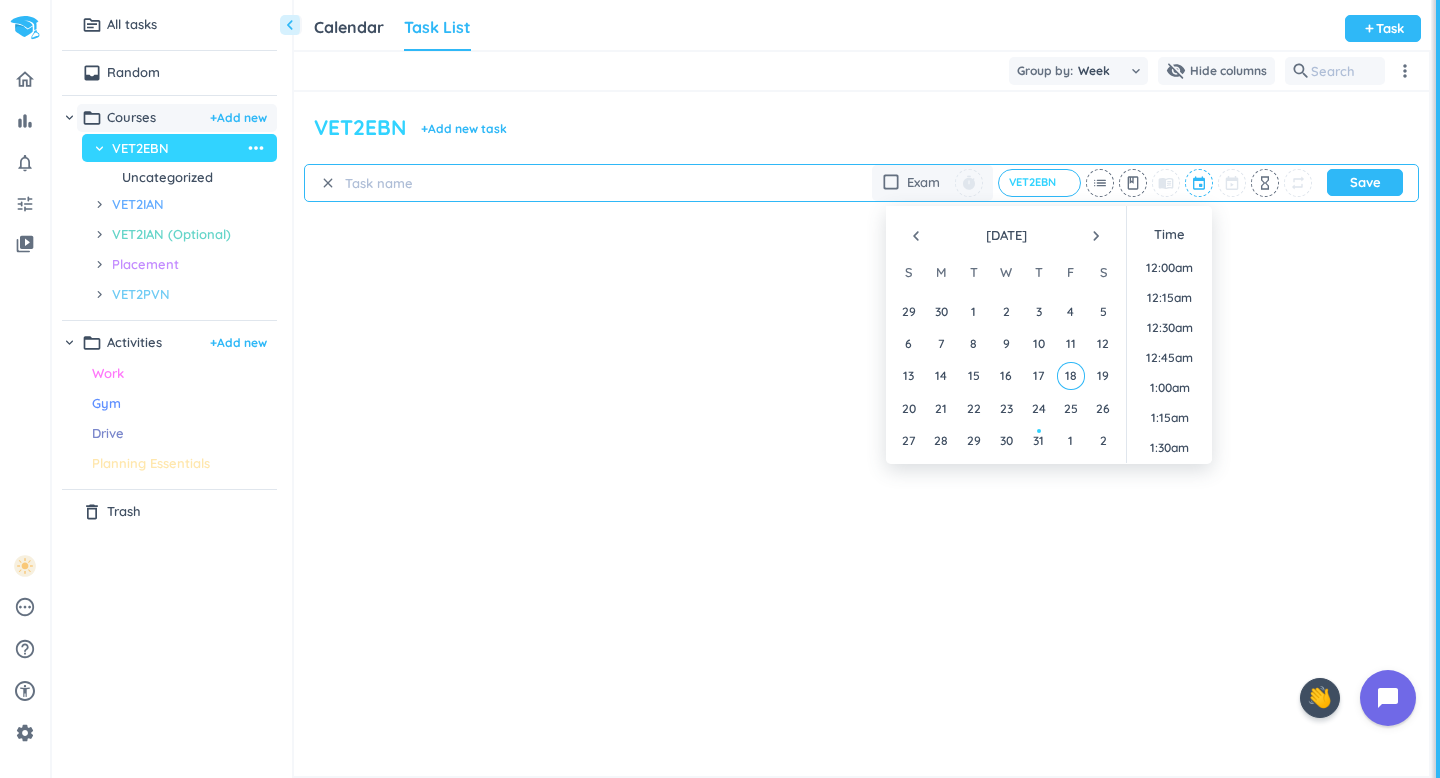 scroll, scrollTop: 1859, scrollLeft: 0, axis: vertical 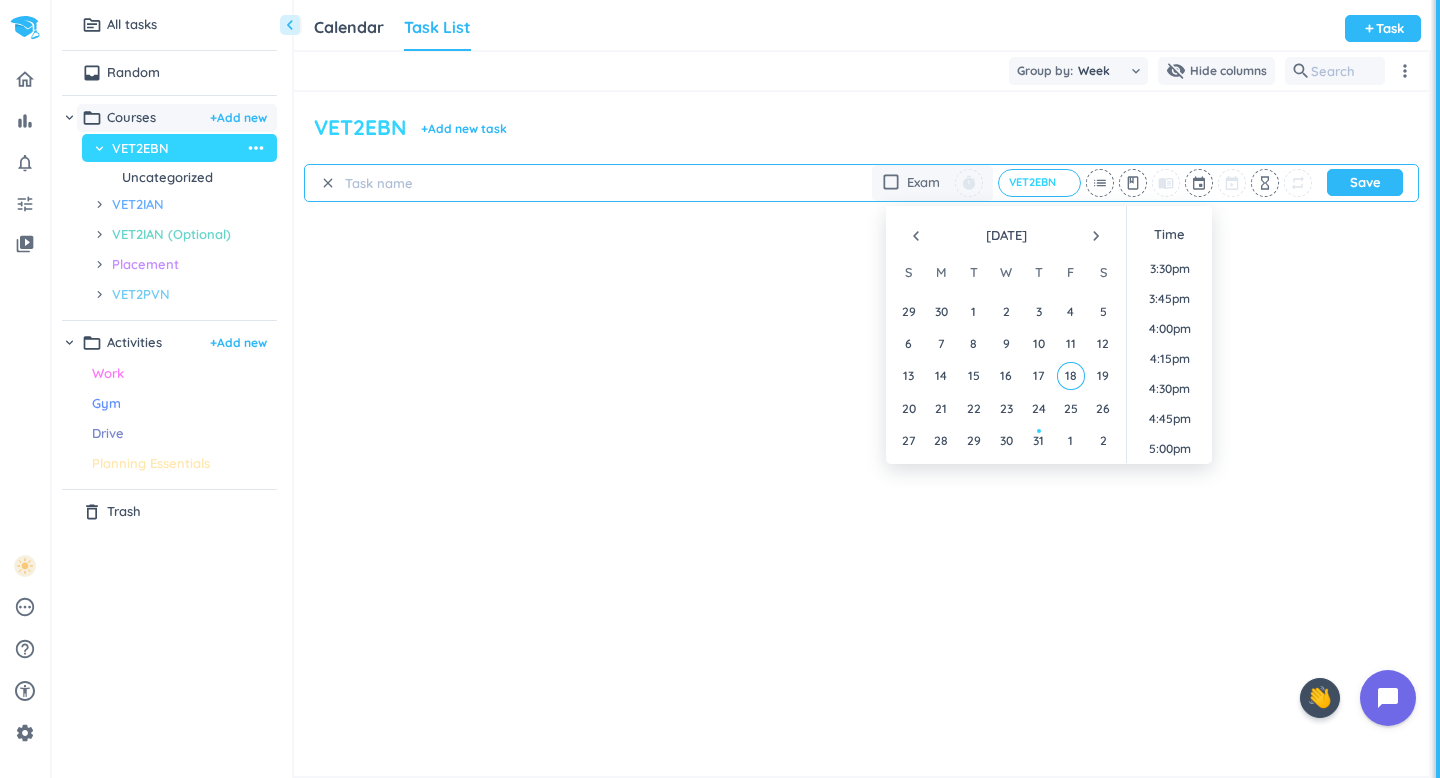click on "navigate_next" at bounding box center [1096, 236] 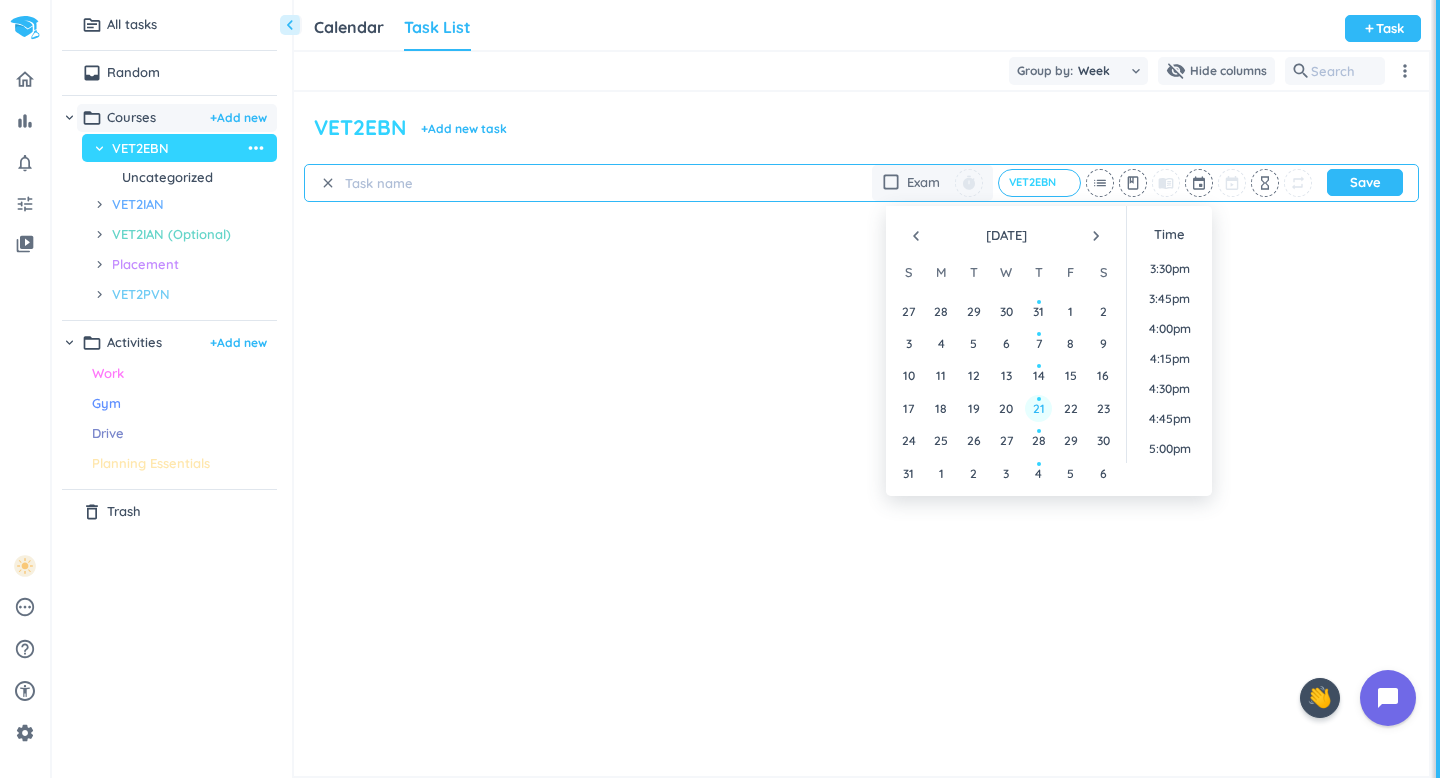 click on "21" at bounding box center [1039, 408] 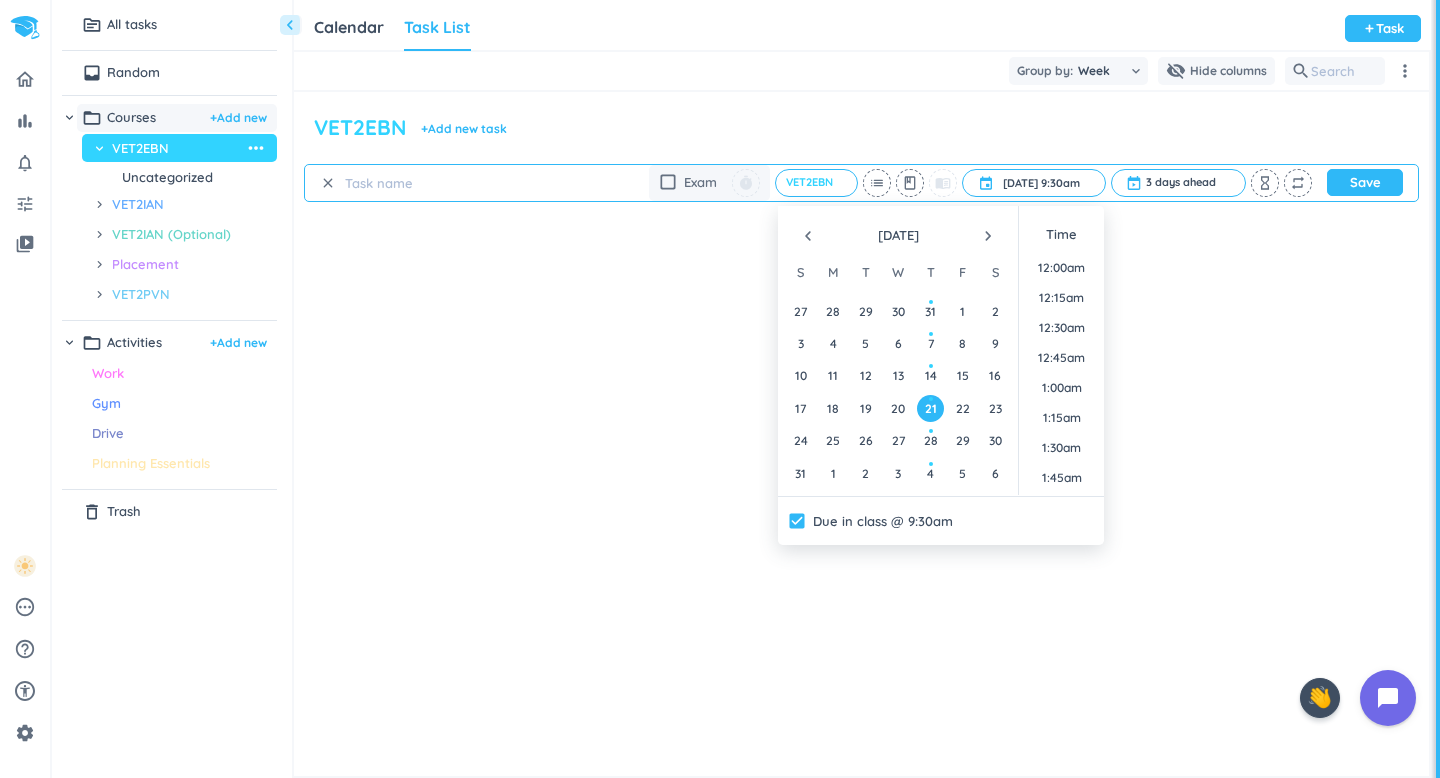 scroll, scrollTop: 1033, scrollLeft: 0, axis: vertical 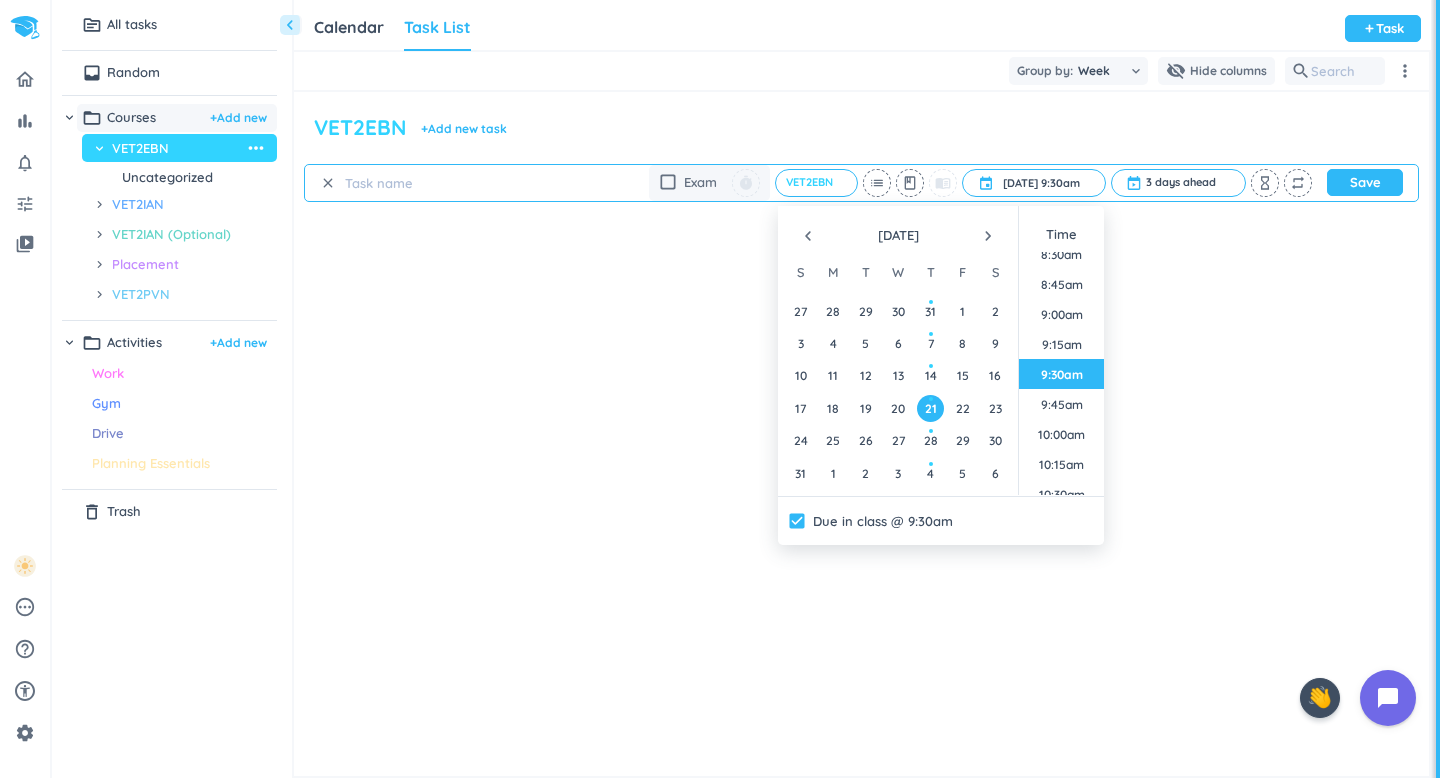 click at bounding box center (436, 183) 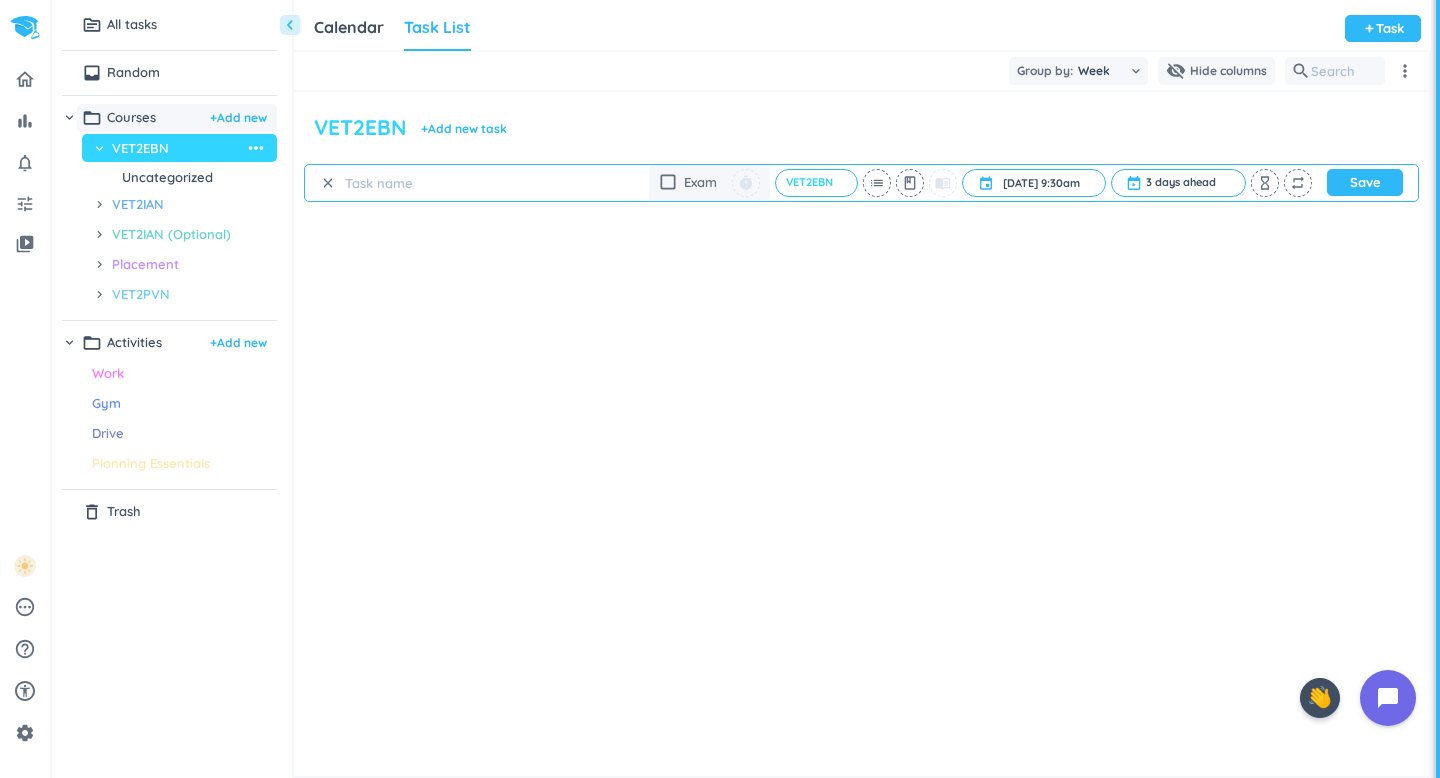 paste on "Group Critical Literature Review" 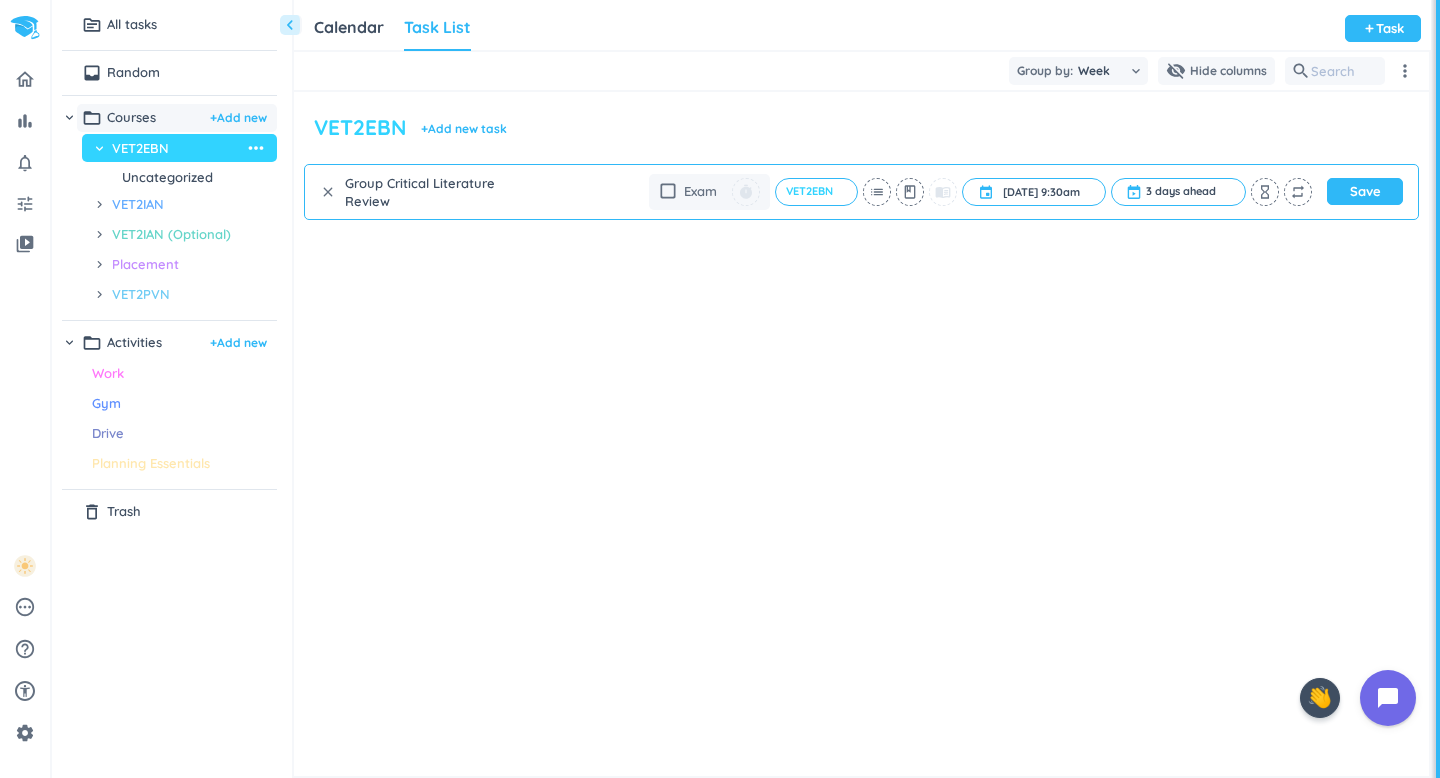 type on "Group Critical Literature Review" 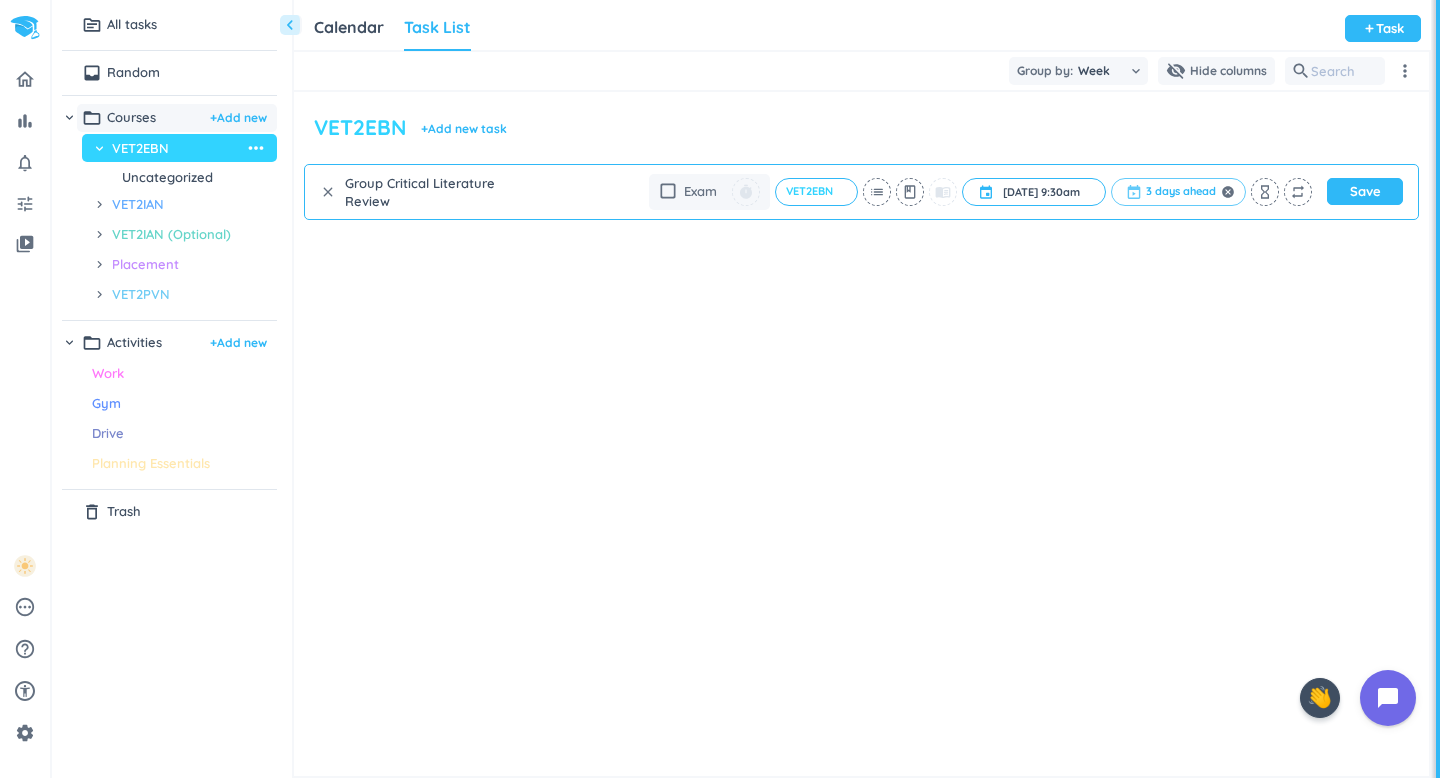 click at bounding box center (1178, 192) 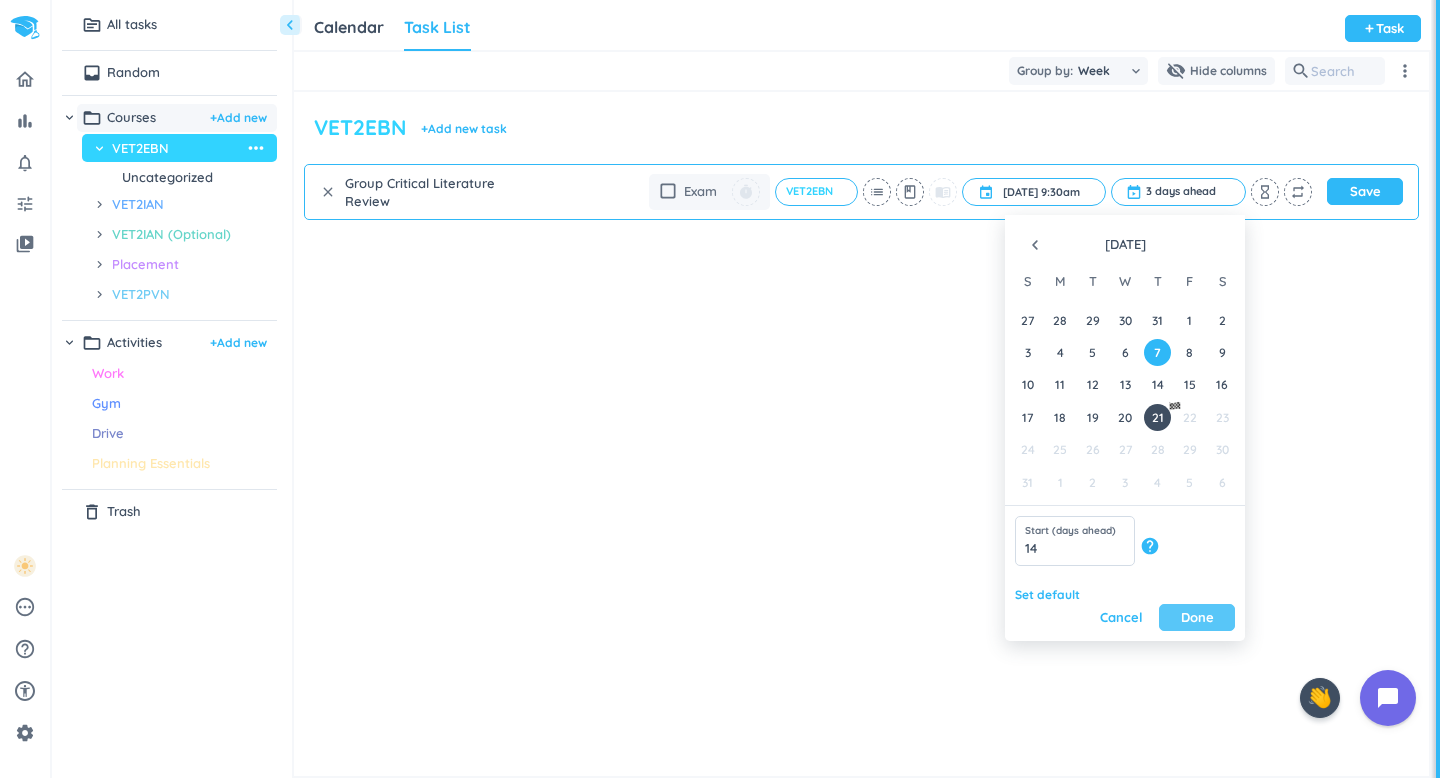 click on "Done" at bounding box center (1197, 617) 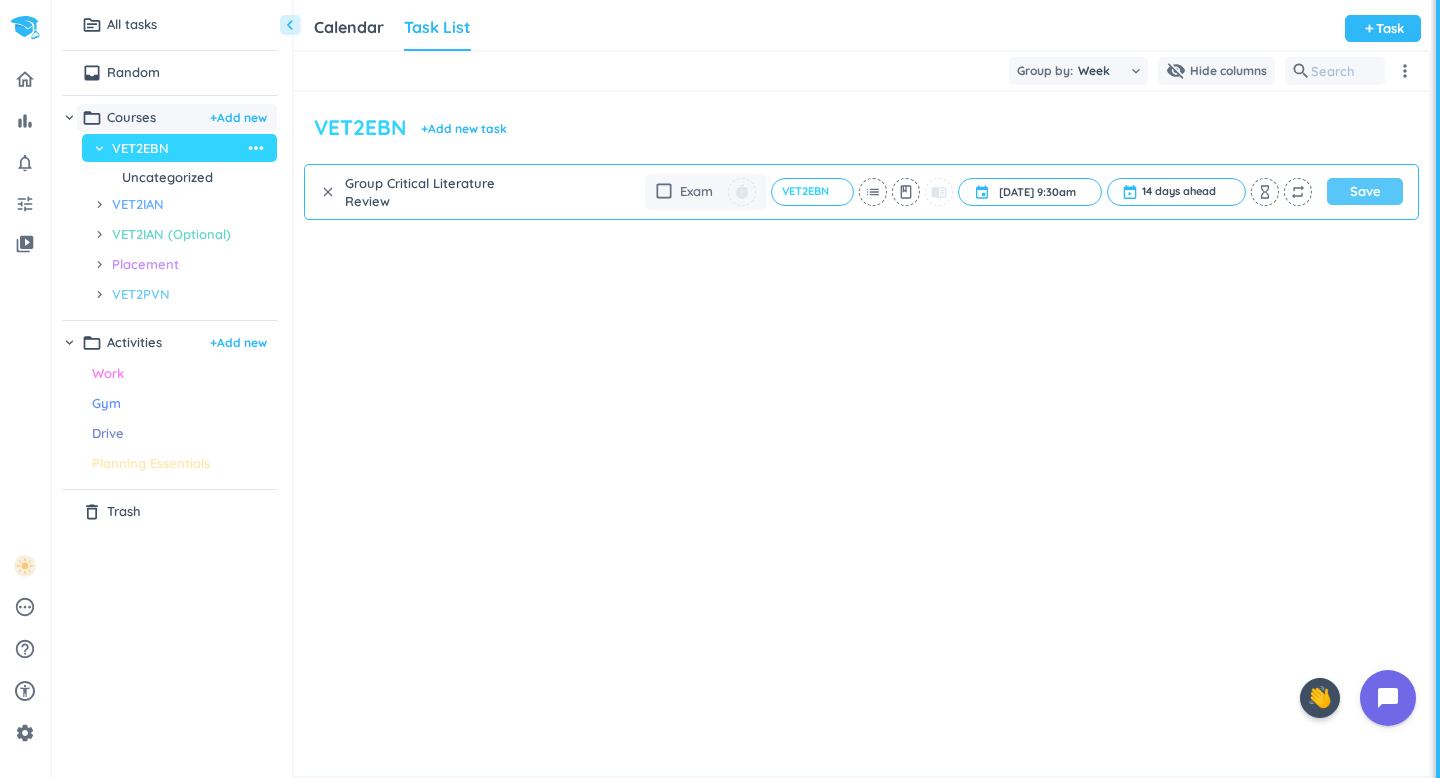 click on "Save" at bounding box center [1365, 191] 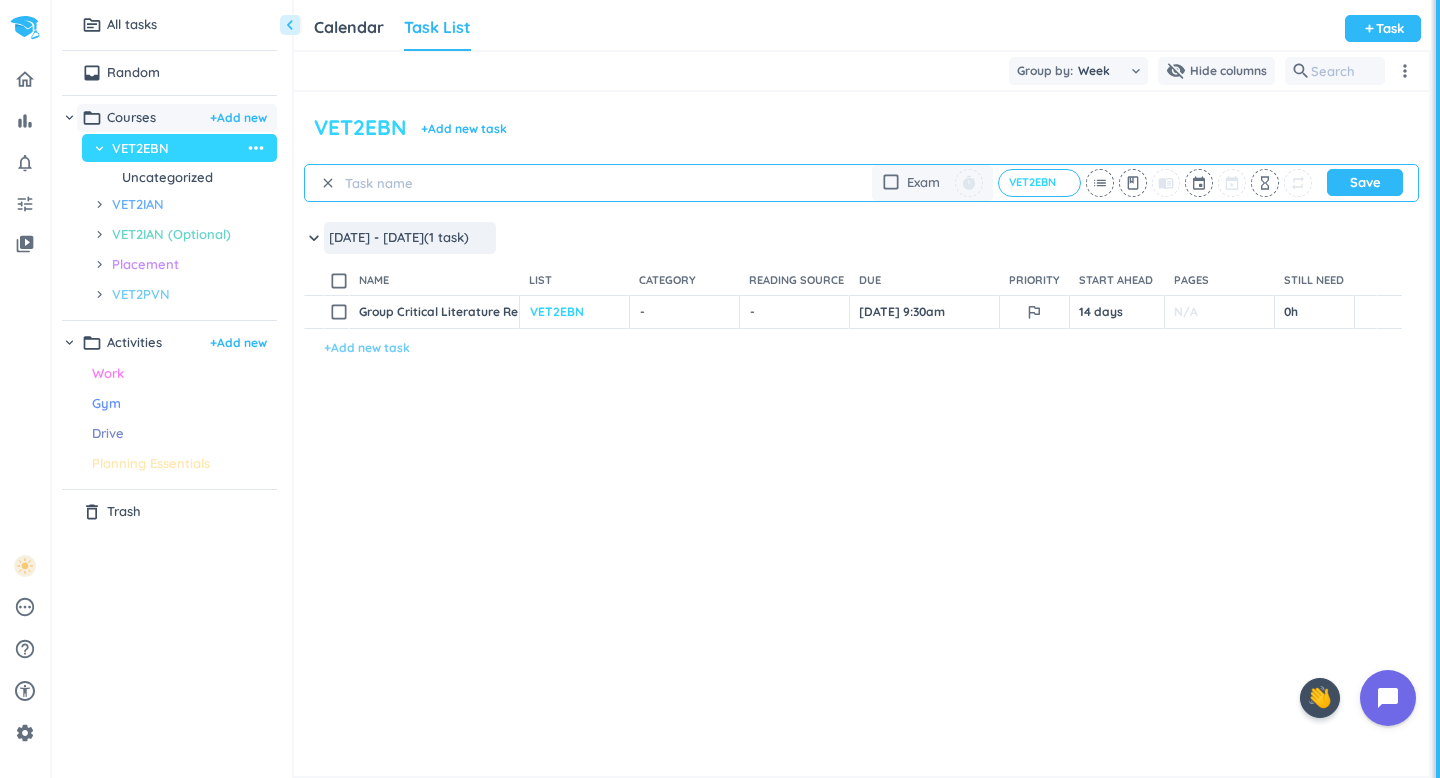 click on "+  Add new task" at bounding box center [367, 348] 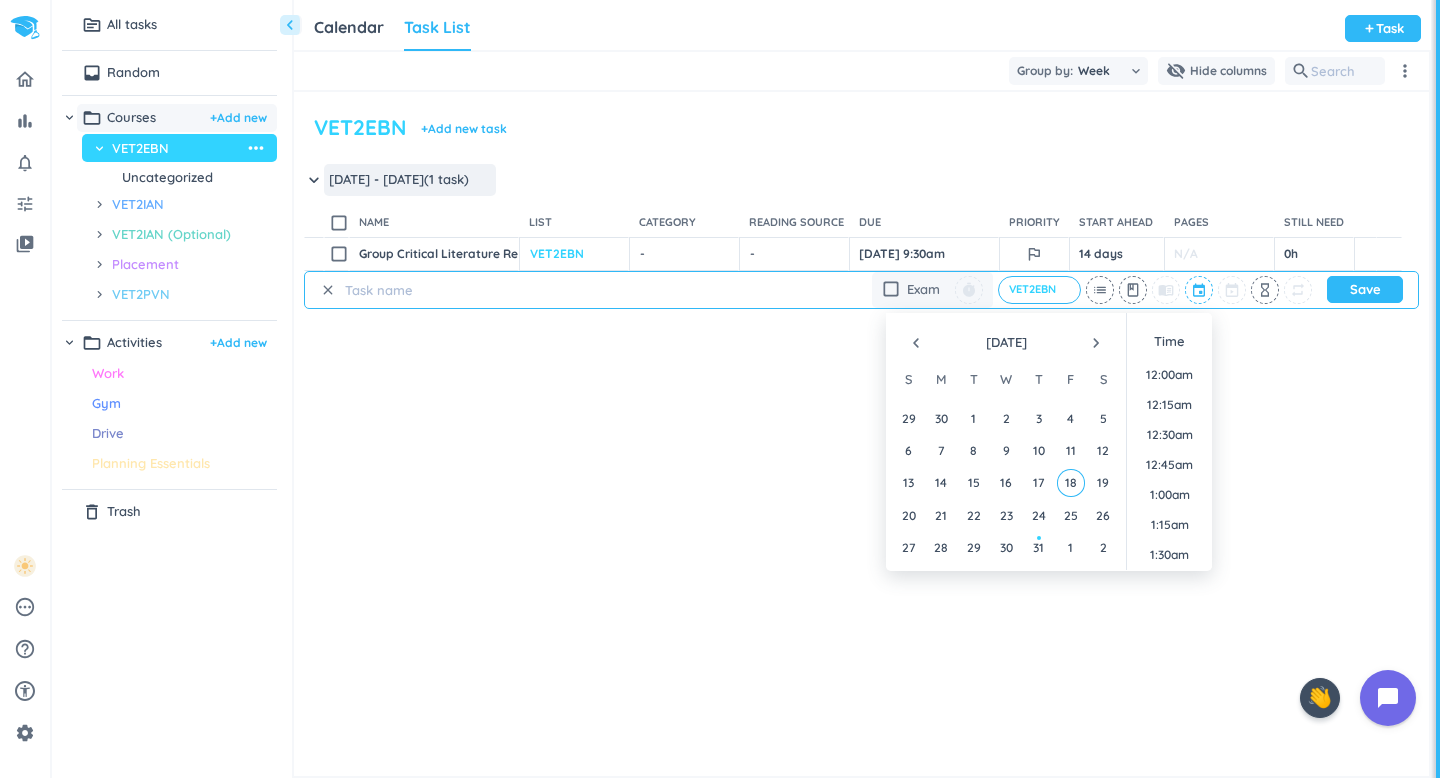 click at bounding box center (1200, 290) 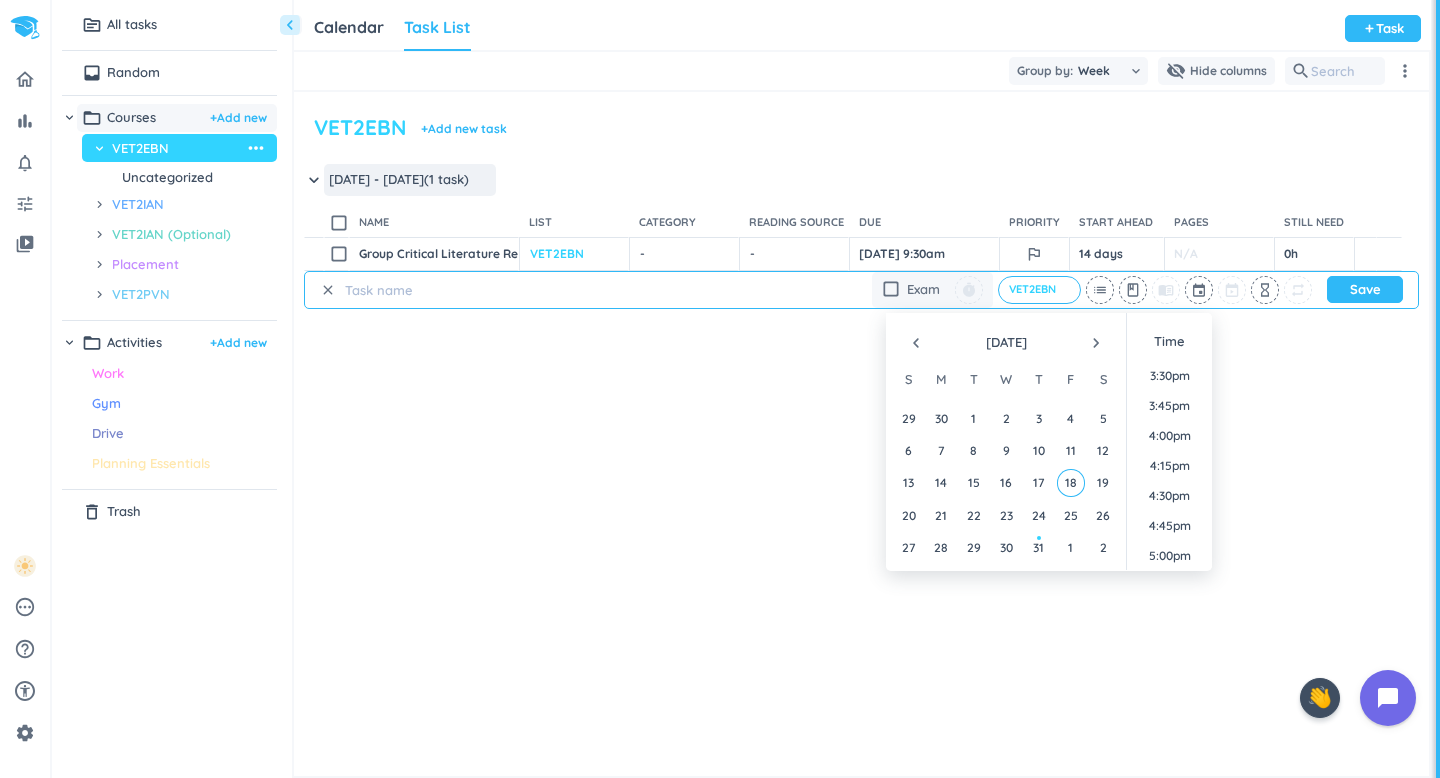 click on "navigate_next" at bounding box center [1096, 343] 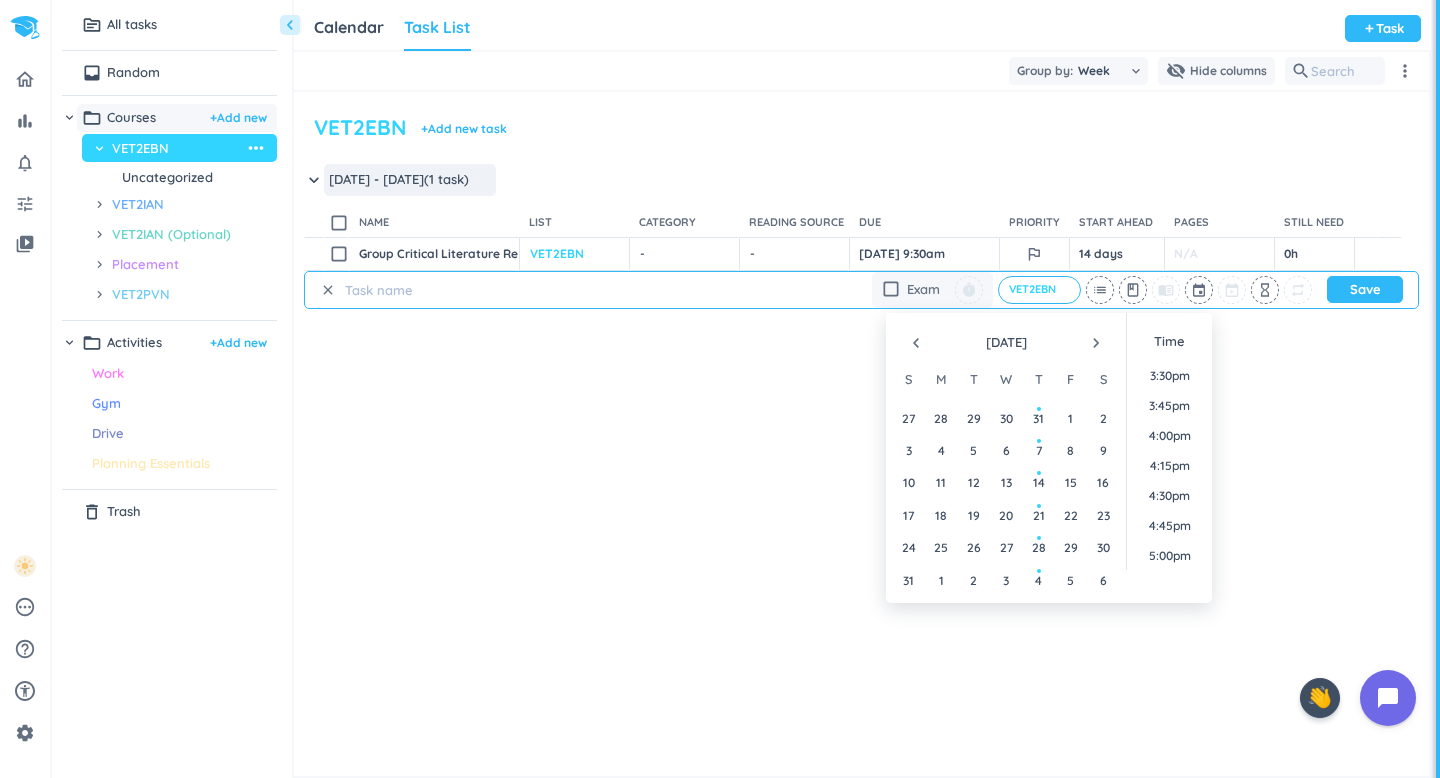 click on "navigate_next" at bounding box center (1096, 343) 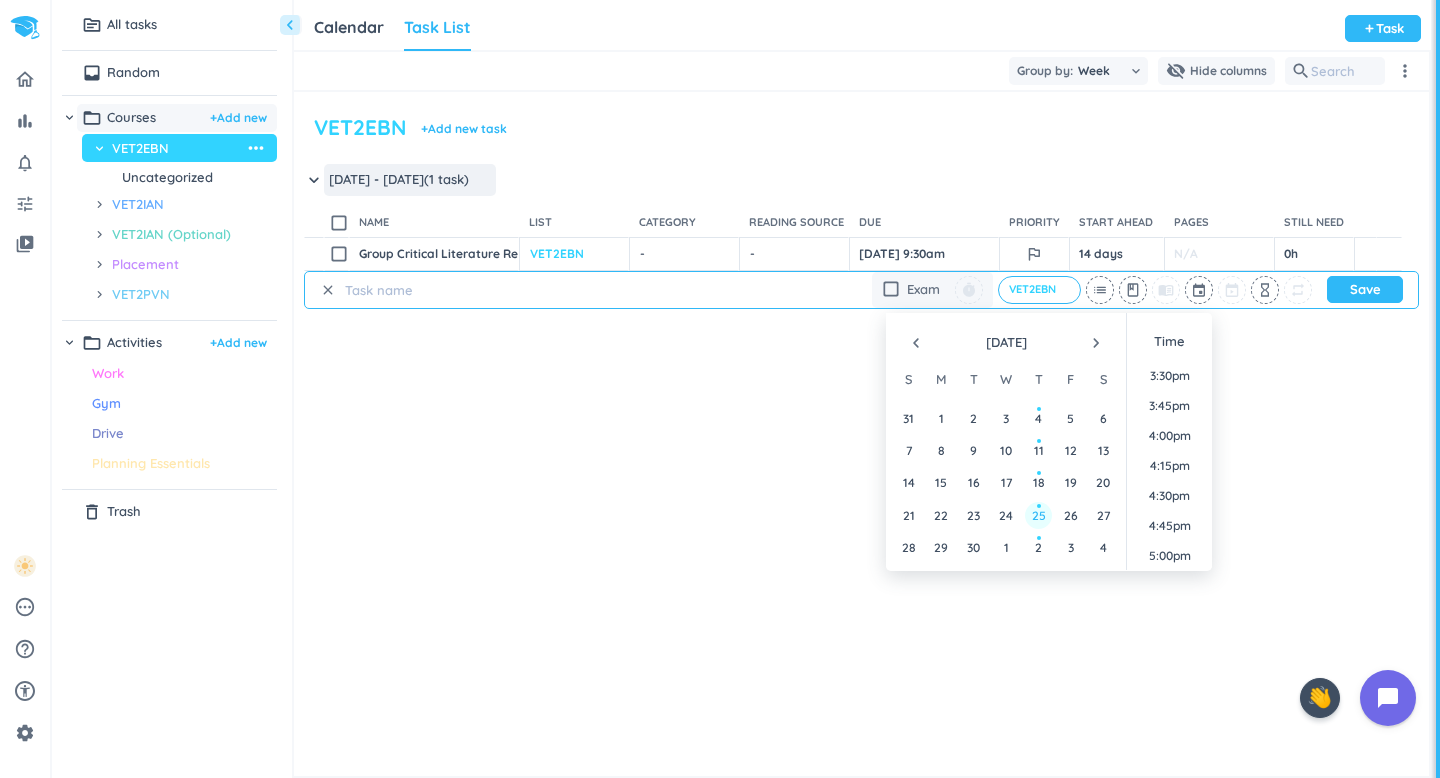 click on "25" at bounding box center [1038, 515] 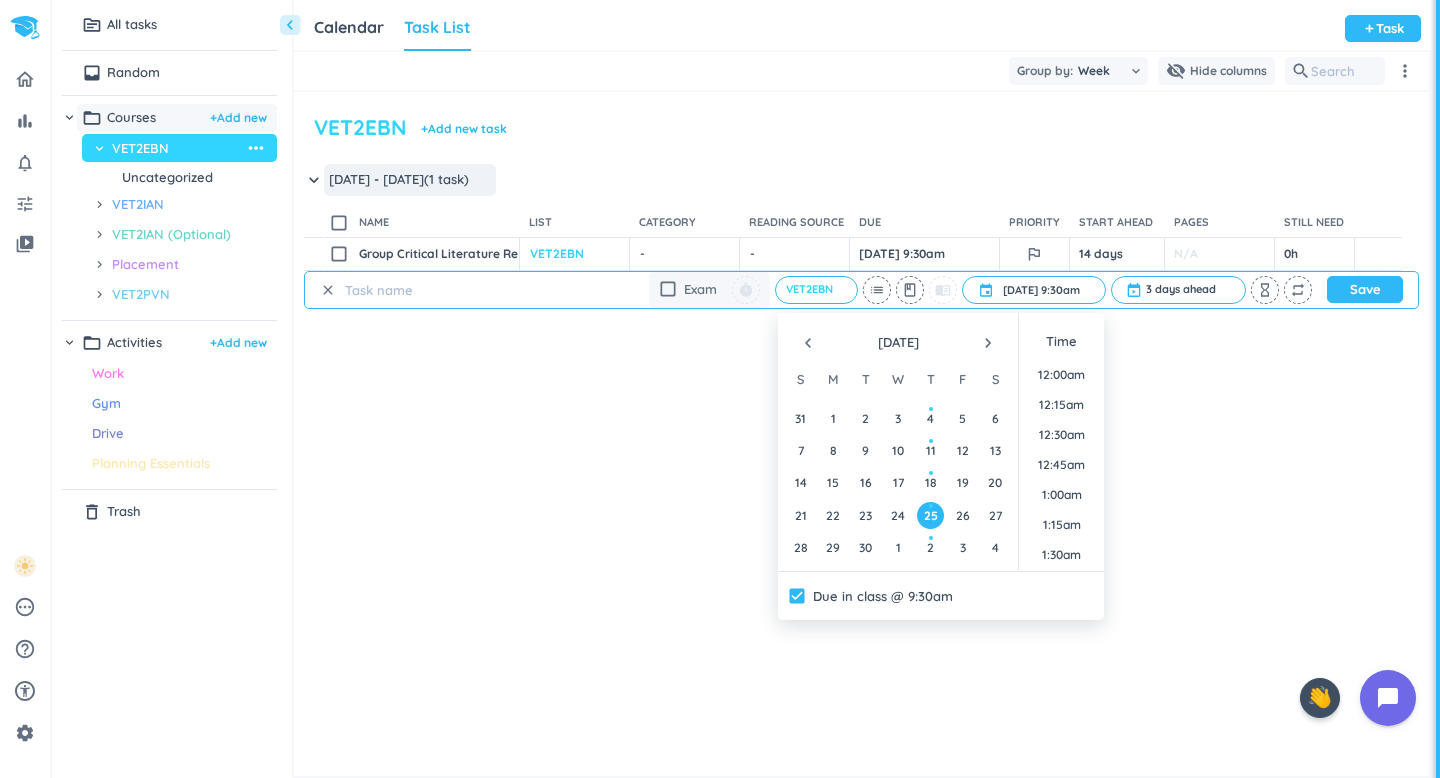 scroll, scrollTop: 1049, scrollLeft: 0, axis: vertical 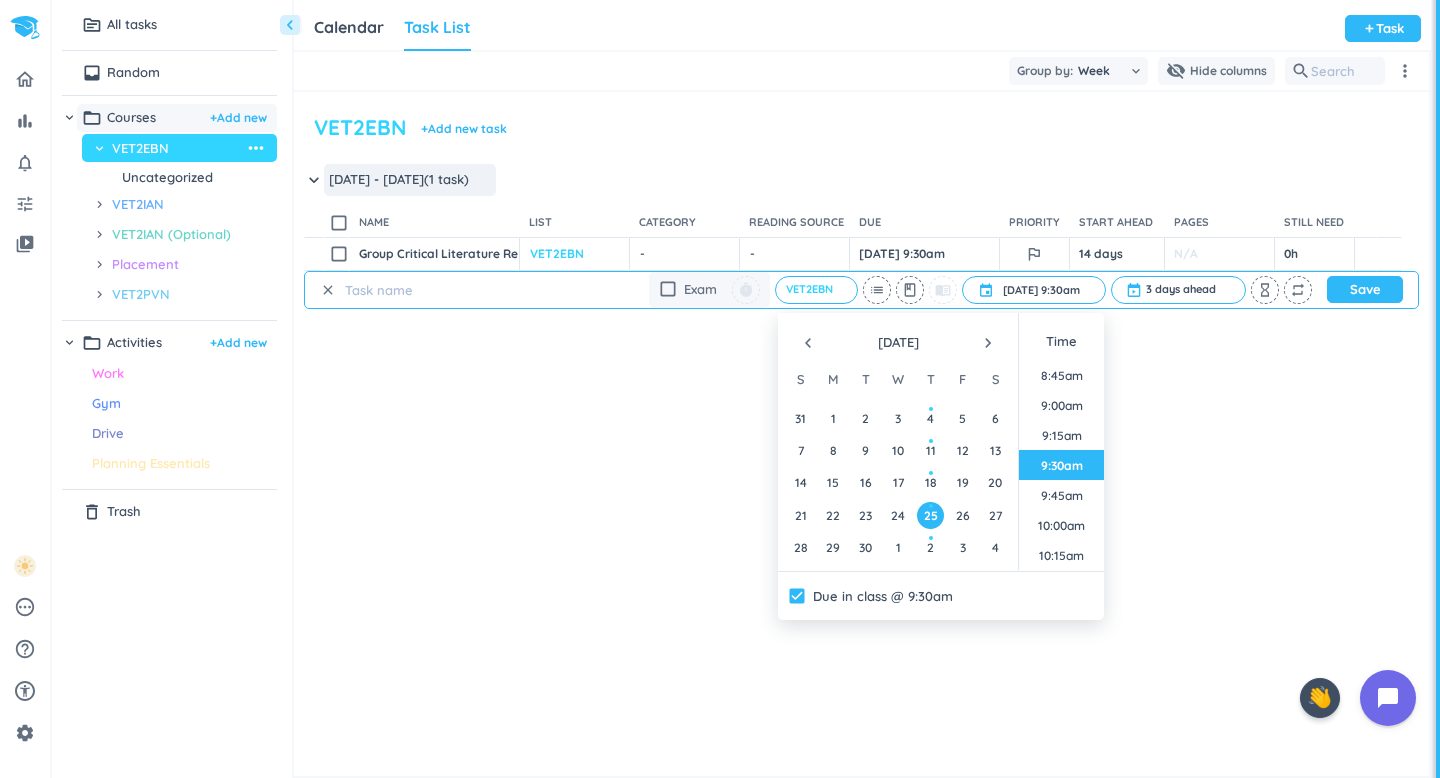 click at bounding box center (436, 290) 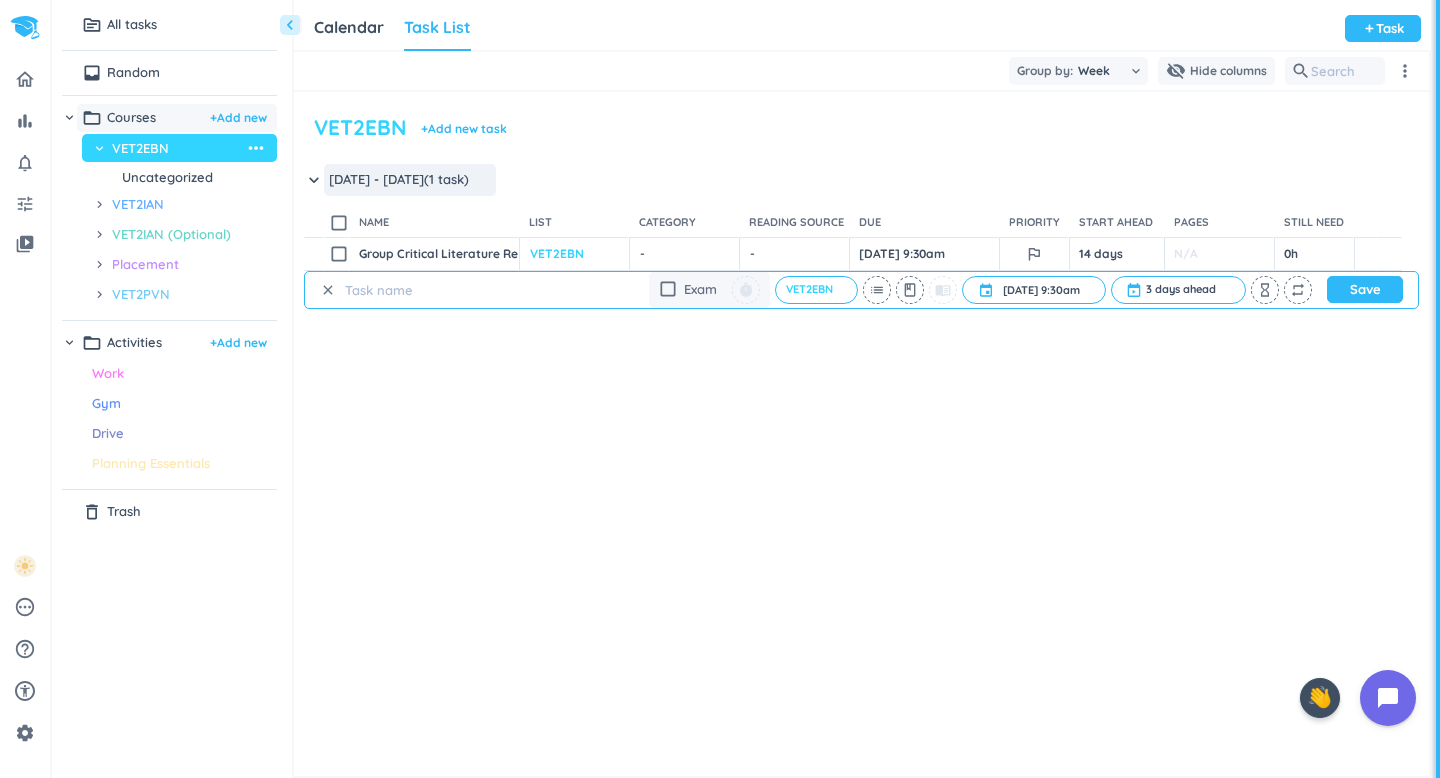 paste on "30-minute written test" 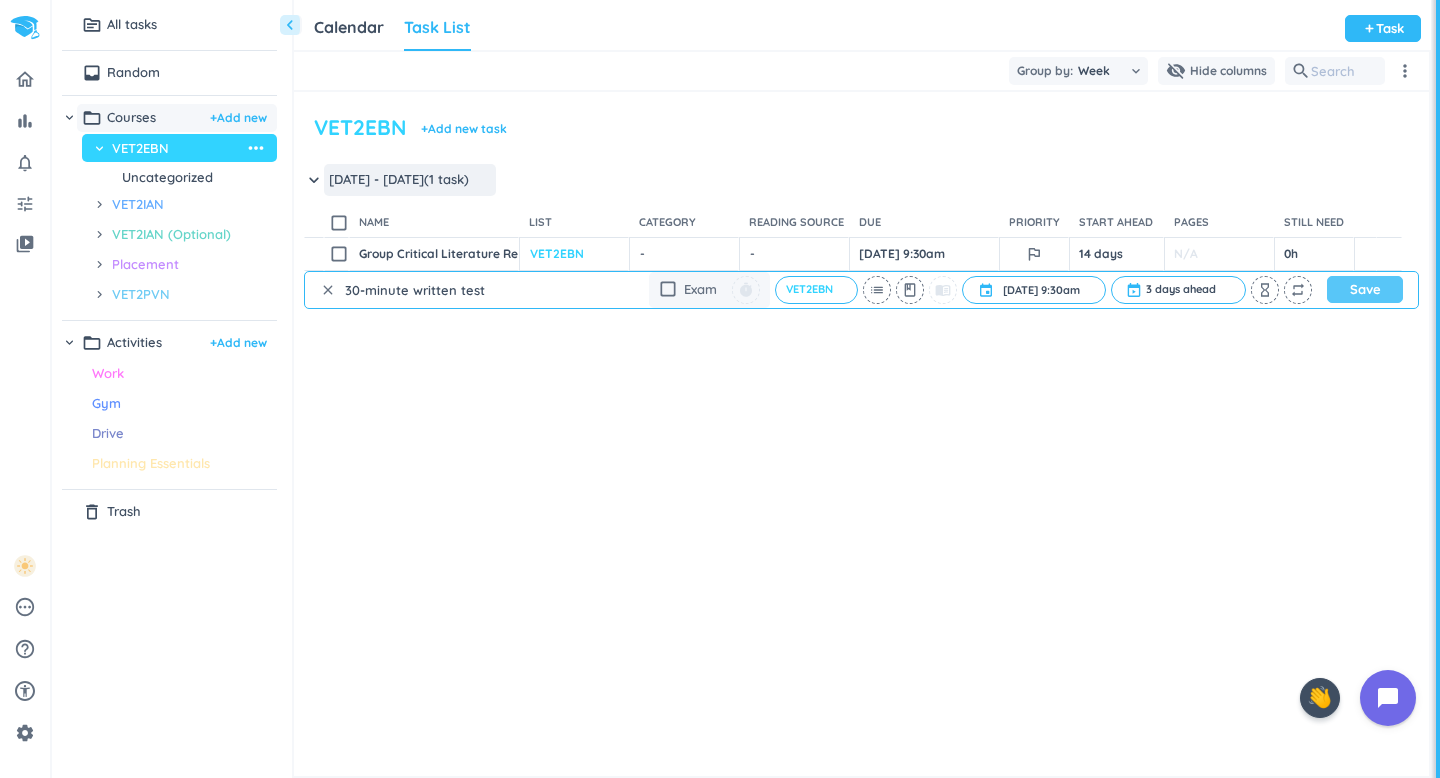type on "30-minute written test" 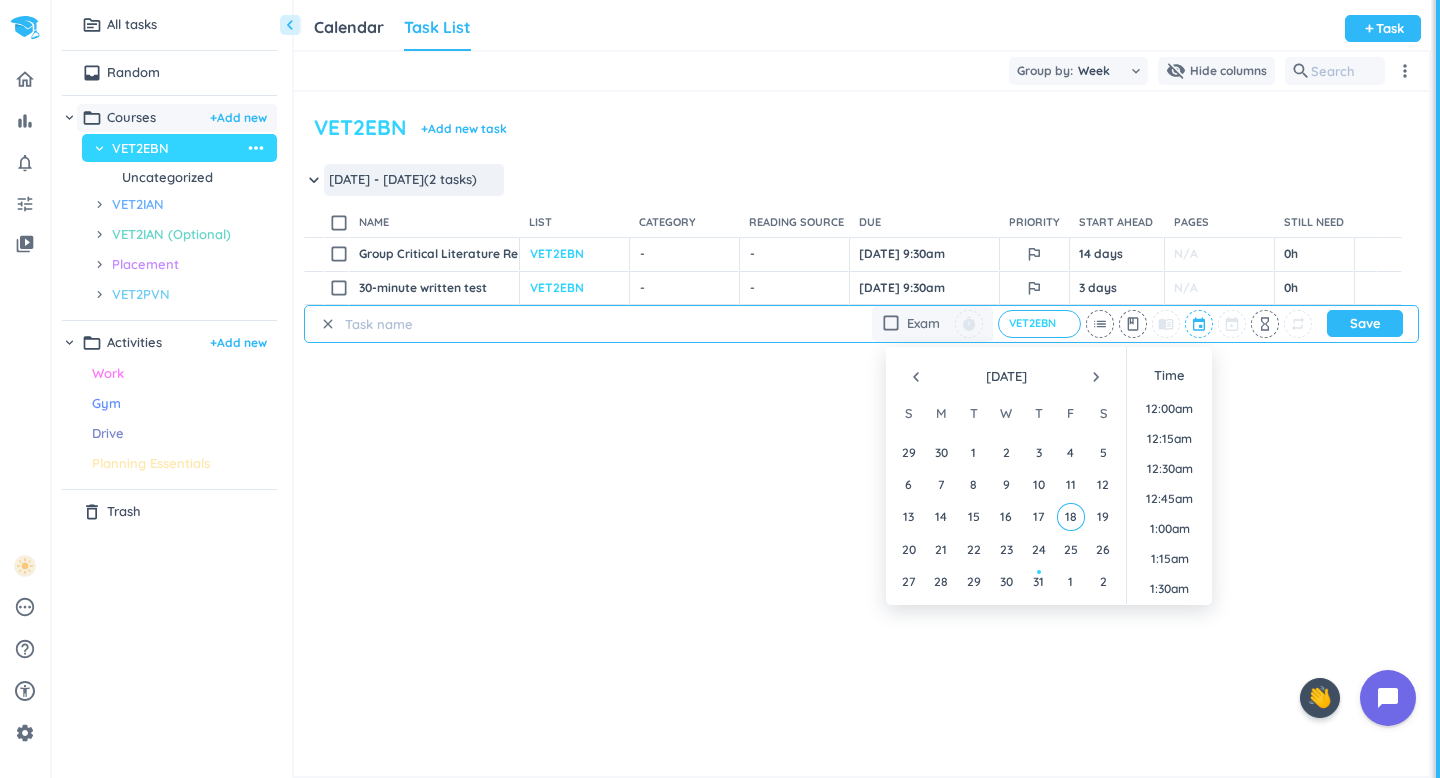 click at bounding box center [1200, 324] 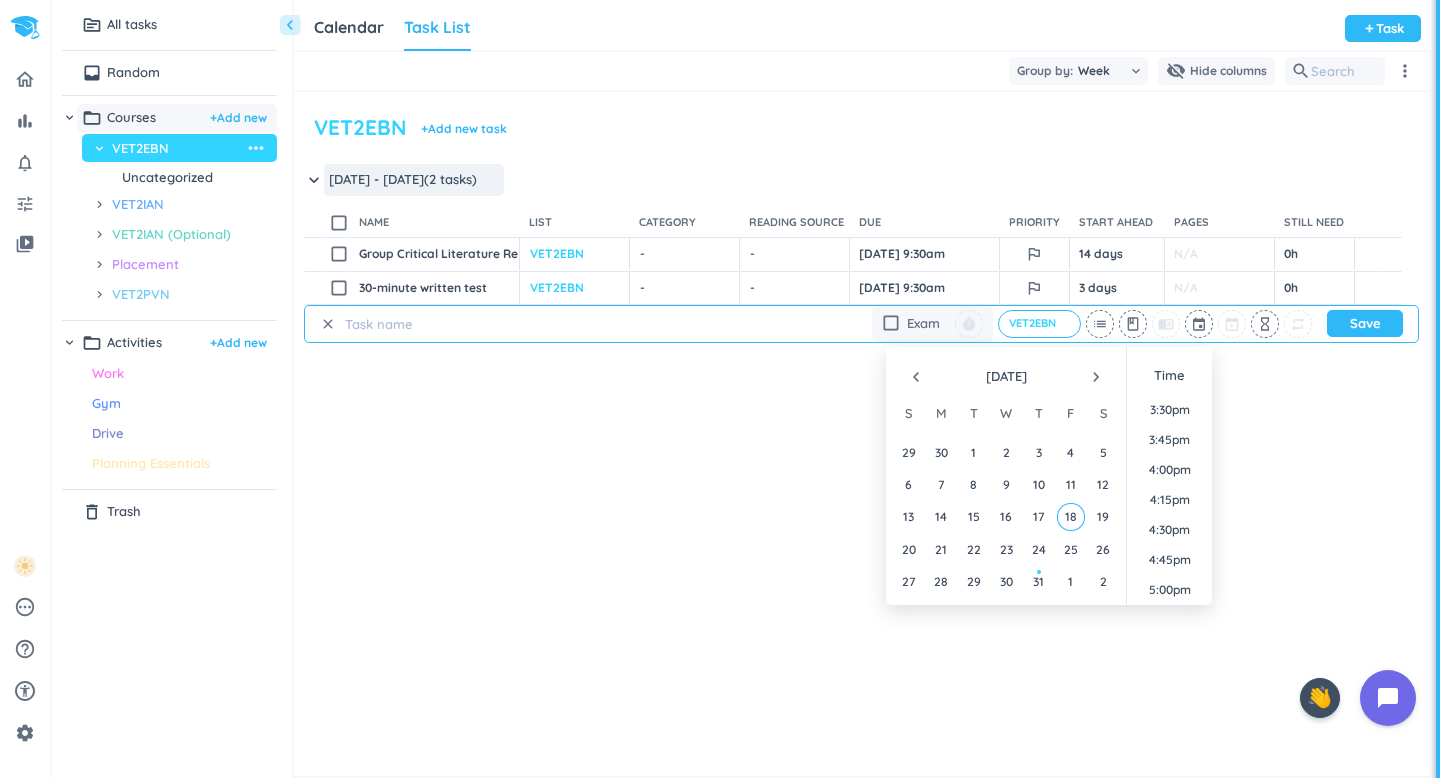 click on "navigate_next" at bounding box center (1096, 377) 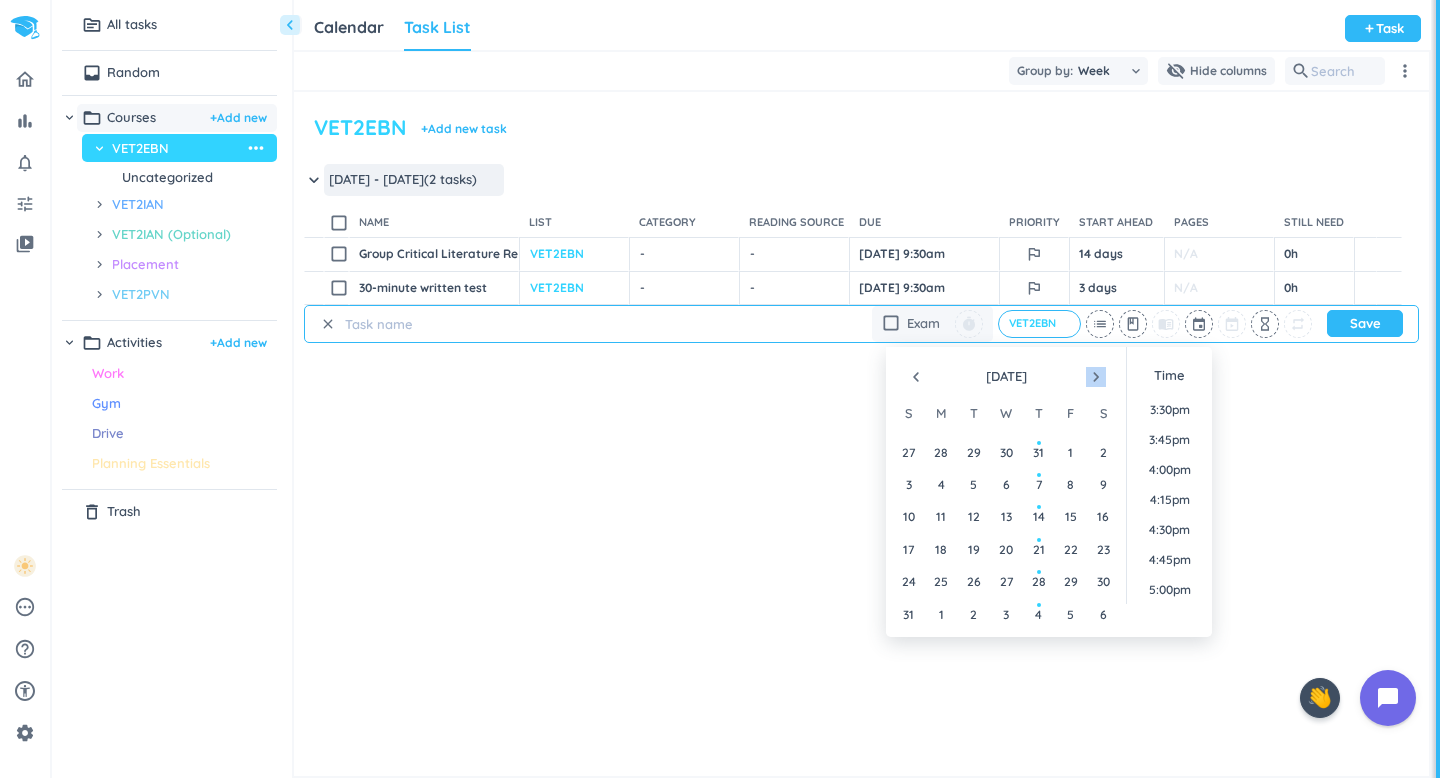click on "navigate_next" at bounding box center (1096, 377) 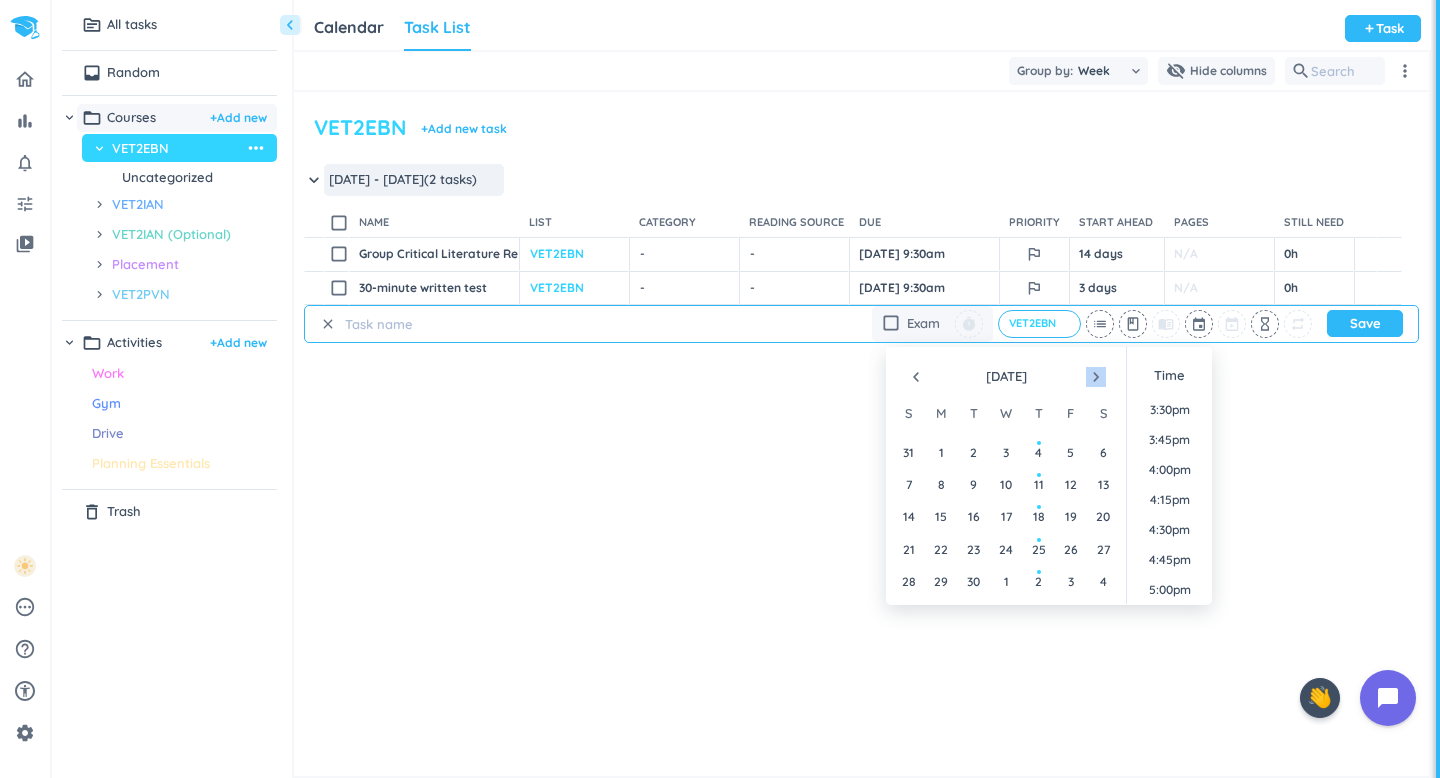 click on "navigate_next" at bounding box center [1096, 377] 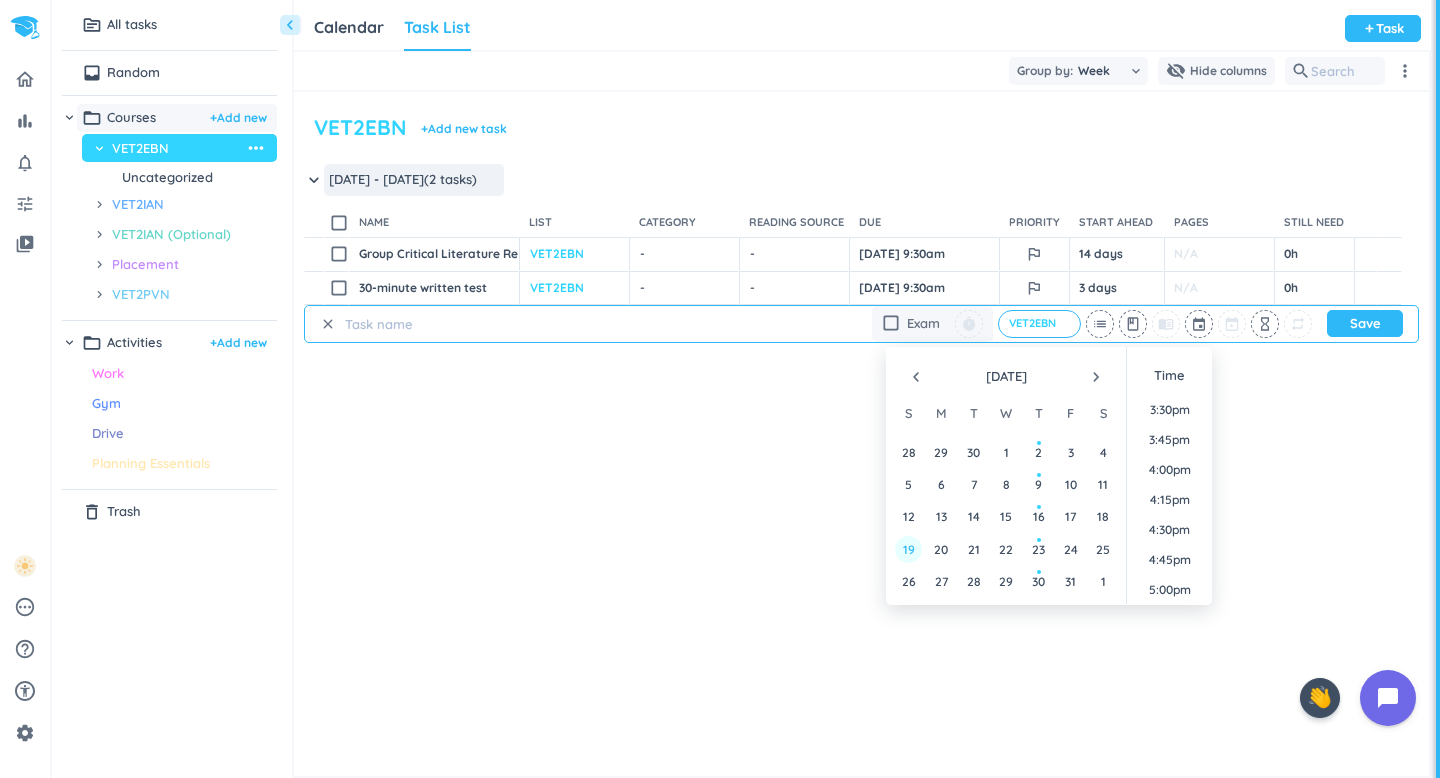 click on "19" at bounding box center [908, 549] 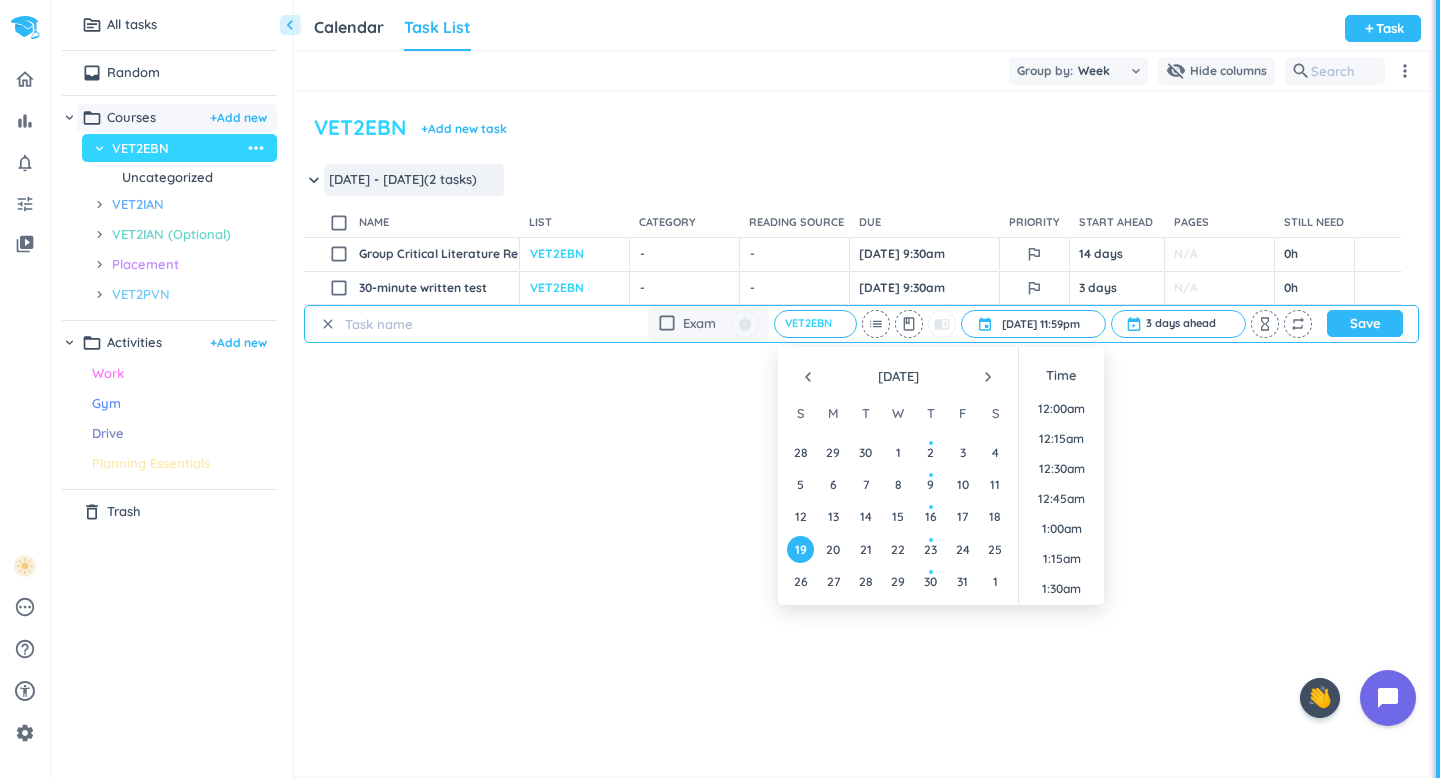 scroll, scrollTop: 2699, scrollLeft: 0, axis: vertical 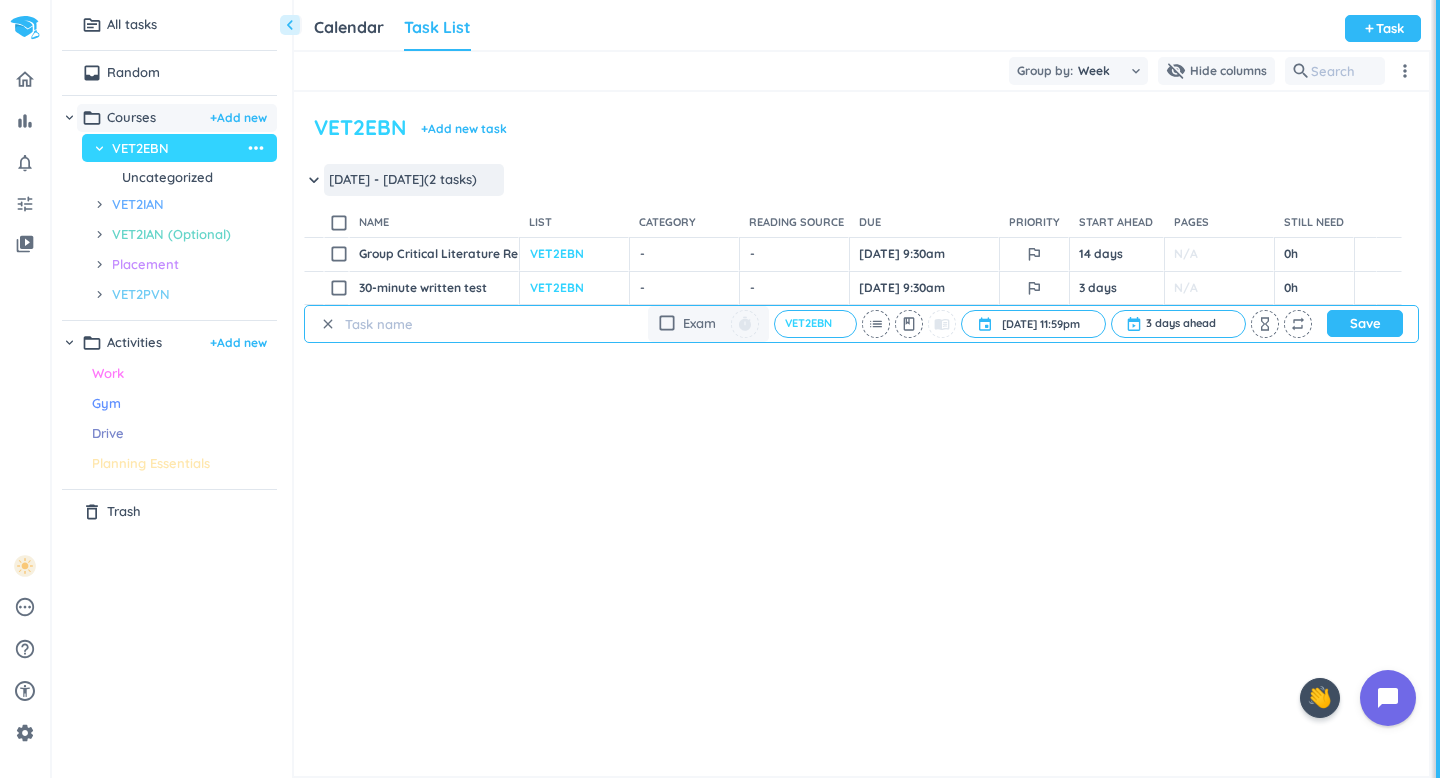 click at bounding box center (436, 324) 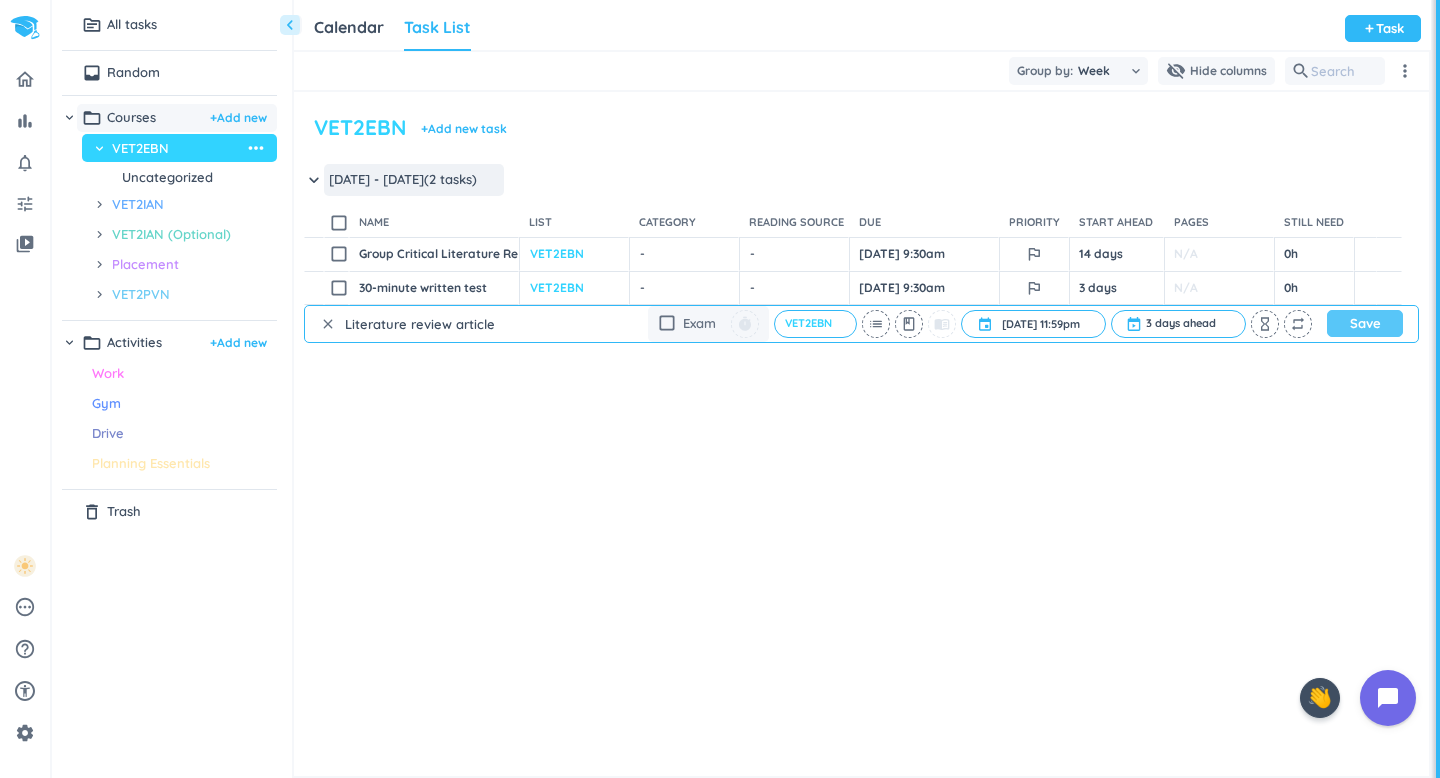type on "Literature review article" 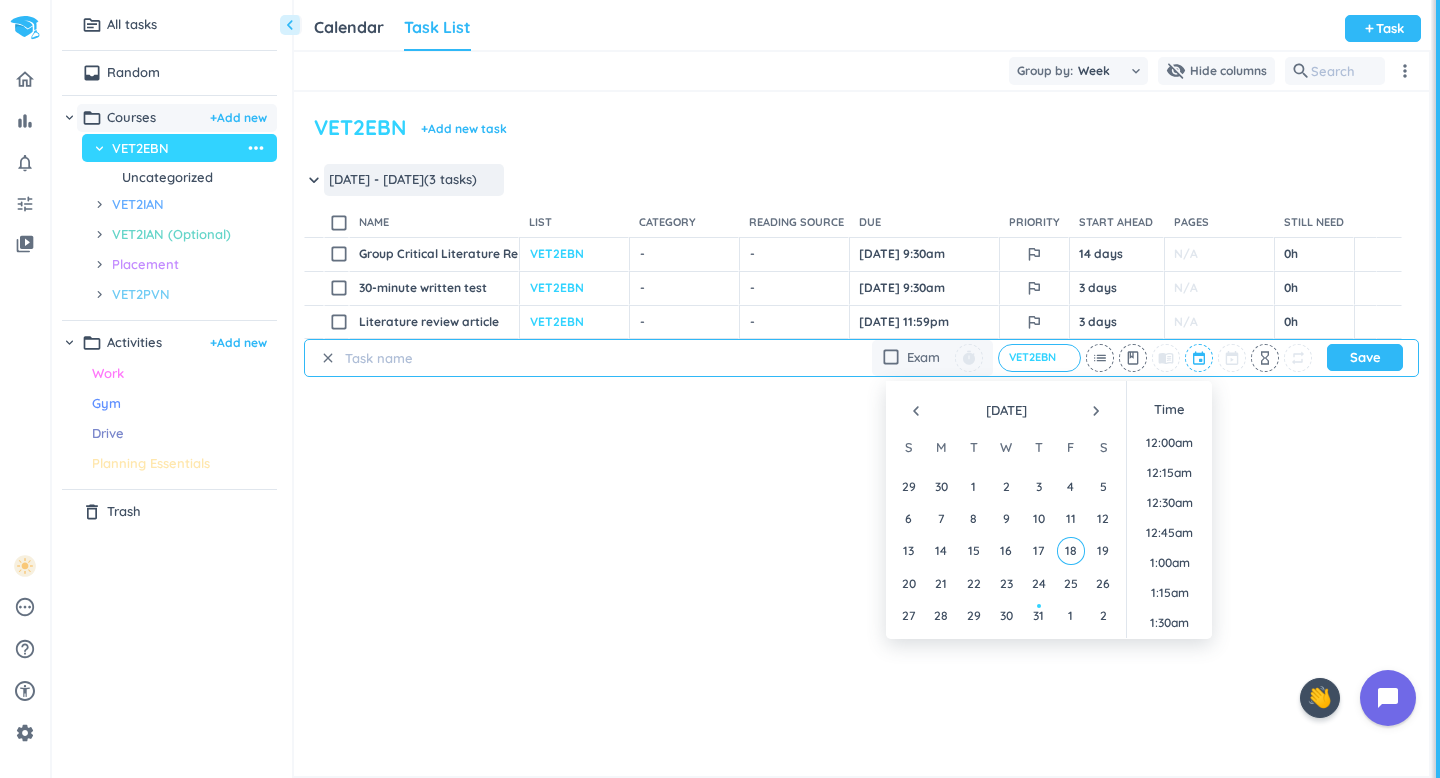 click at bounding box center (1200, 358) 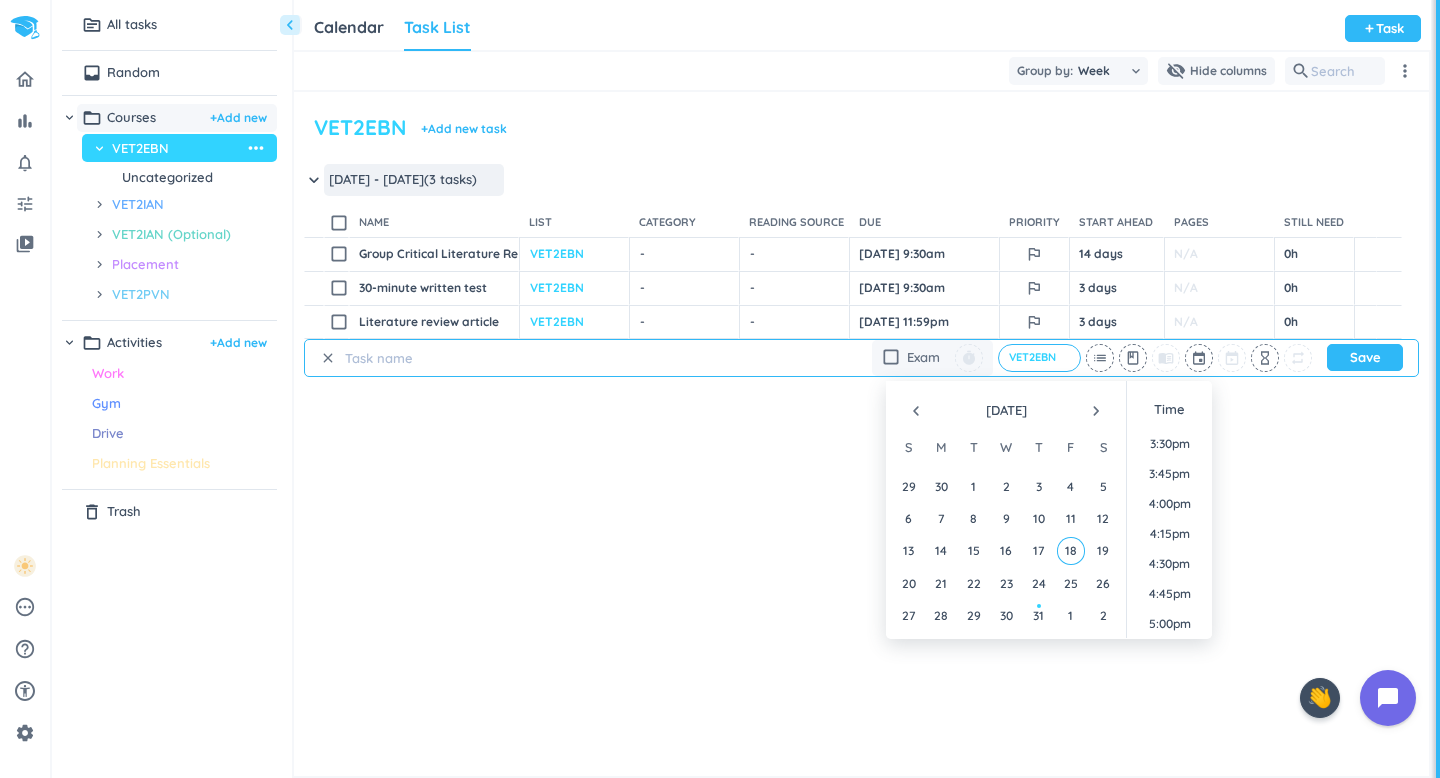 click on "navigate_next" at bounding box center [1096, 411] 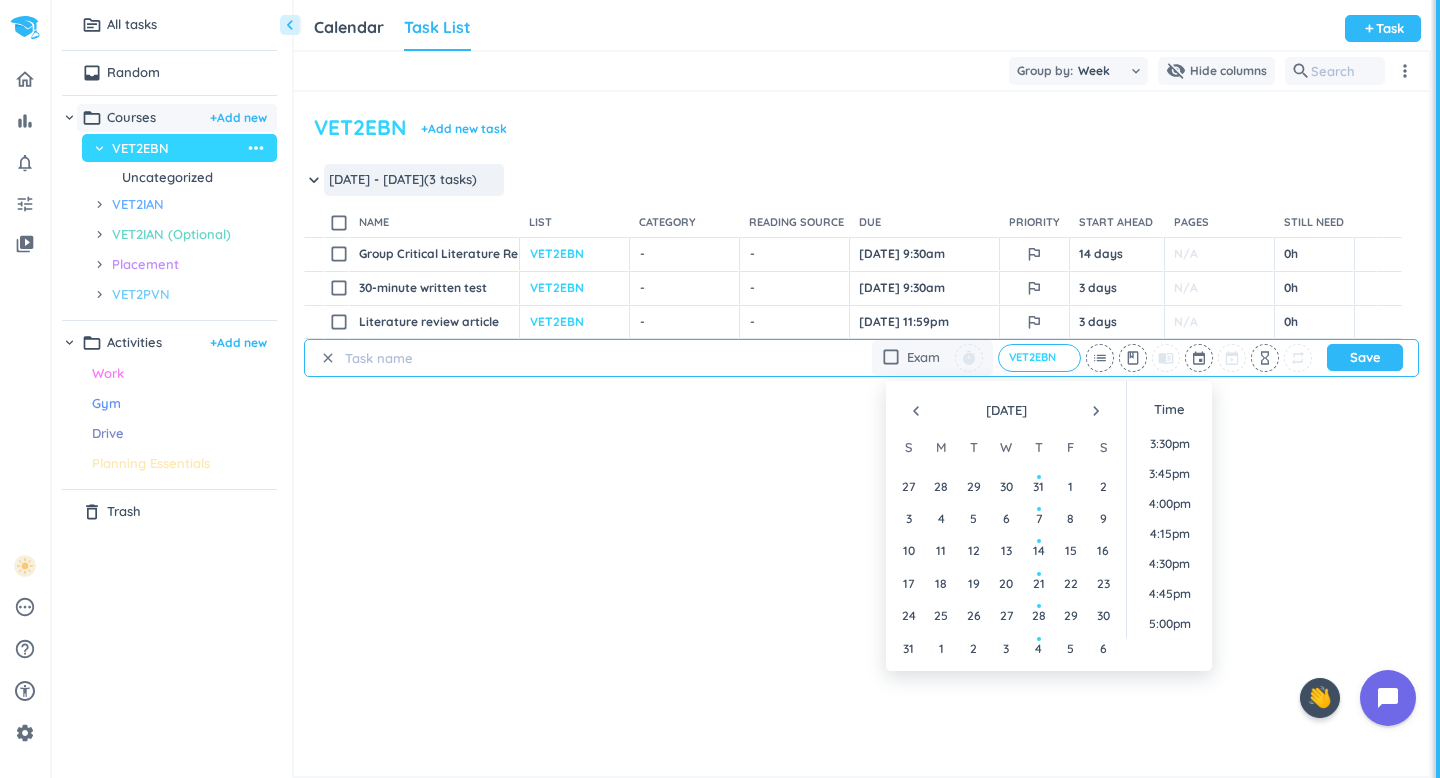 click on "navigate_next" at bounding box center [1096, 411] 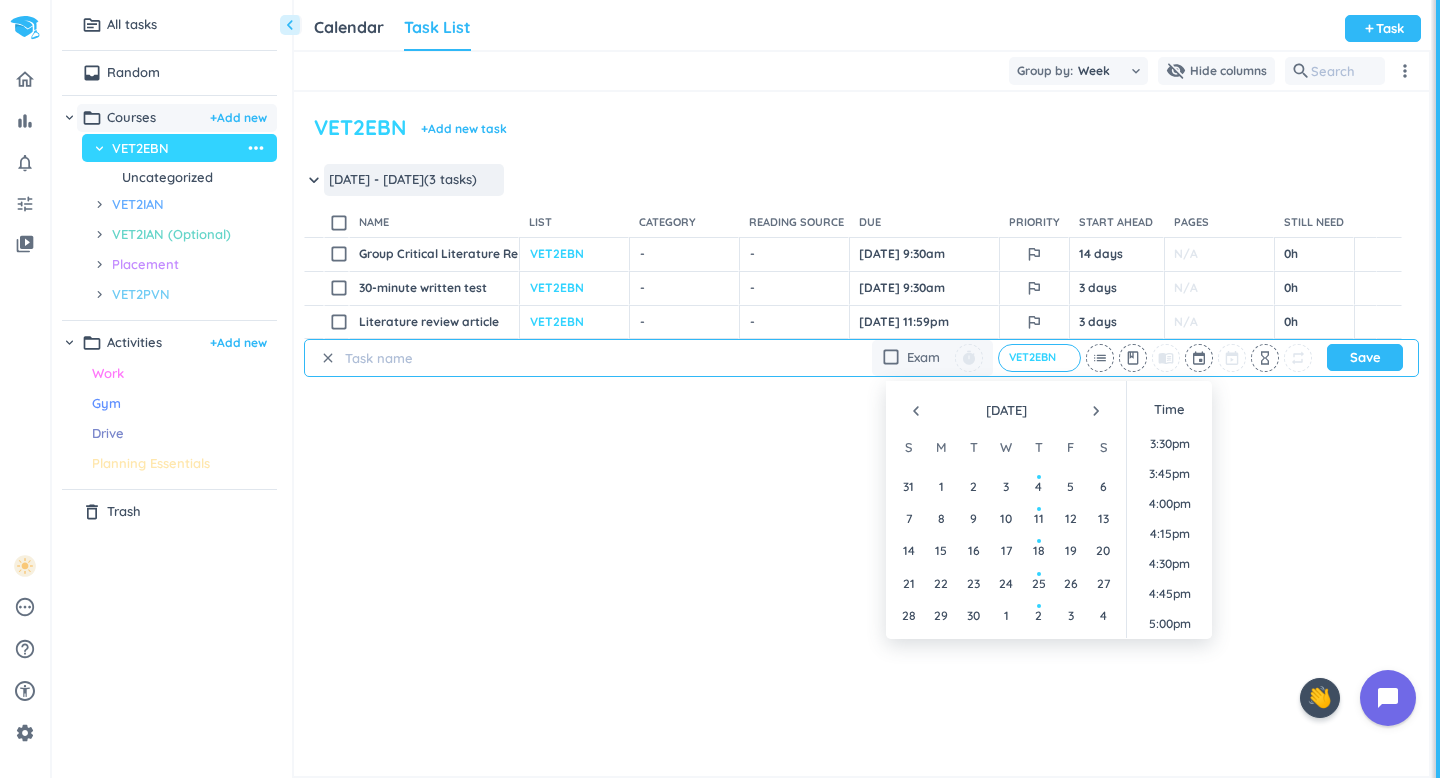 click on "navigate_next" at bounding box center [1096, 411] 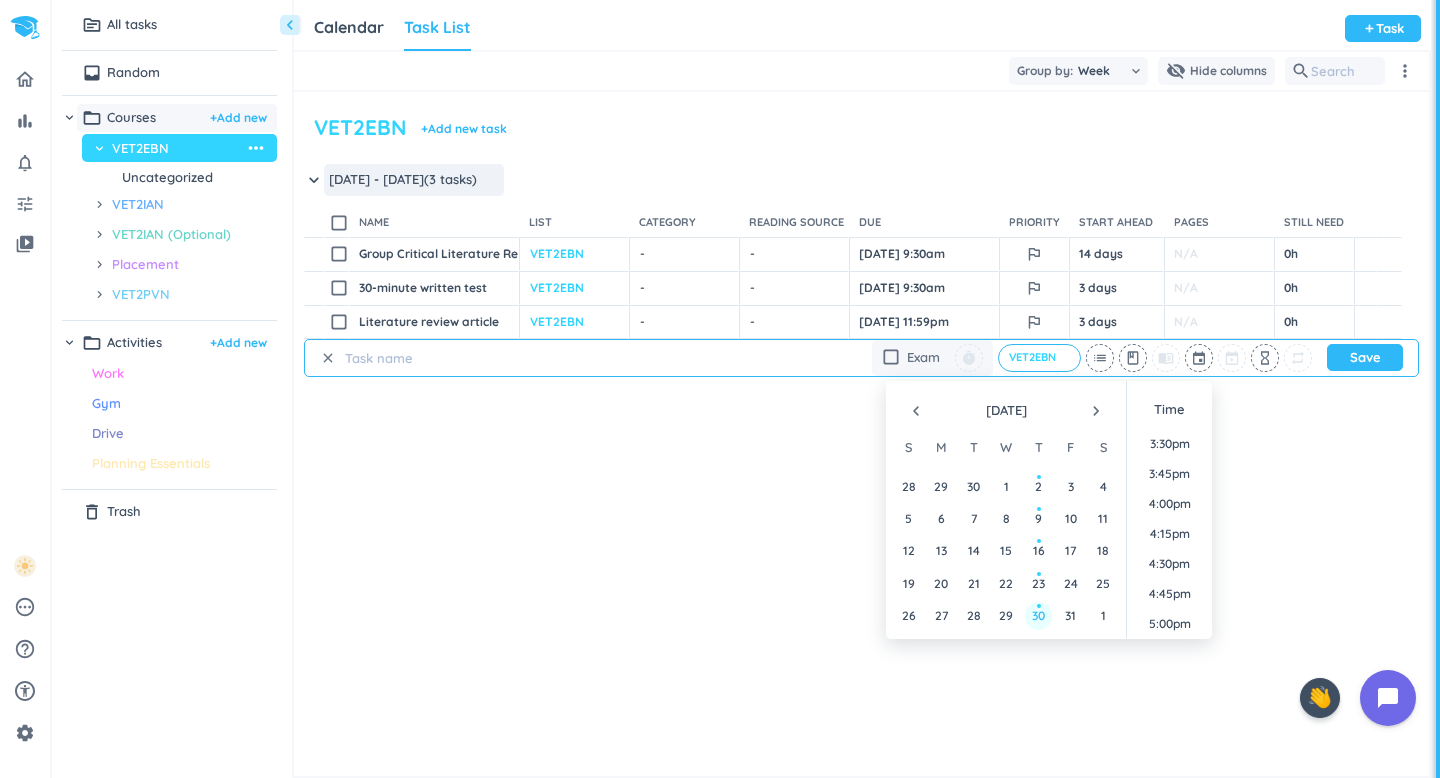 click on "30" at bounding box center (1038, 615) 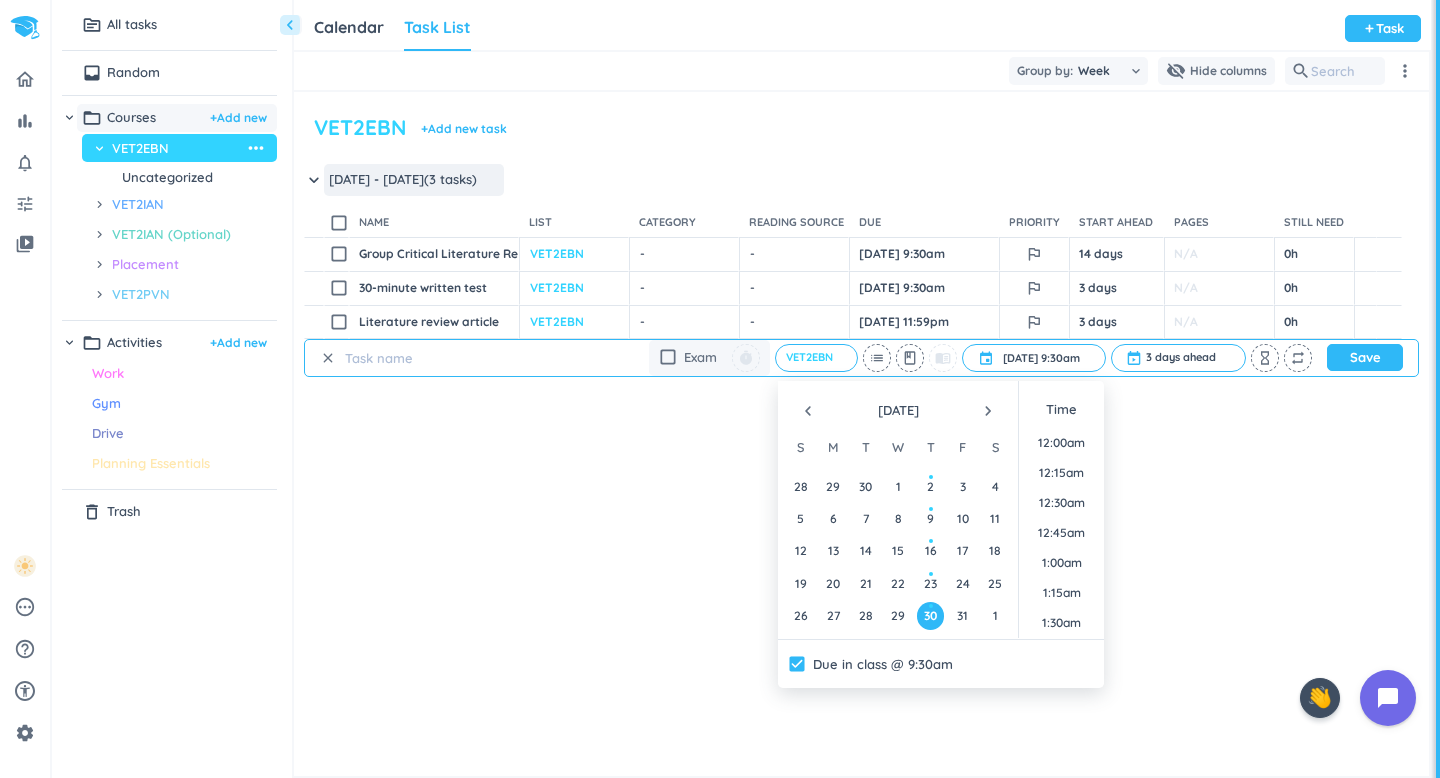 scroll, scrollTop: 1049, scrollLeft: 0, axis: vertical 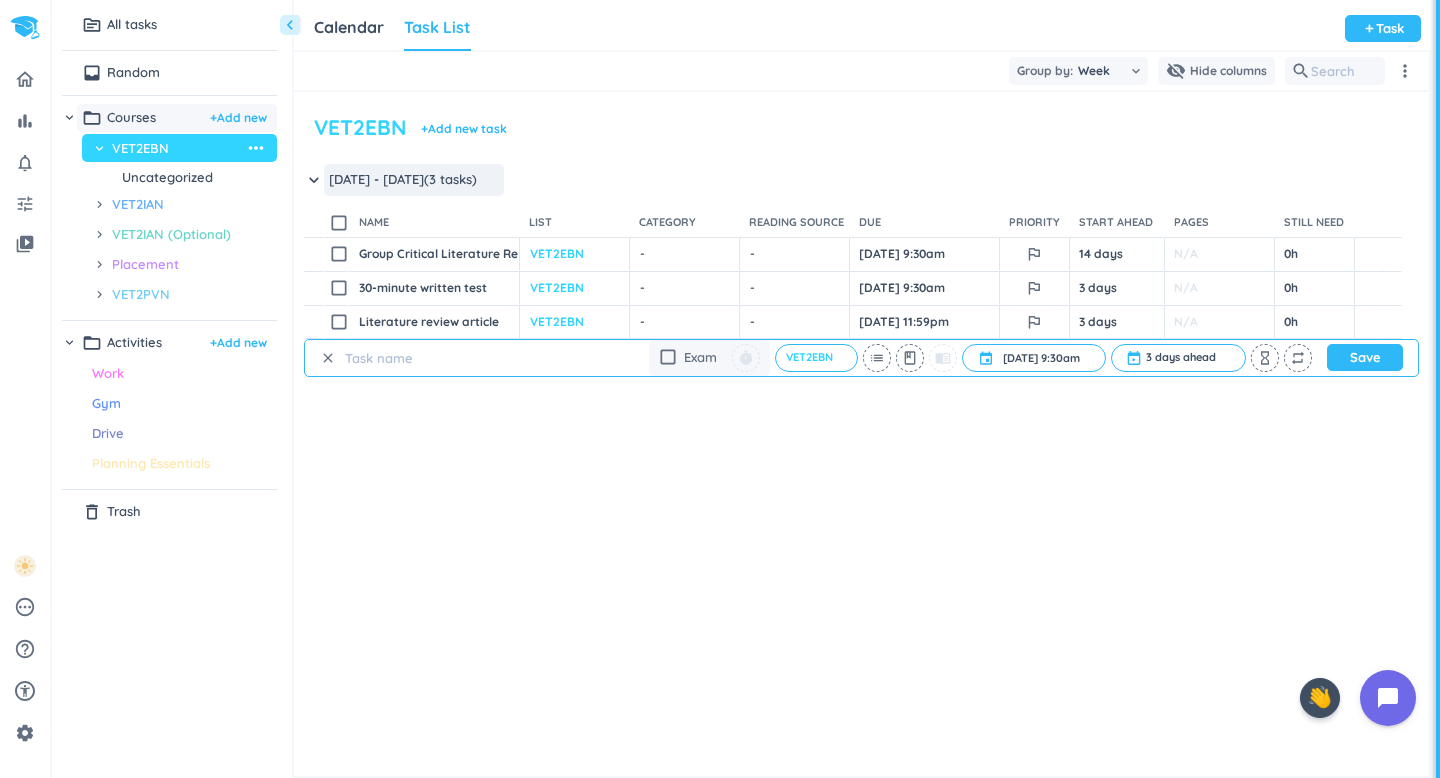 click at bounding box center [436, 358] 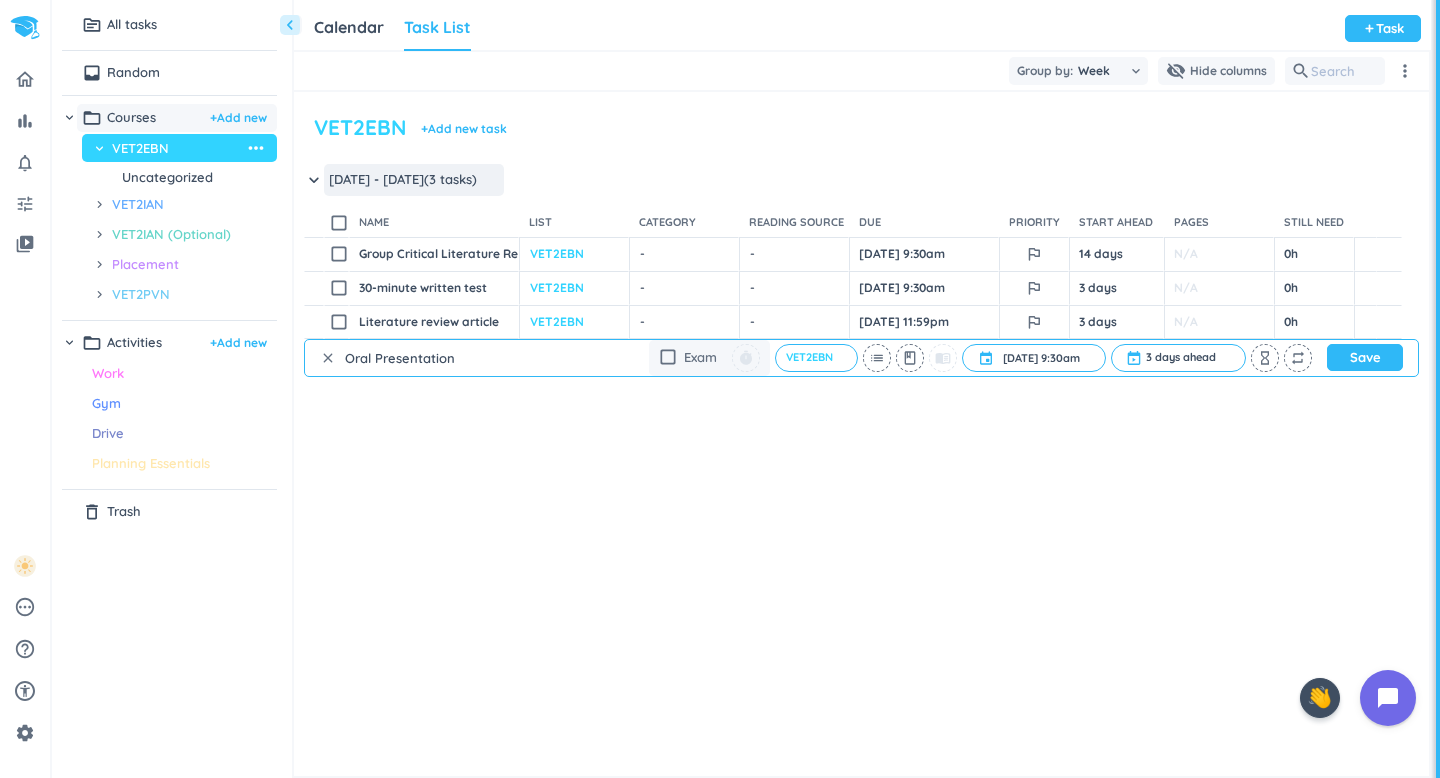 type on "Oral Presentation" 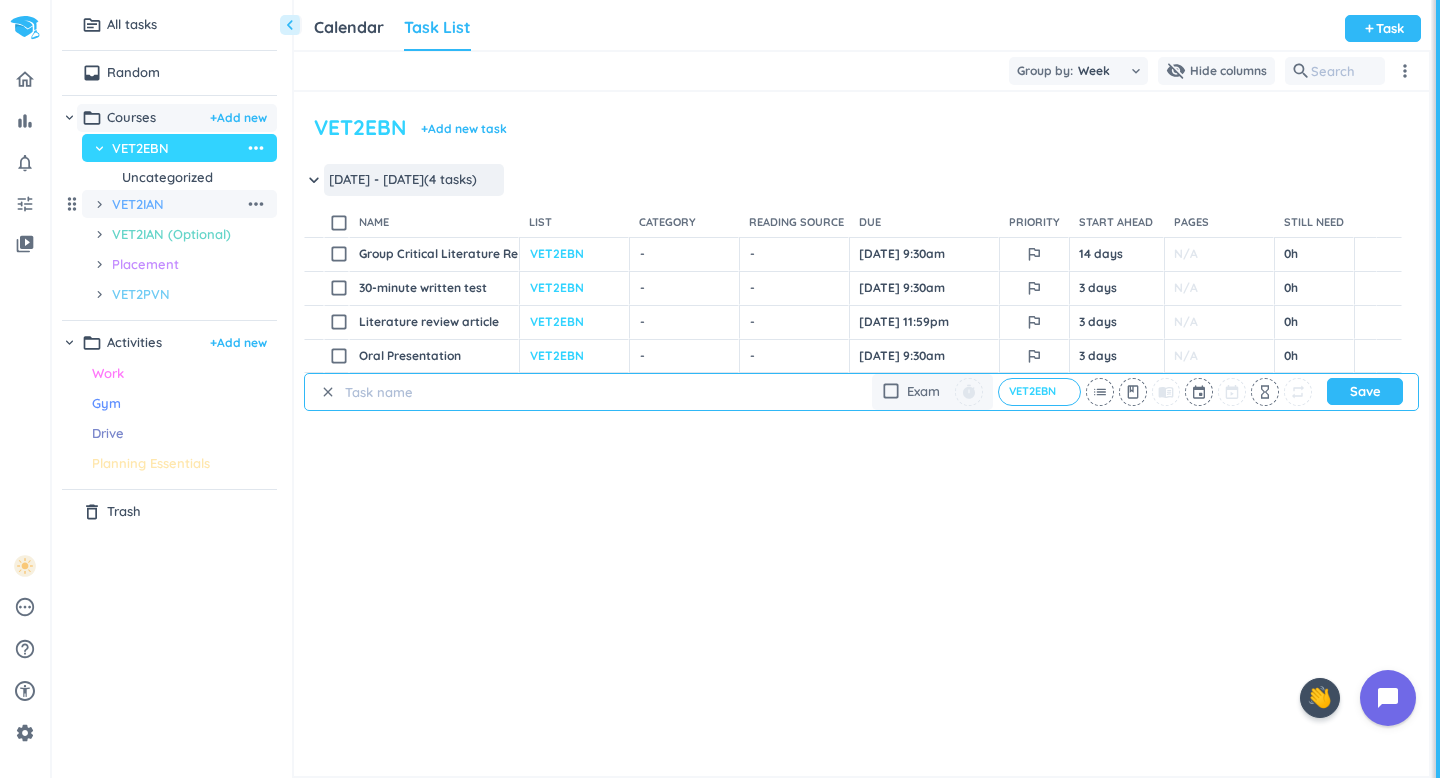 click on "VET2IAN" at bounding box center (178, 204) 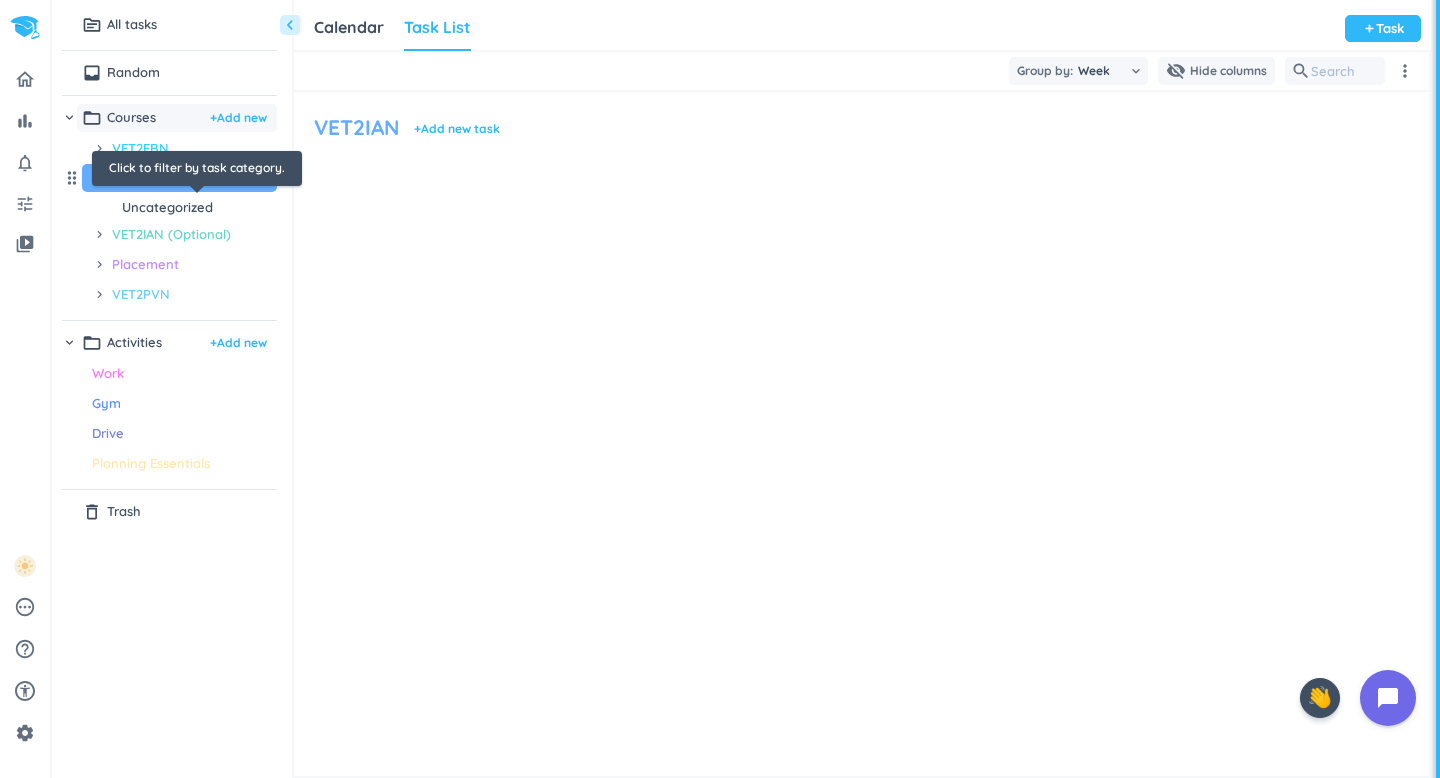 scroll, scrollTop: 1, scrollLeft: 1, axis: both 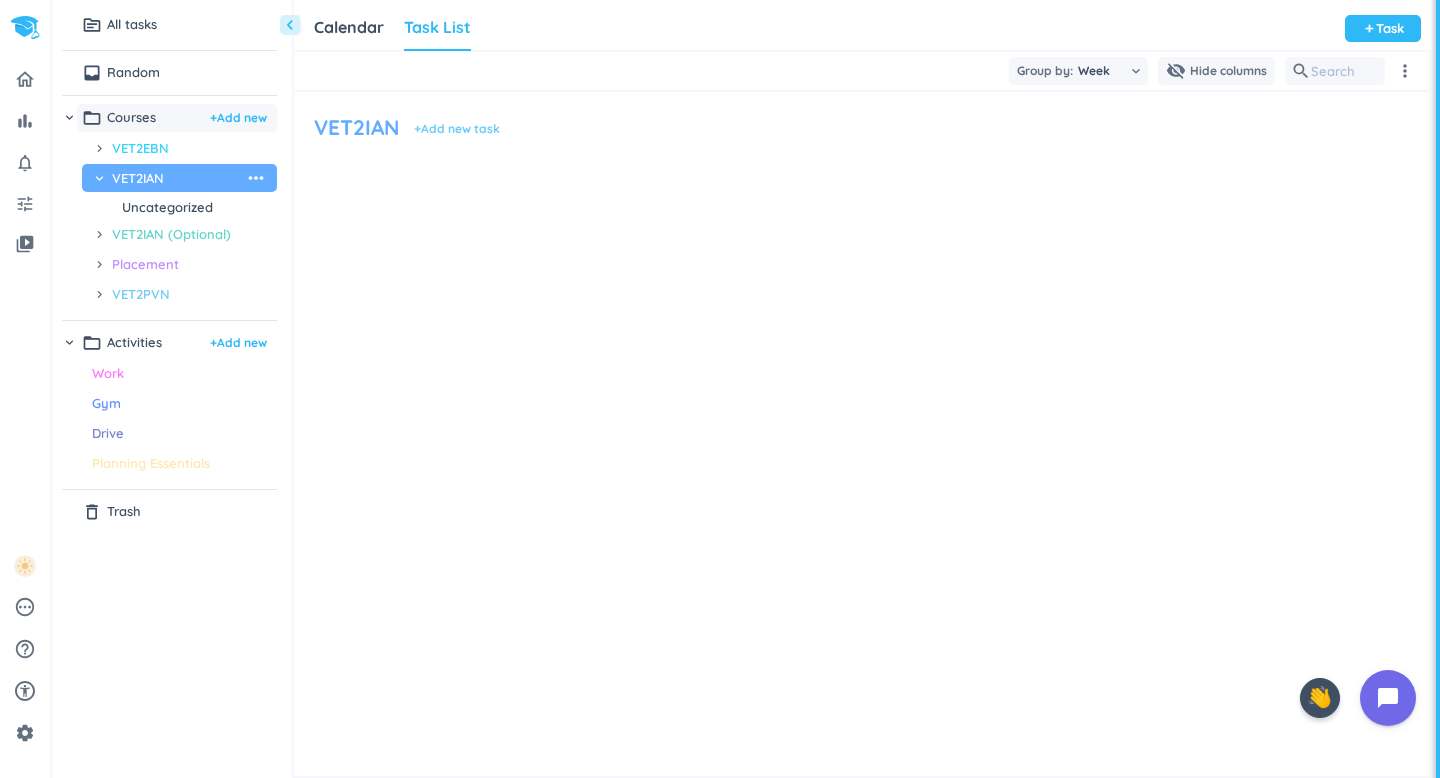 click on "+  Add new task" at bounding box center [457, 129] 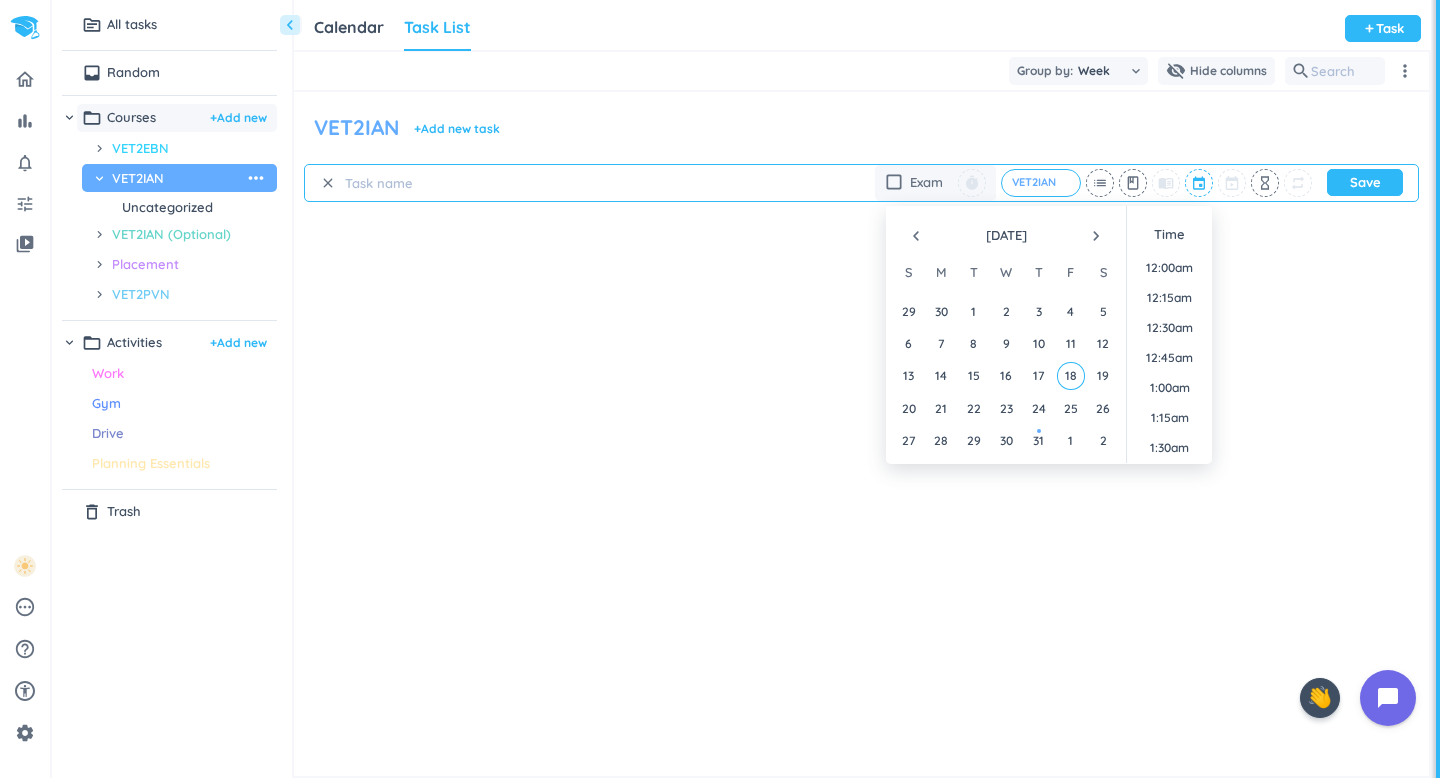 click at bounding box center (1200, 183) 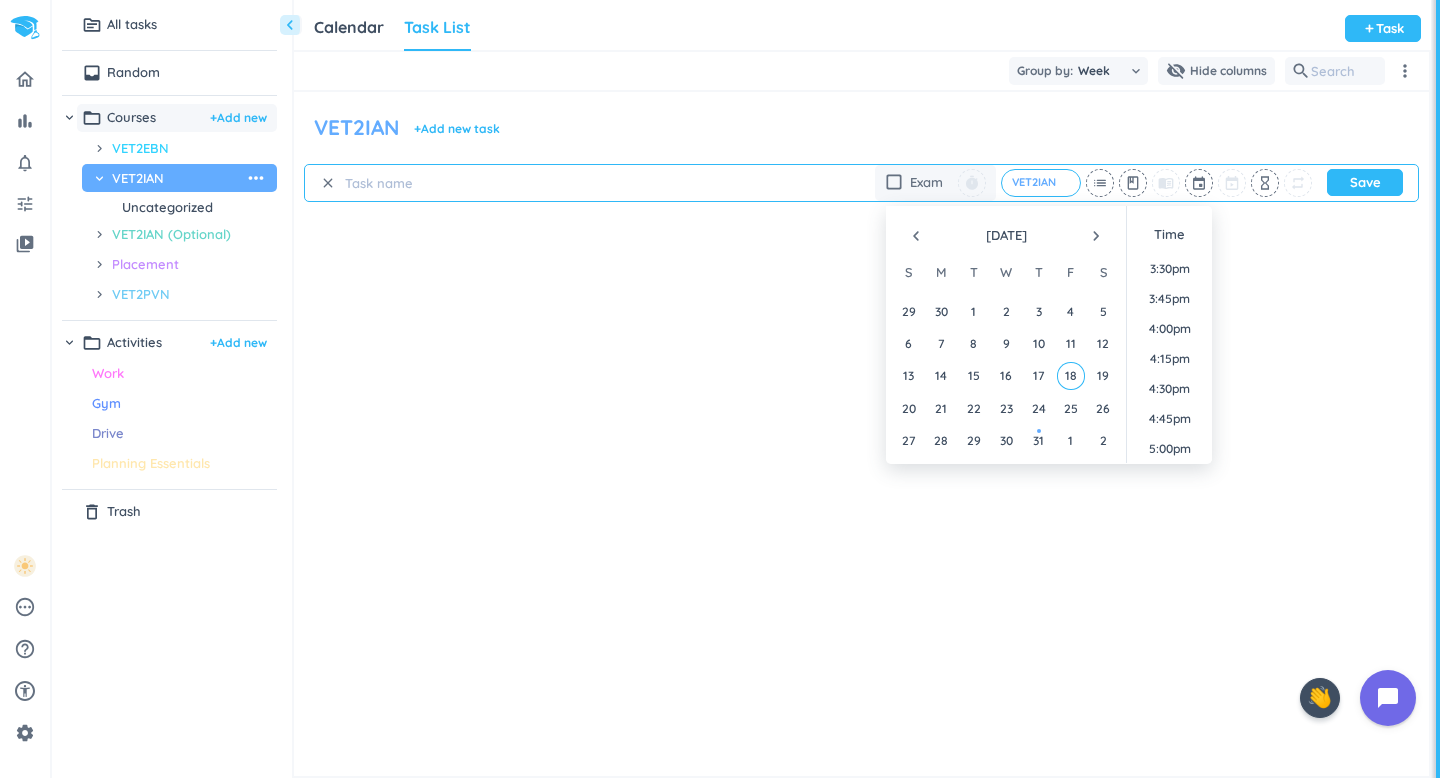 click on "navigate_next" at bounding box center [1096, 236] 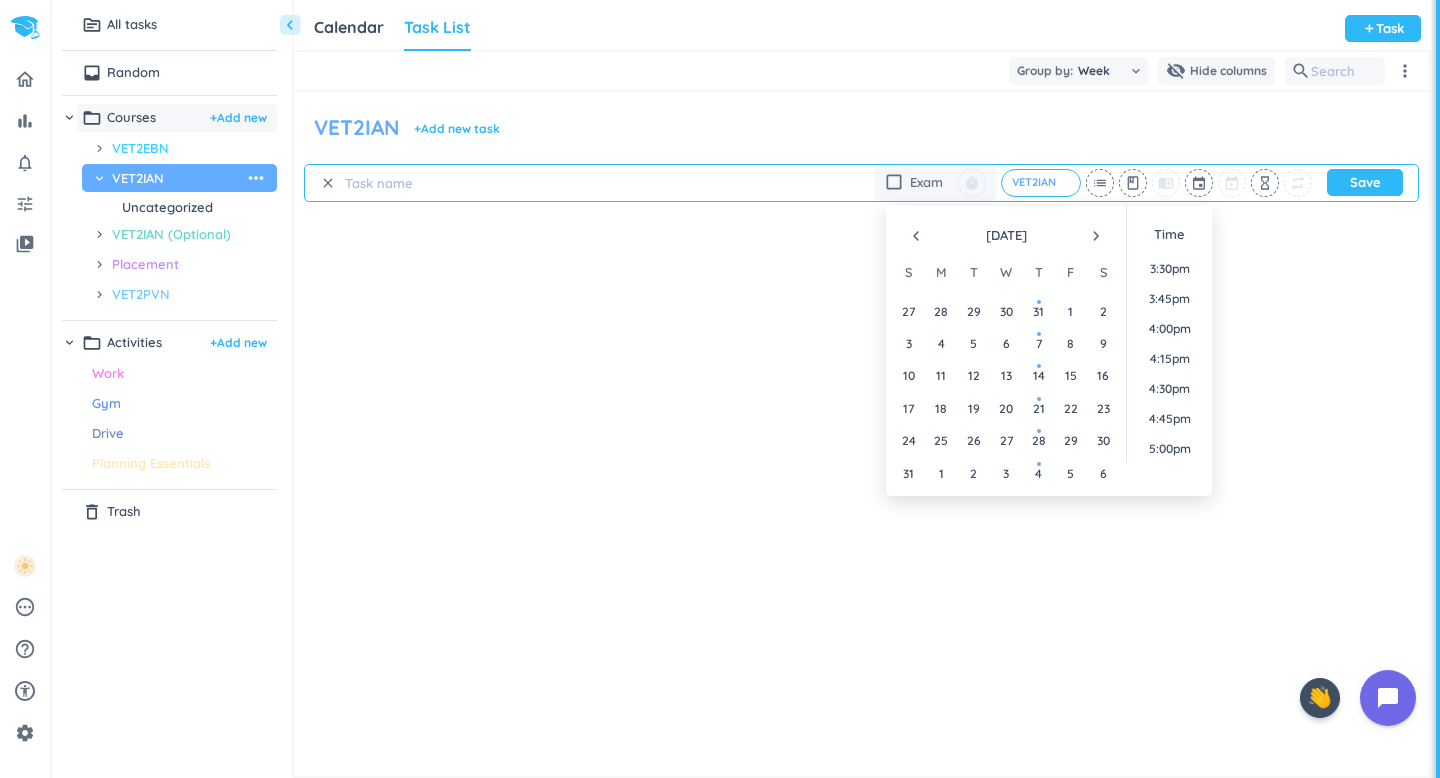 click on "navigate_next" at bounding box center (1096, 236) 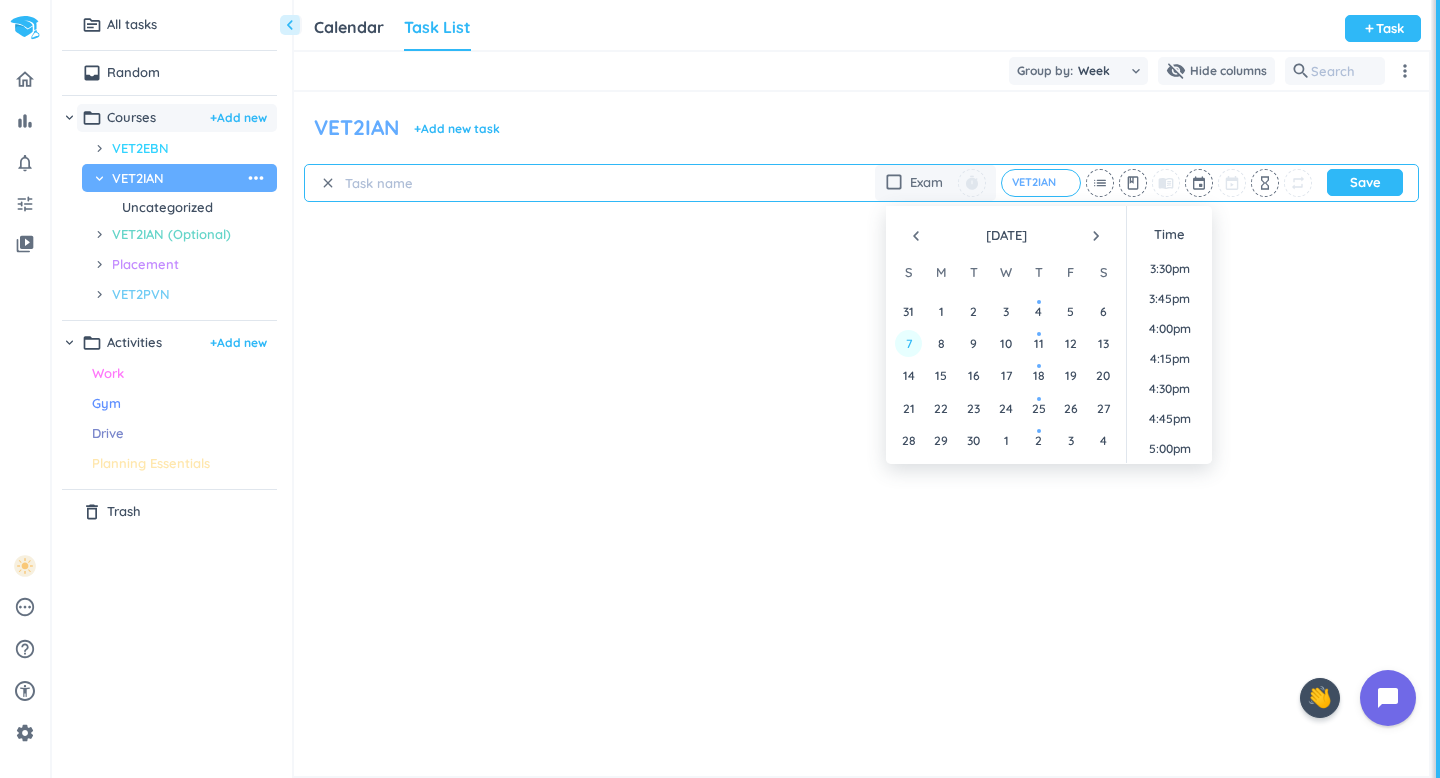click on "7" at bounding box center (908, 343) 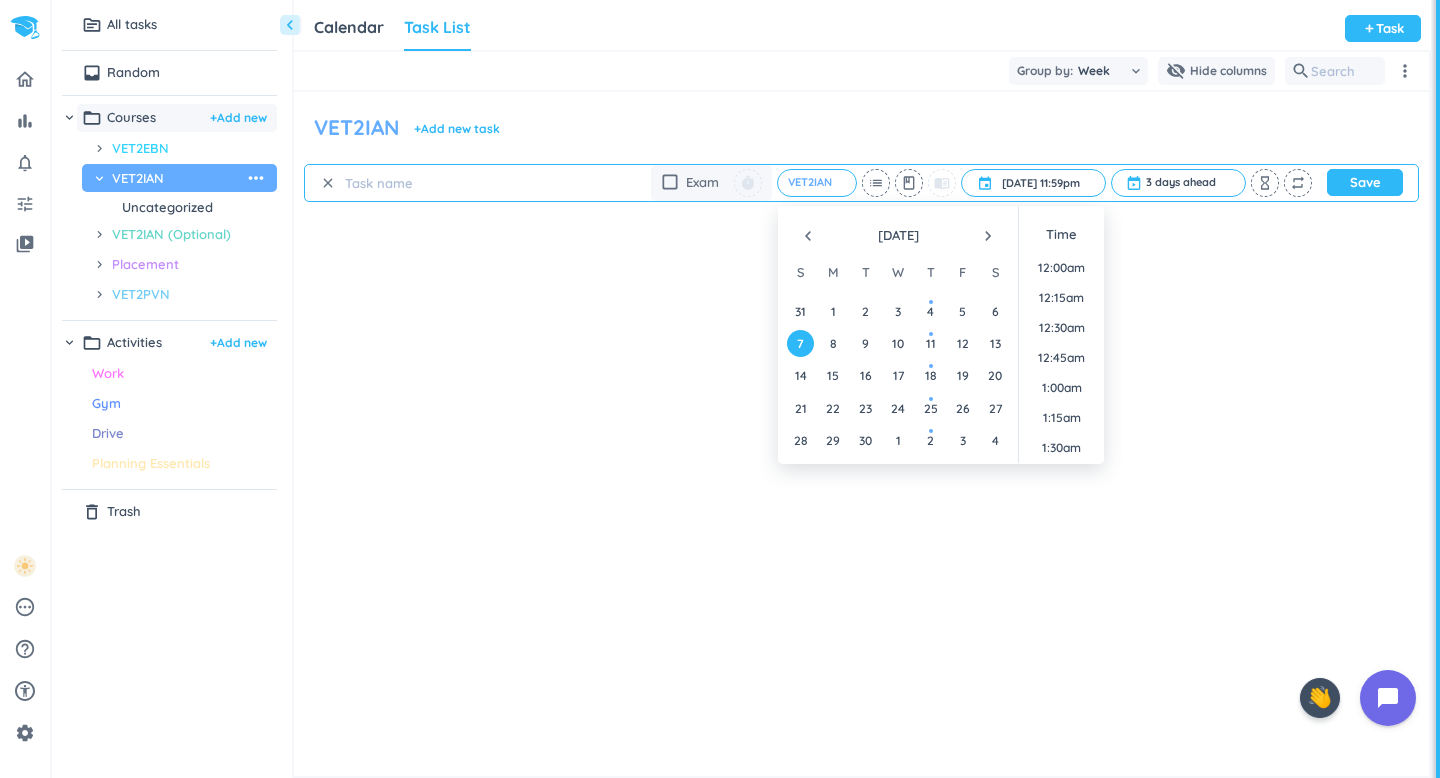 scroll, scrollTop: 2699, scrollLeft: 0, axis: vertical 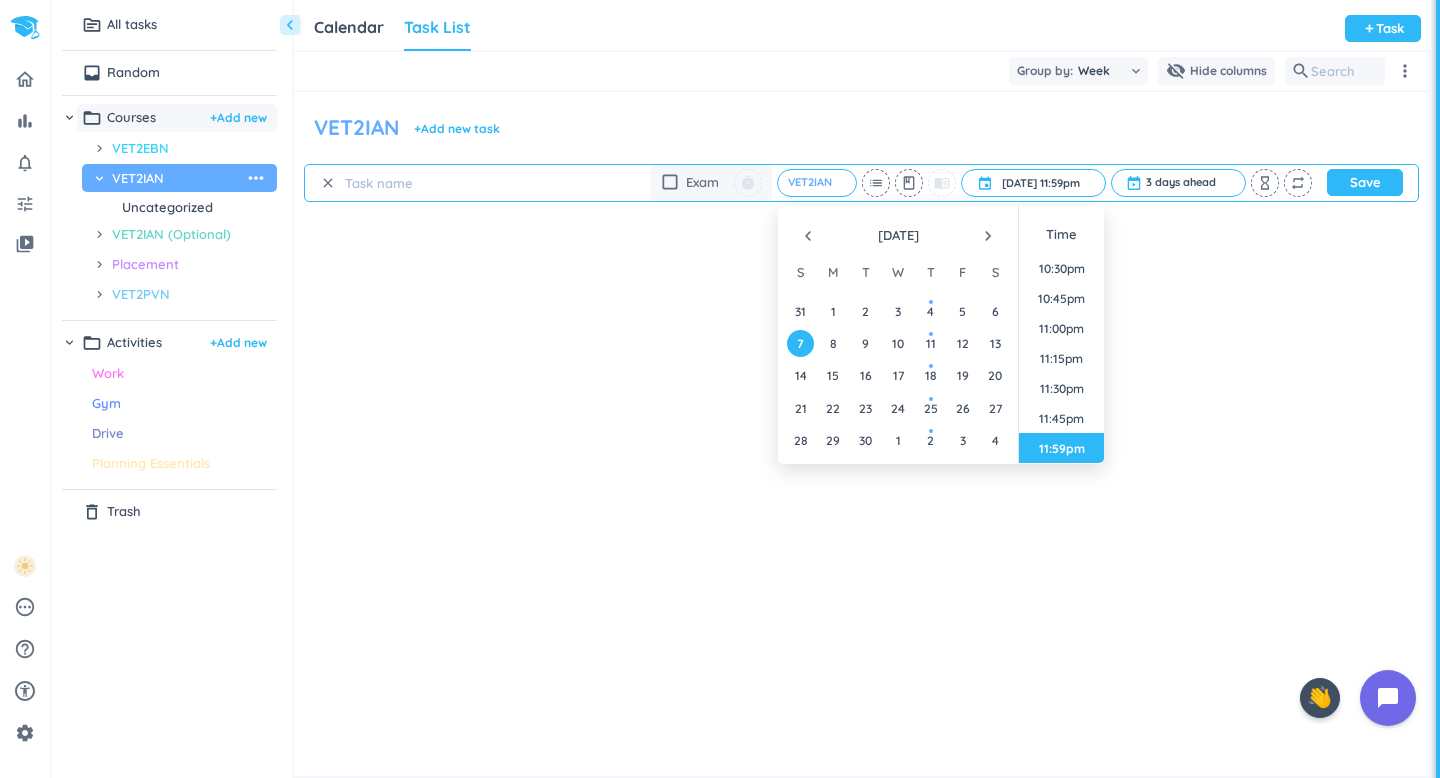 click at bounding box center [436, 183] 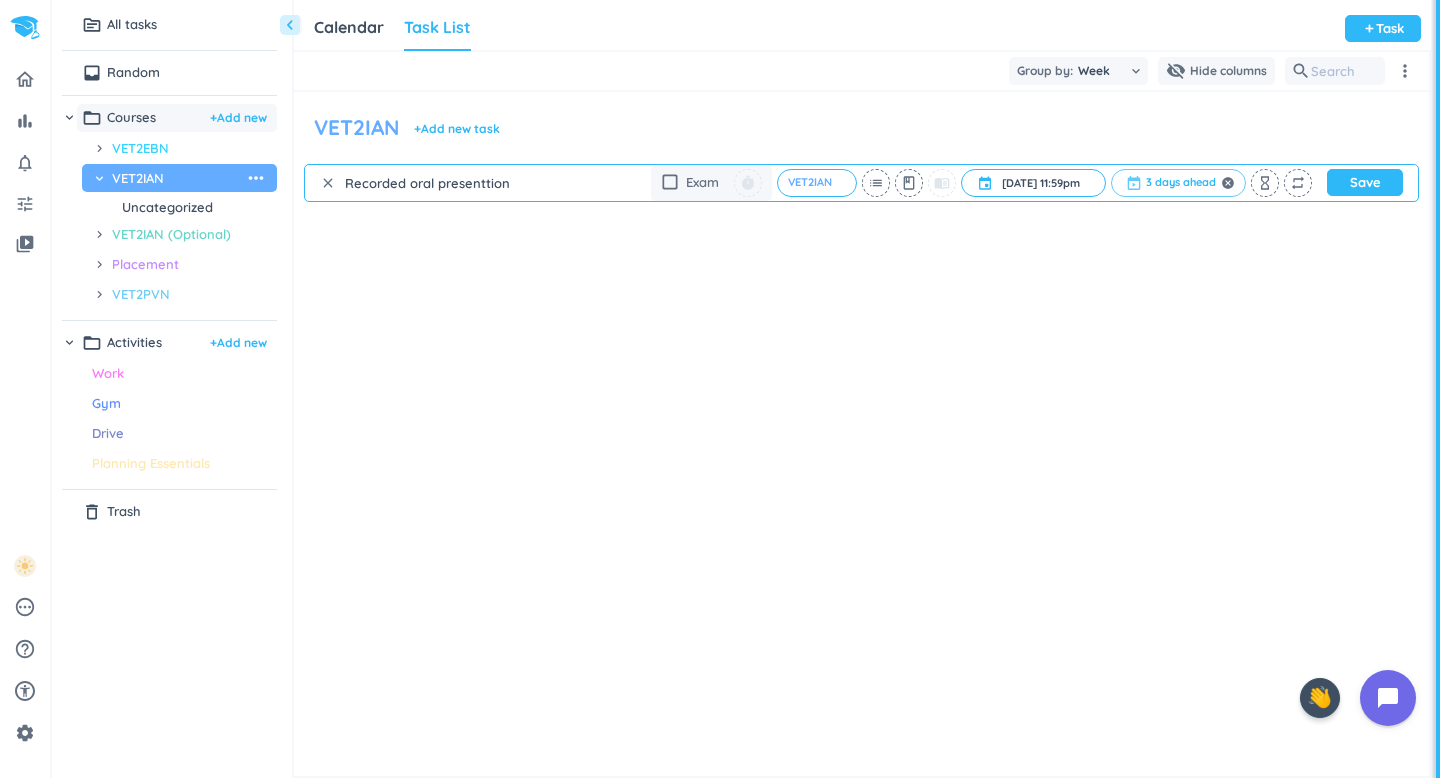 click at bounding box center (1178, 183) 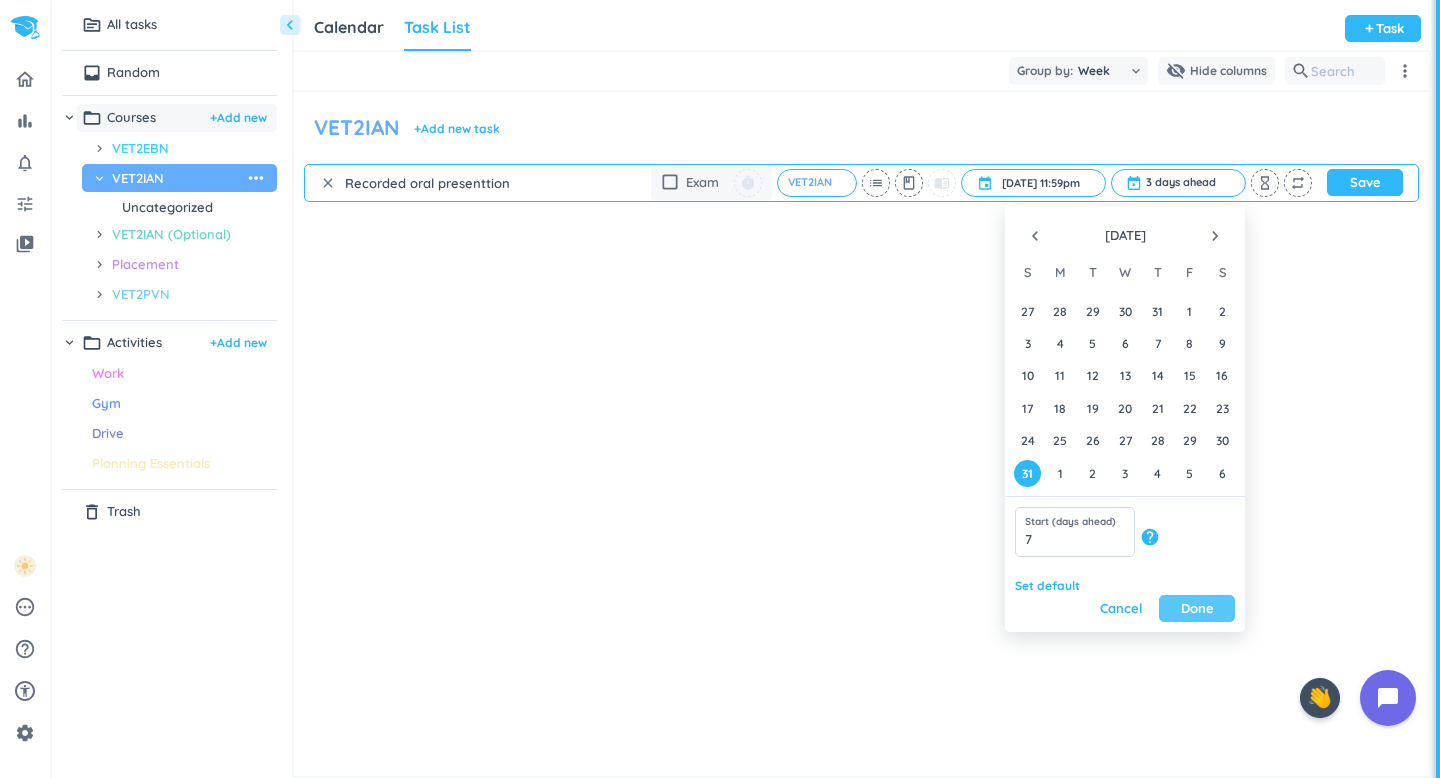 click on "Done" at bounding box center (1197, 608) 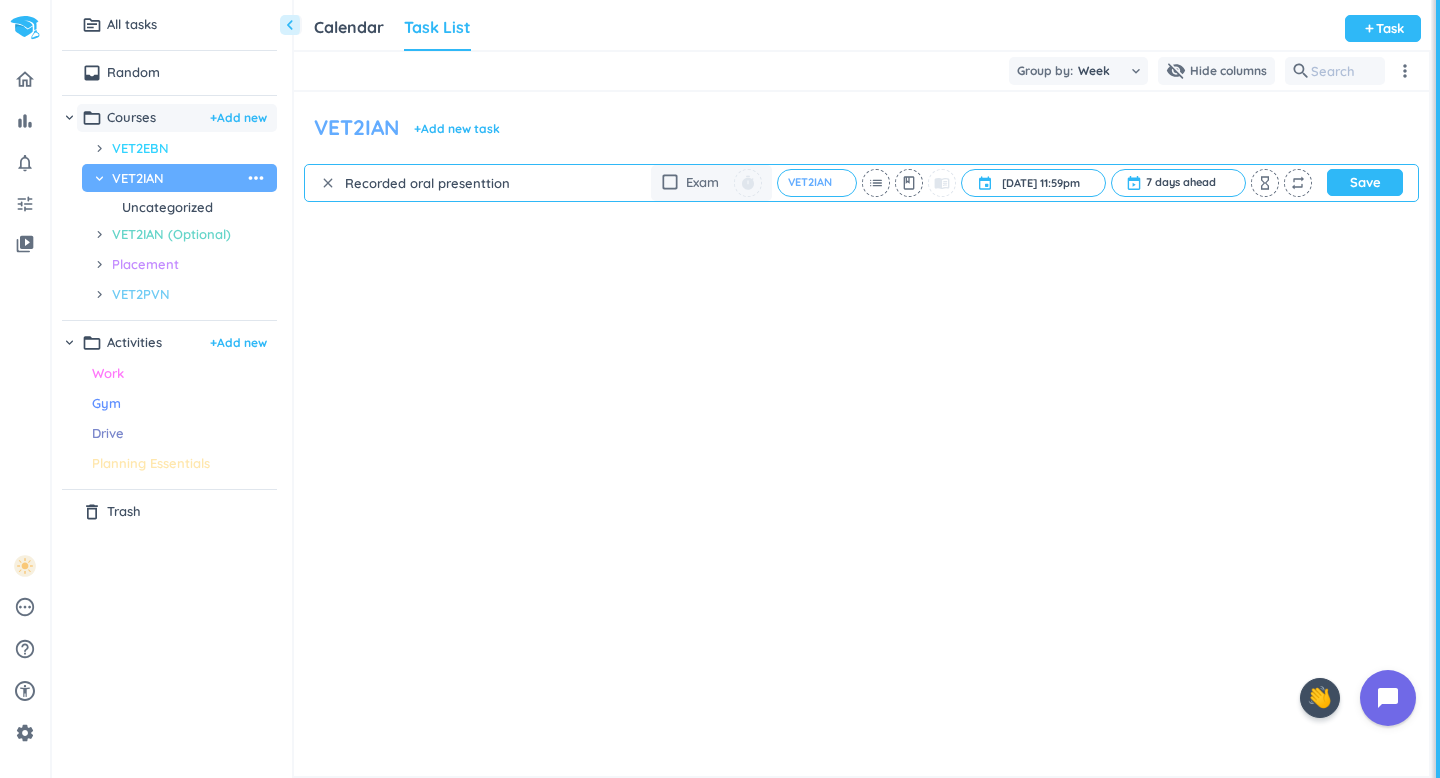 click on "Recorded oral presenttion" at bounding box center (436, 183) 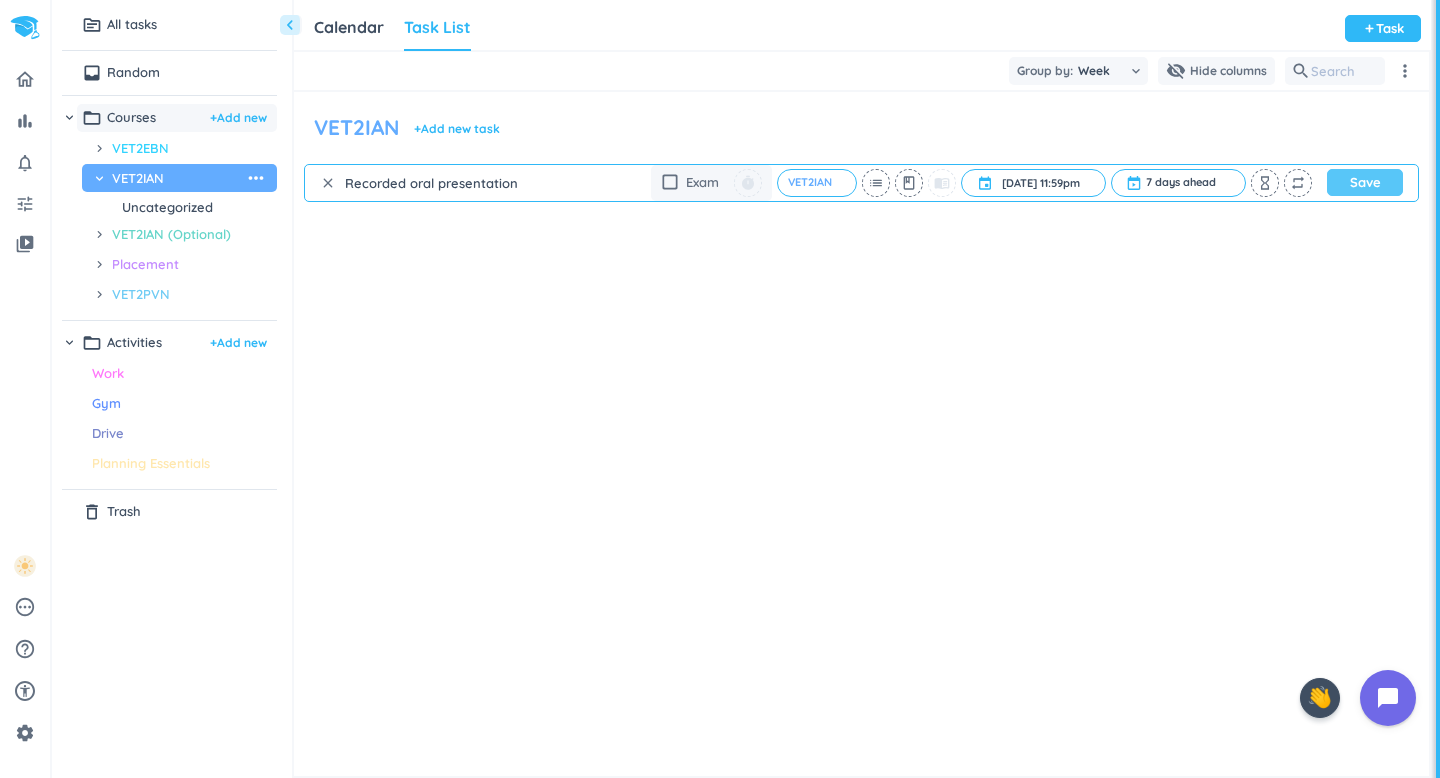 type on "Recorded oral presentation" 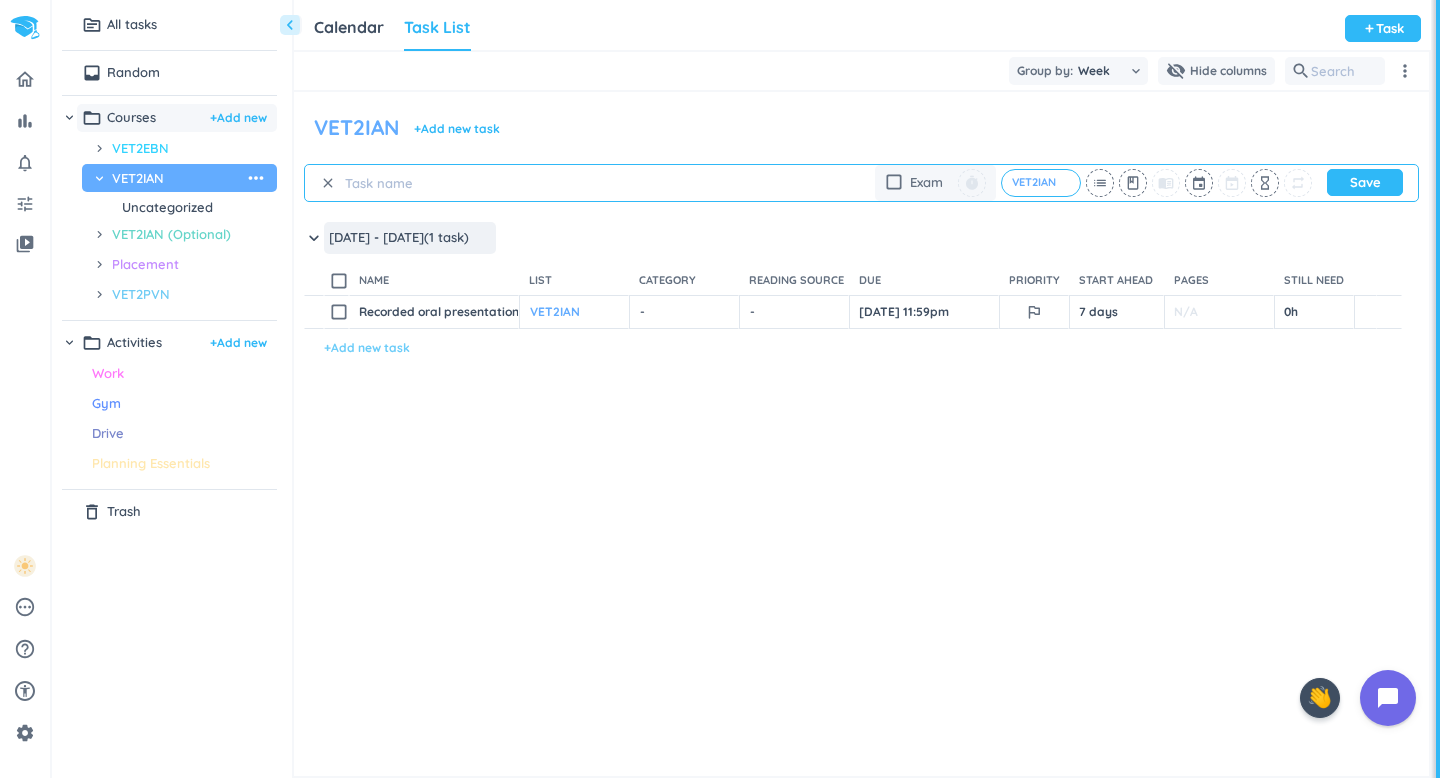 click on "+  Add new task" at bounding box center (367, 348) 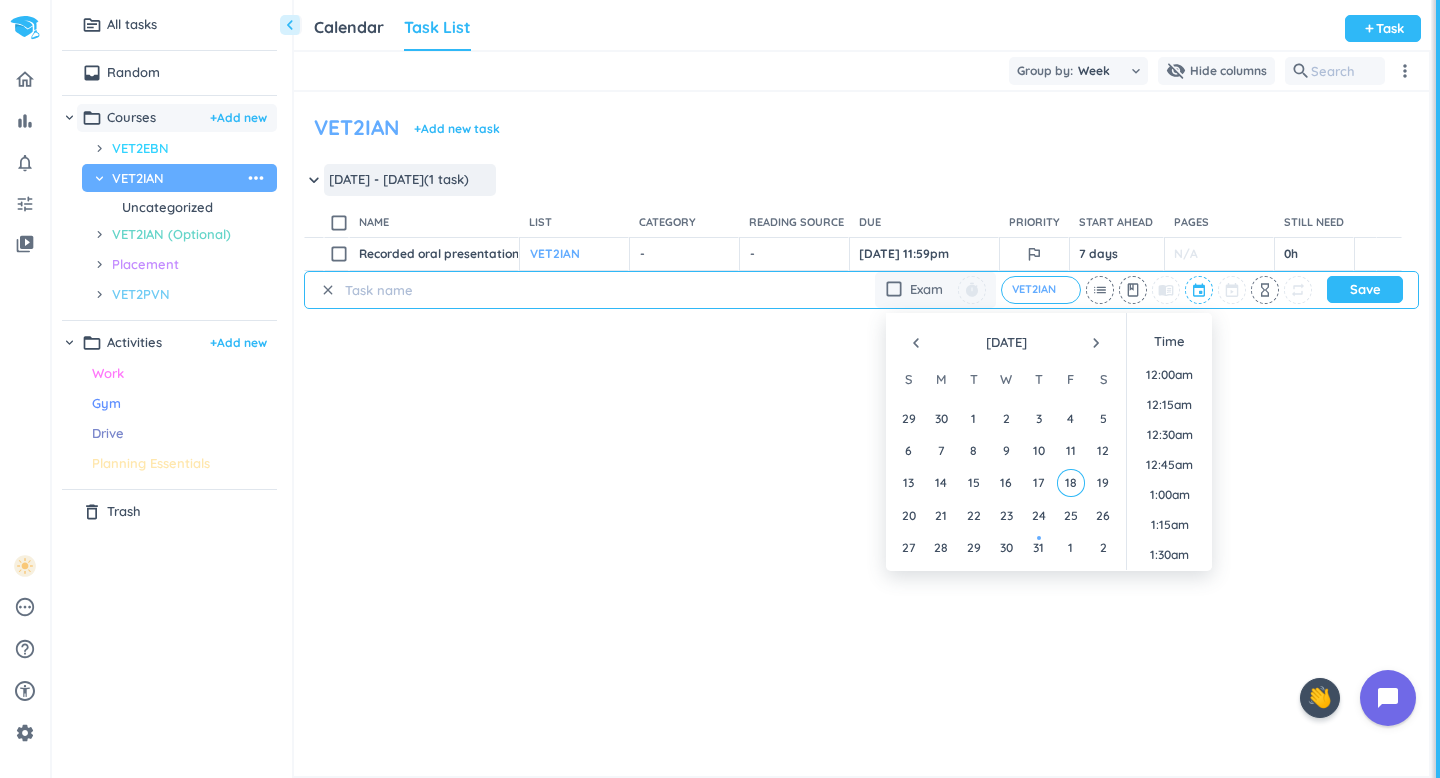 click at bounding box center (1200, 290) 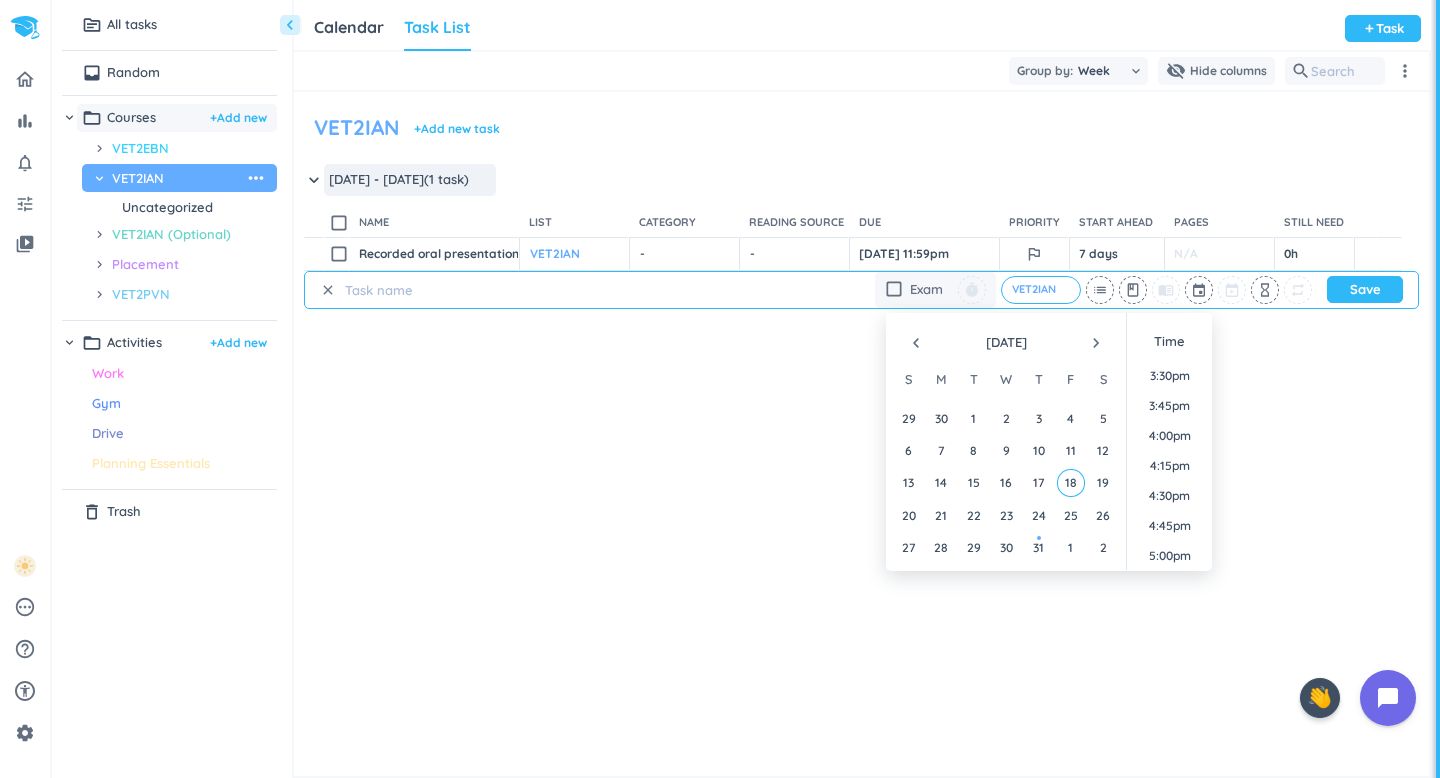 click on "navigate_next" at bounding box center [1096, 343] 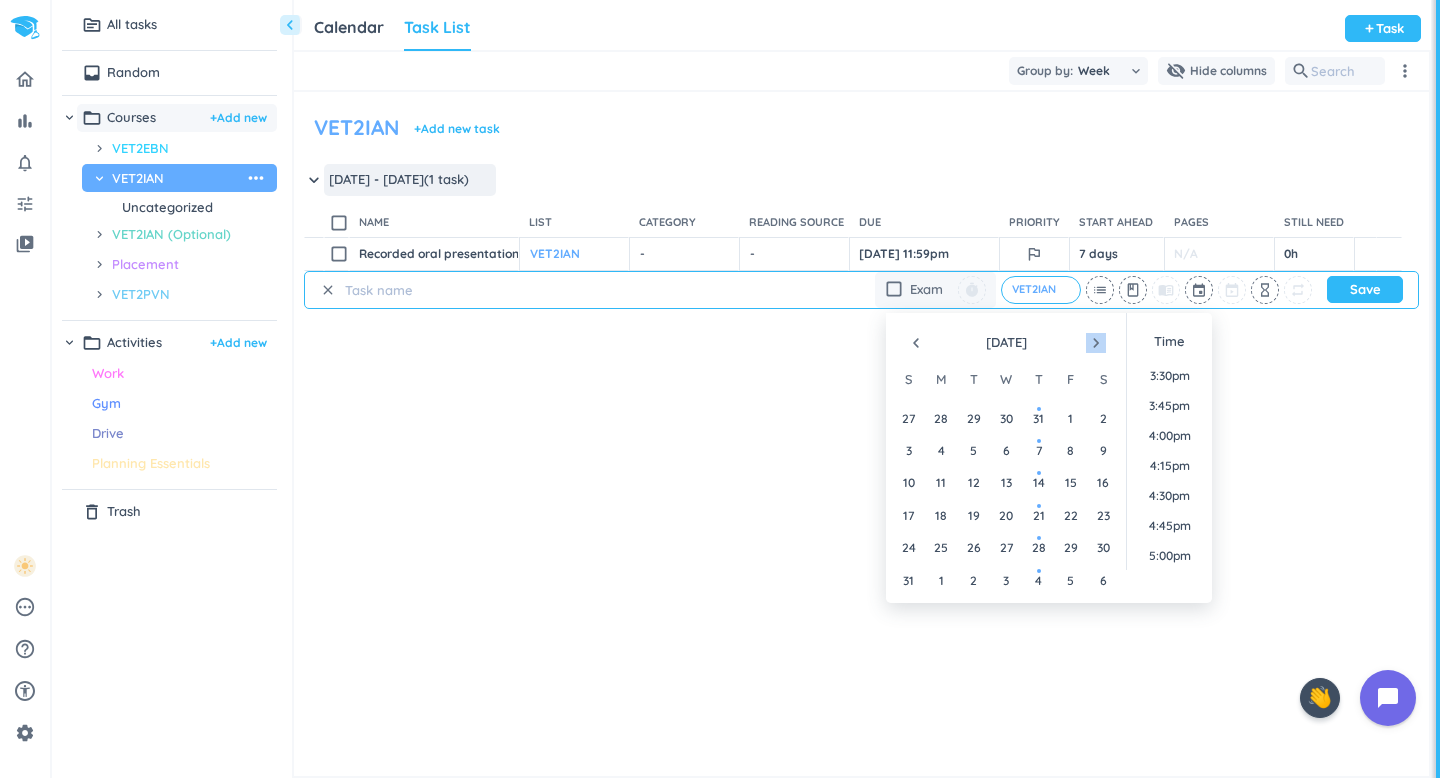 click on "navigate_next" at bounding box center (1096, 343) 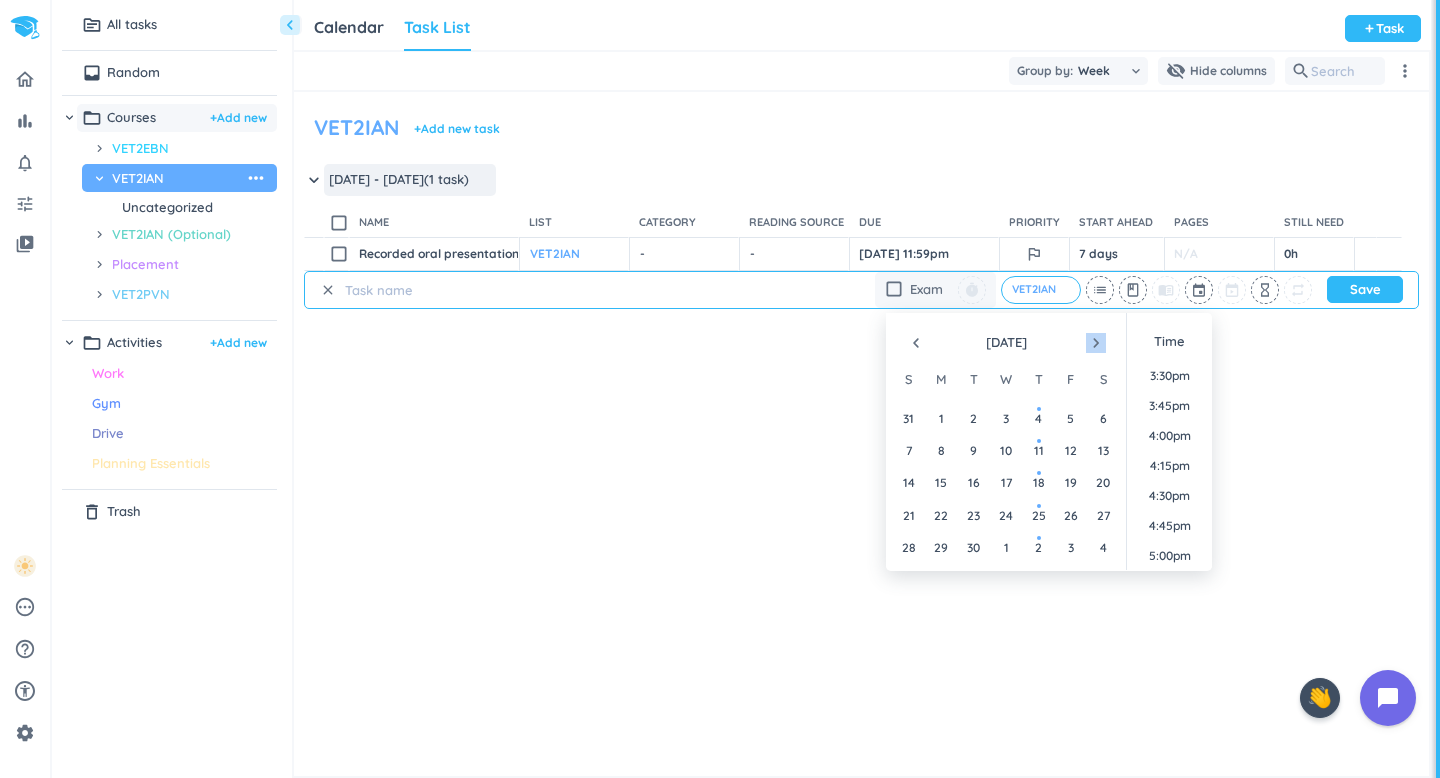 click on "navigate_next" at bounding box center (1096, 343) 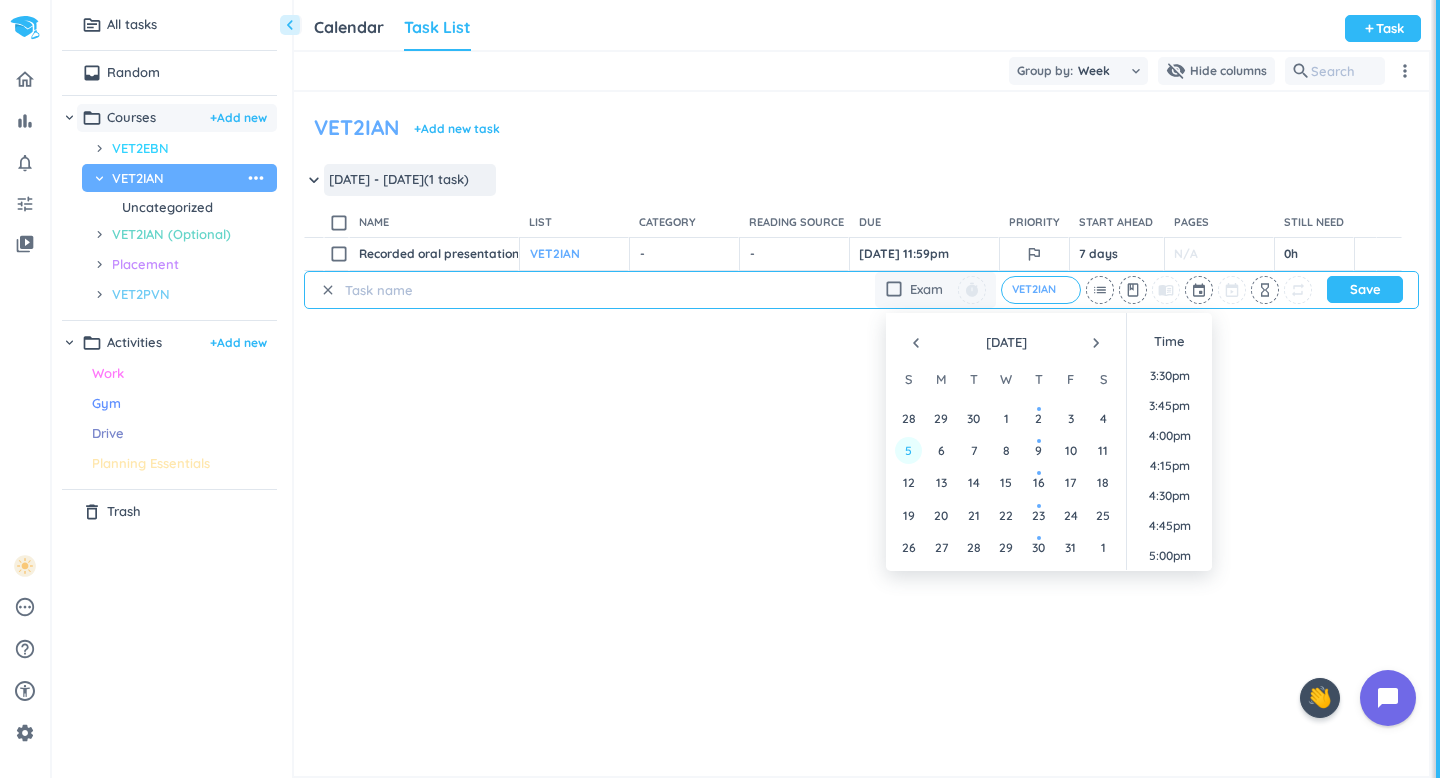 click on "5" at bounding box center [908, 450] 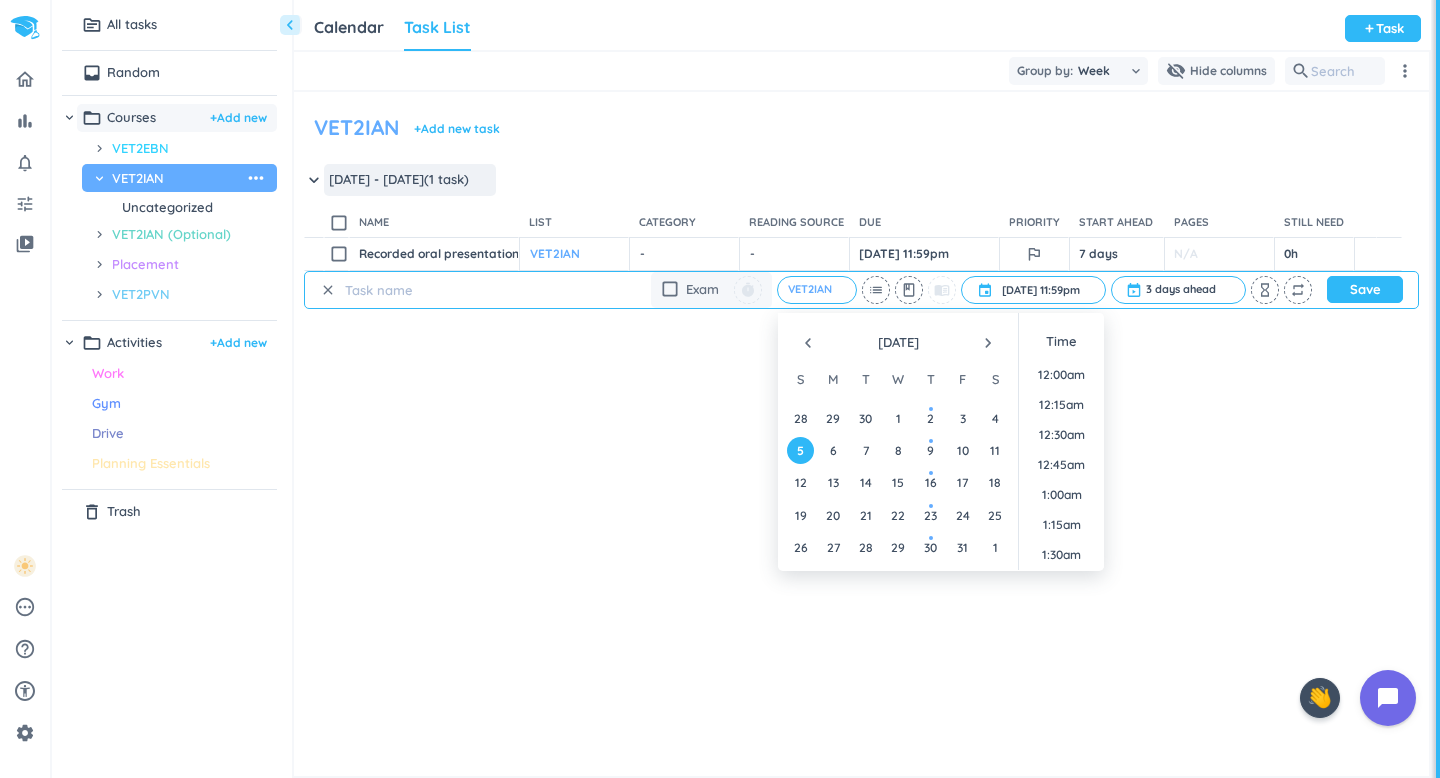 scroll, scrollTop: 2699, scrollLeft: 0, axis: vertical 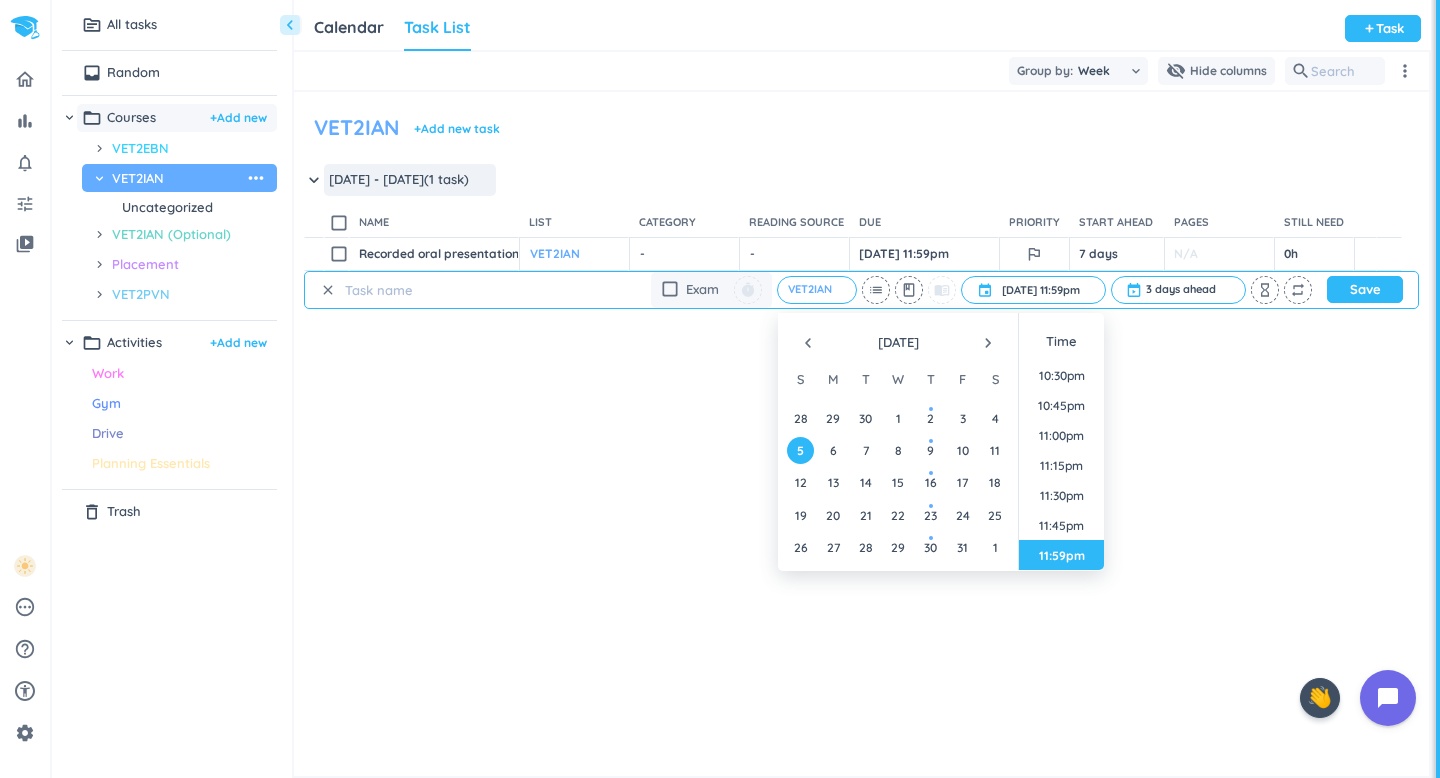 click at bounding box center [436, 290] 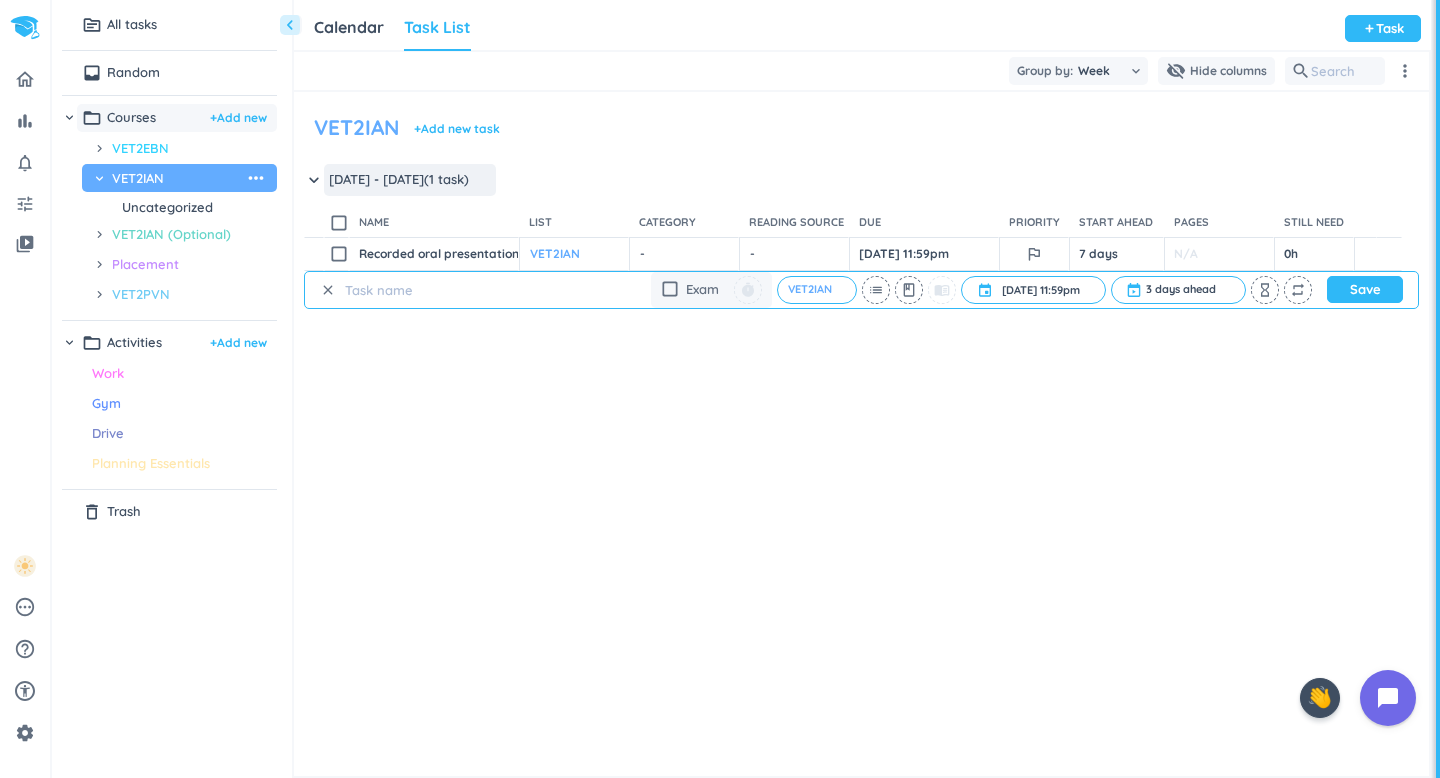 paste on "Literature review articl" 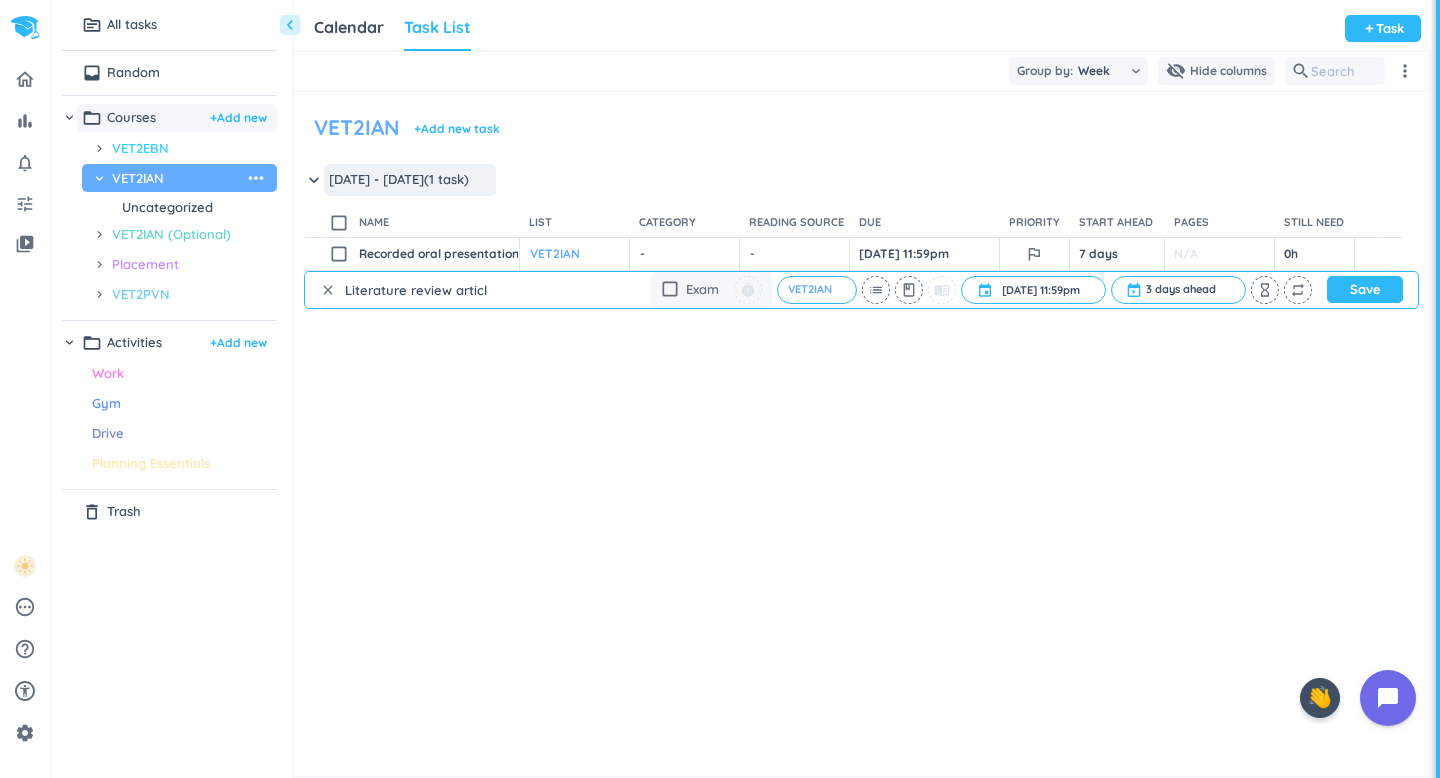 drag, startPoint x: 501, startPoint y: 290, endPoint x: 354, endPoint y: 286, distance: 147.05441 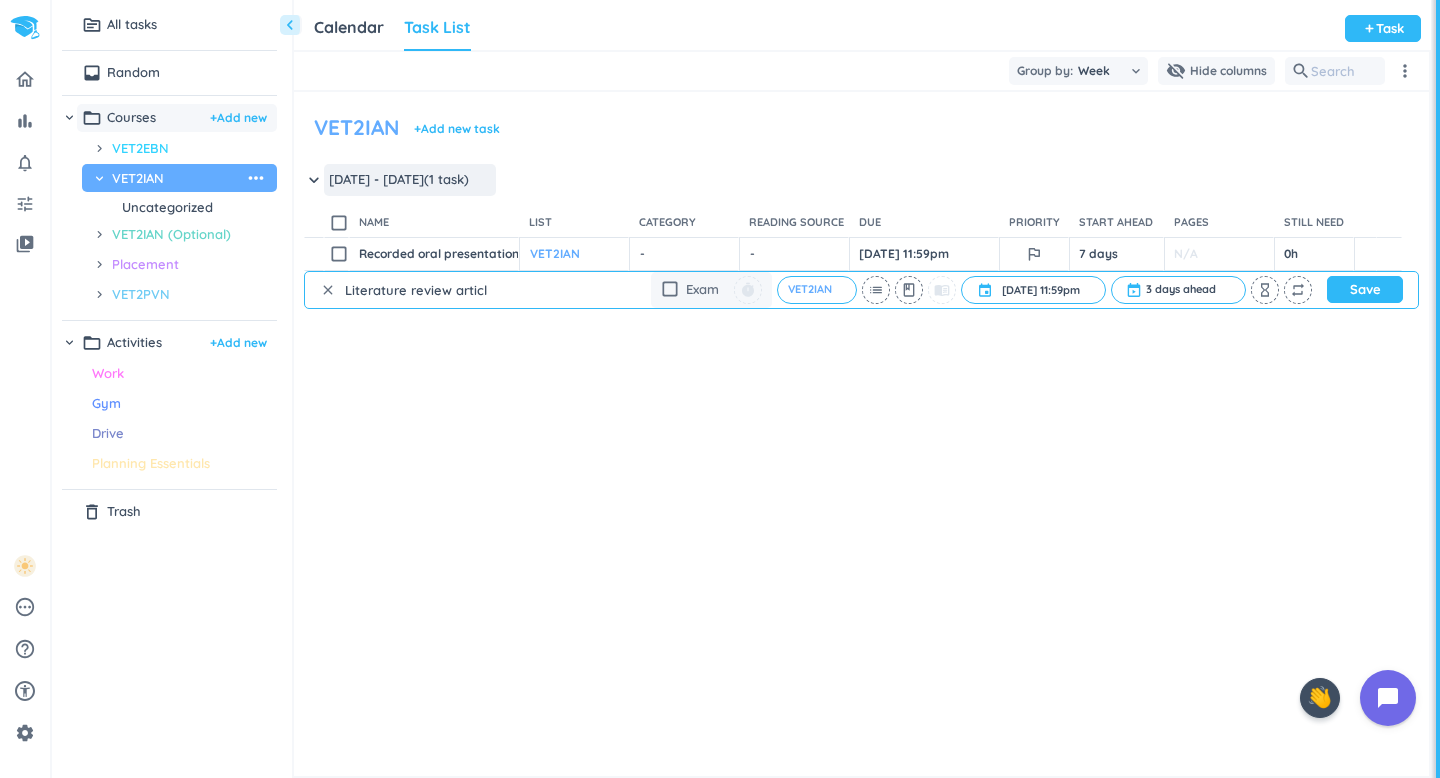 click on "Literature review articl" at bounding box center [436, 290] 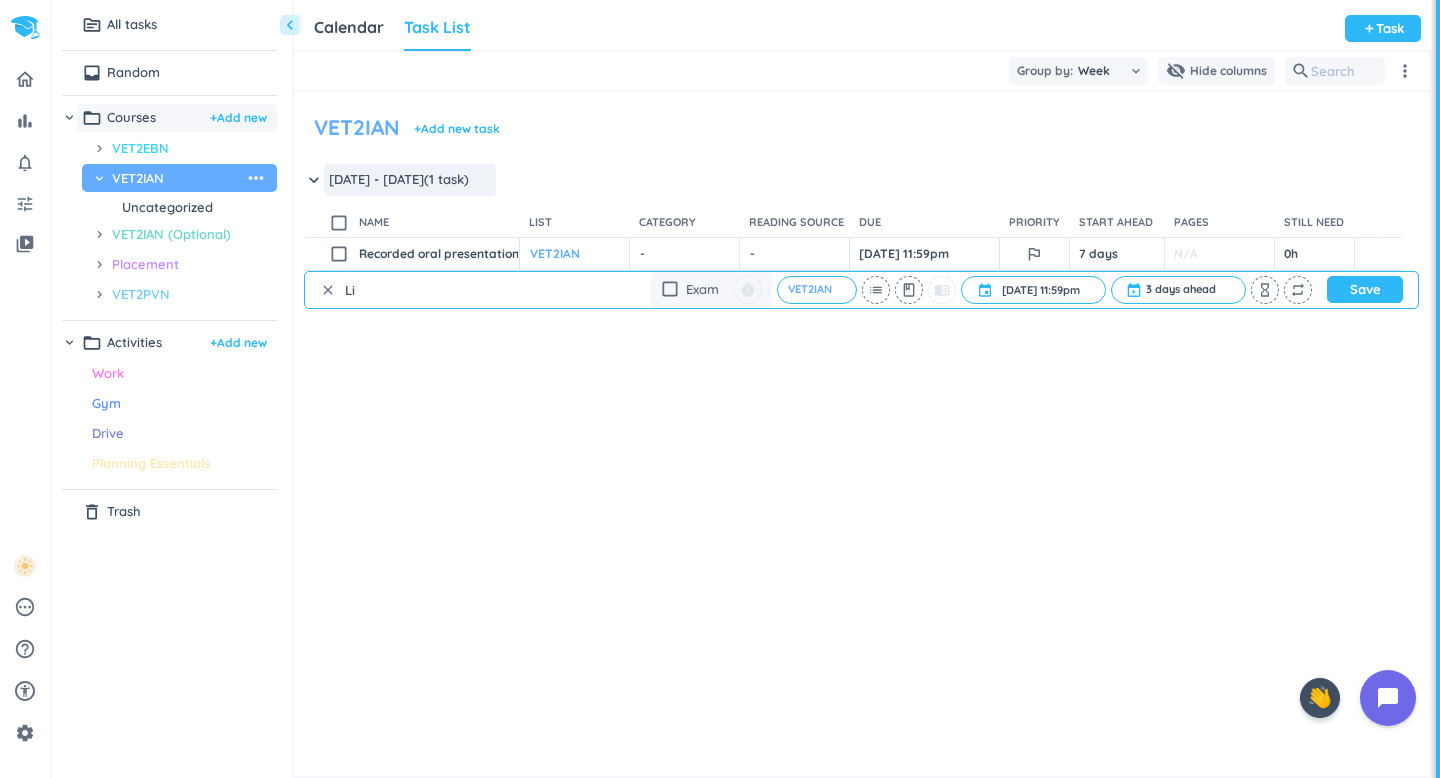type on "L" 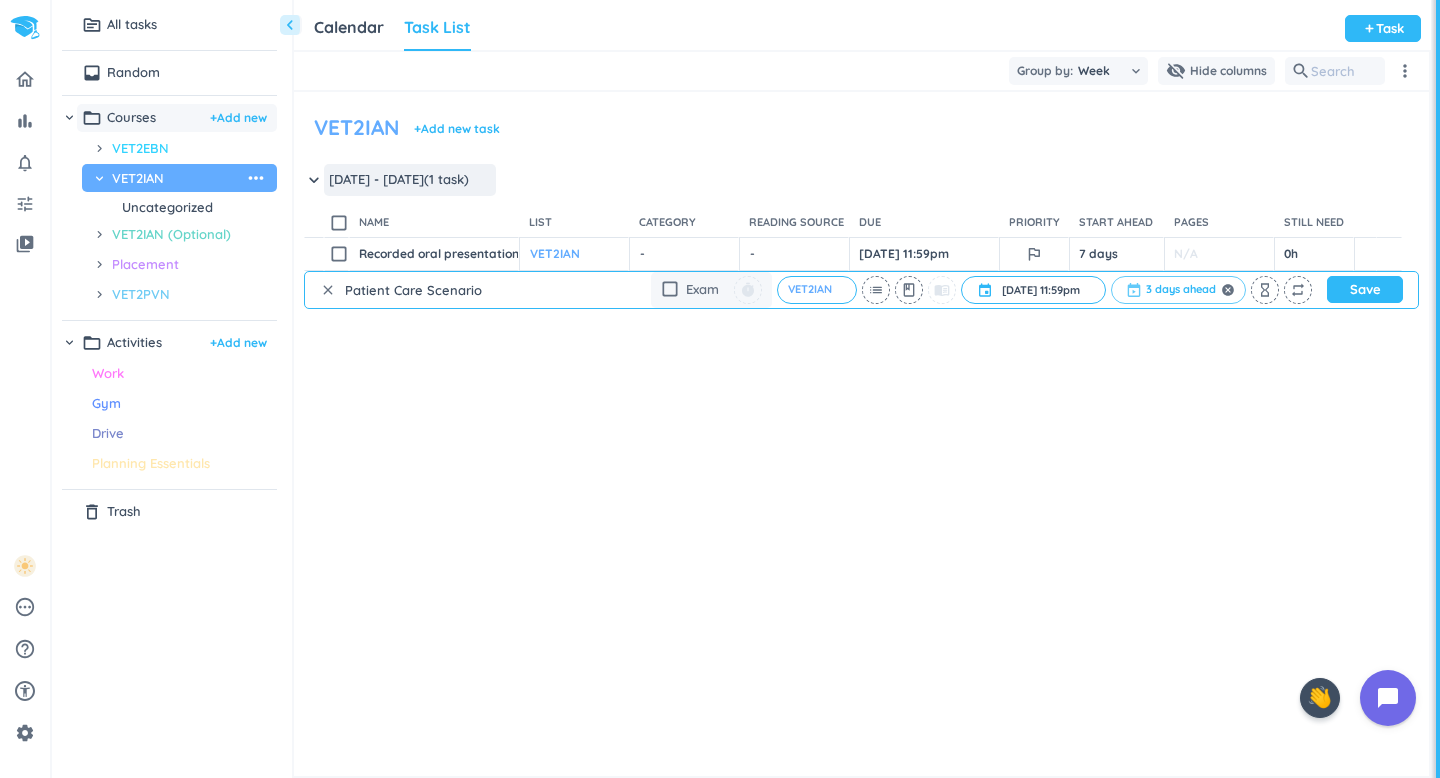 type on "Patient Care Scenario Review" 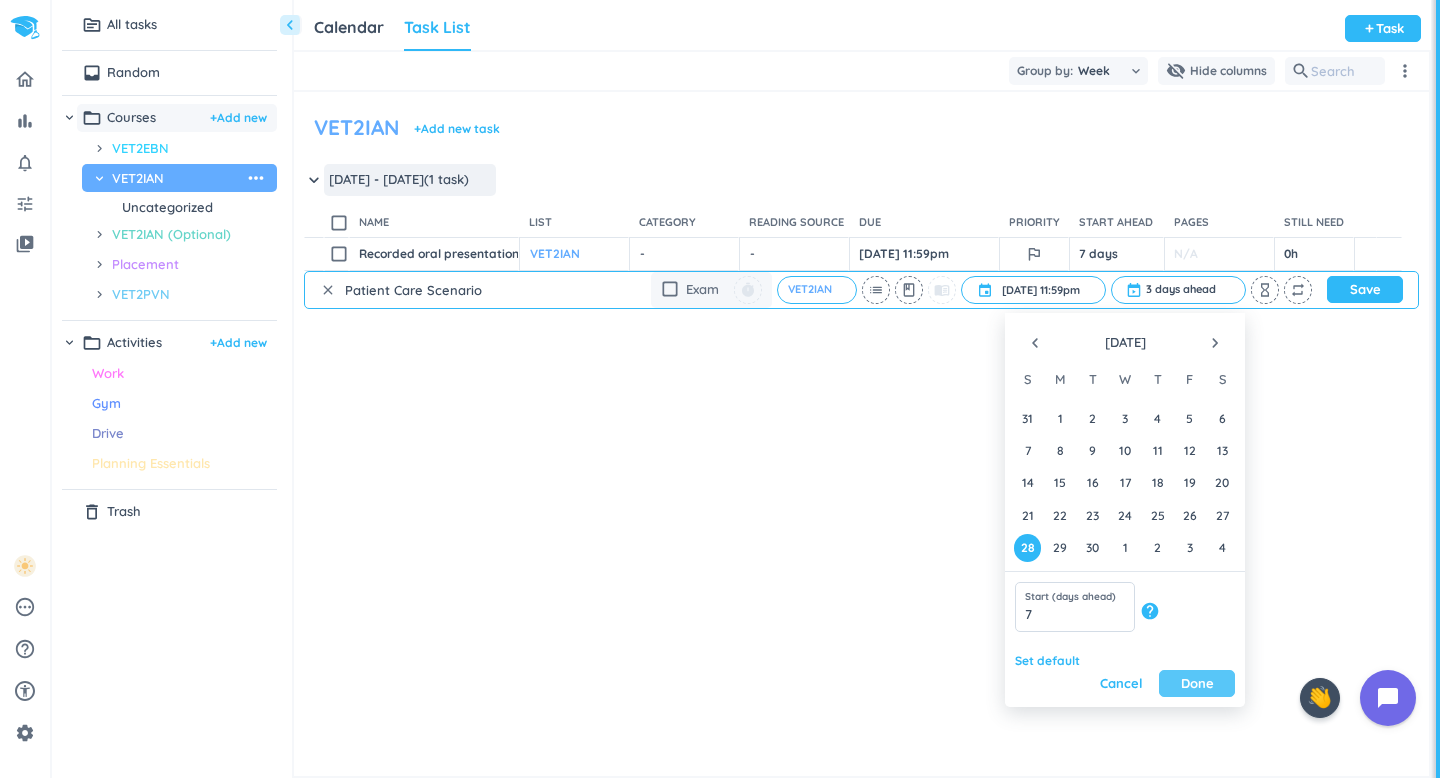 click on "Done" at bounding box center [1197, 683] 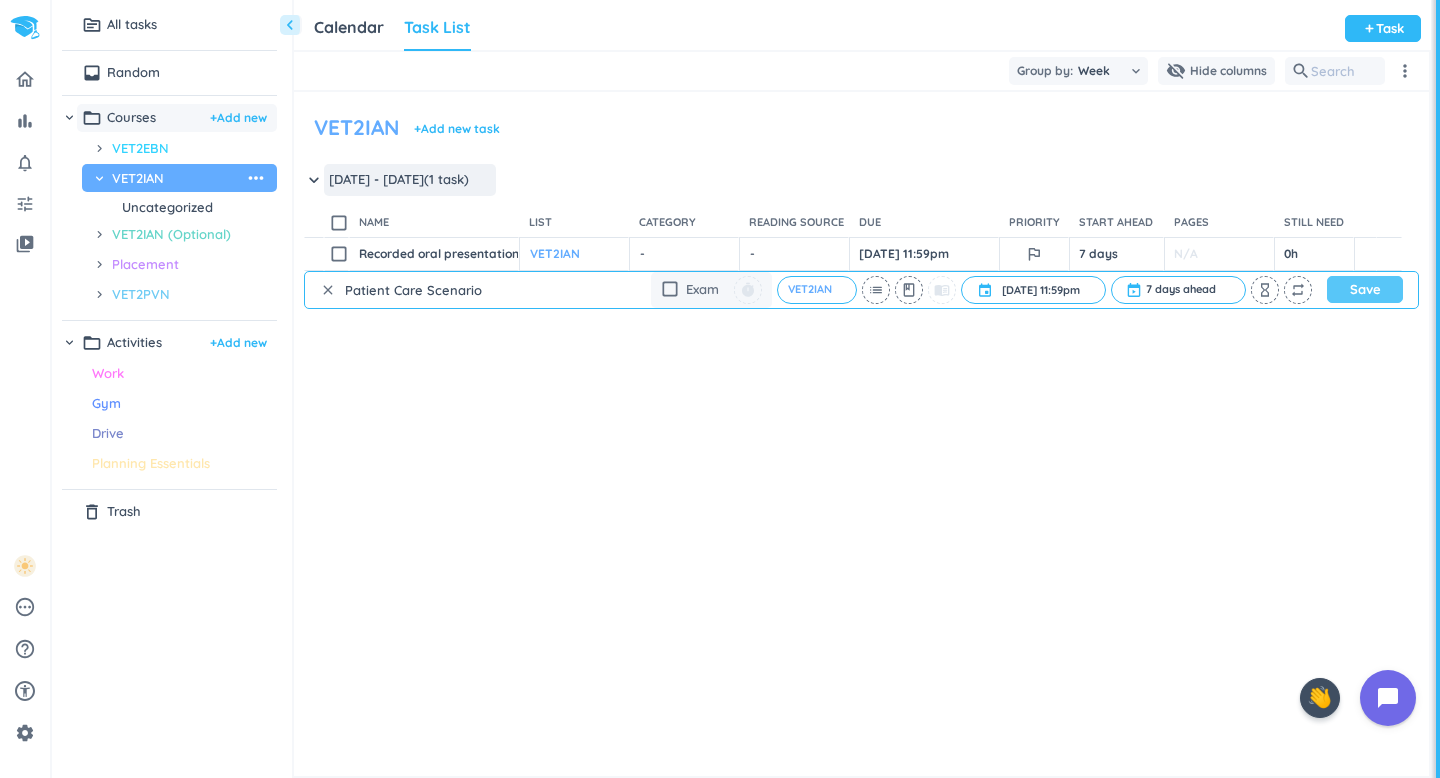 click on "Save" at bounding box center (1365, 289) 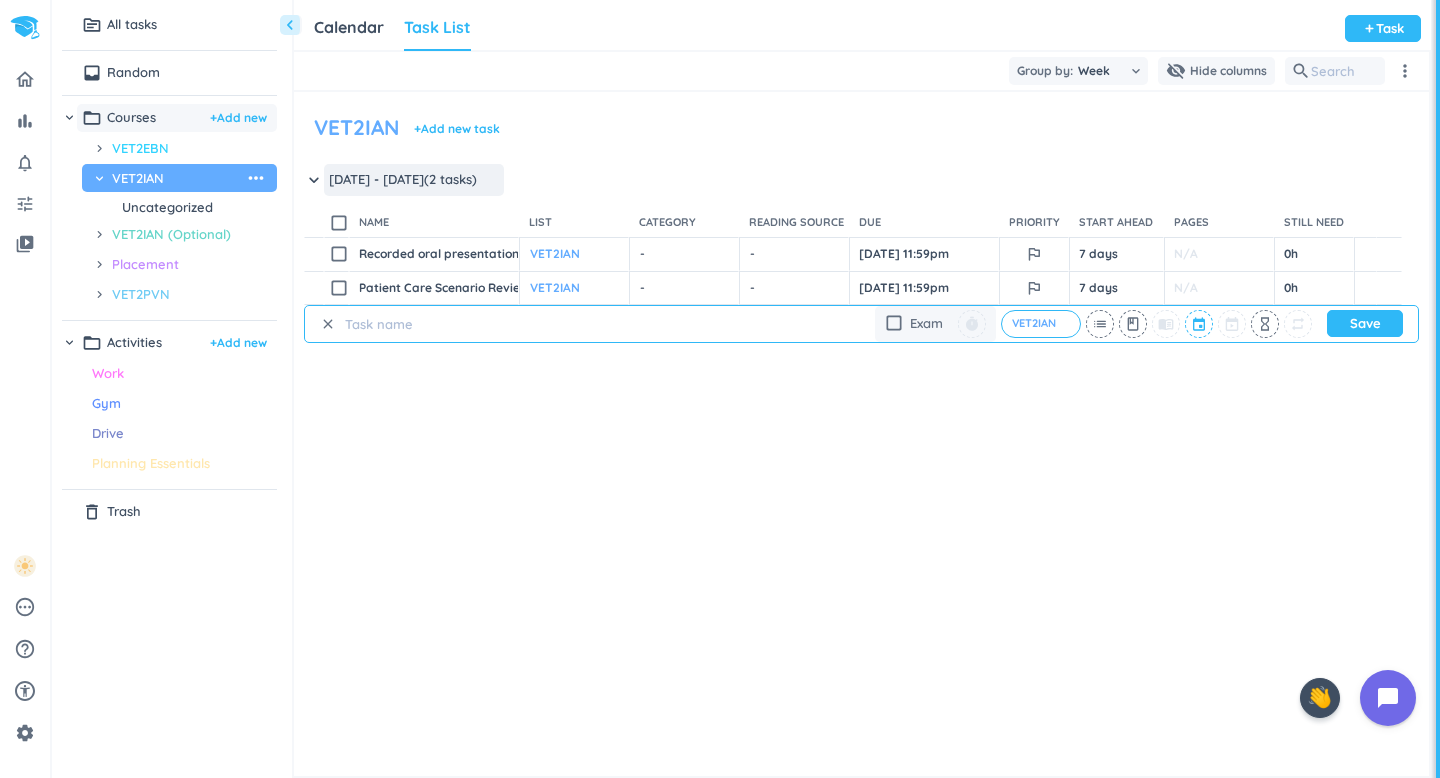 click at bounding box center (1200, 324) 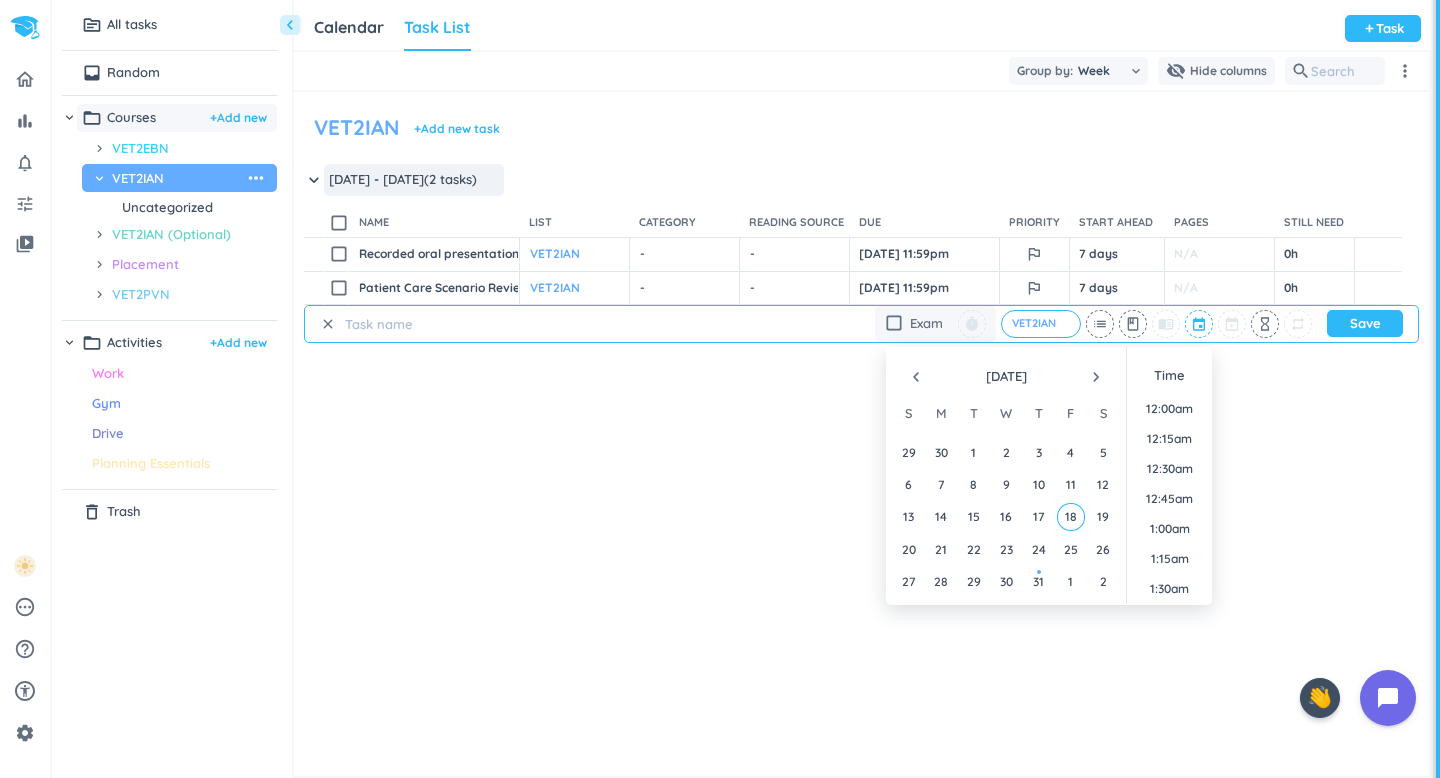 scroll, scrollTop: 1859, scrollLeft: 0, axis: vertical 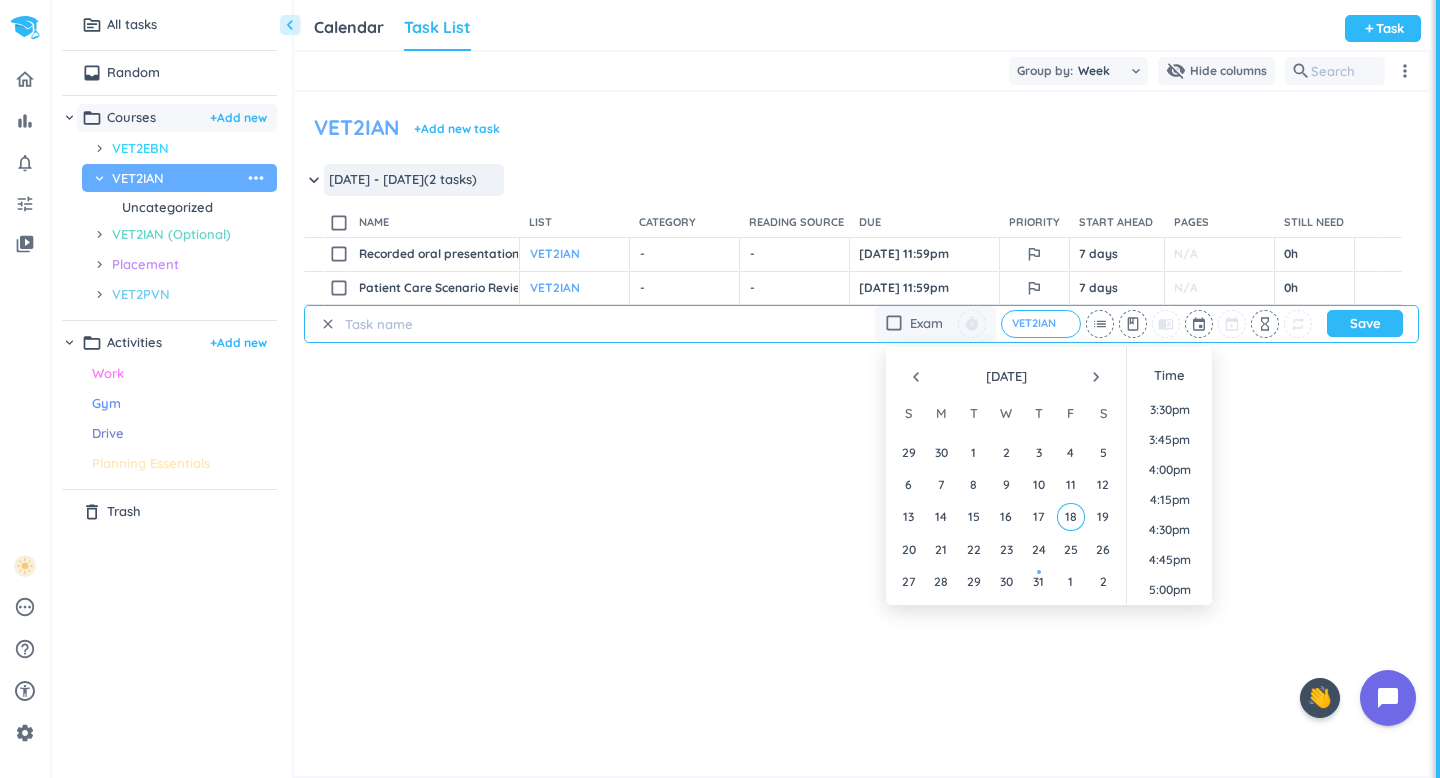 click on "navigate_next" at bounding box center (1096, 377) 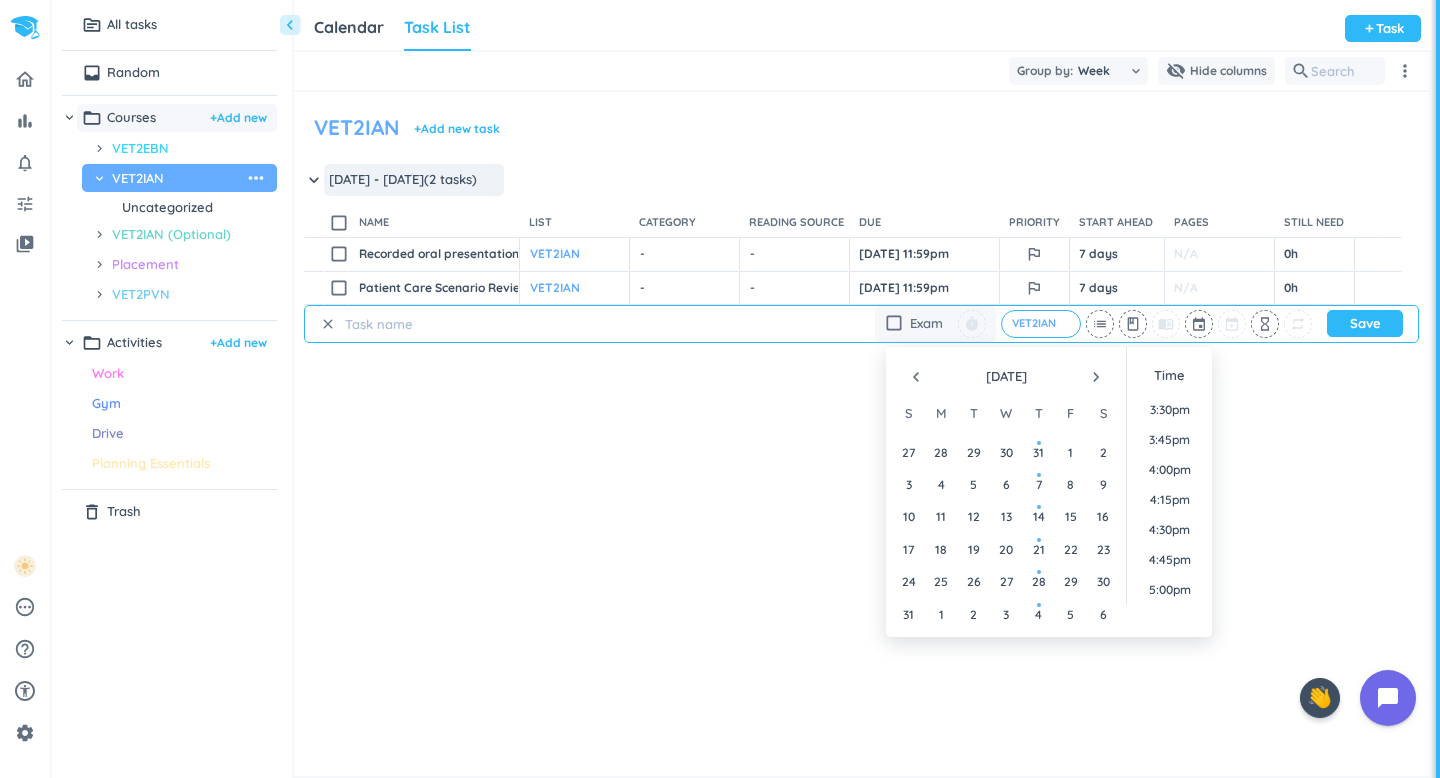 click on "navigate_next" at bounding box center (1096, 377) 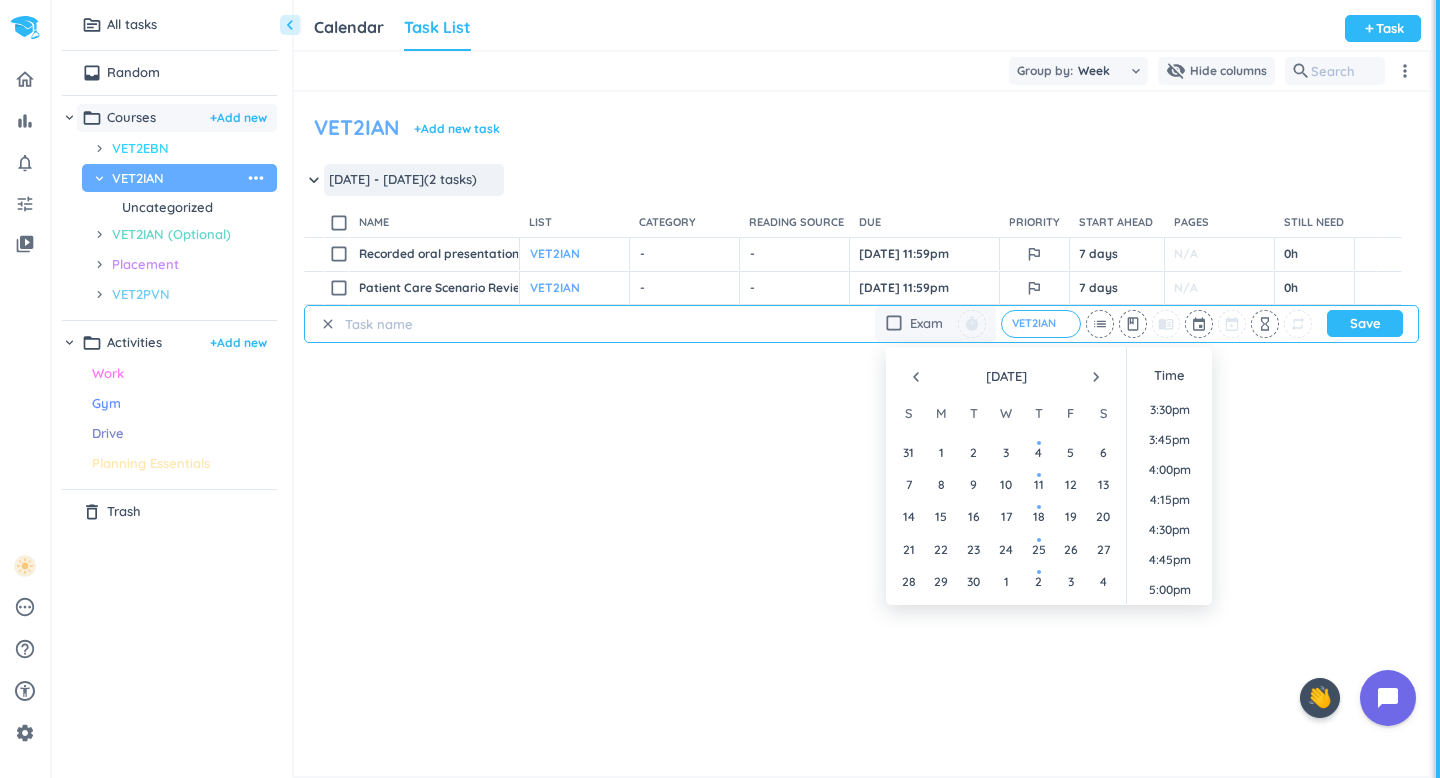 click on "navigate_next" at bounding box center [1096, 377] 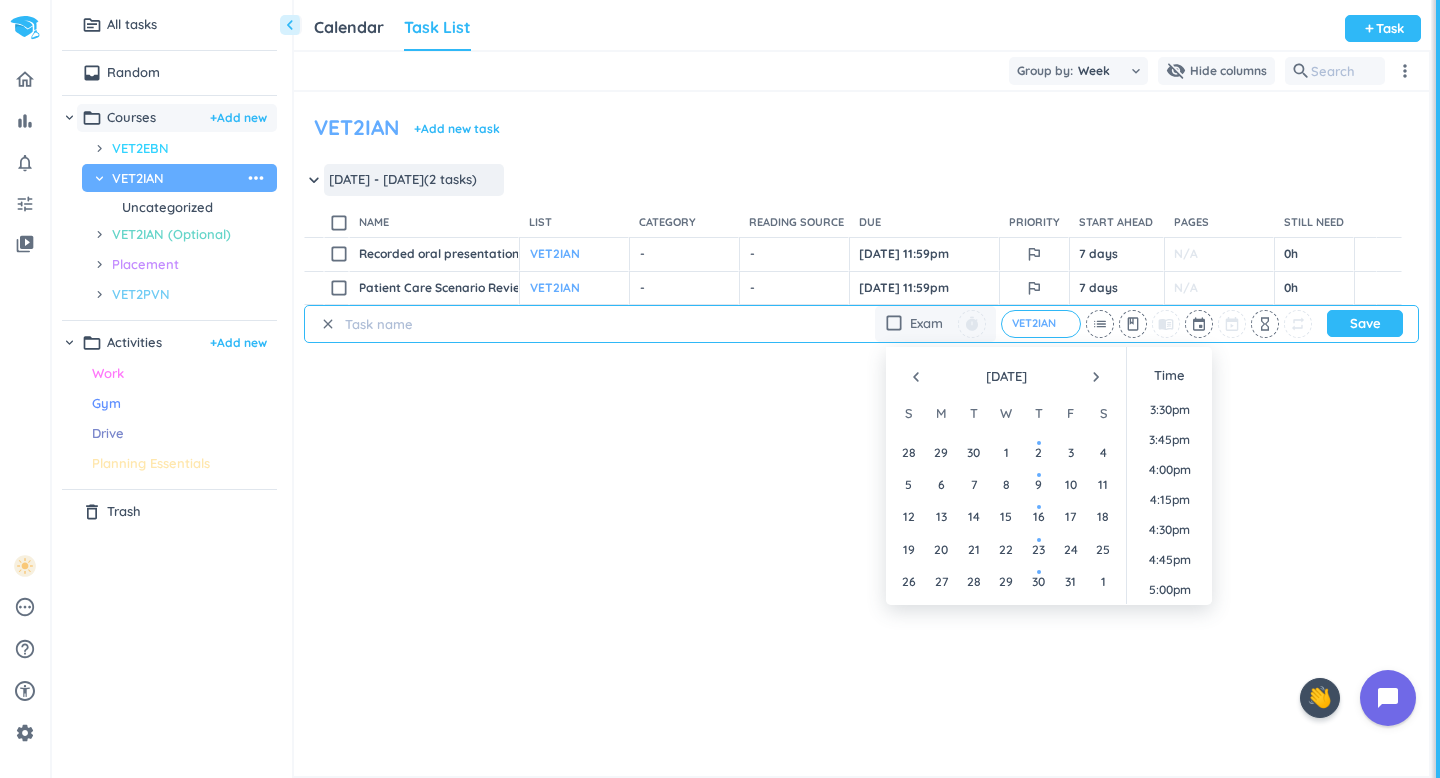 click on "navigate_next" at bounding box center [1096, 377] 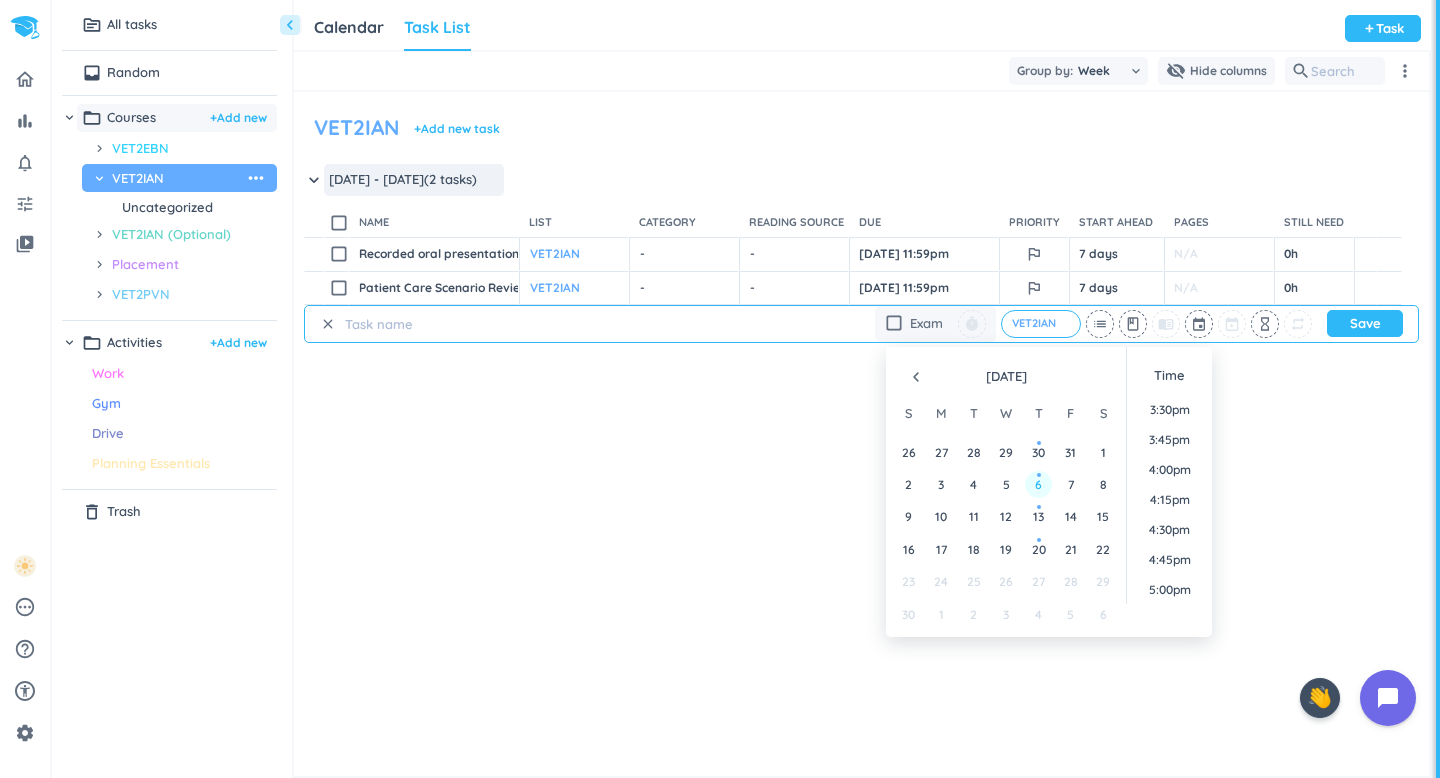 click on "6" at bounding box center [1038, 484] 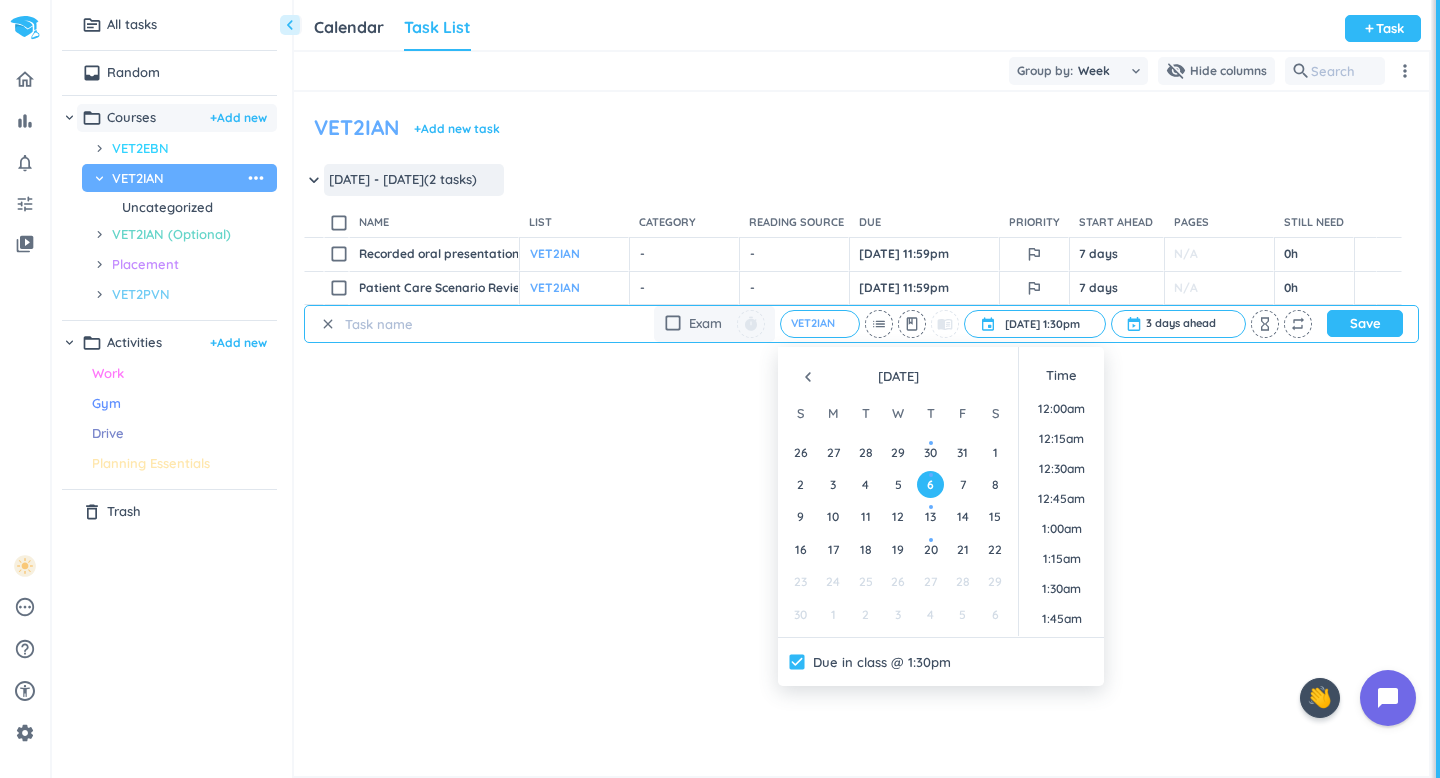scroll, scrollTop: 1513, scrollLeft: 0, axis: vertical 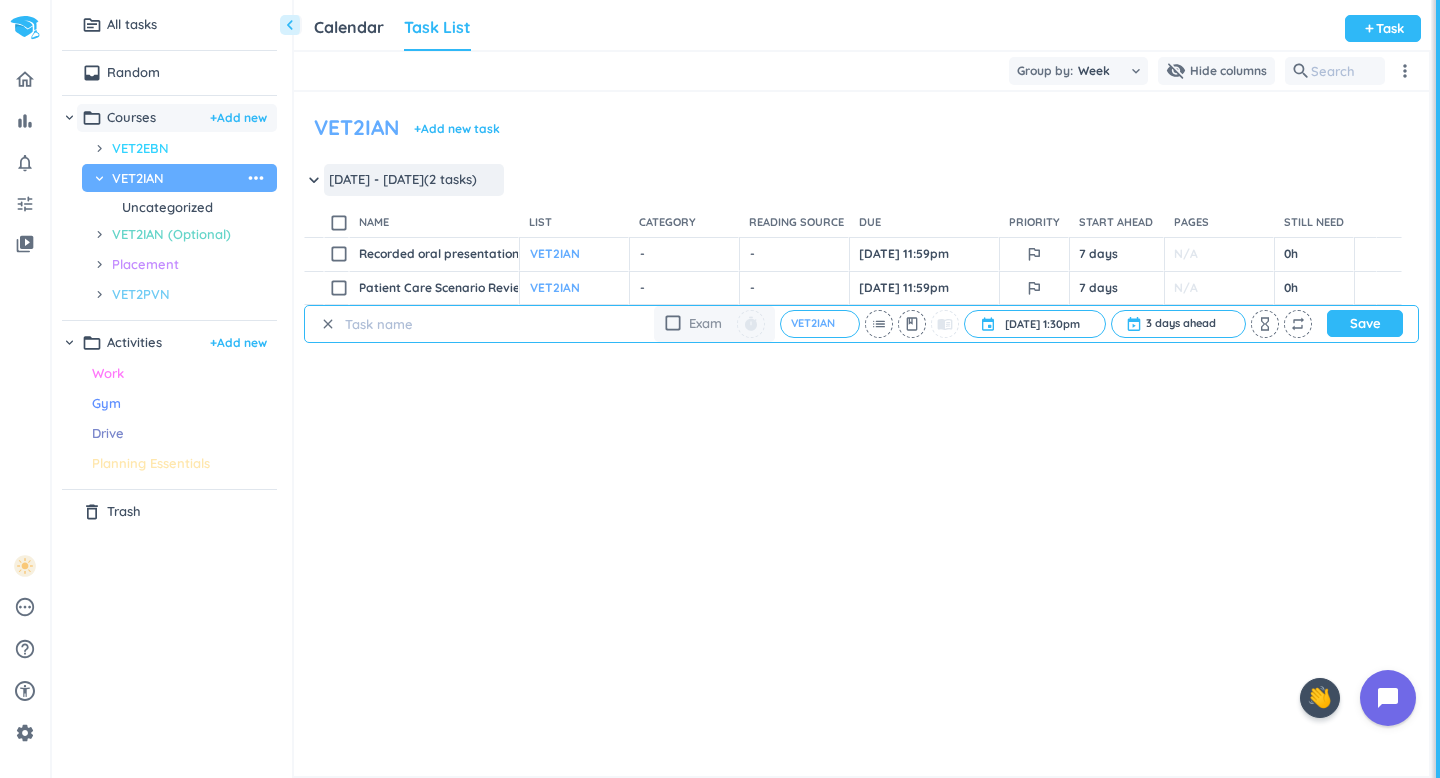 click on "check_box_outline_blank" at bounding box center [673, 323] 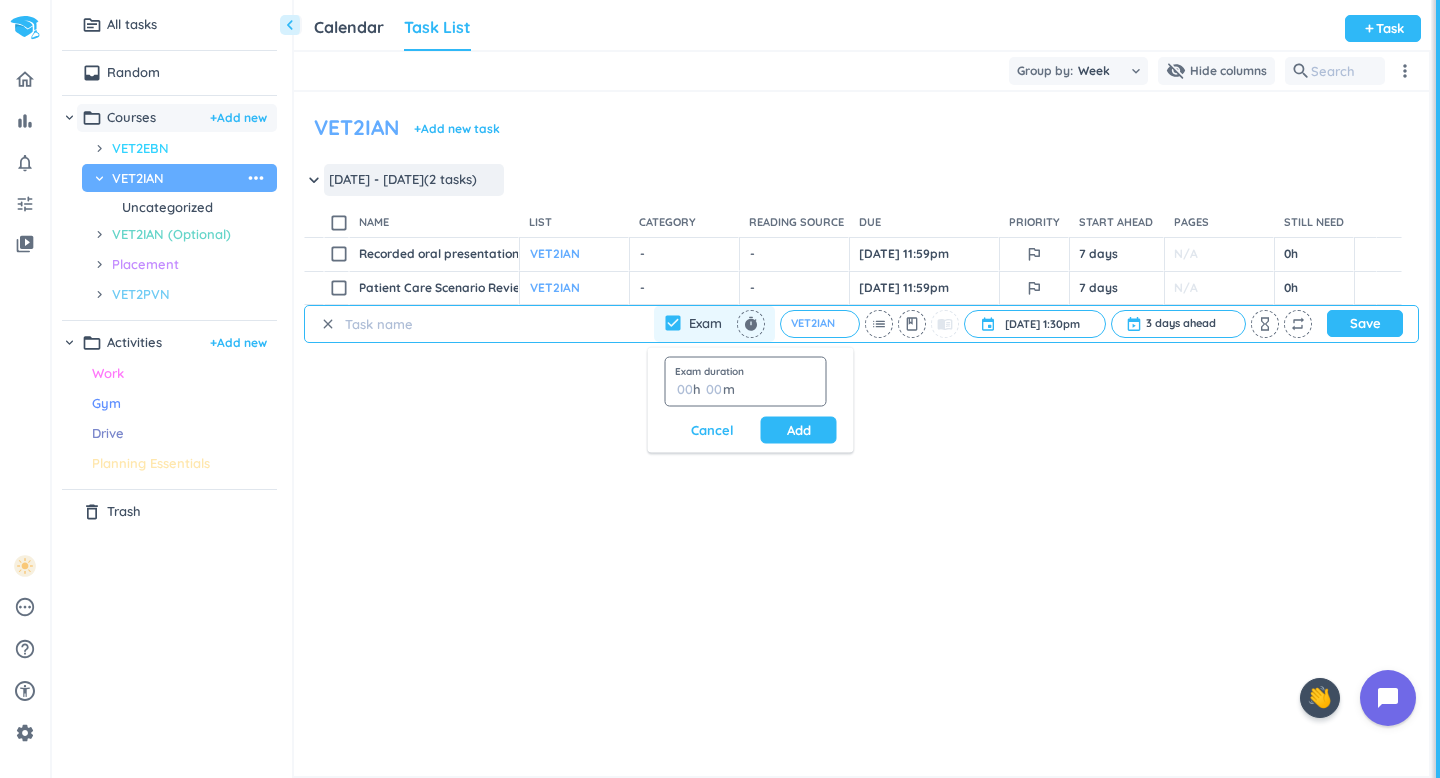 click on "00" at bounding box center [720, 389] 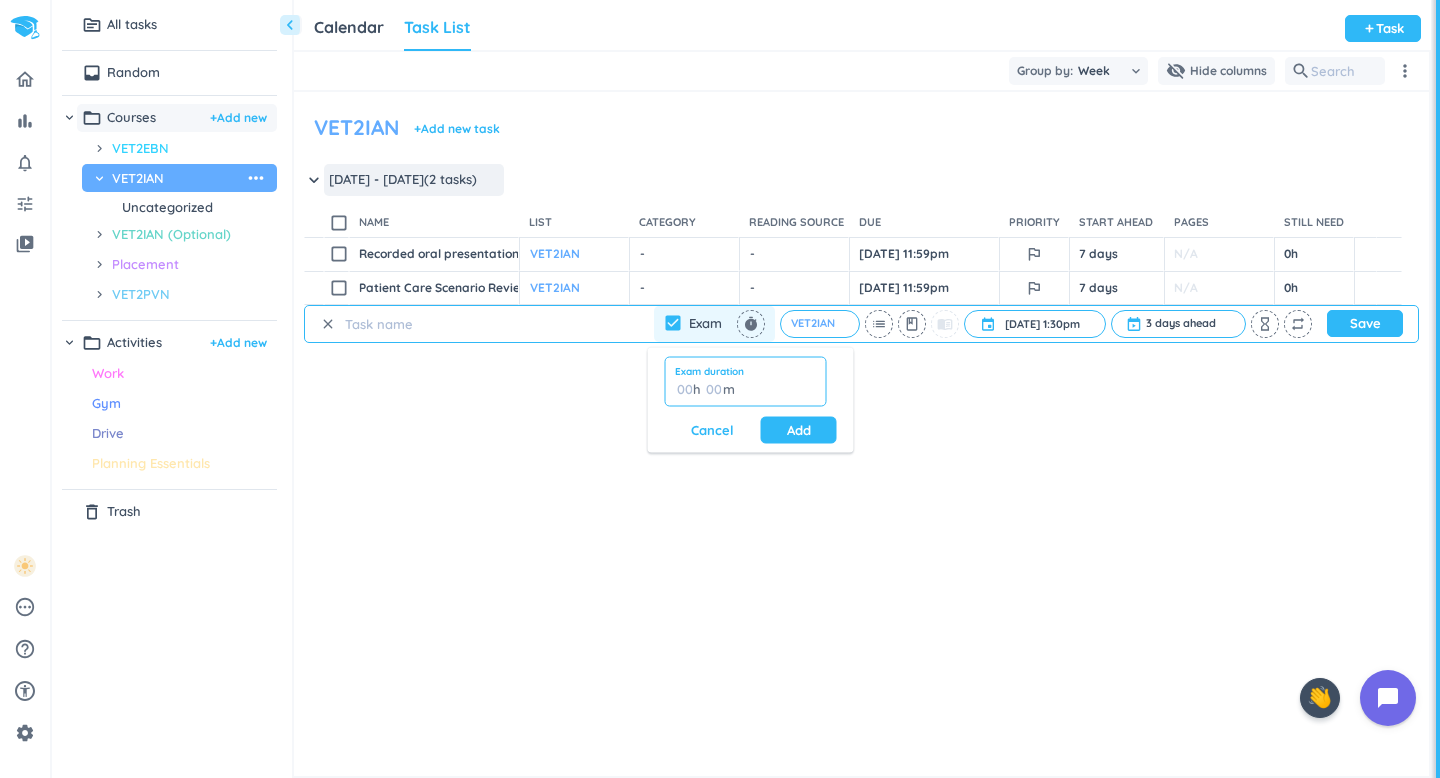 click at bounding box center (713, 389) 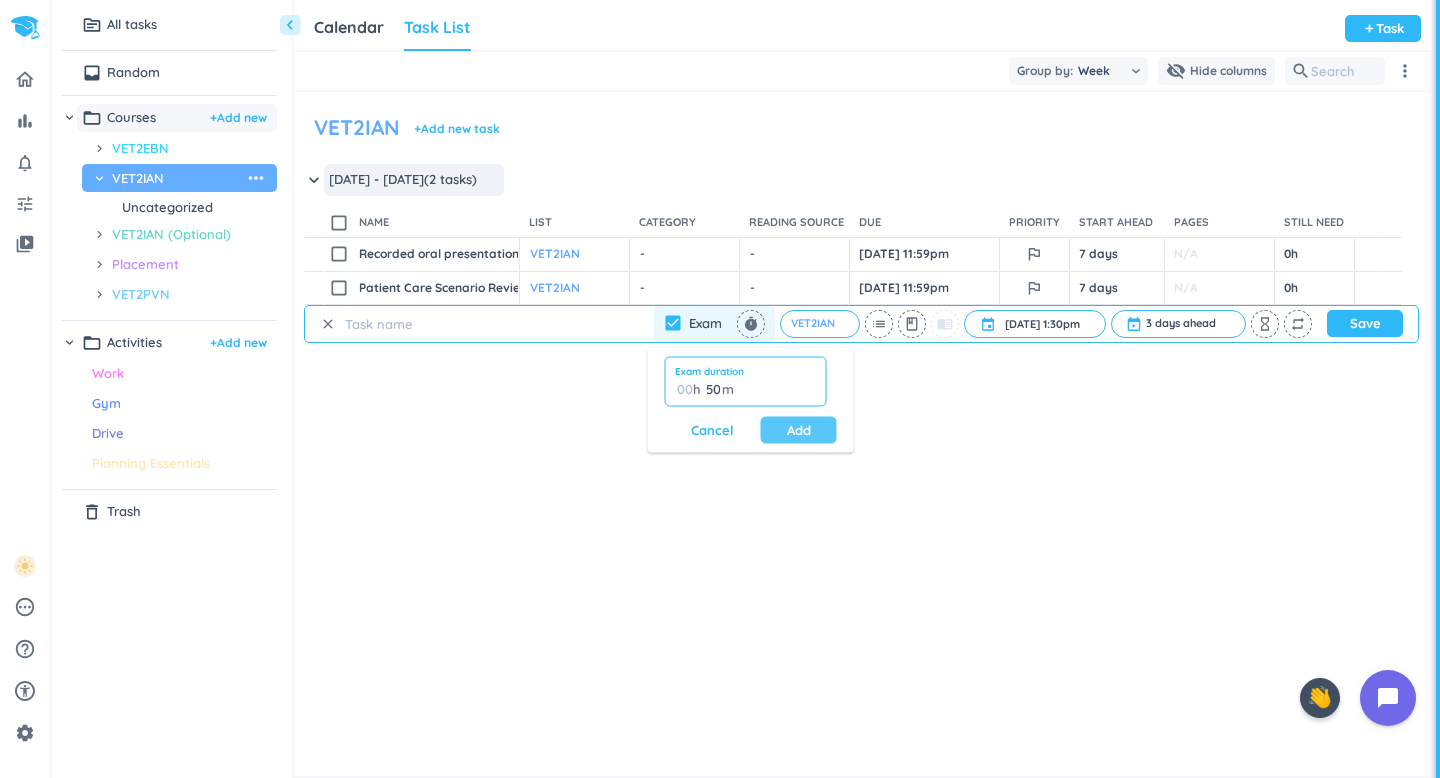 type on "50" 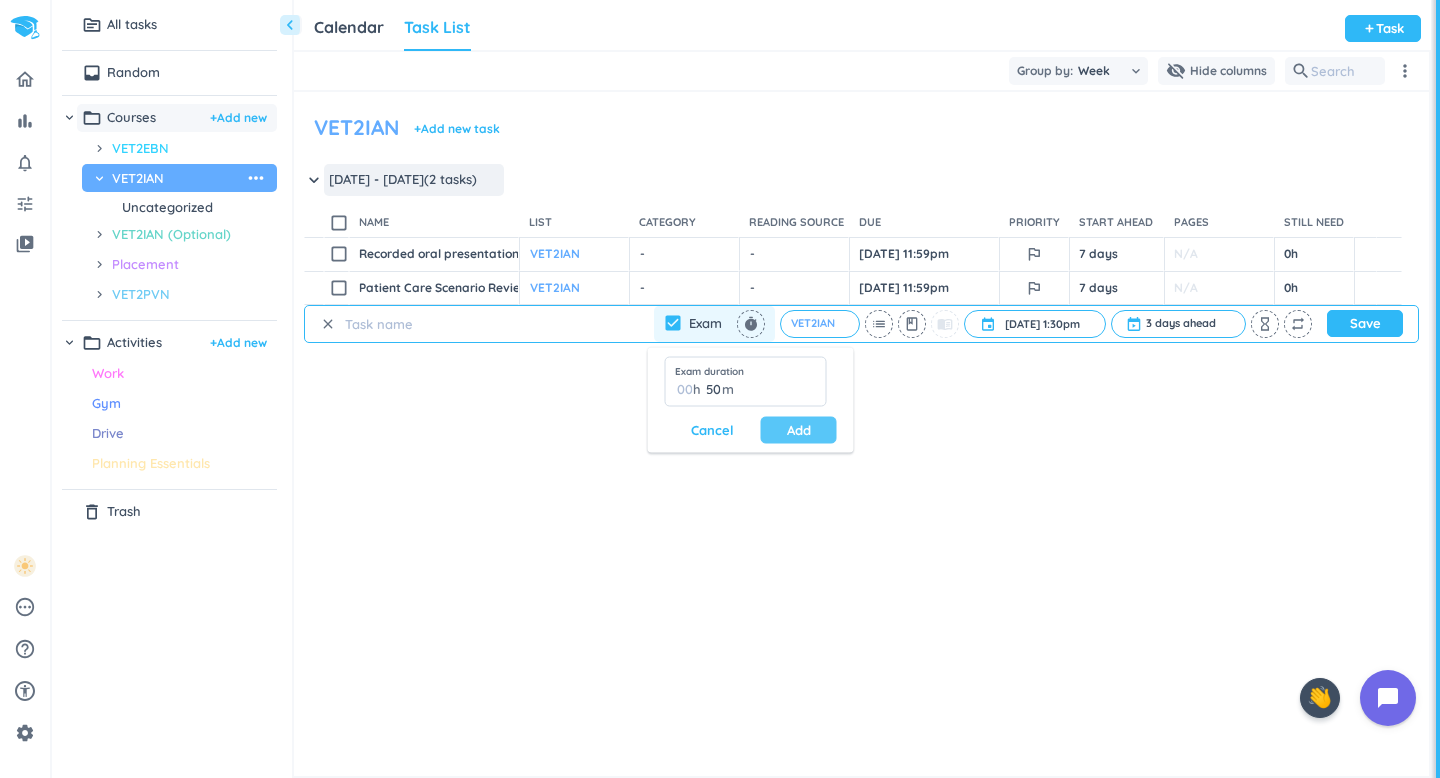 click on "Add" at bounding box center [799, 430] 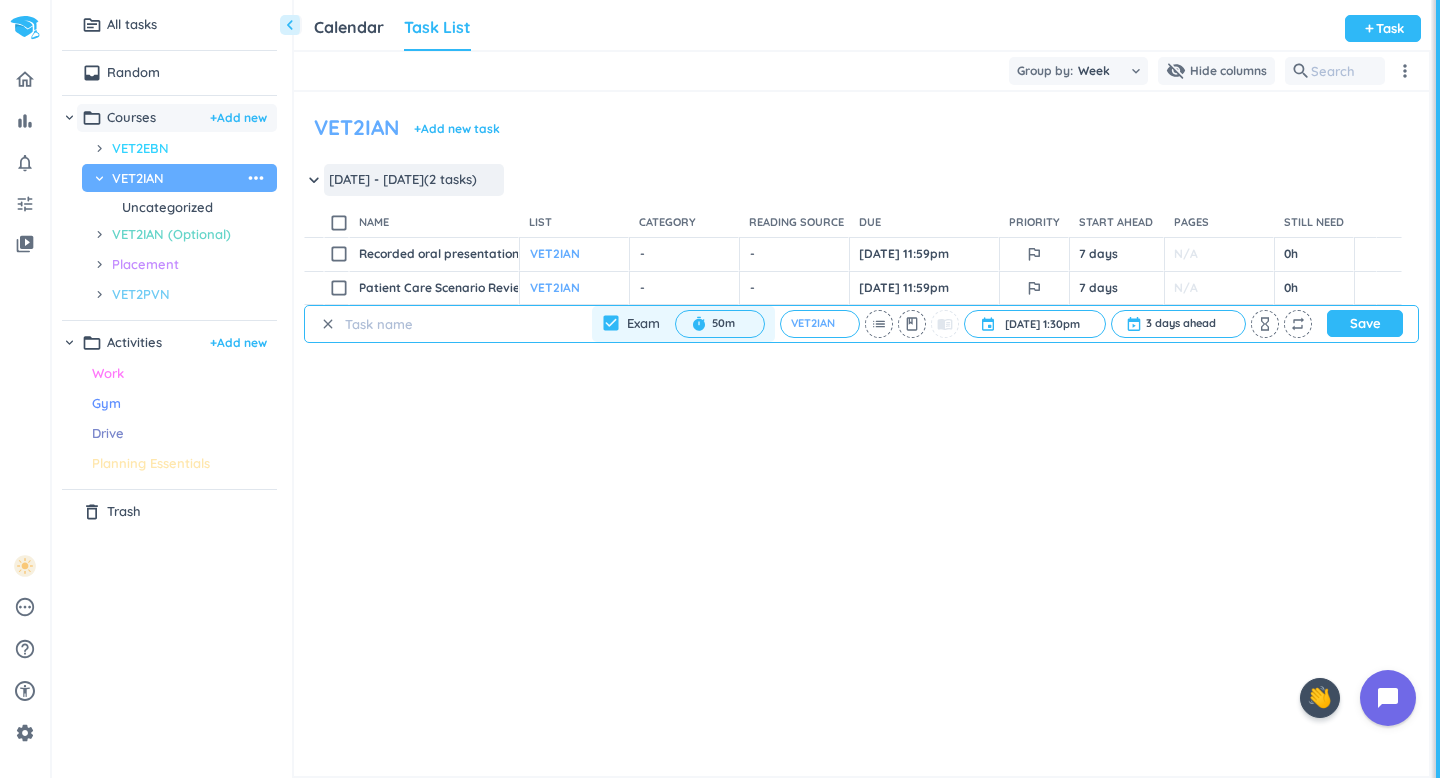 click on "keyboard_arrow_down Sep 7 - Sep 13  (2 tasks) more_horiz   check_box_outline_blank name List drag_indicator Category drag_indicator Reading source drag_indicator Due drag_indicator Priority drag_indicator Start ahead drag_indicator Pages drag_indicator Still need drag_indicator     content_copy check_box_outline_blank Recorded oral presentation Open launch add_circle_outline VET2IAN cancel keyboard_arrow_down - cancel keyboard_arrow_down - cancel keyboard_arrow_down Sep 7, 11:59pm outlined_flag 7   days N/A 0h check_circle_outline delete_outline content_copy check_box_outline_blank Patient Care Scenario Review Open launch add_circle_outline VET2IAN cancel keyboard_arrow_down - cancel keyboard_arrow_down - cancel keyboard_arrow_down Oct 5, 11:59pm outlined_flag 7   days N/A 0h check_circle_outline delete_outline clear check_box Exam timer 50m cancel VET2IAN cancel list class menu_book event Nov 6, 1:30pm Nov 6, 1:30pm cancel 3 days ahead cancel hourglass_empty repeat Save keyboard_arrow_down Sep 7 - Sep 13" at bounding box center [861, 501] 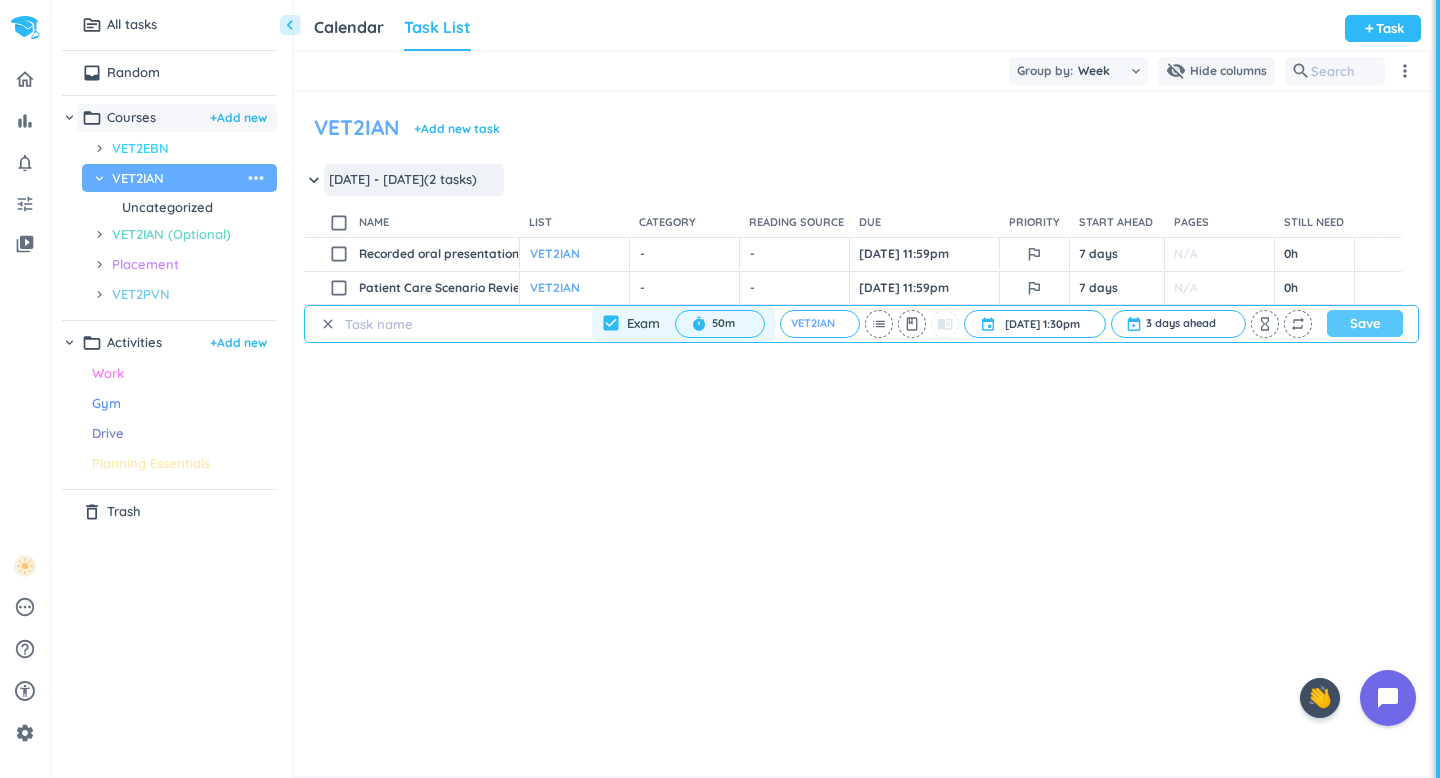 click on "Save" at bounding box center [1365, 323] 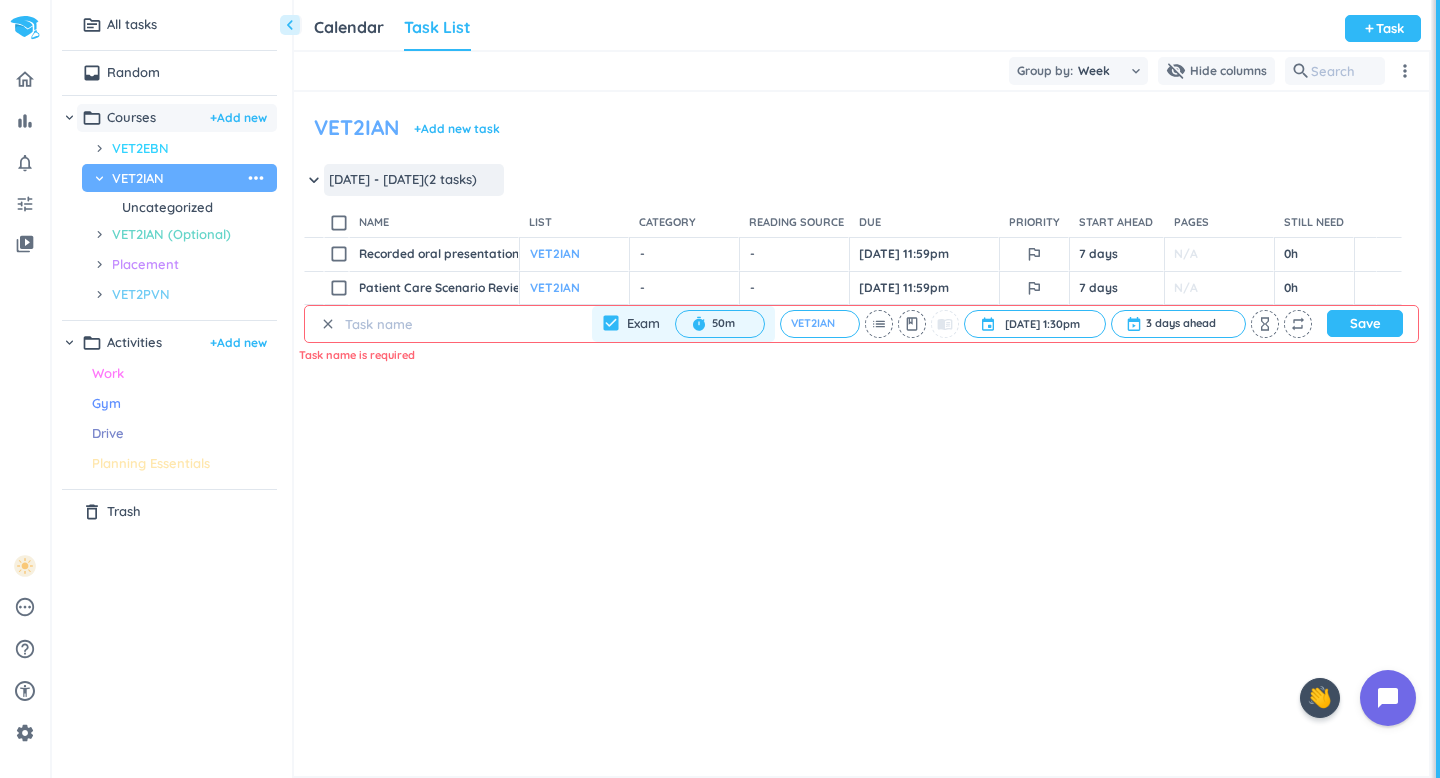 click at bounding box center [436, 324] 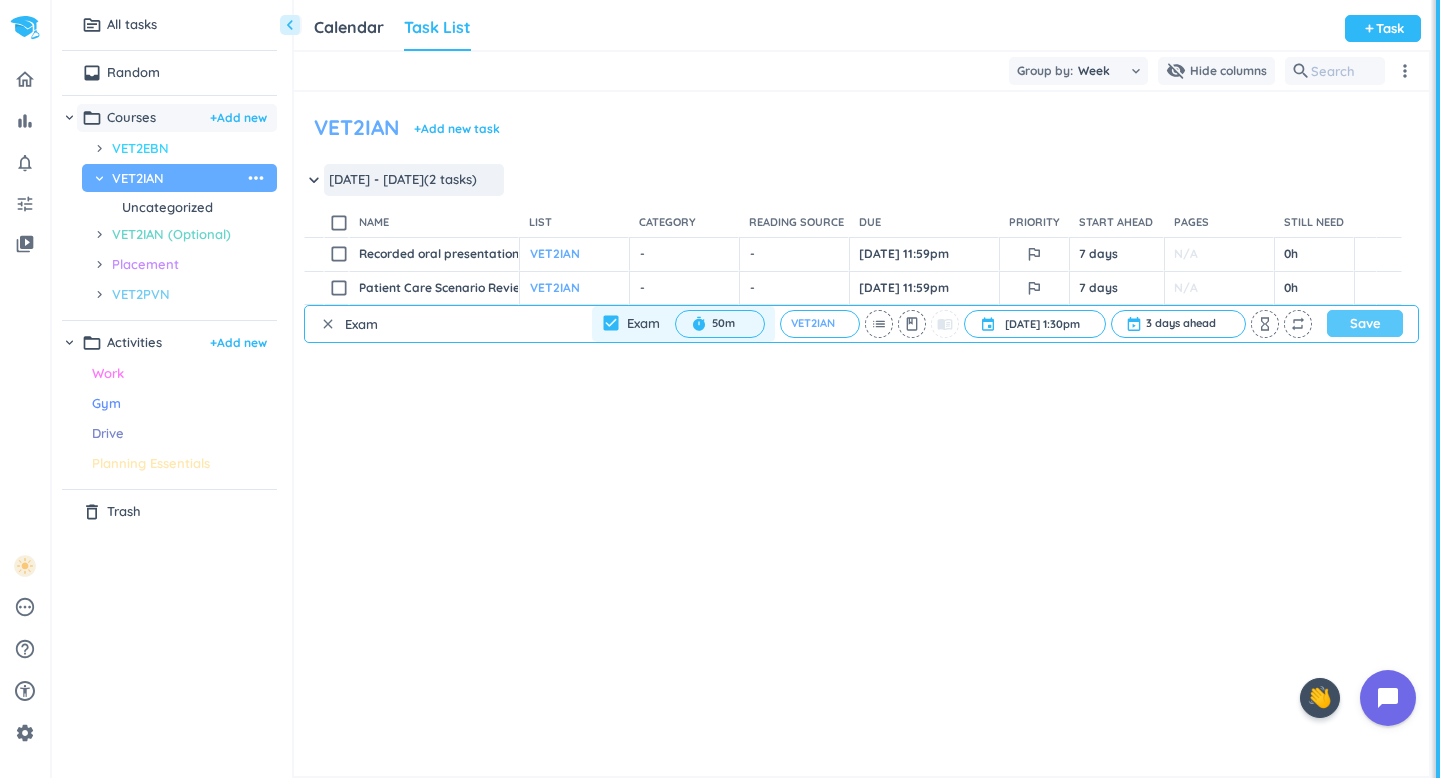 type on "Exam" 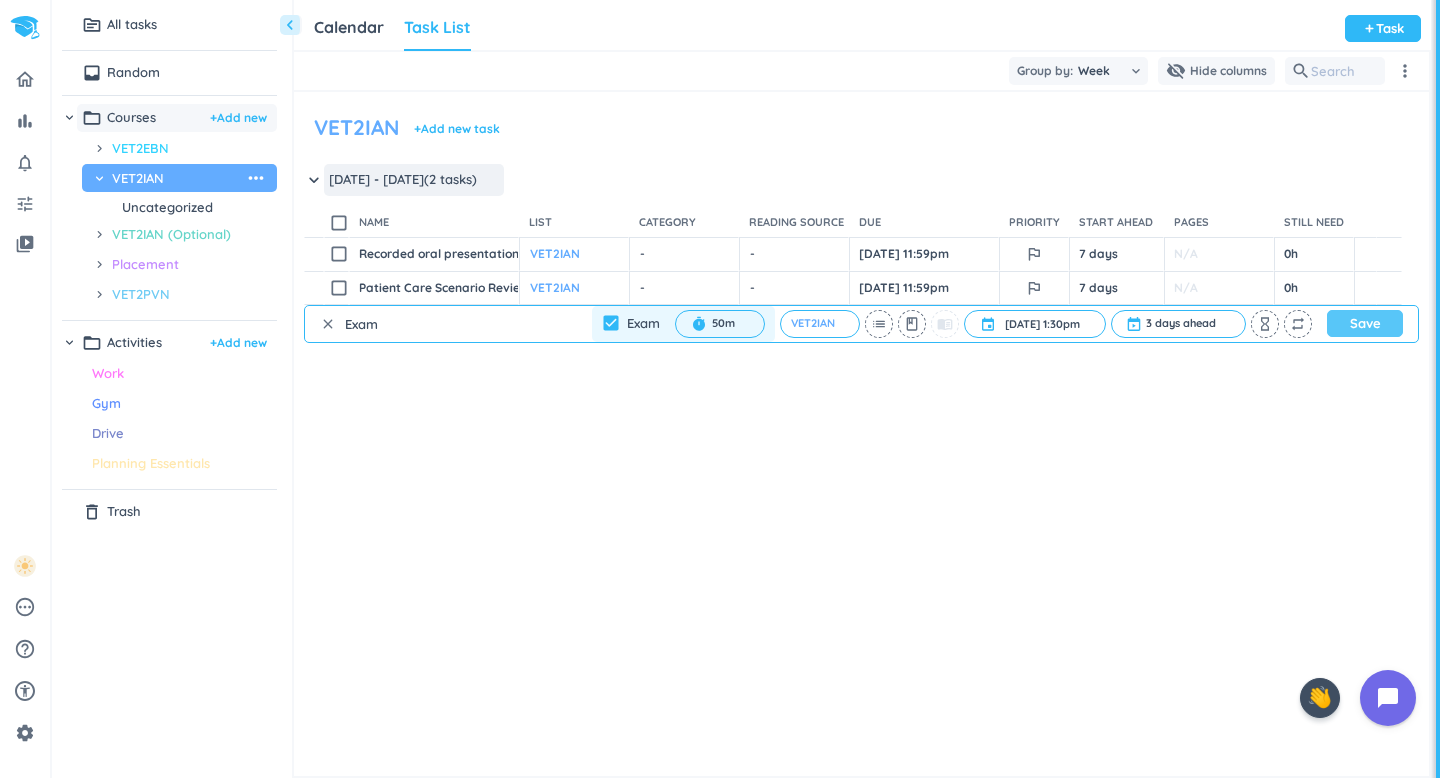 click on "Save" at bounding box center [1365, 323] 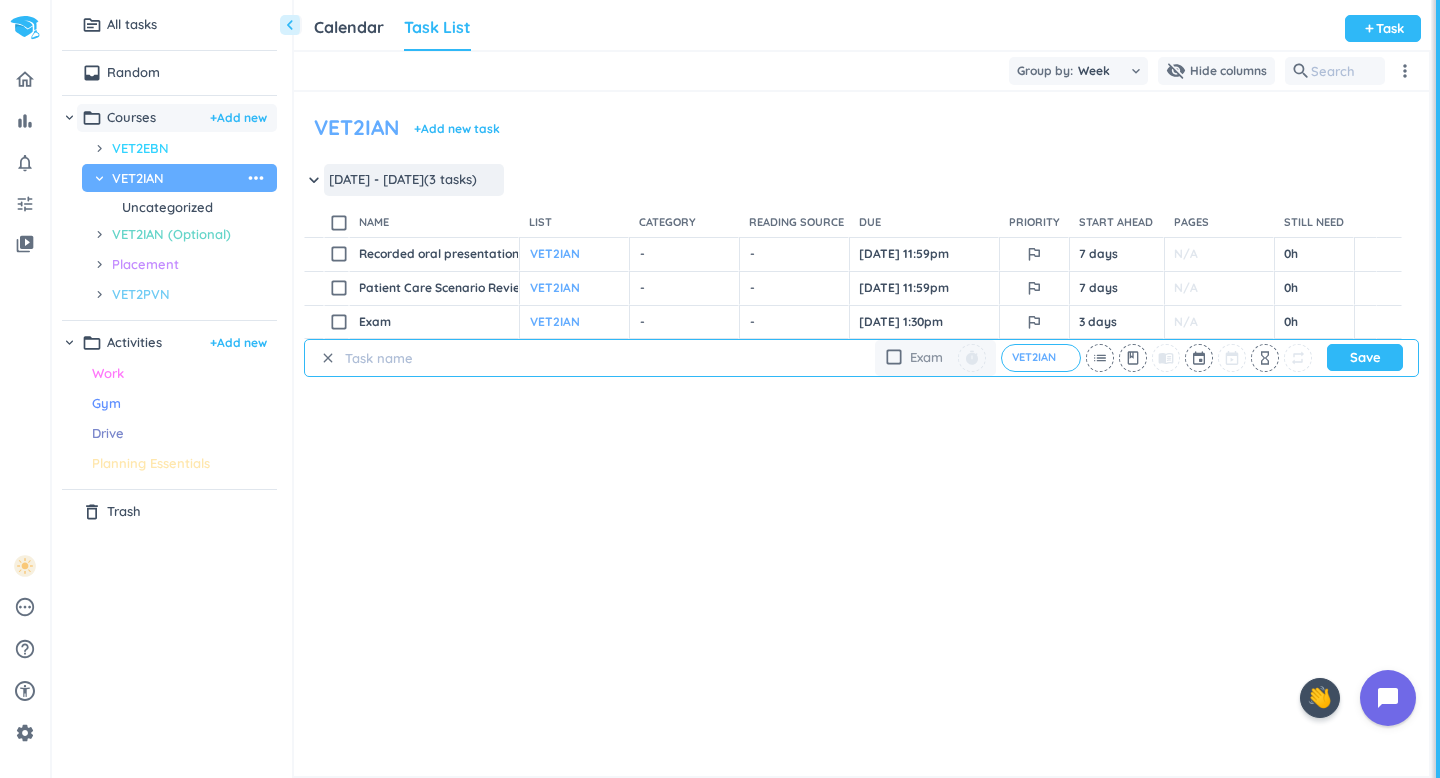 click on "check_box_outline_blank" at bounding box center (894, 357) 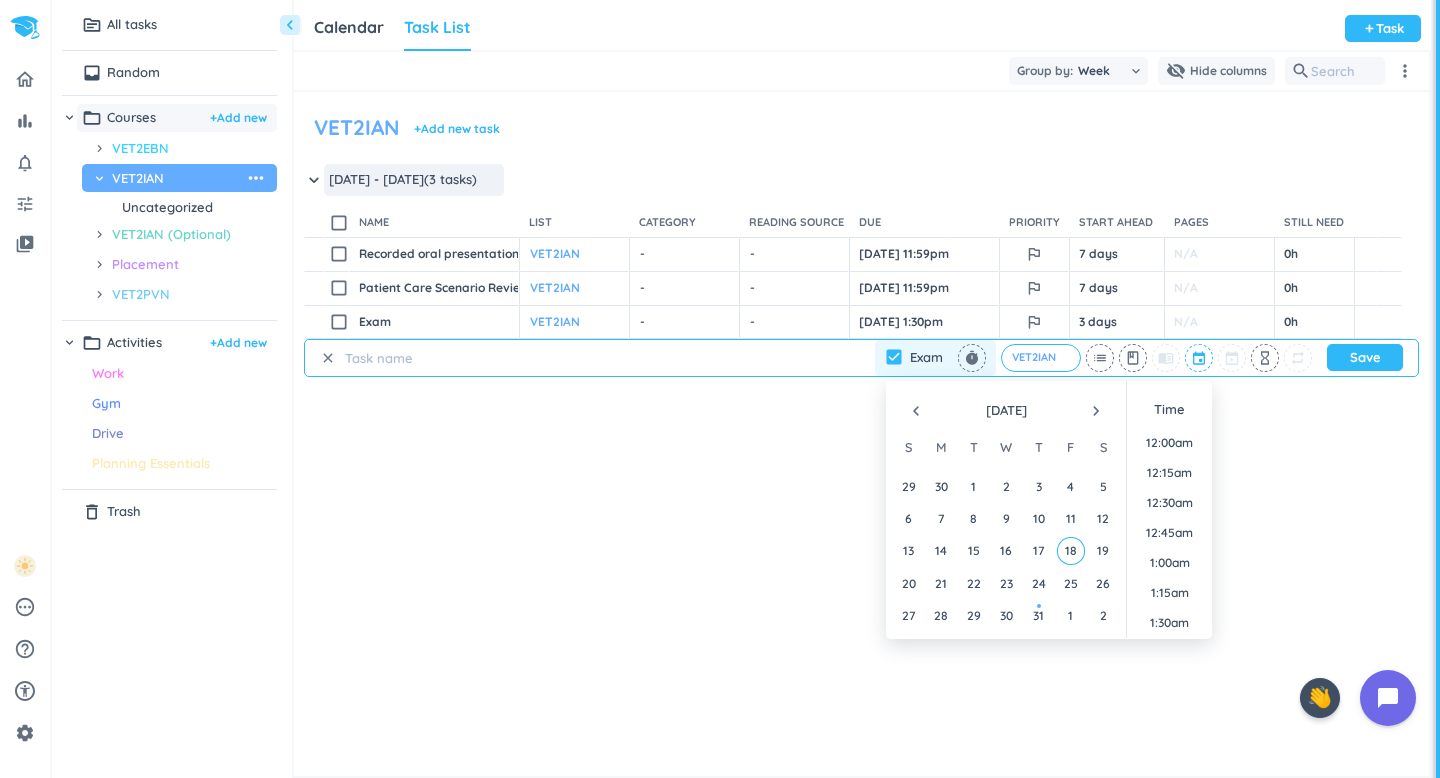 click at bounding box center (1200, 358) 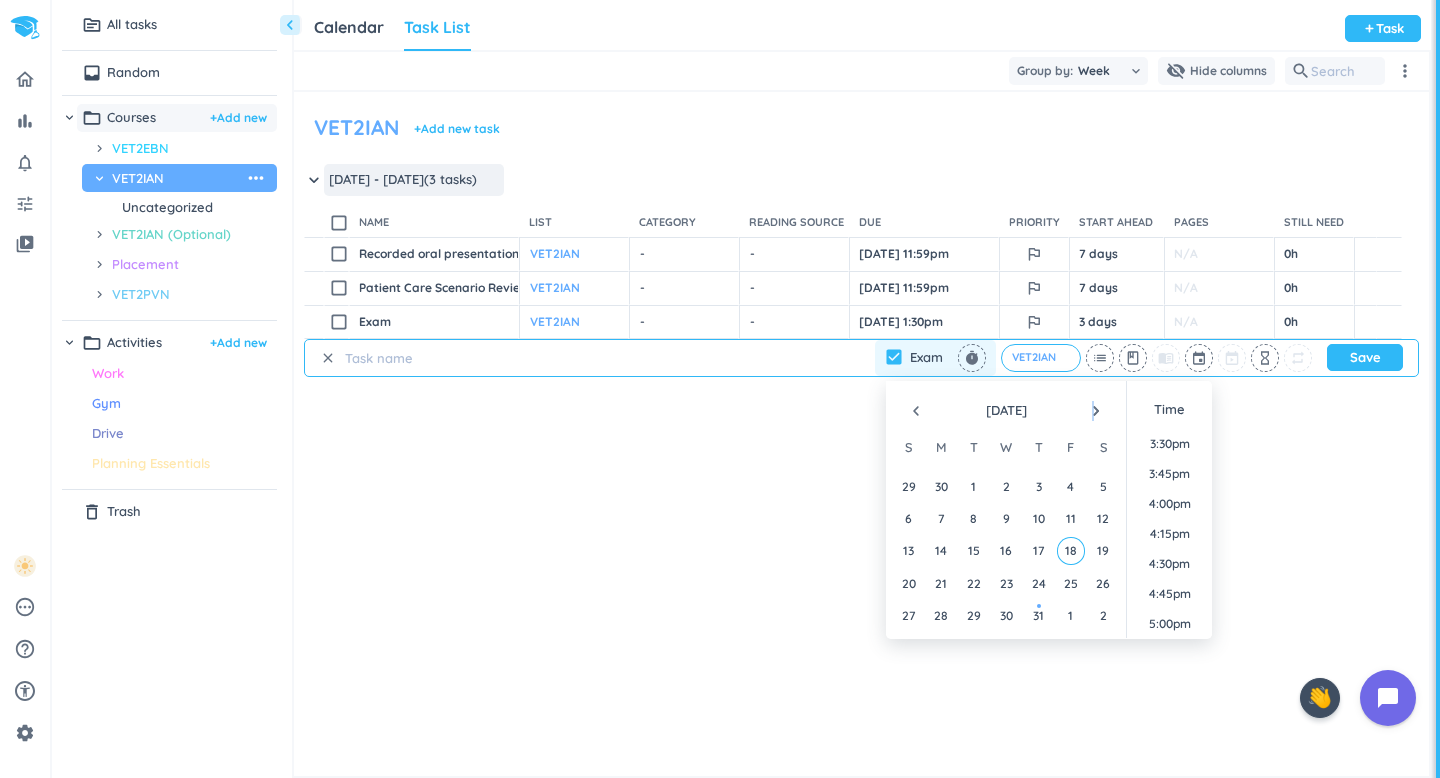 click on "navigate_next" at bounding box center (1096, 411) 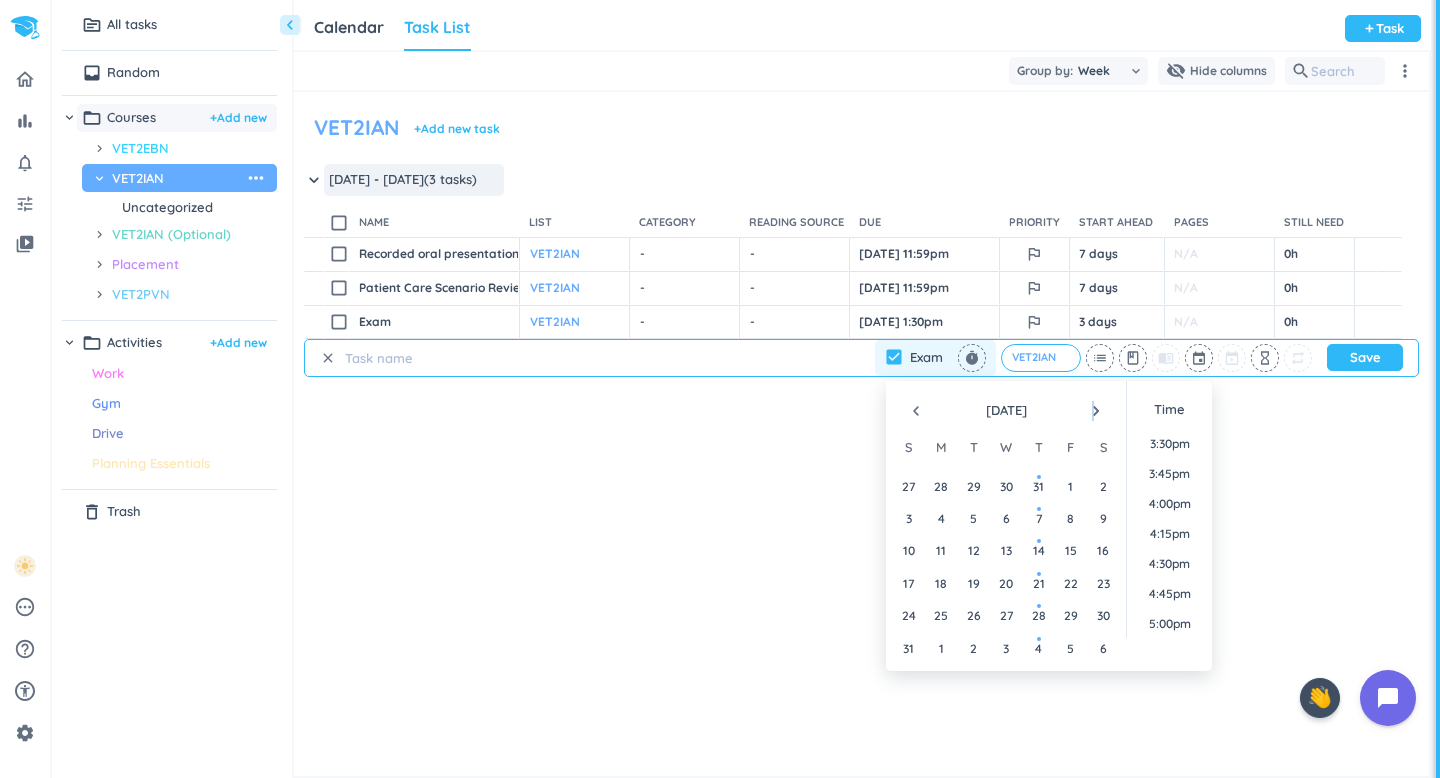 click on "navigate_next" at bounding box center (1096, 411) 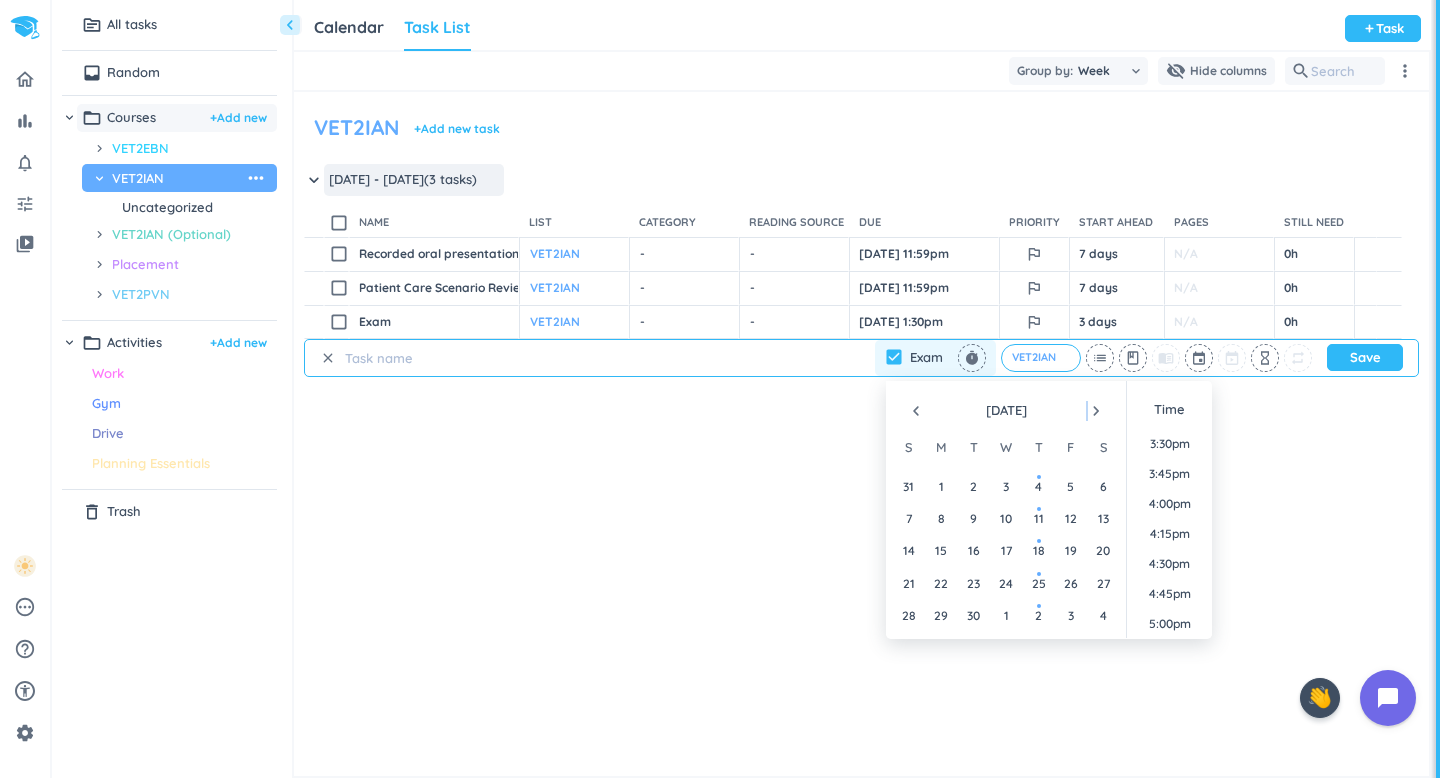 click on "navigate_next" at bounding box center [1096, 411] 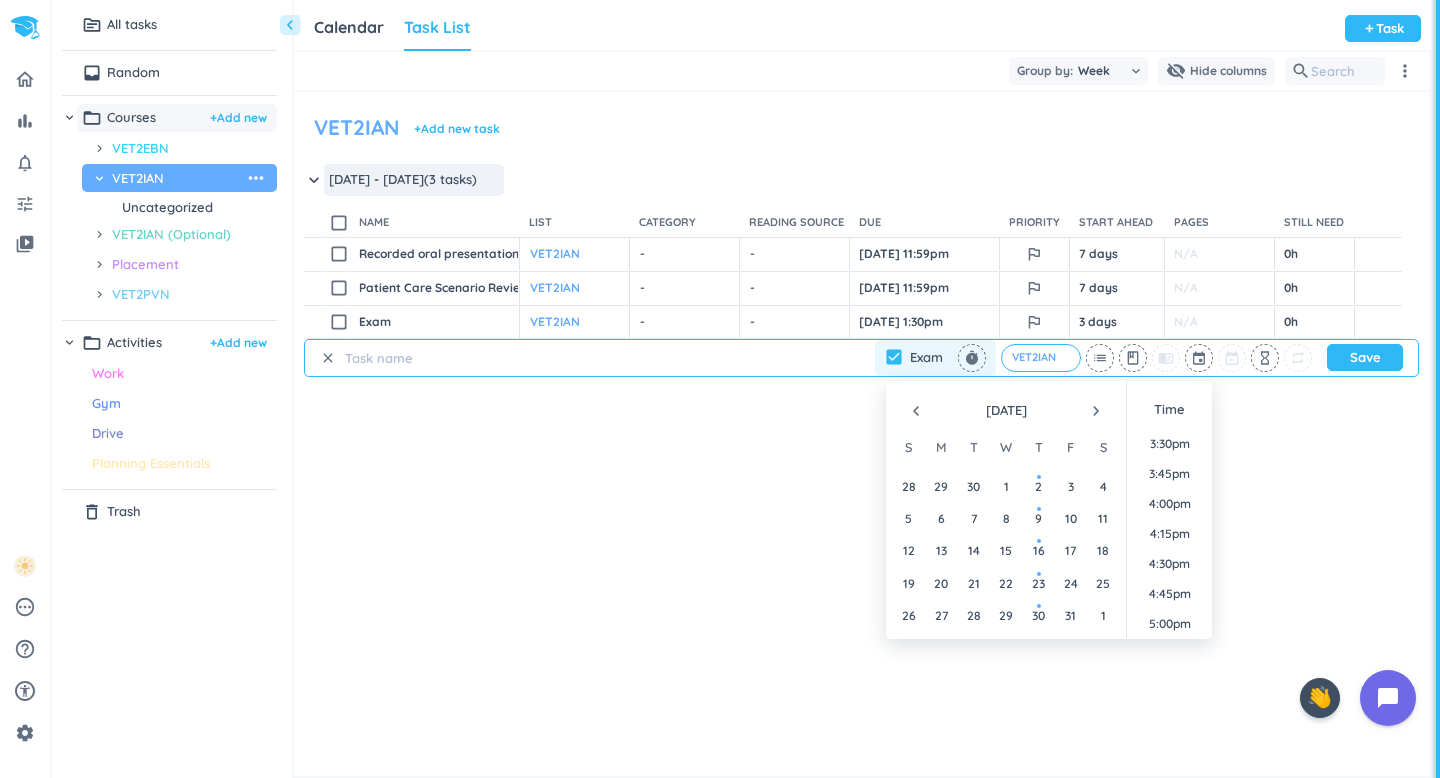 click on "navigate_next" at bounding box center [1096, 411] 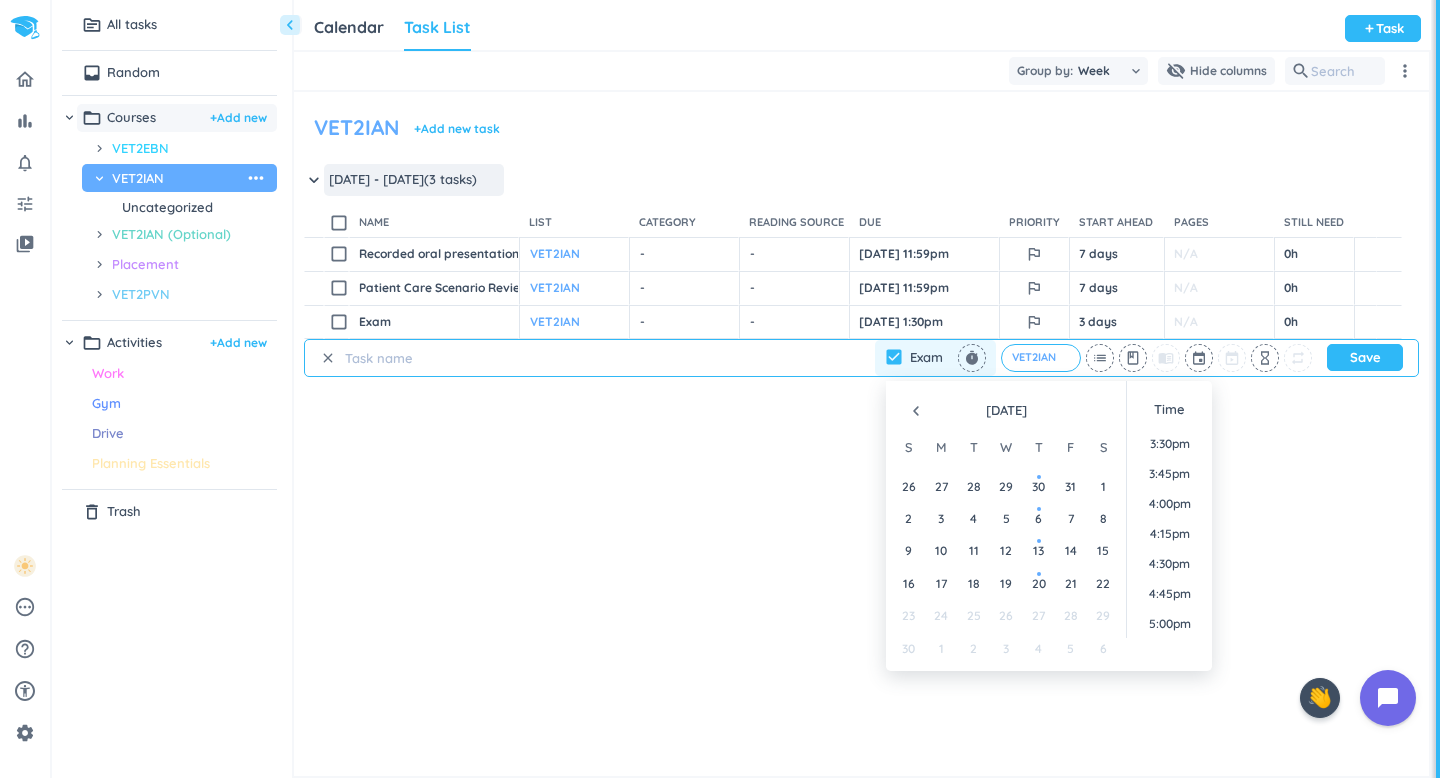 click at bounding box center [1096, 411] 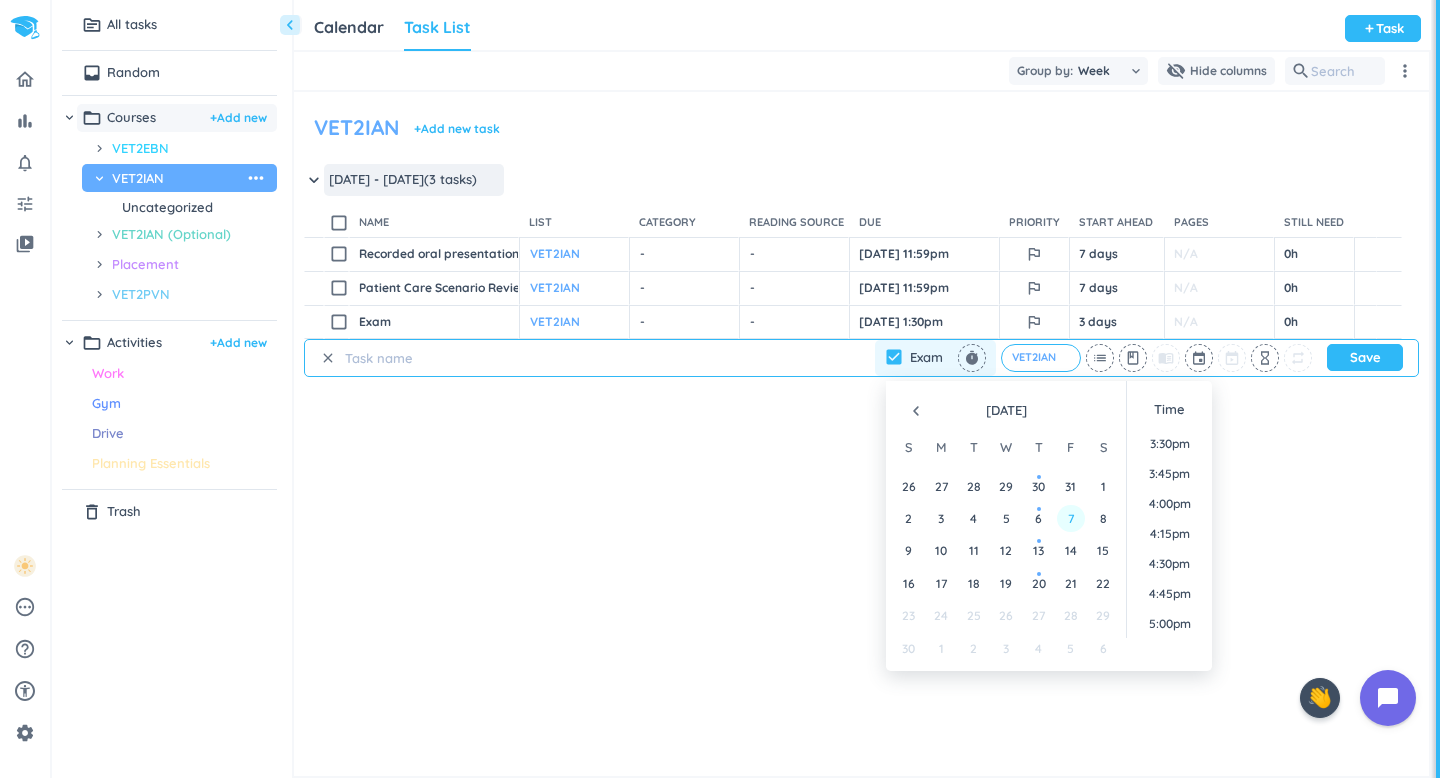 click on "7" at bounding box center [1070, 518] 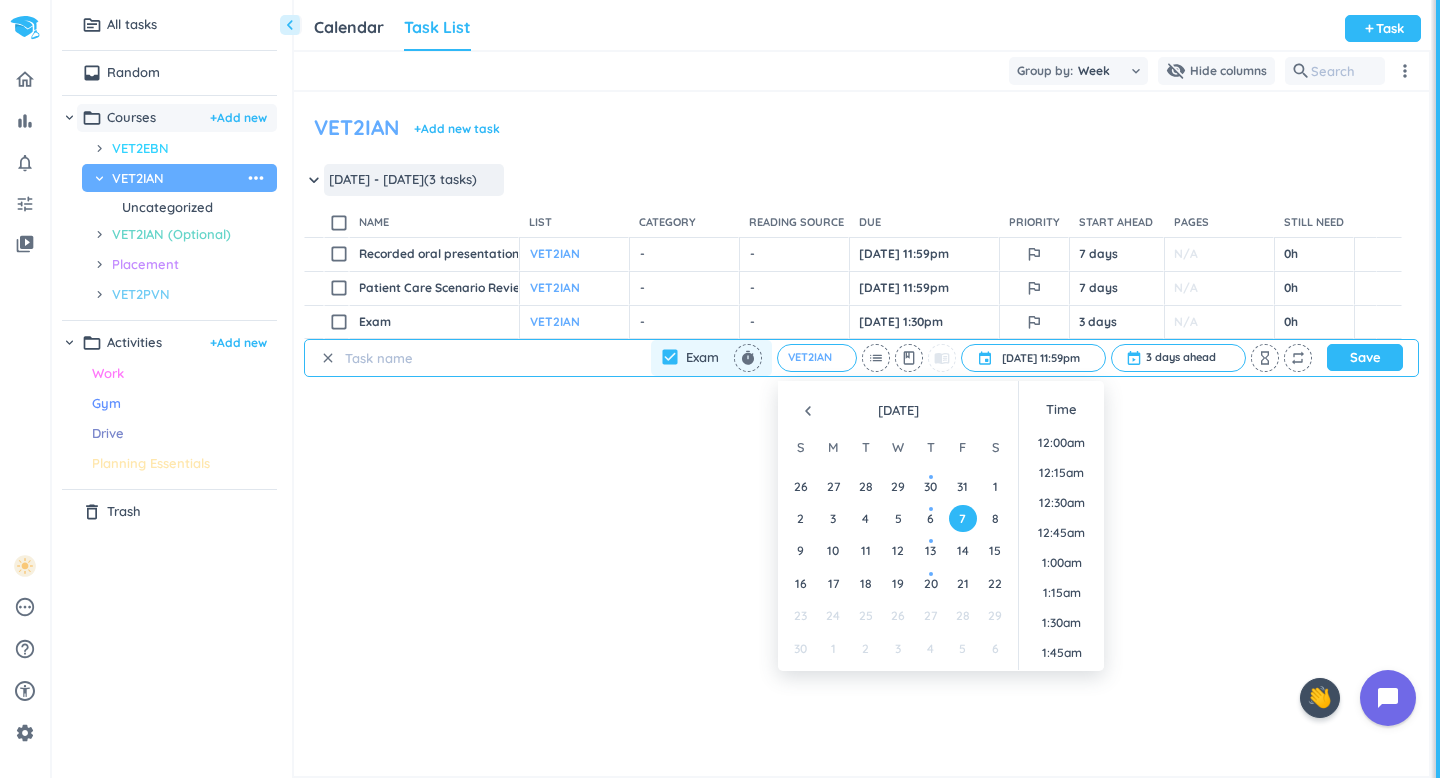 scroll, scrollTop: 2667, scrollLeft: 0, axis: vertical 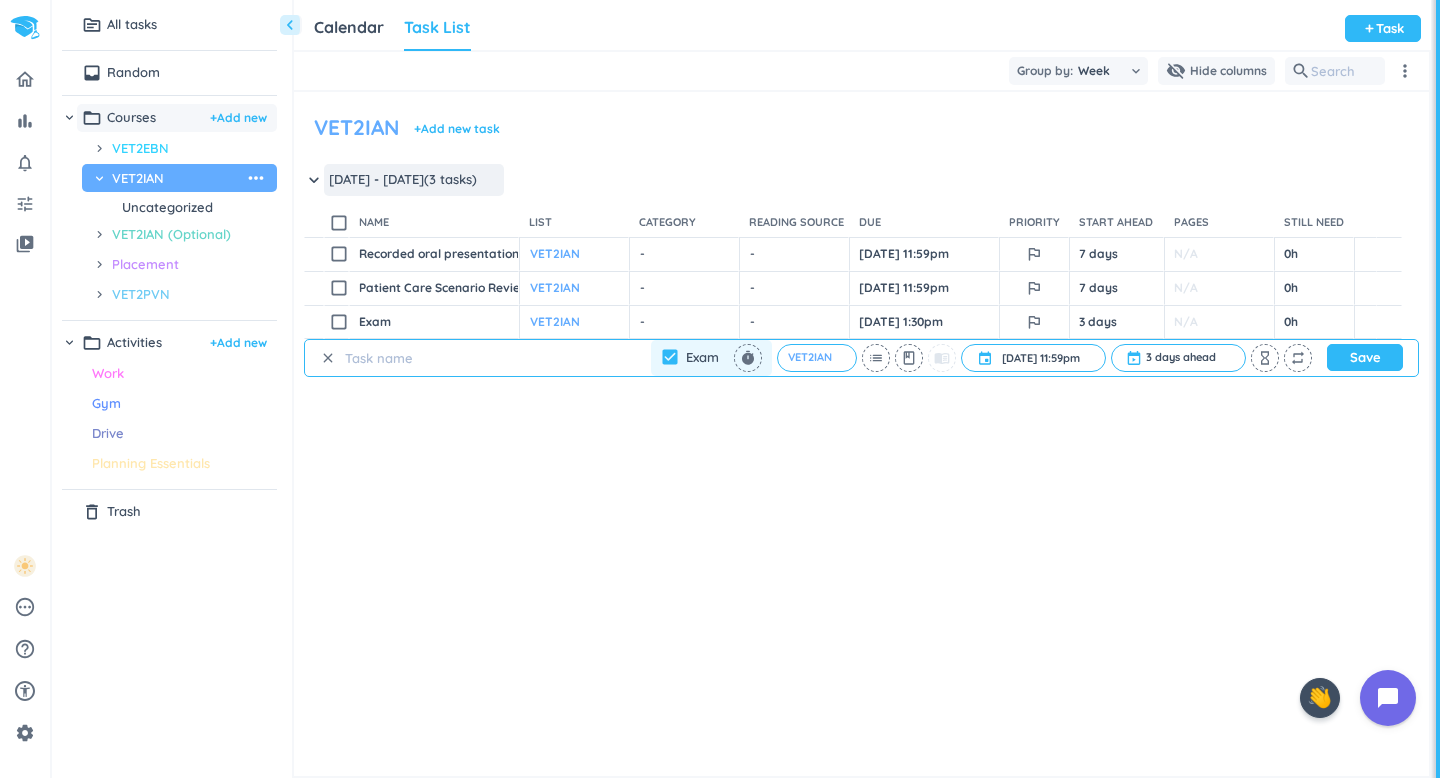 click at bounding box center [436, 358] 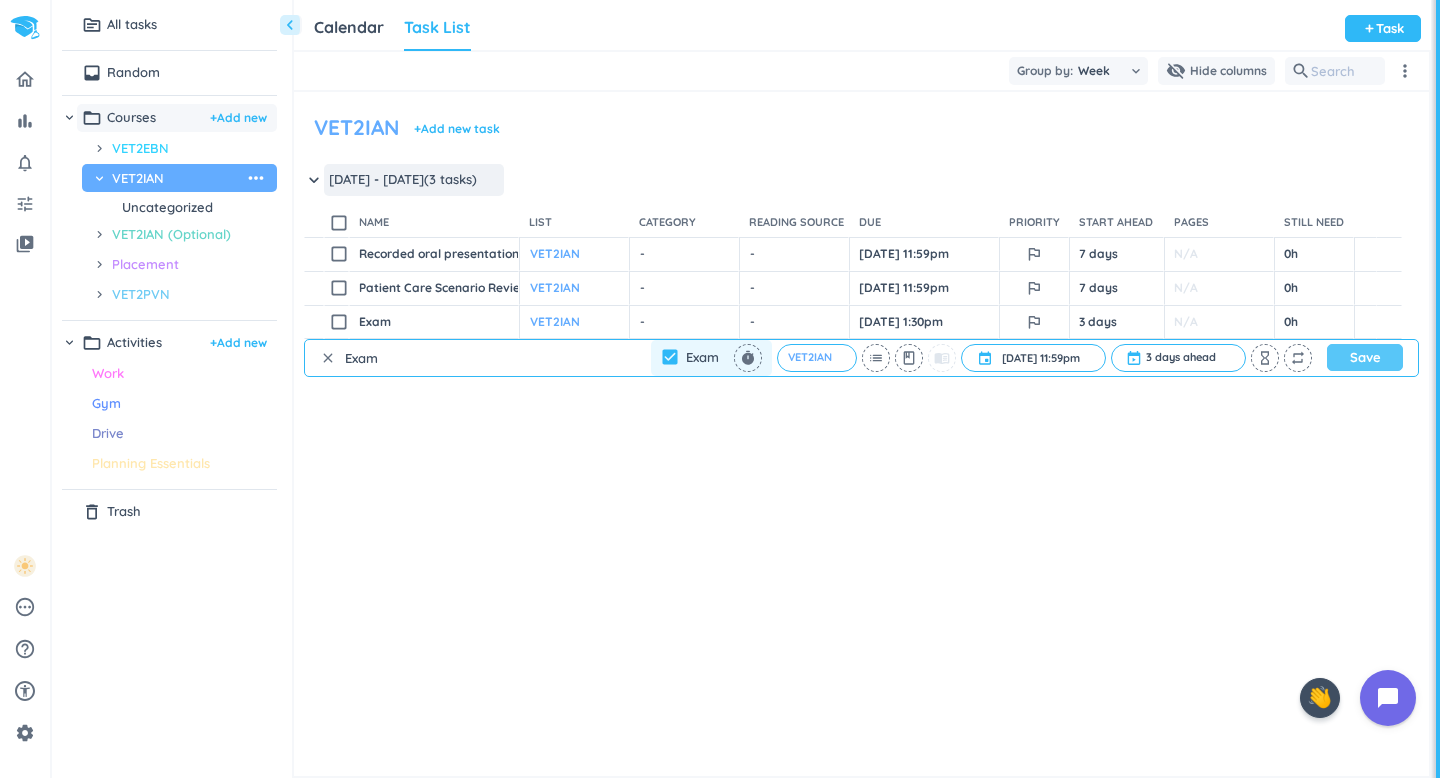 type on "Exam" 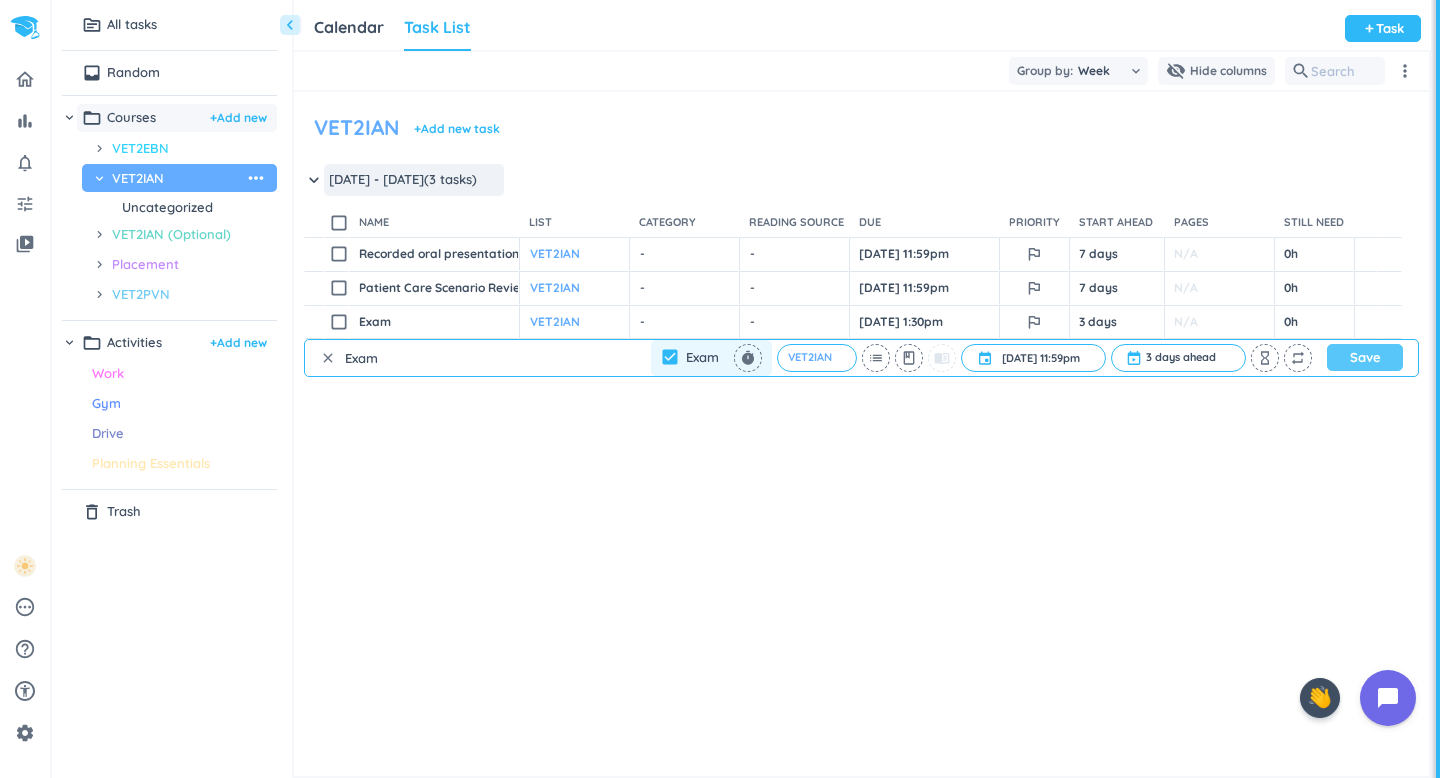 click on "Save" at bounding box center [1365, 357] 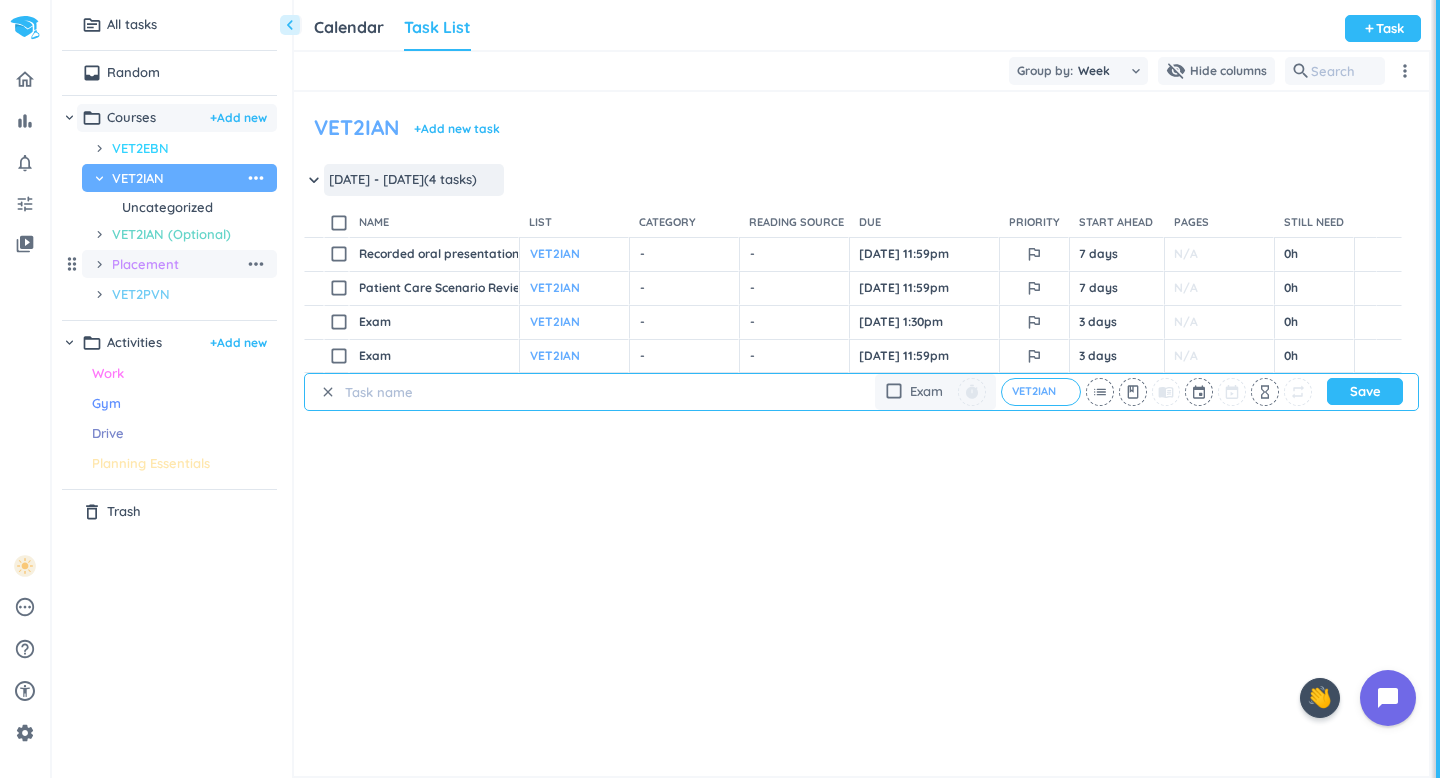 click on "Placement" at bounding box center (178, 264) 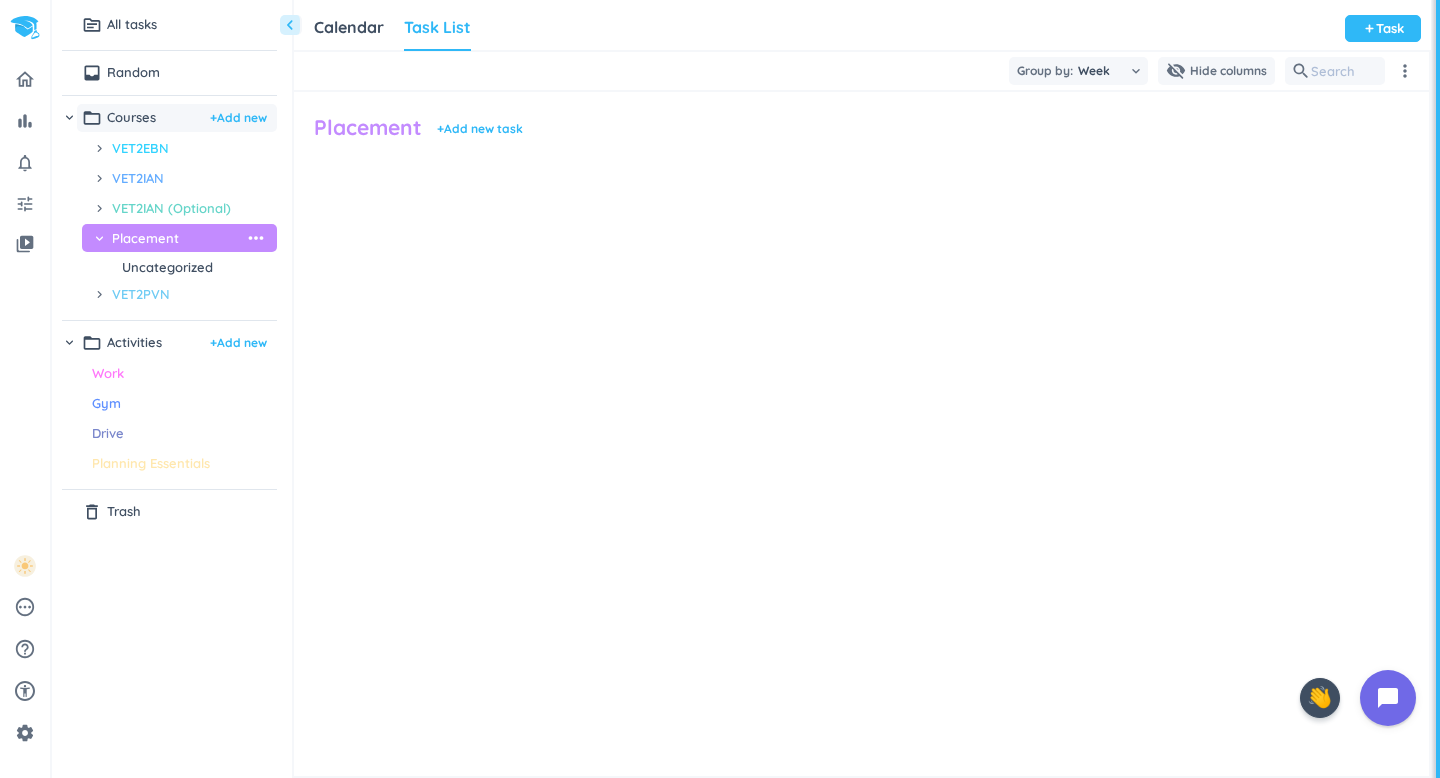 scroll, scrollTop: 1, scrollLeft: 1, axis: both 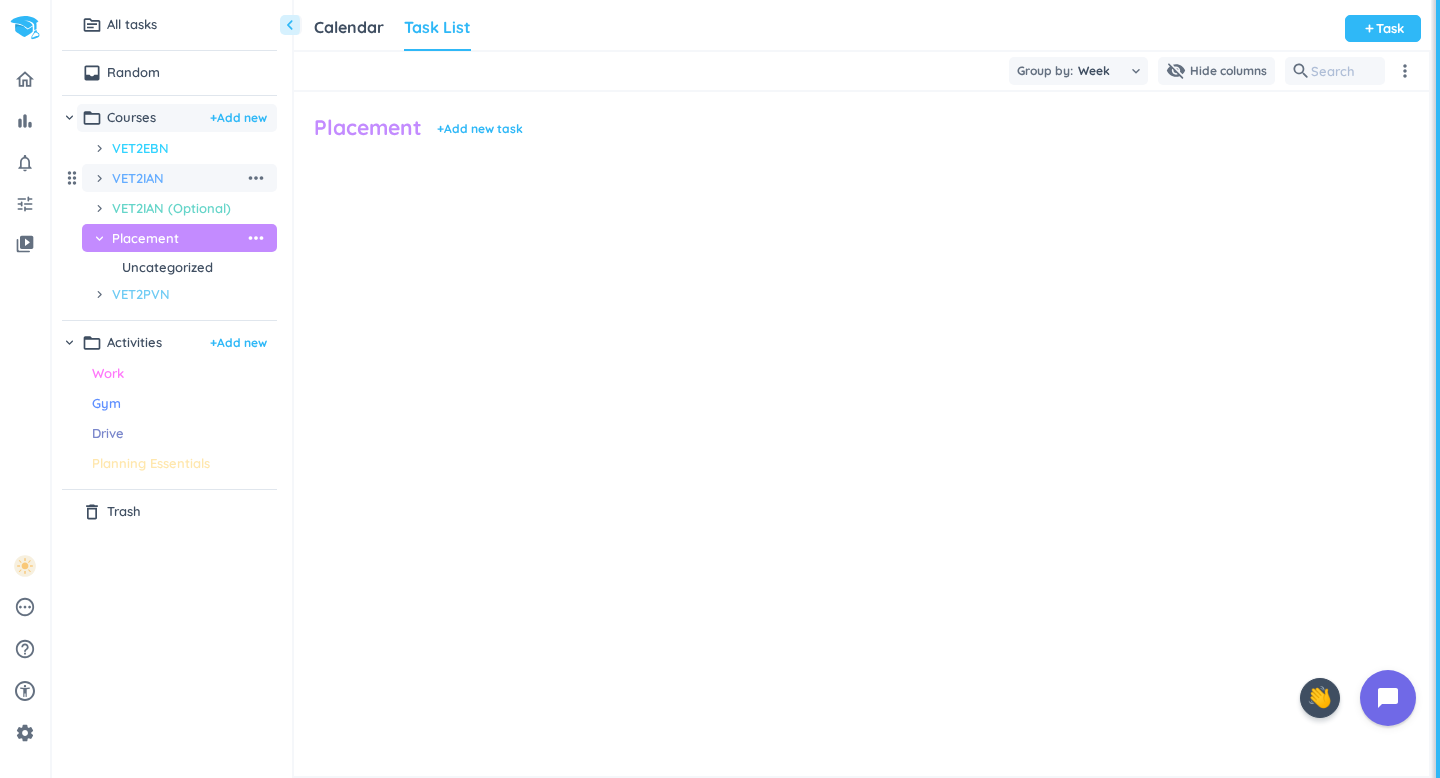 click on "VET2IAN" at bounding box center [178, 178] 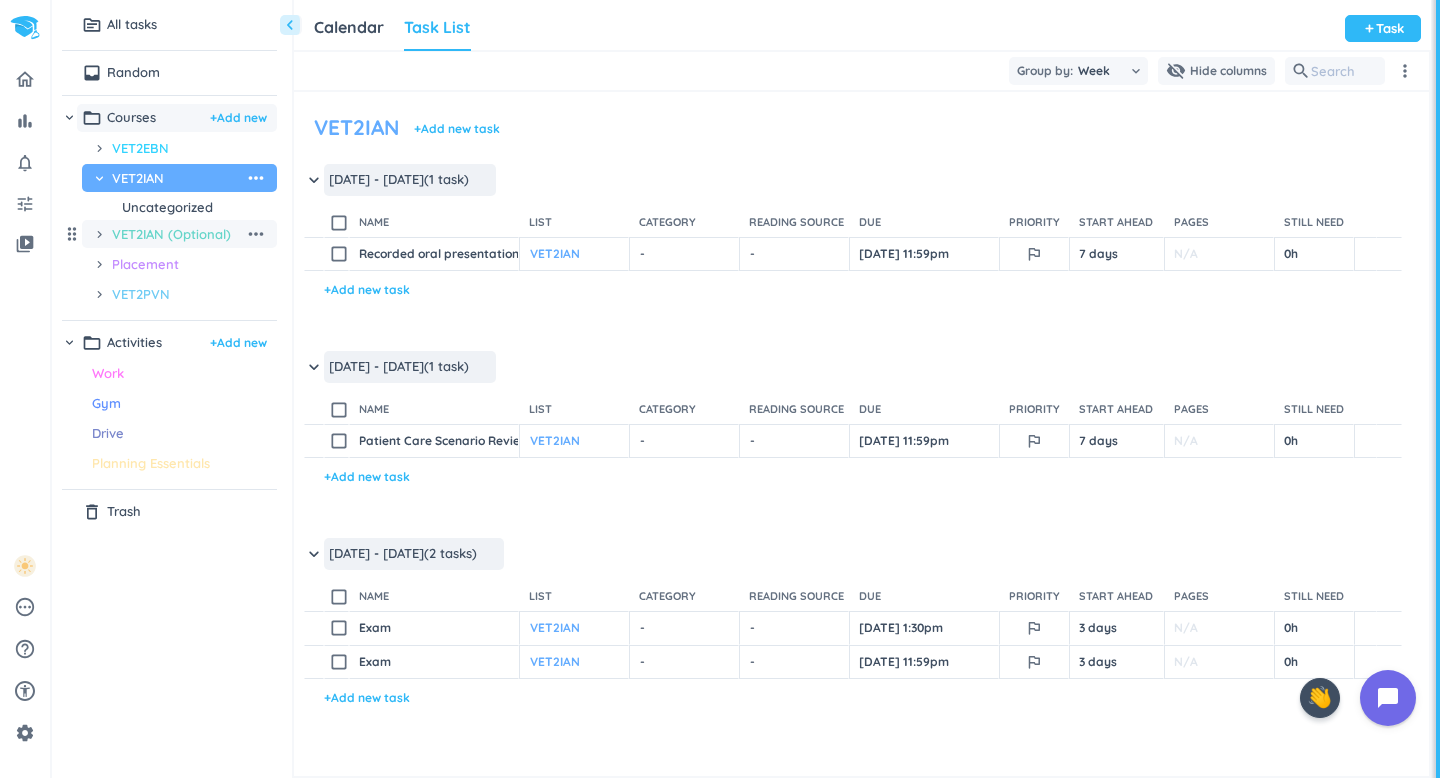 scroll, scrollTop: 1, scrollLeft: 1, axis: both 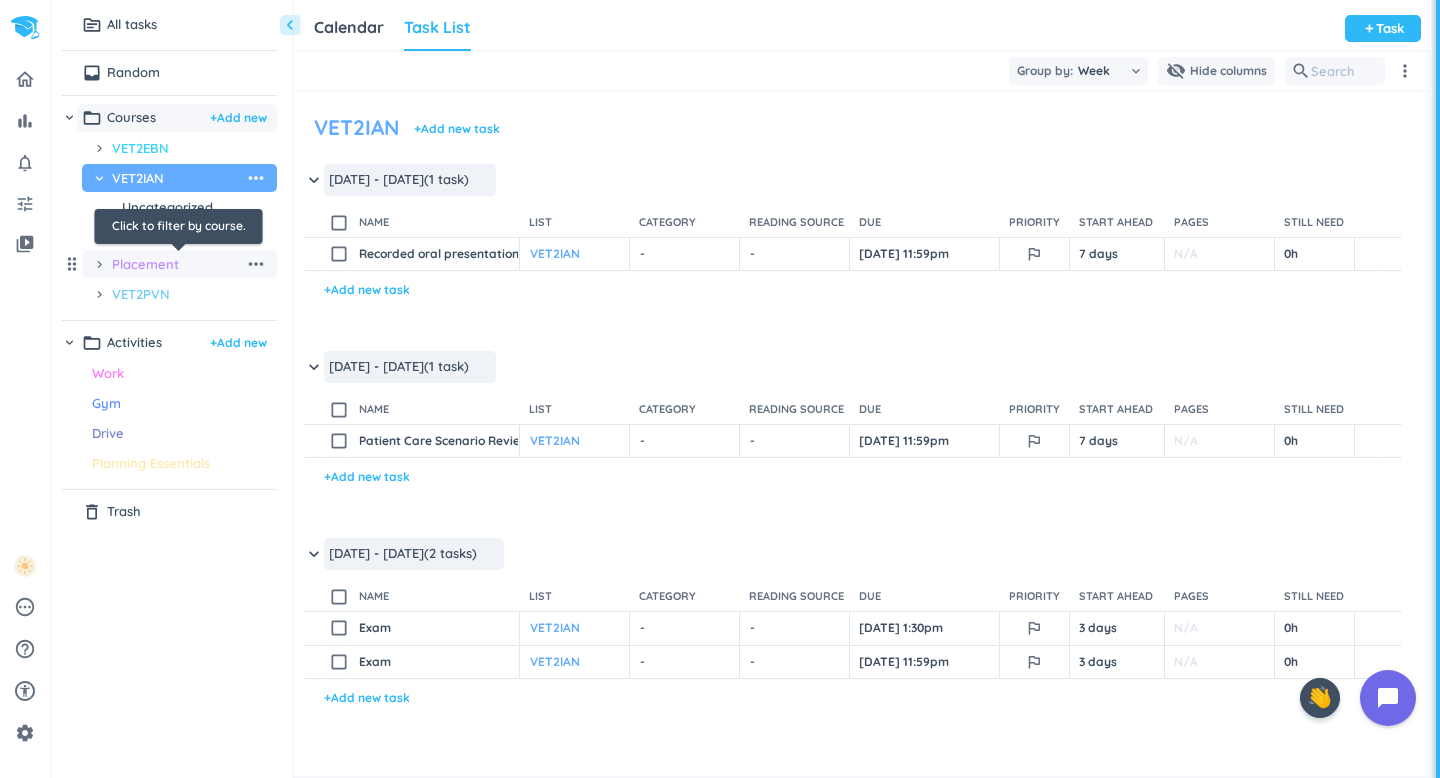 click on "Placement" at bounding box center [178, 264] 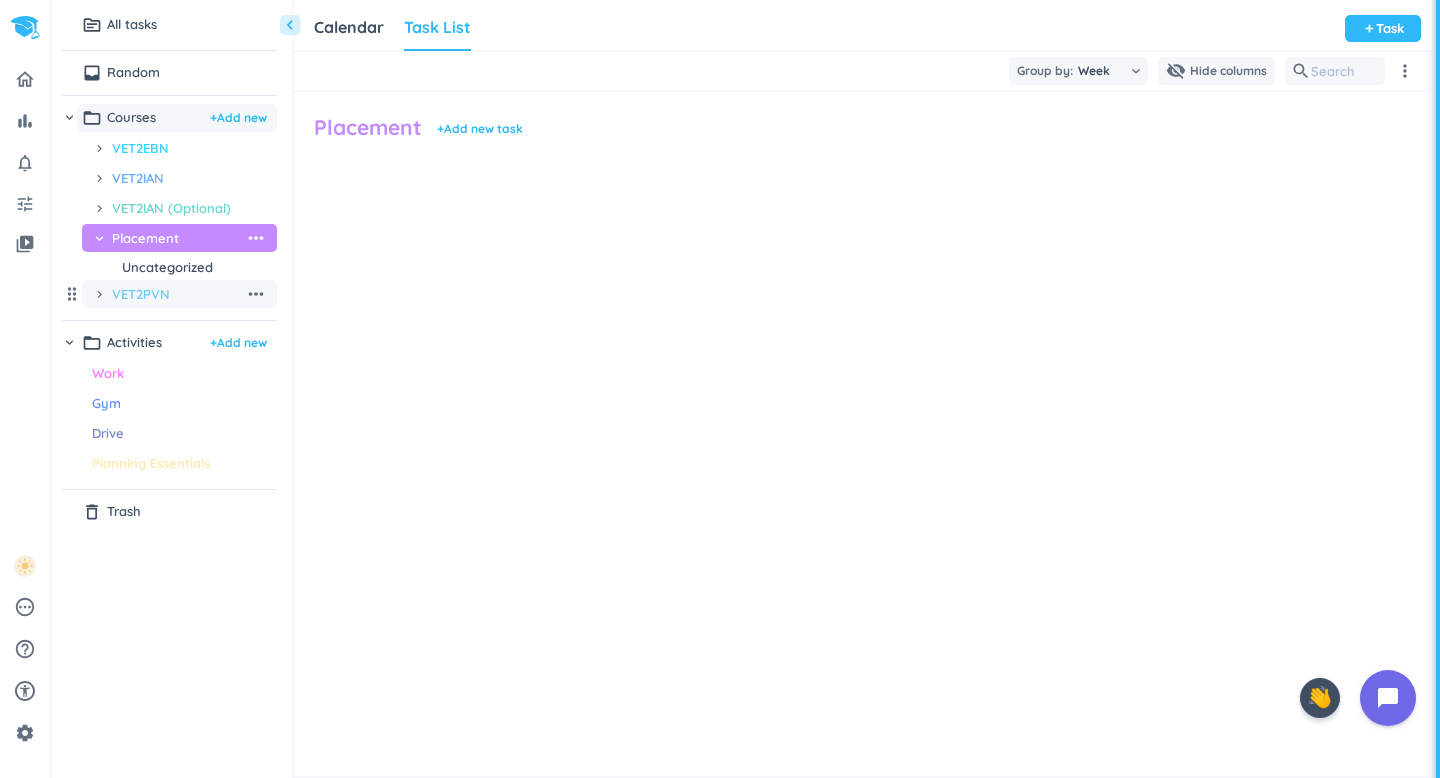 scroll, scrollTop: 1, scrollLeft: 1, axis: both 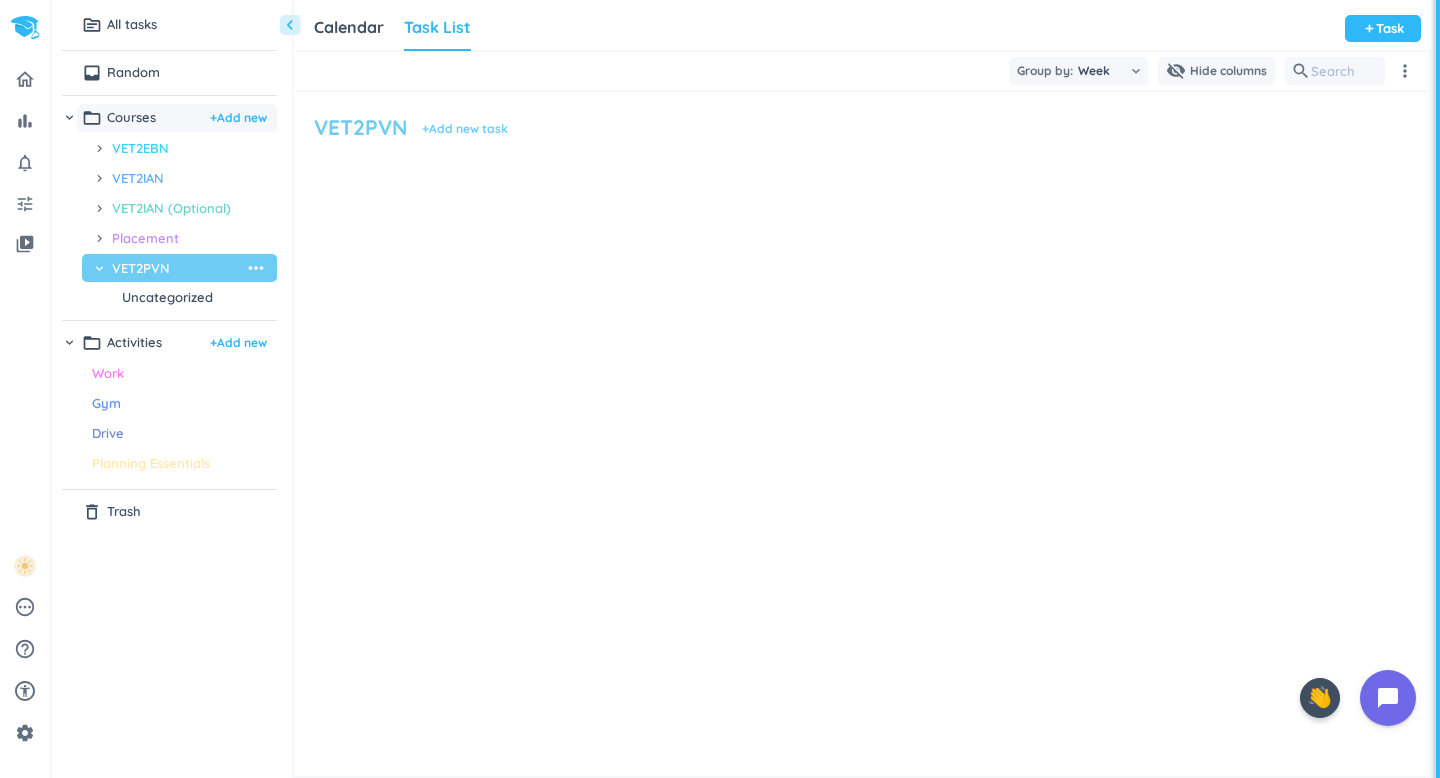 click on "+  Add new task" at bounding box center (465, 129) 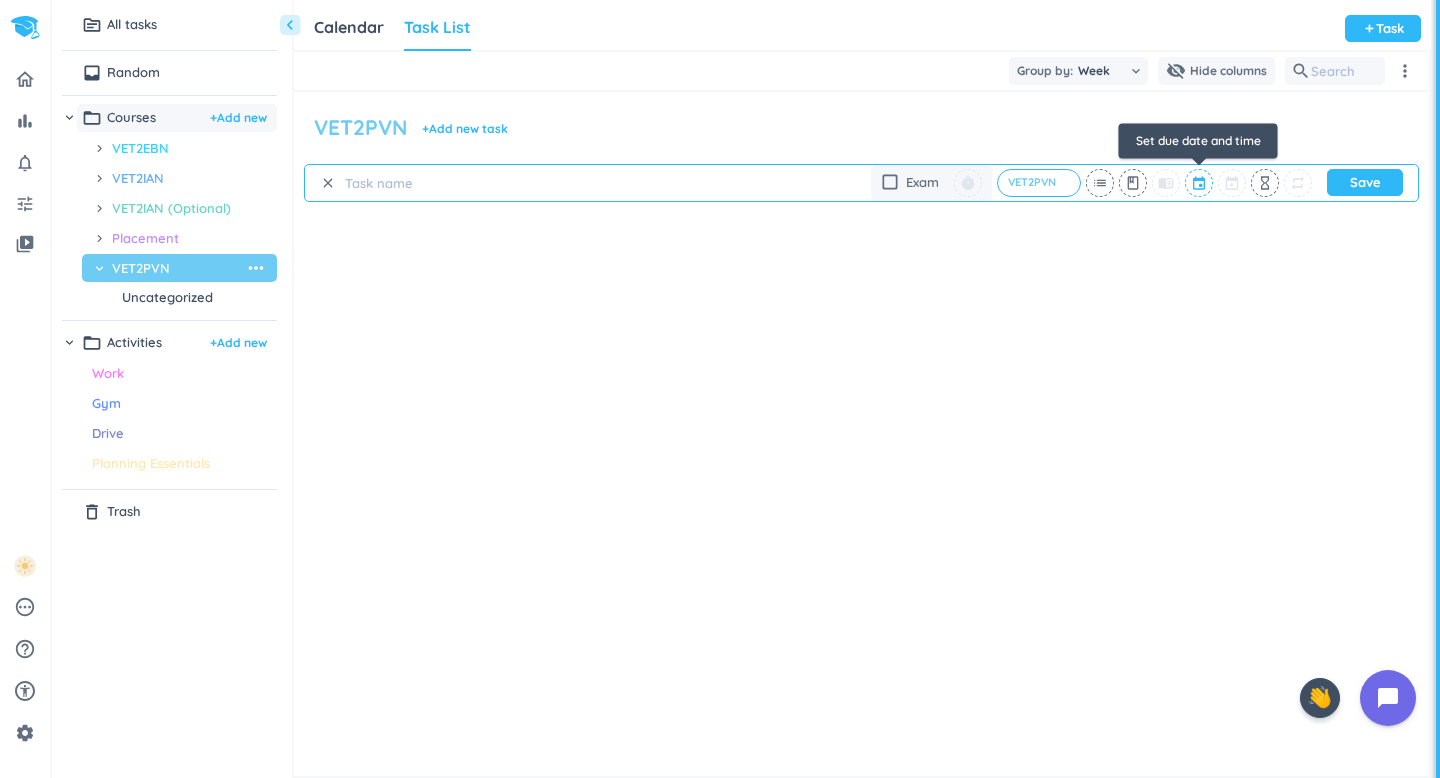 click at bounding box center [1200, 183] 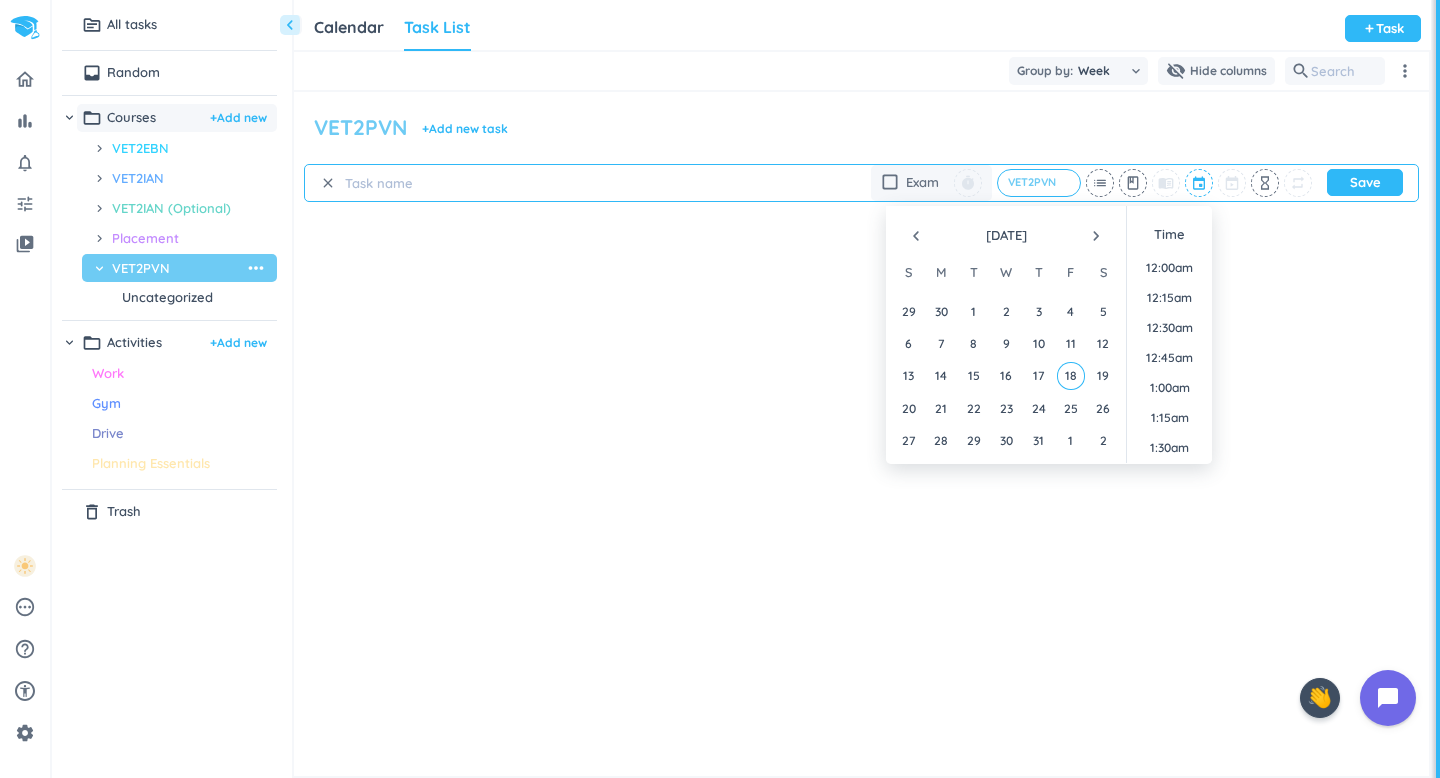scroll, scrollTop: 1859, scrollLeft: 0, axis: vertical 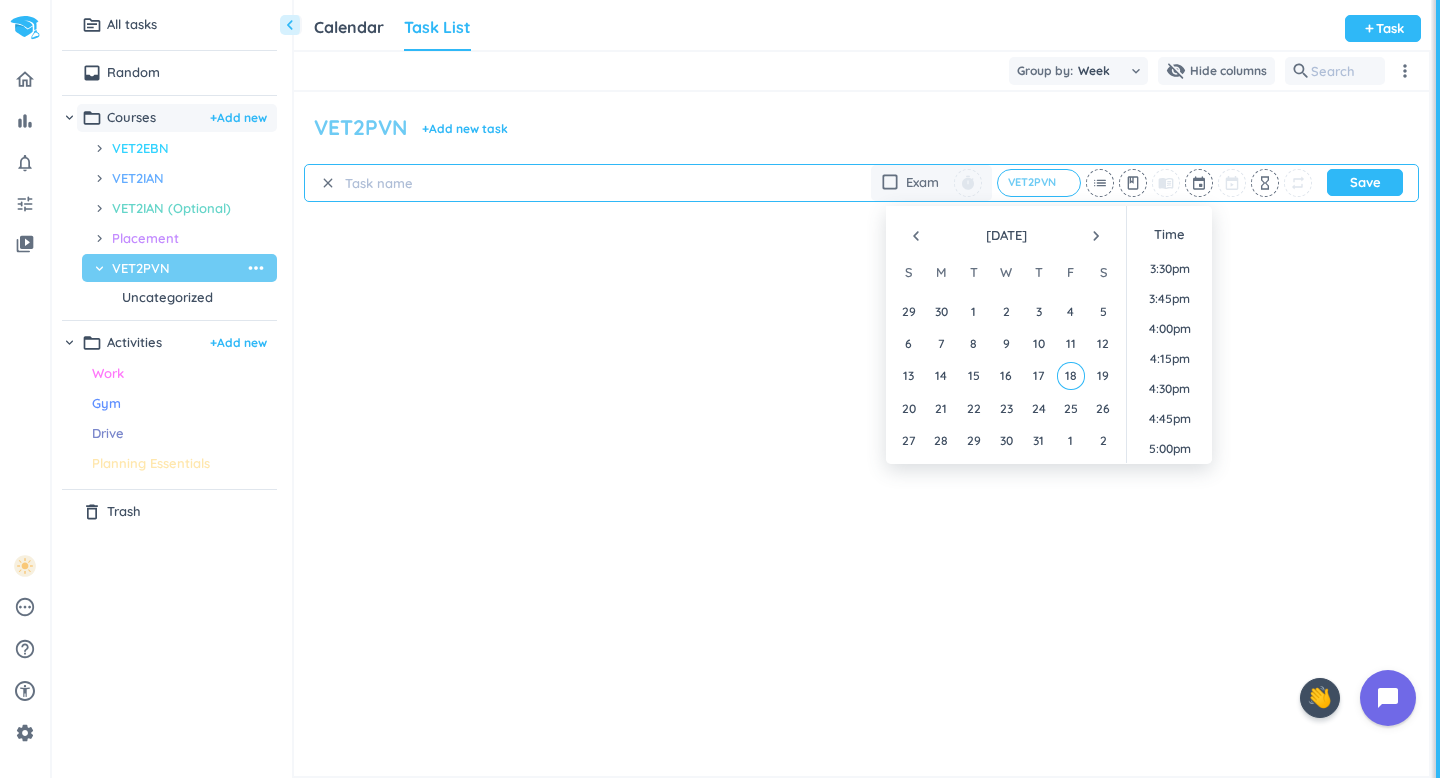 click on "navigate_next" at bounding box center (1096, 236) 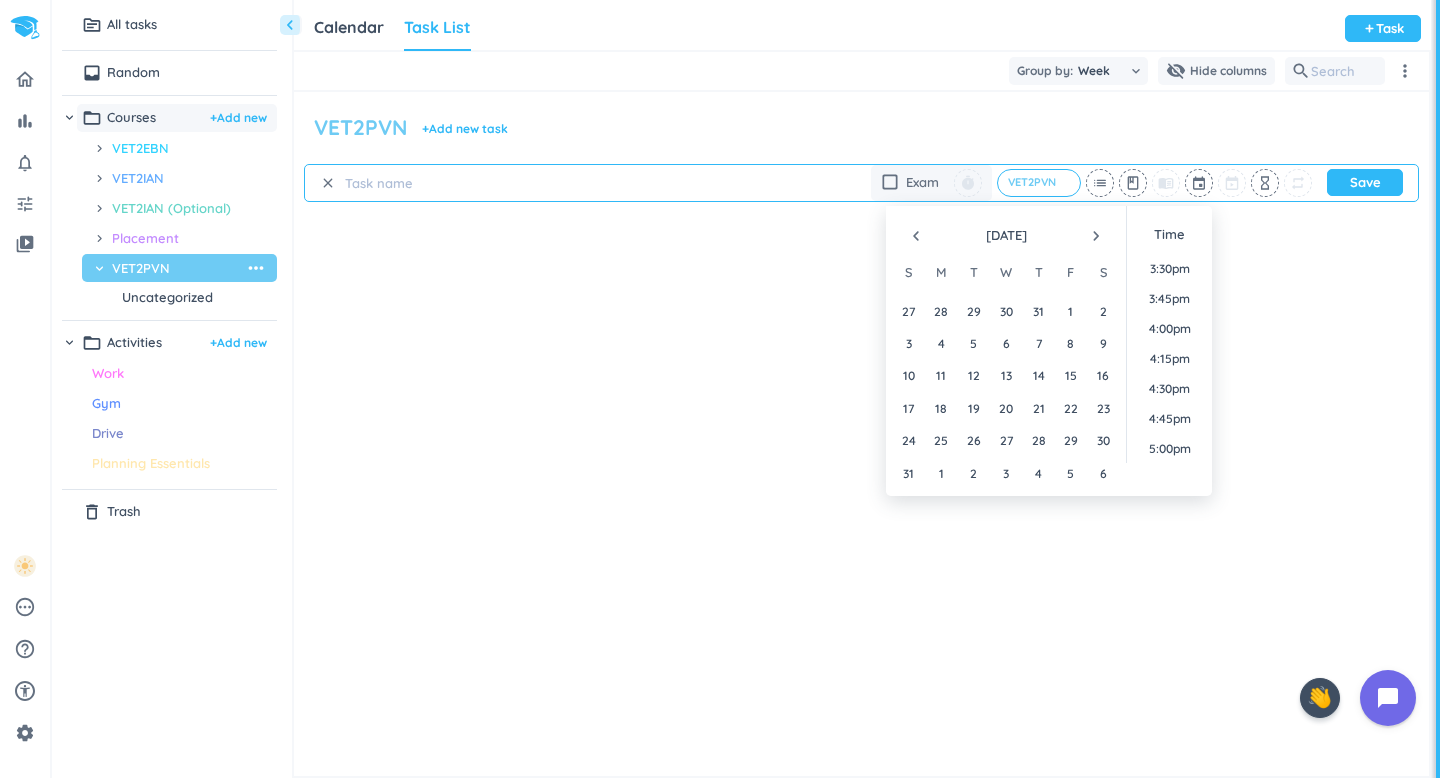 click on "navigate_next" at bounding box center (1096, 236) 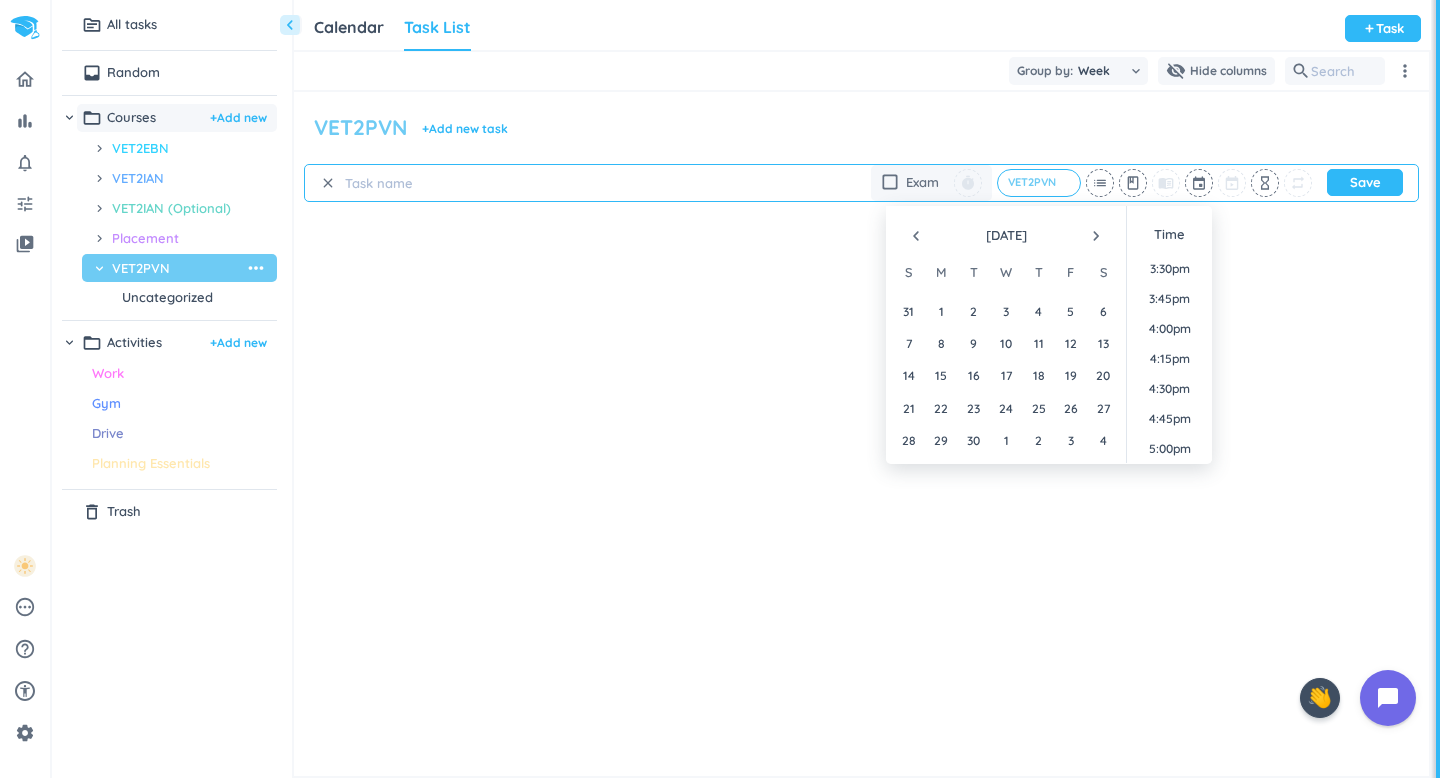 click on "September 2025" at bounding box center (1006, 236) 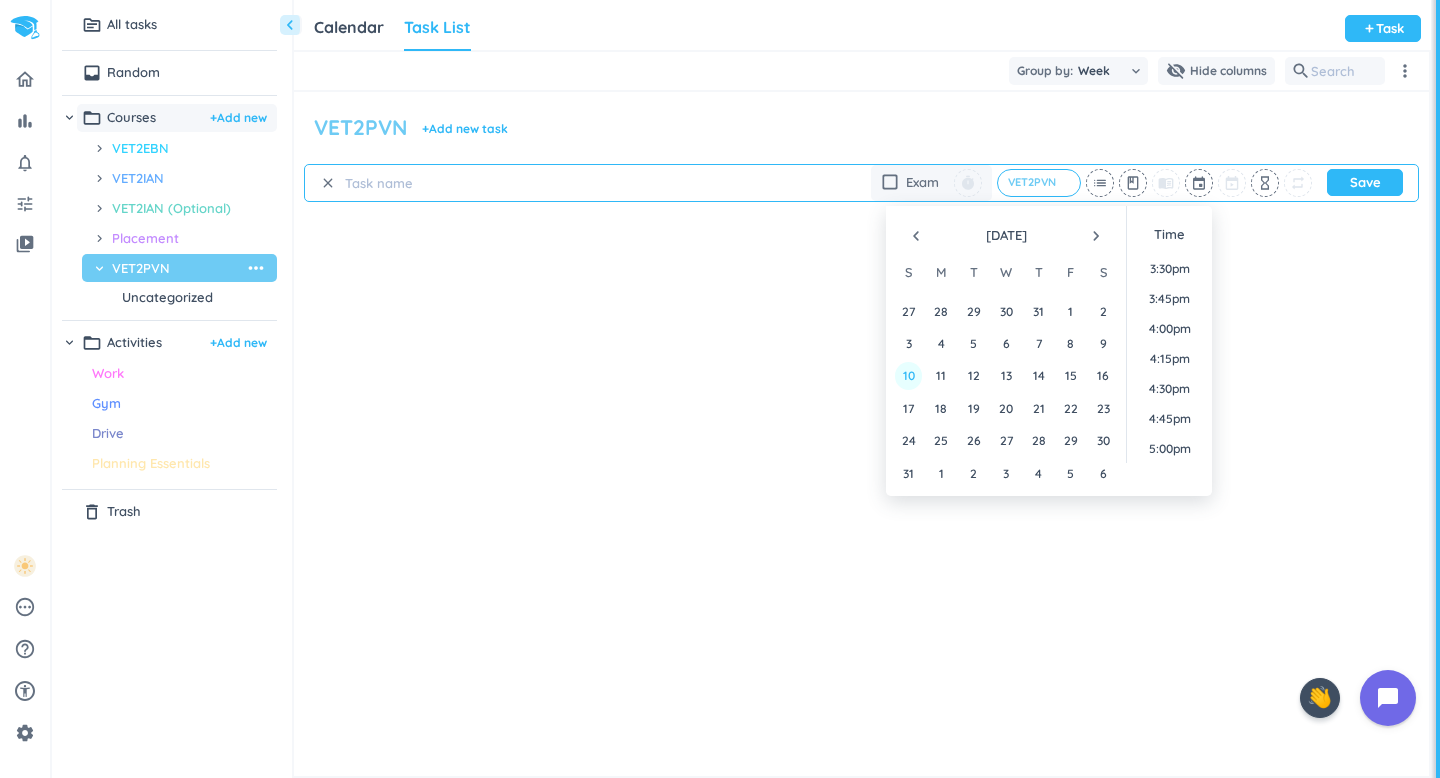 click on "10" at bounding box center [908, 375] 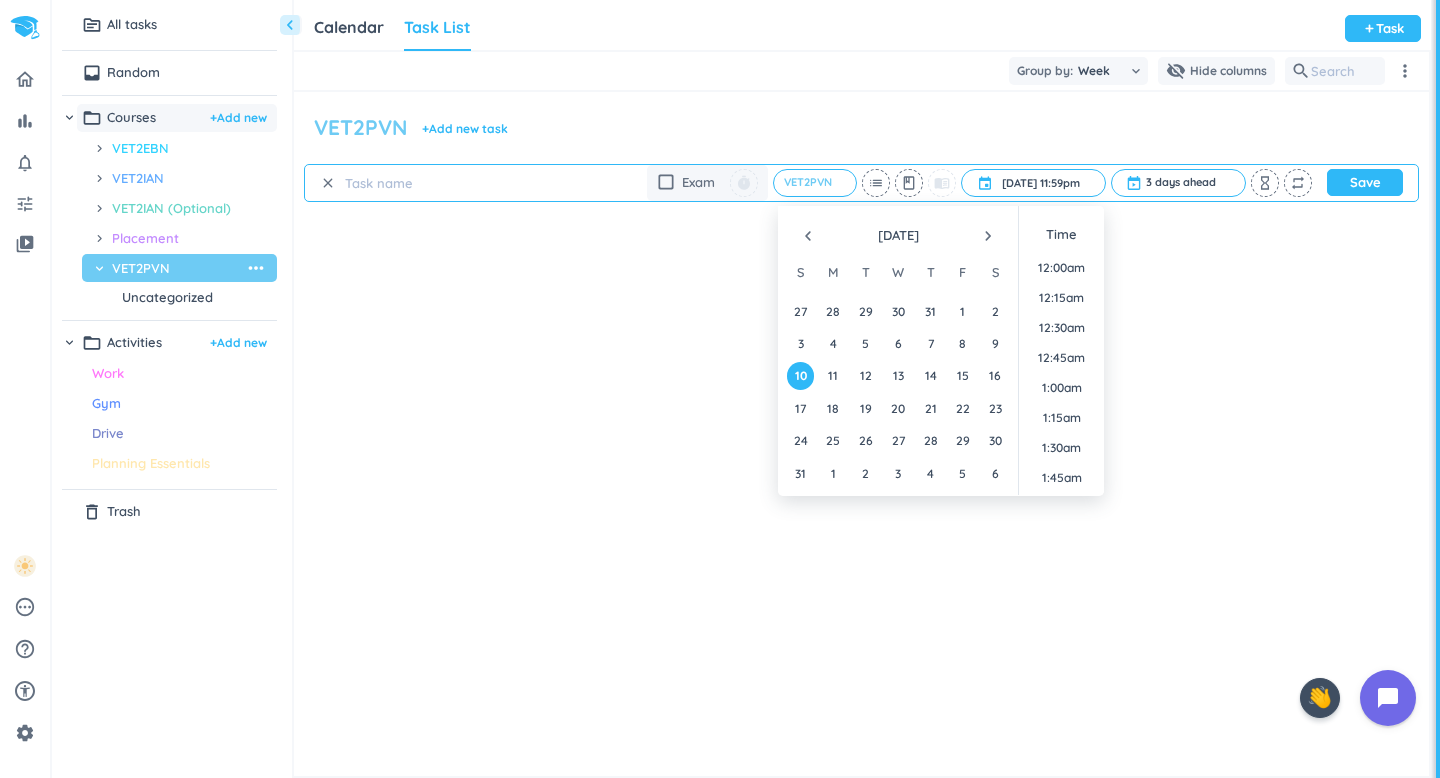 scroll, scrollTop: 2667, scrollLeft: 0, axis: vertical 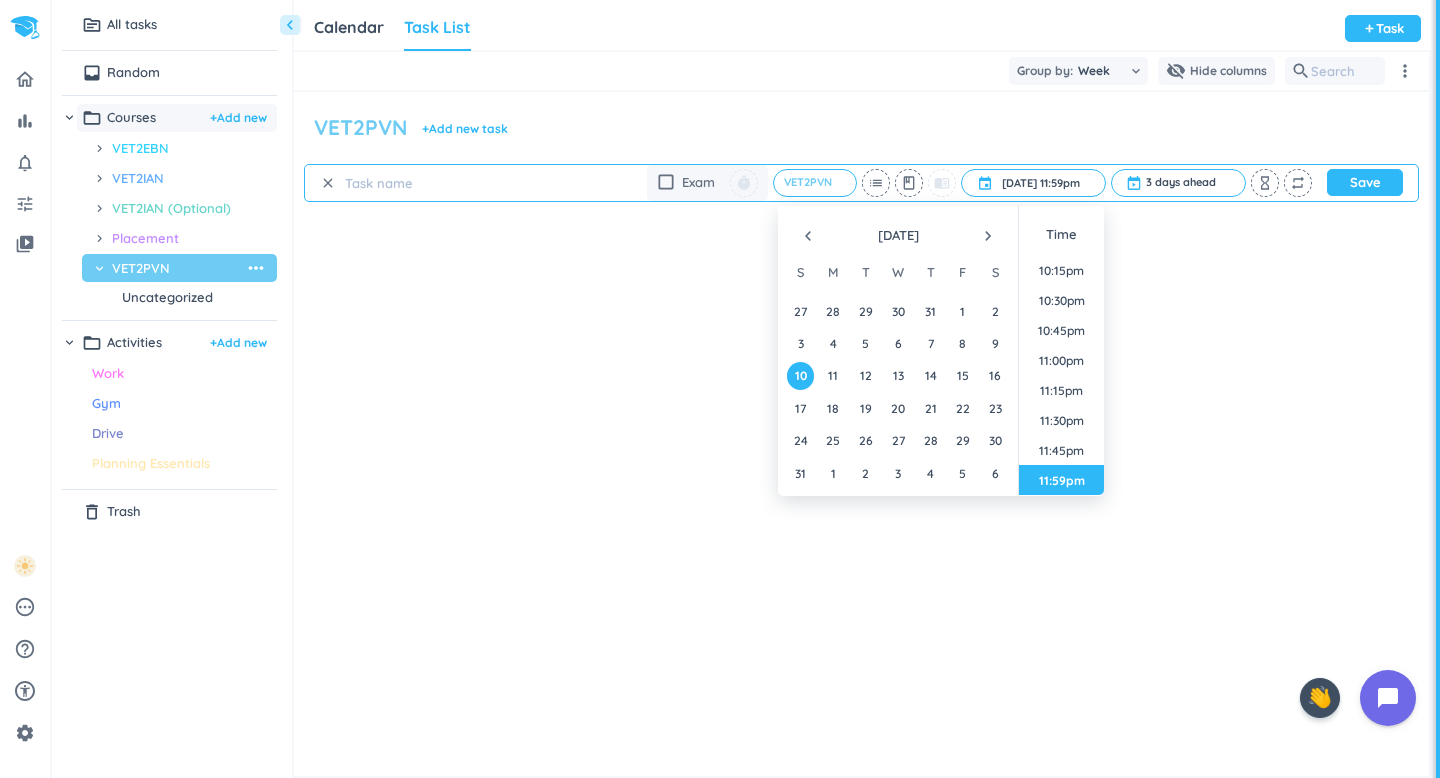 click at bounding box center [436, 183] 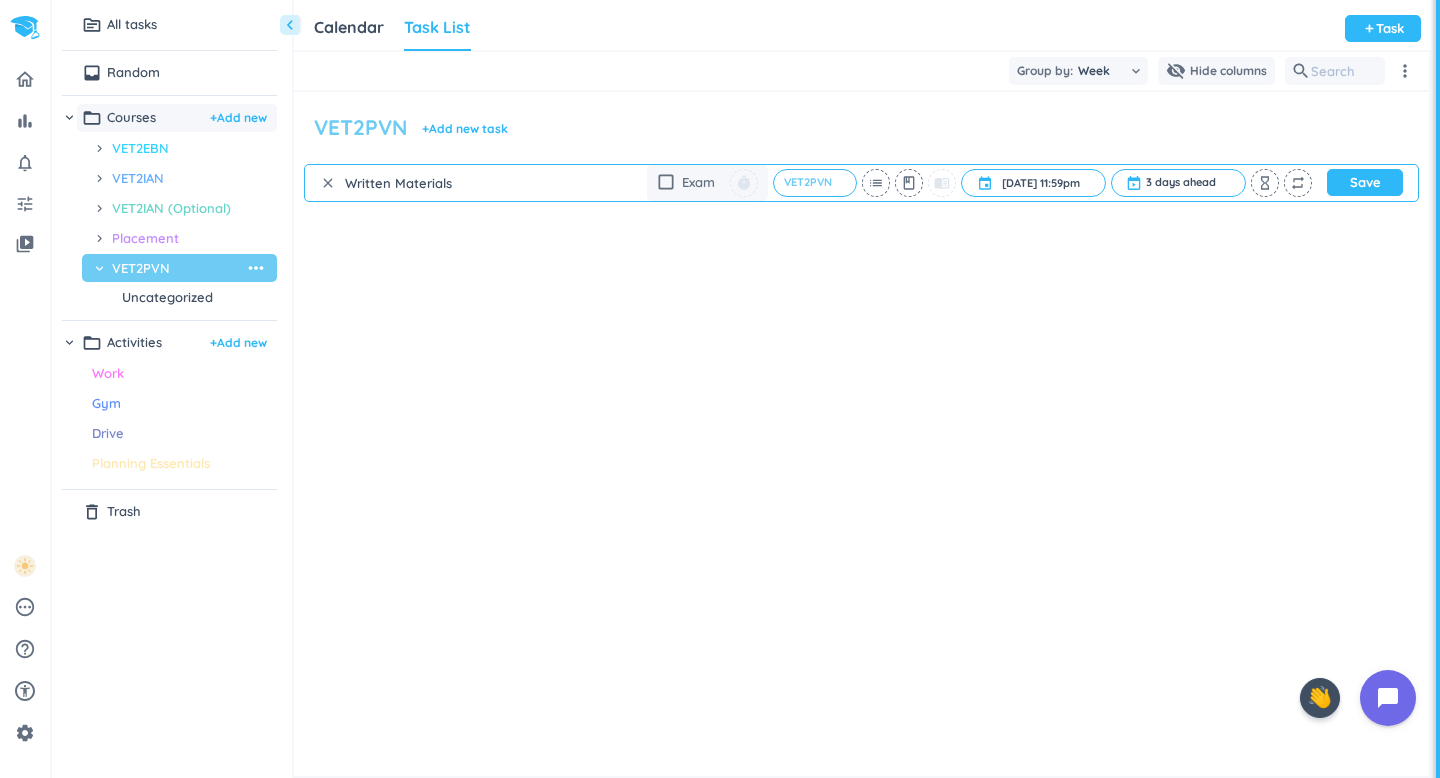 type on "Written Materials" 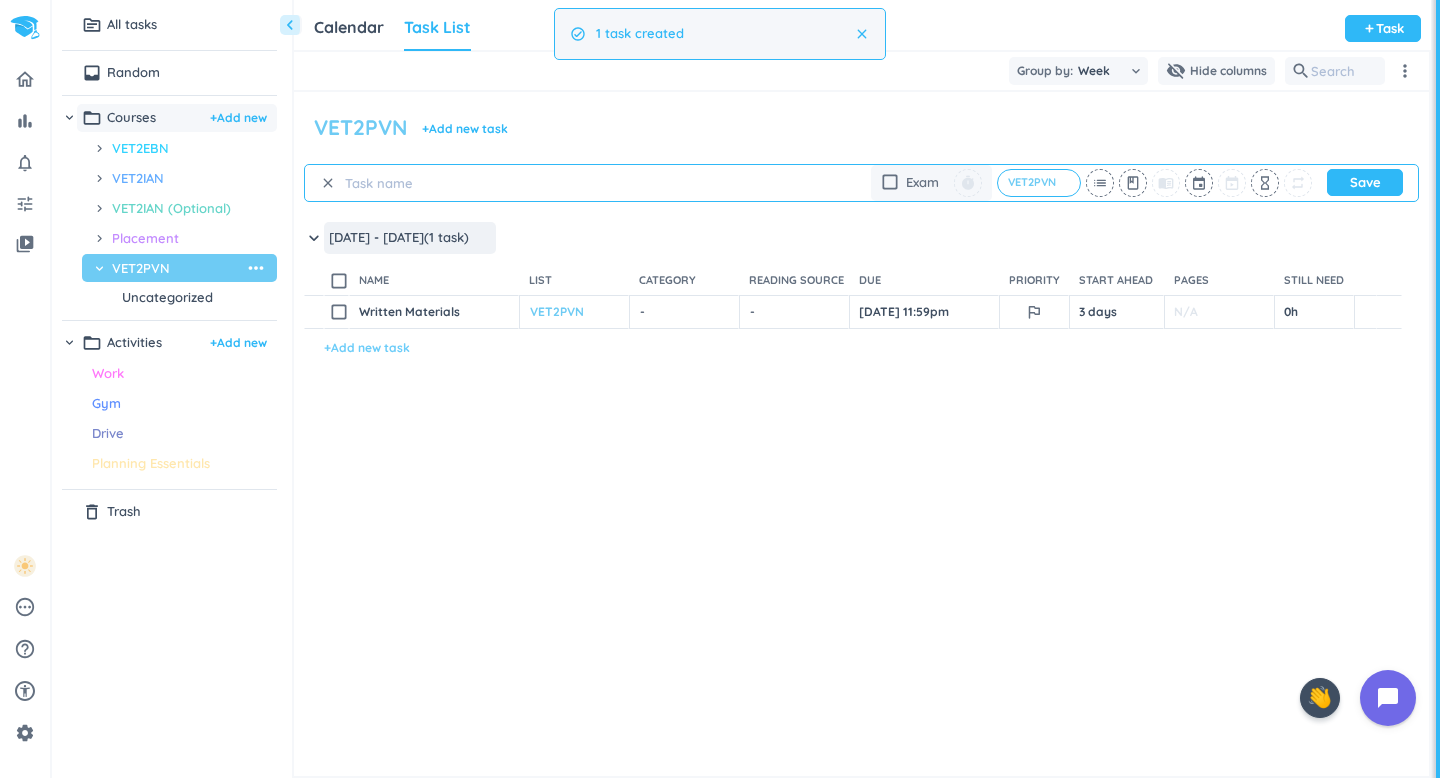 click on "+  Add new task" at bounding box center (367, 348) 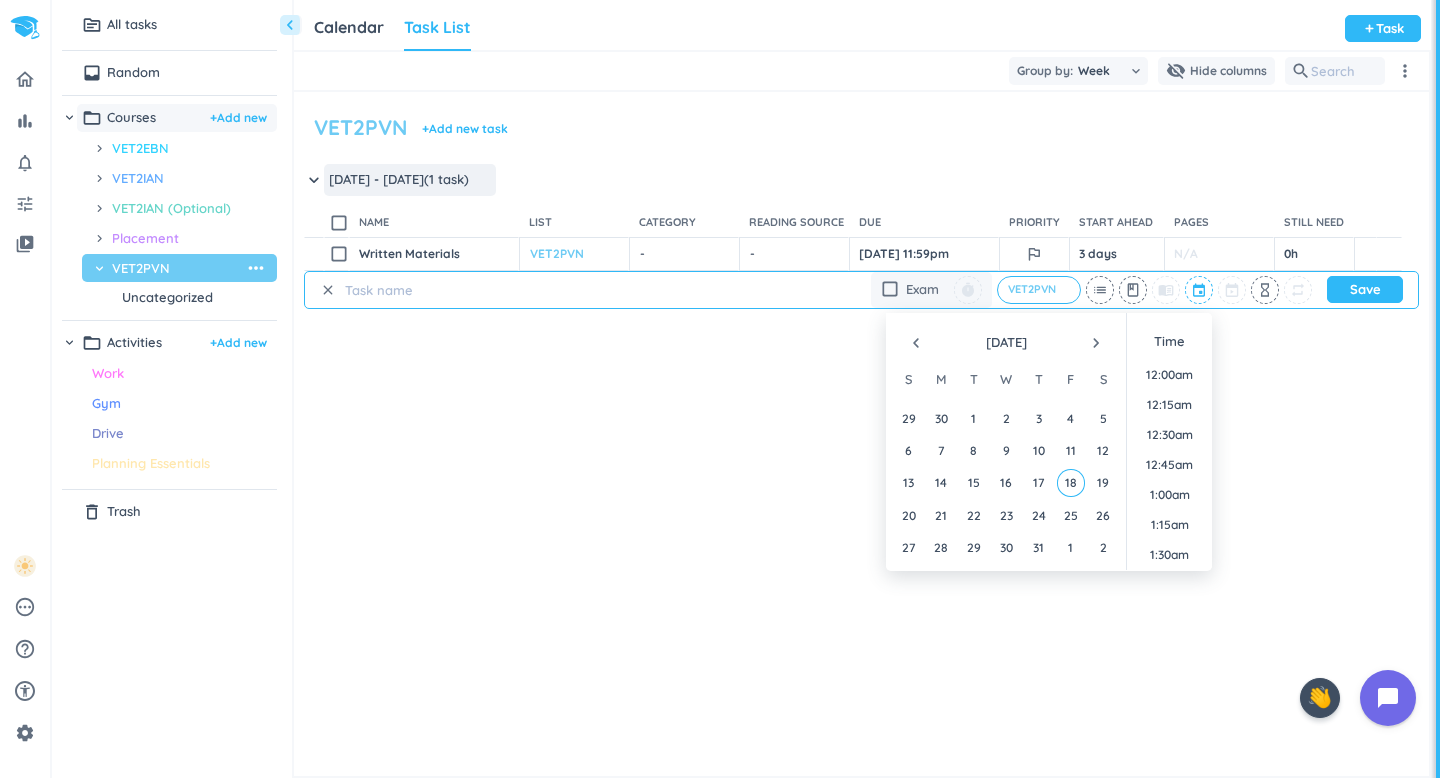click at bounding box center (1200, 290) 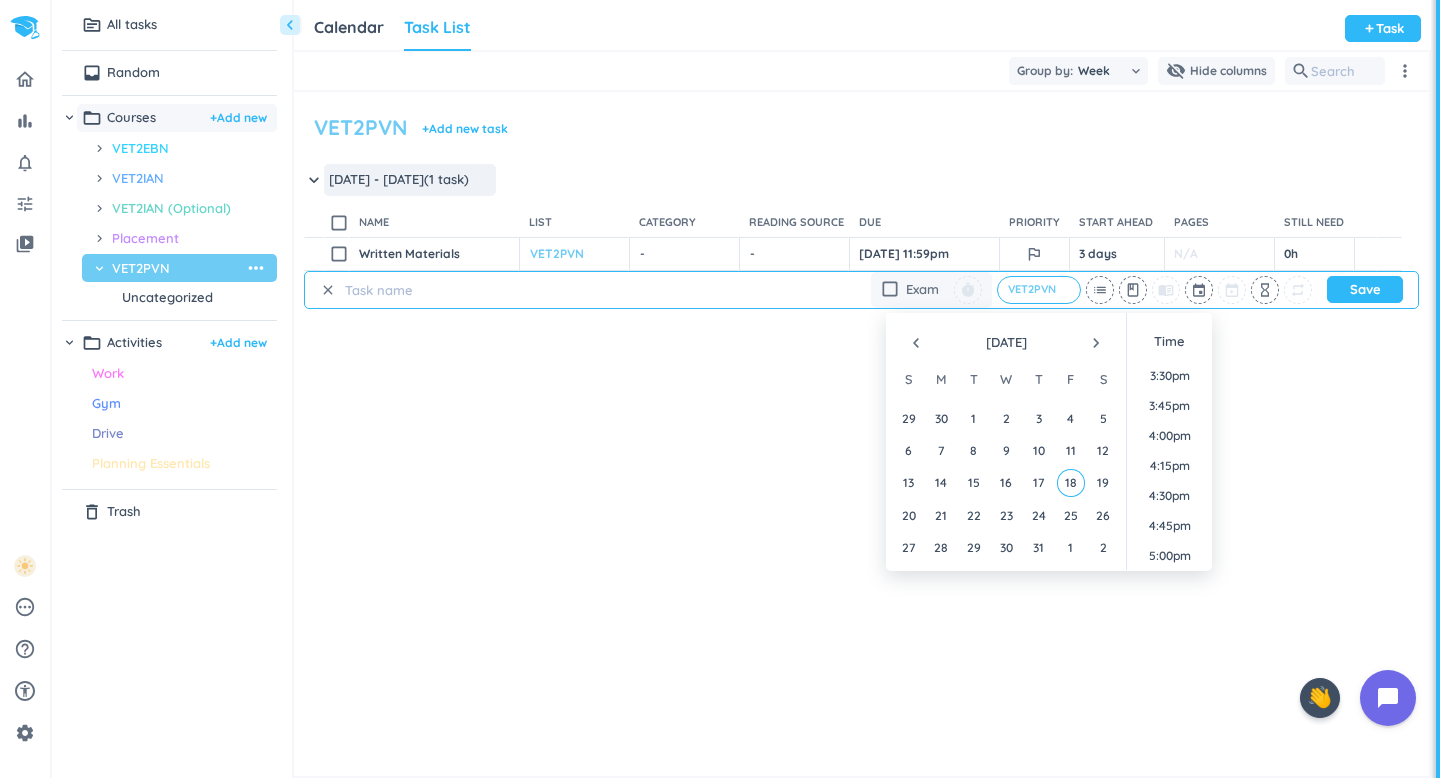 click on "navigate_next" at bounding box center [1096, 343] 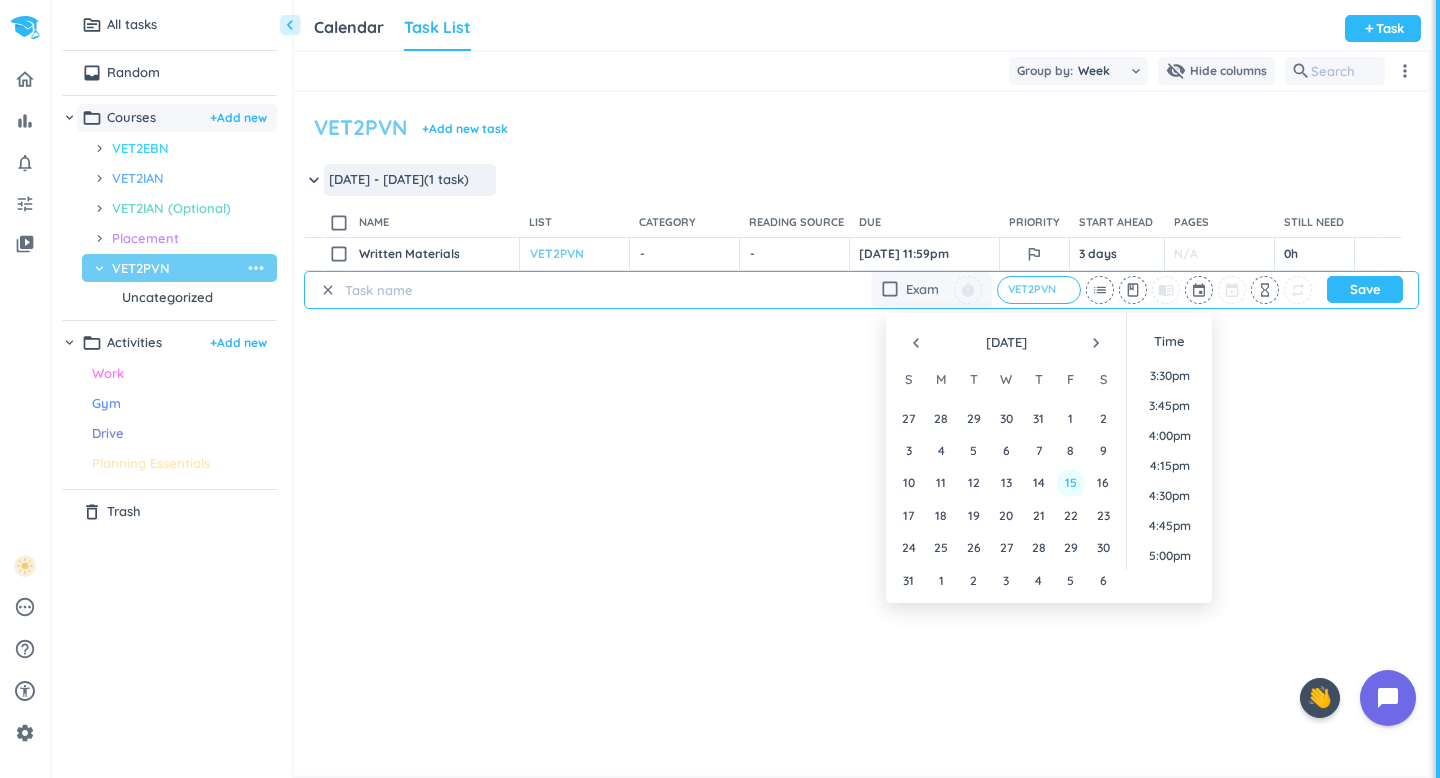 click on "15" at bounding box center [1070, 482] 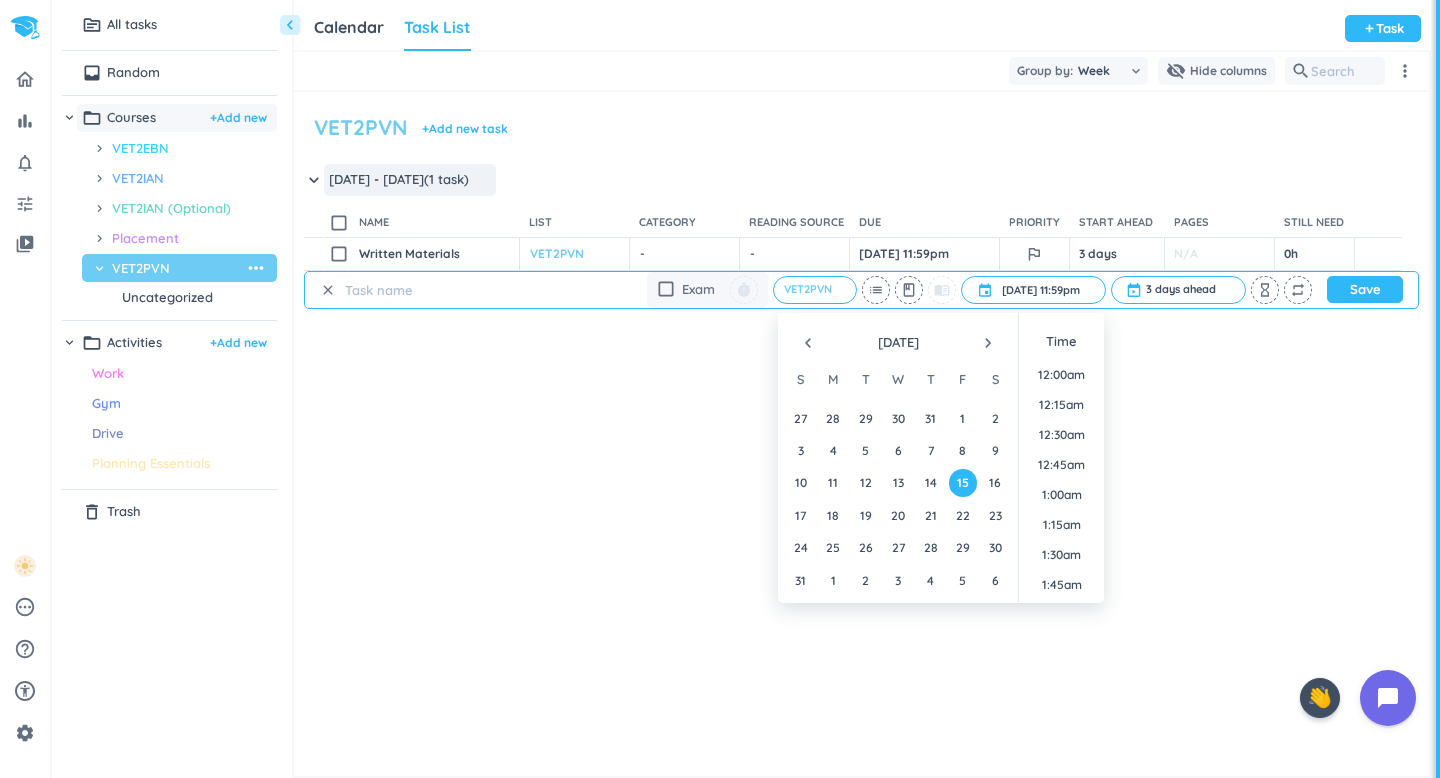 scroll, scrollTop: 2667, scrollLeft: 0, axis: vertical 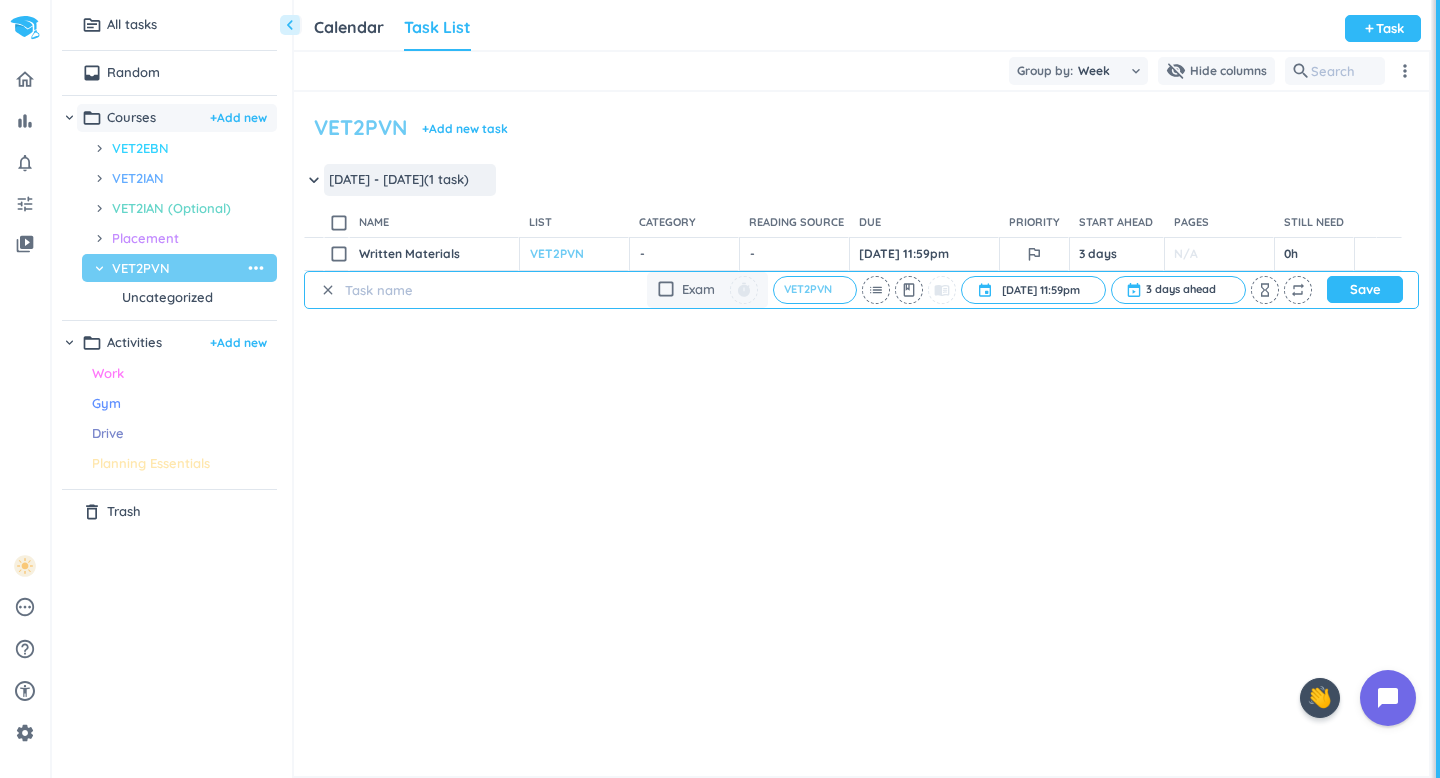 click on "clear check_box_outline_blank Exam timer VET2PVN cancel list class menu_book event Aug 15, 11:59pm Aug 15, 11:59pm cancel 3 days ahead cancel hourglass_empty repeat Save" at bounding box center (861, 290) 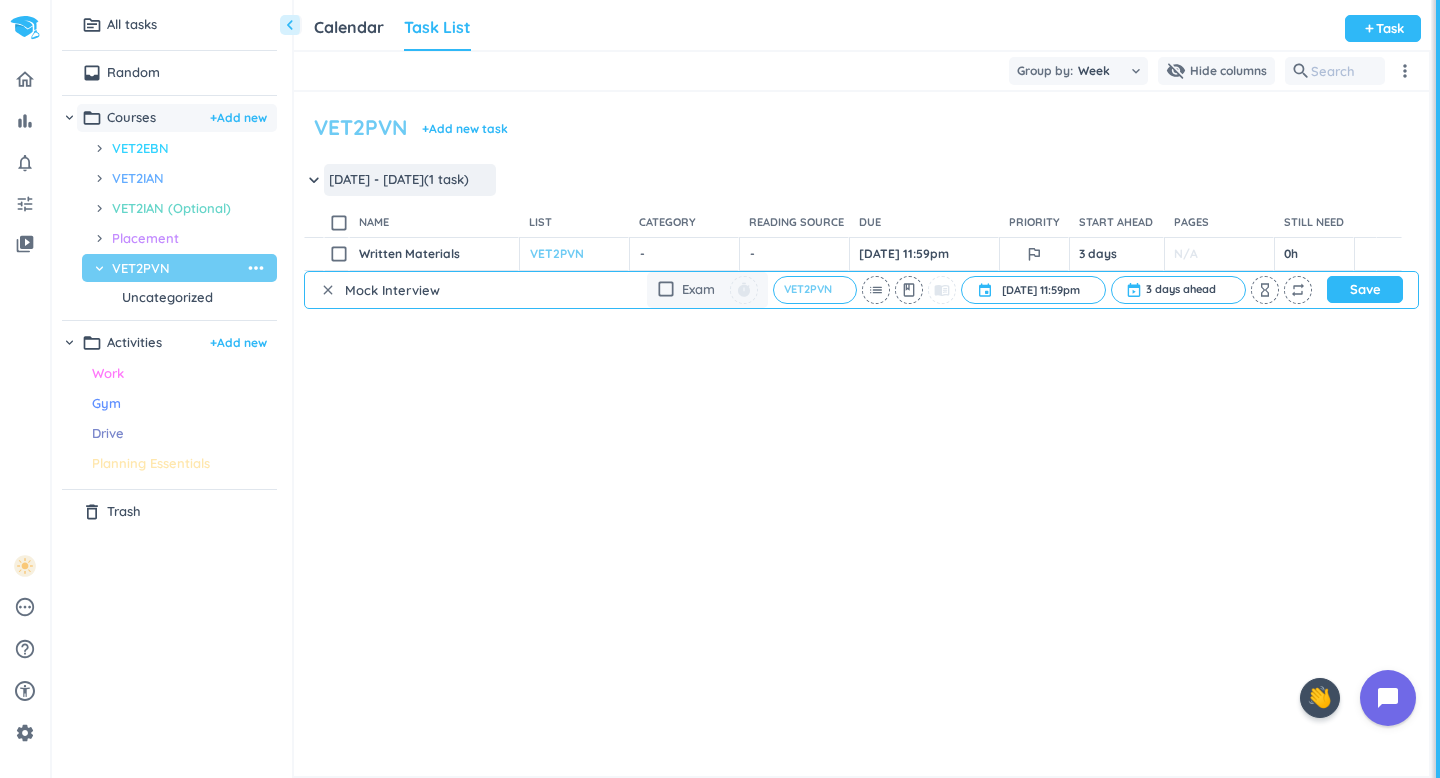 type on "Mock Interview" 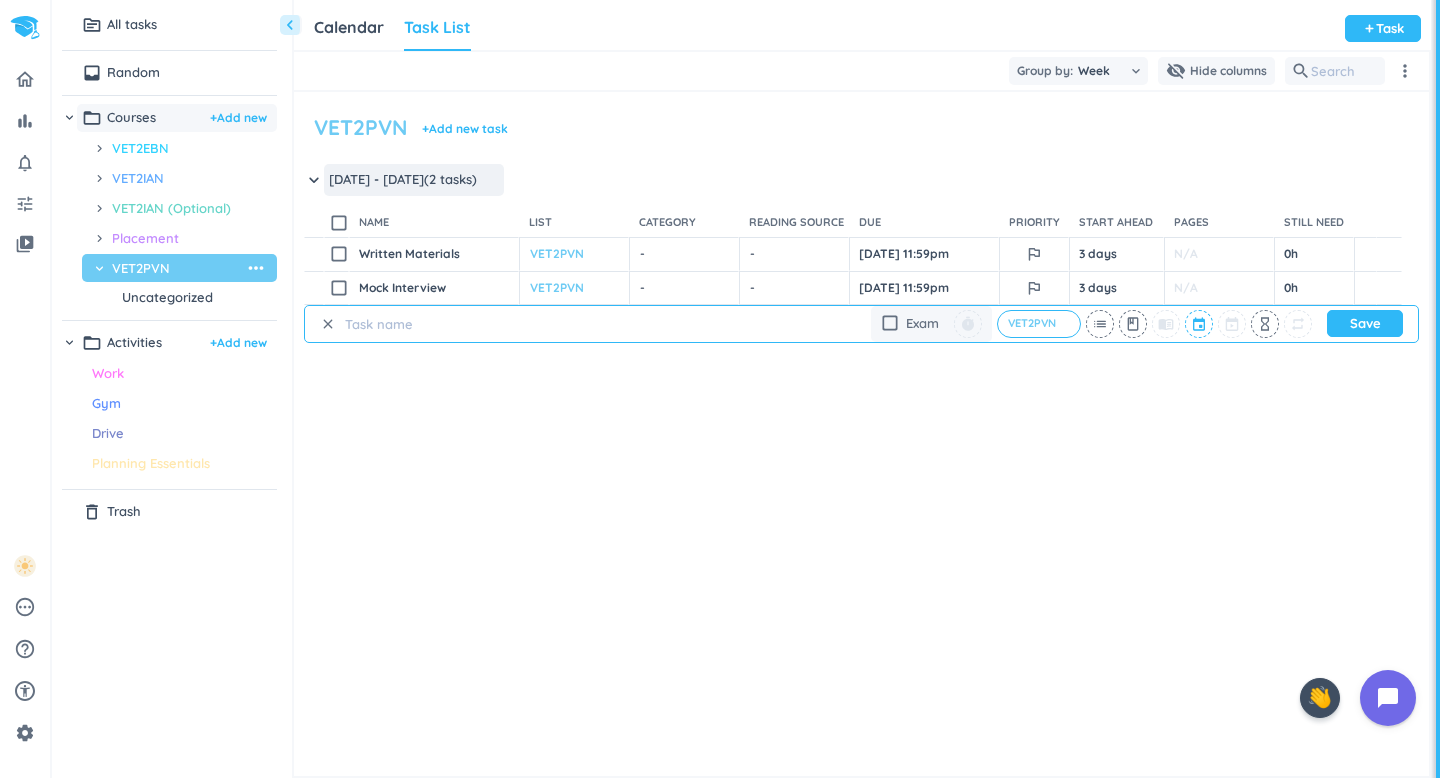 click at bounding box center (1200, 324) 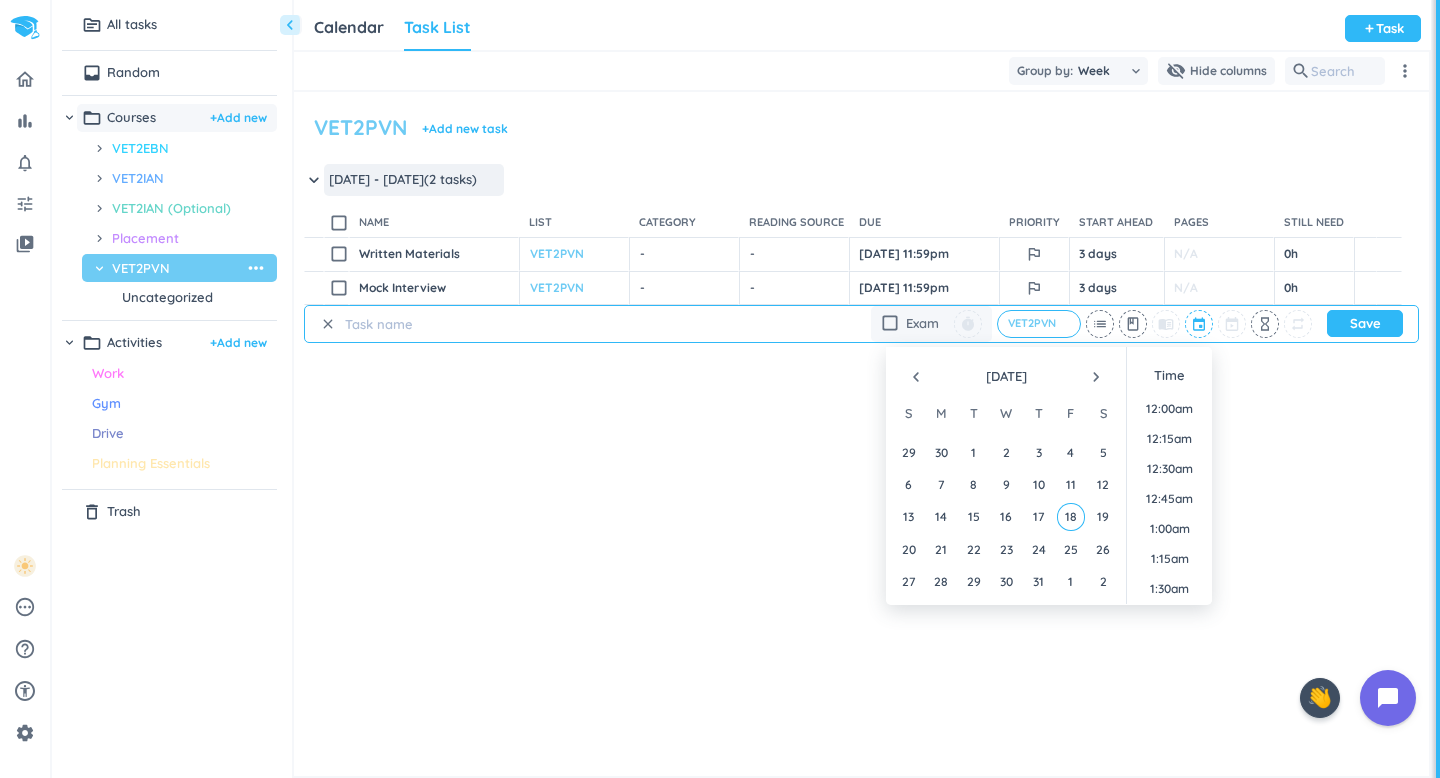 scroll, scrollTop: 1859, scrollLeft: 0, axis: vertical 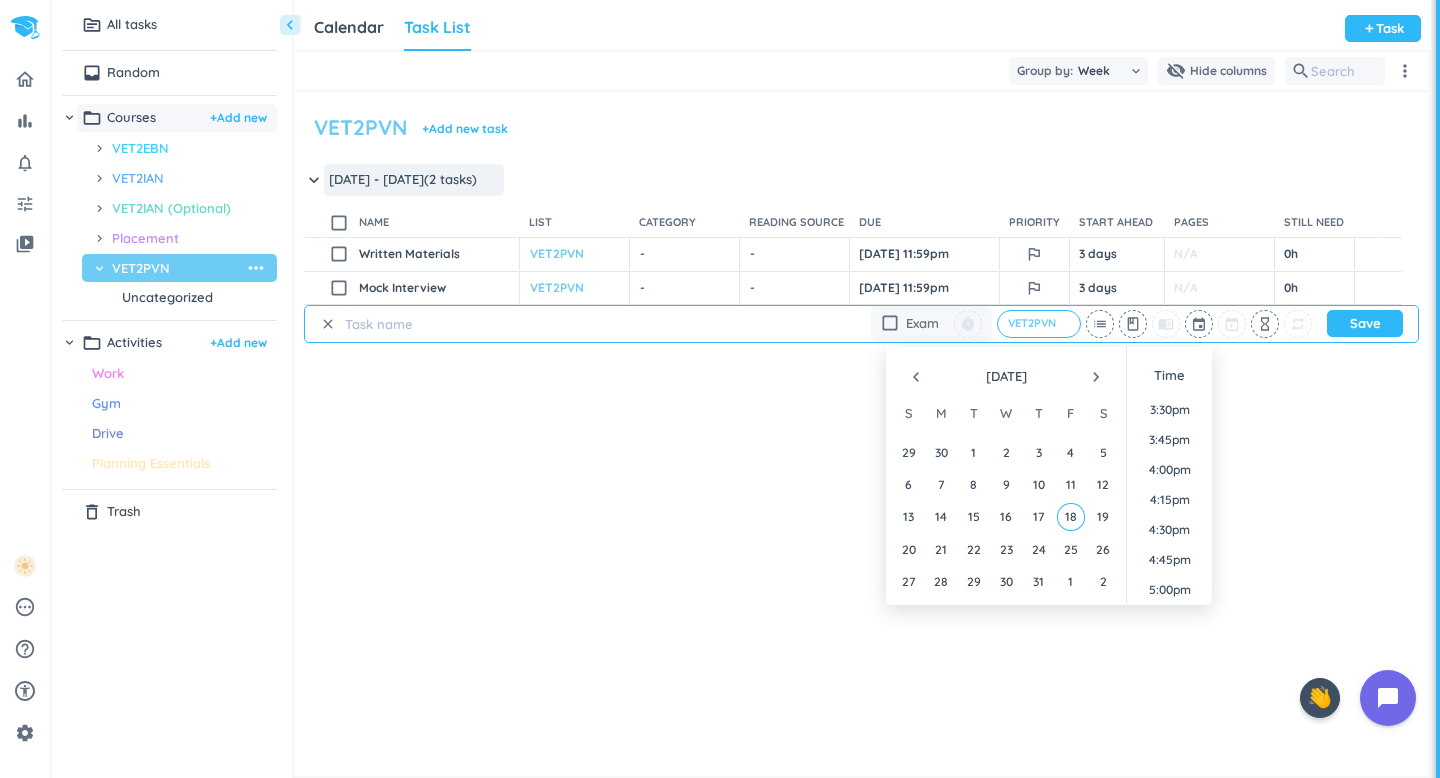 click on "navigate_next" at bounding box center [1096, 377] 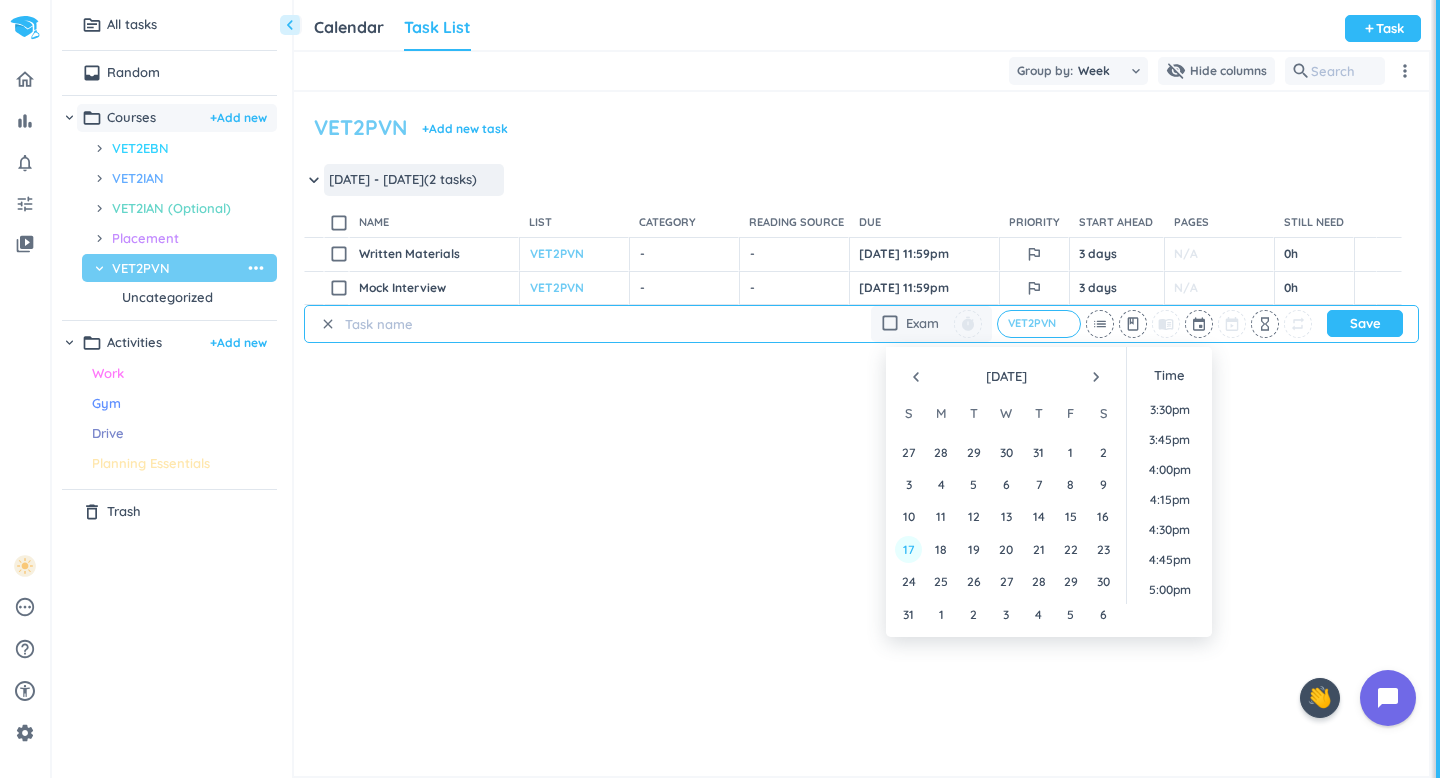 click on "17" at bounding box center (908, 549) 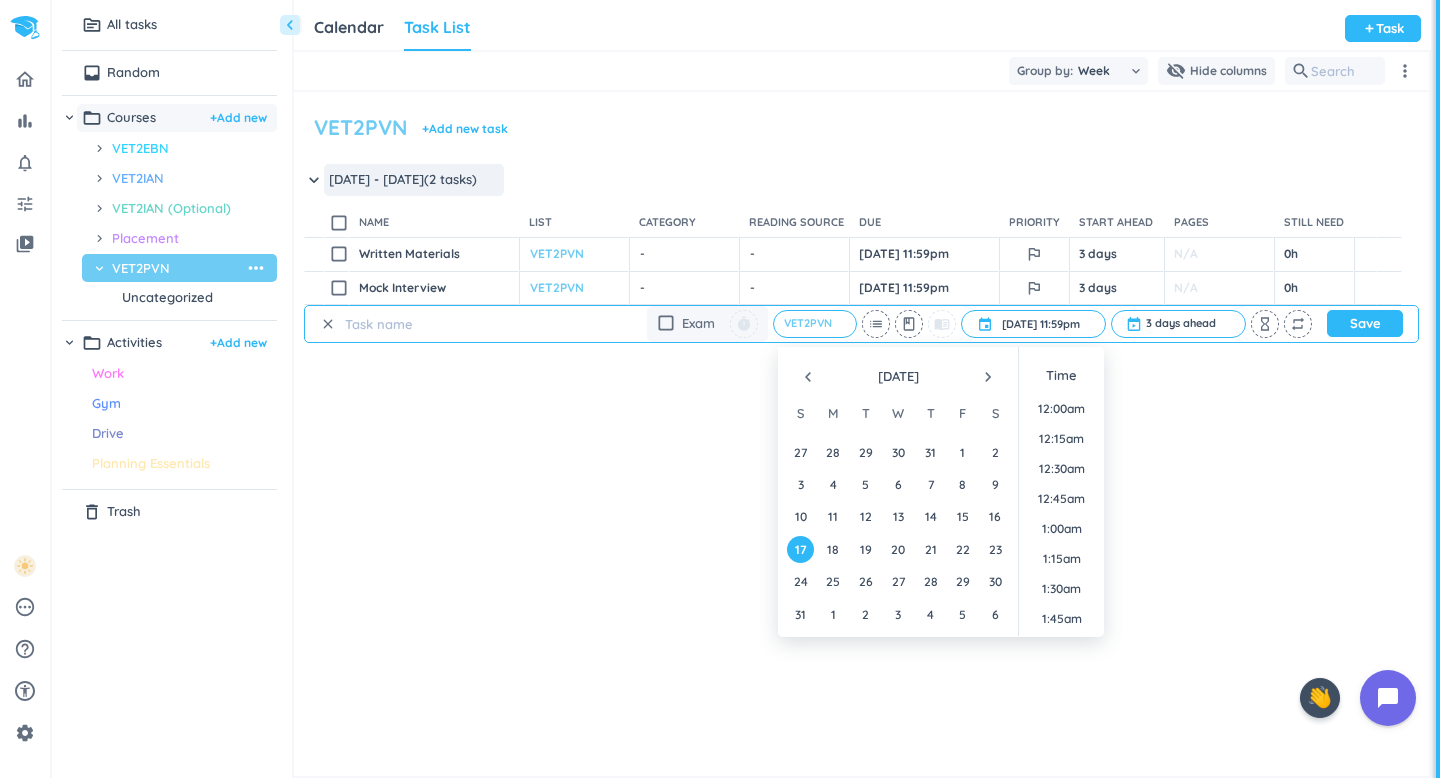 scroll, scrollTop: 2667, scrollLeft: 0, axis: vertical 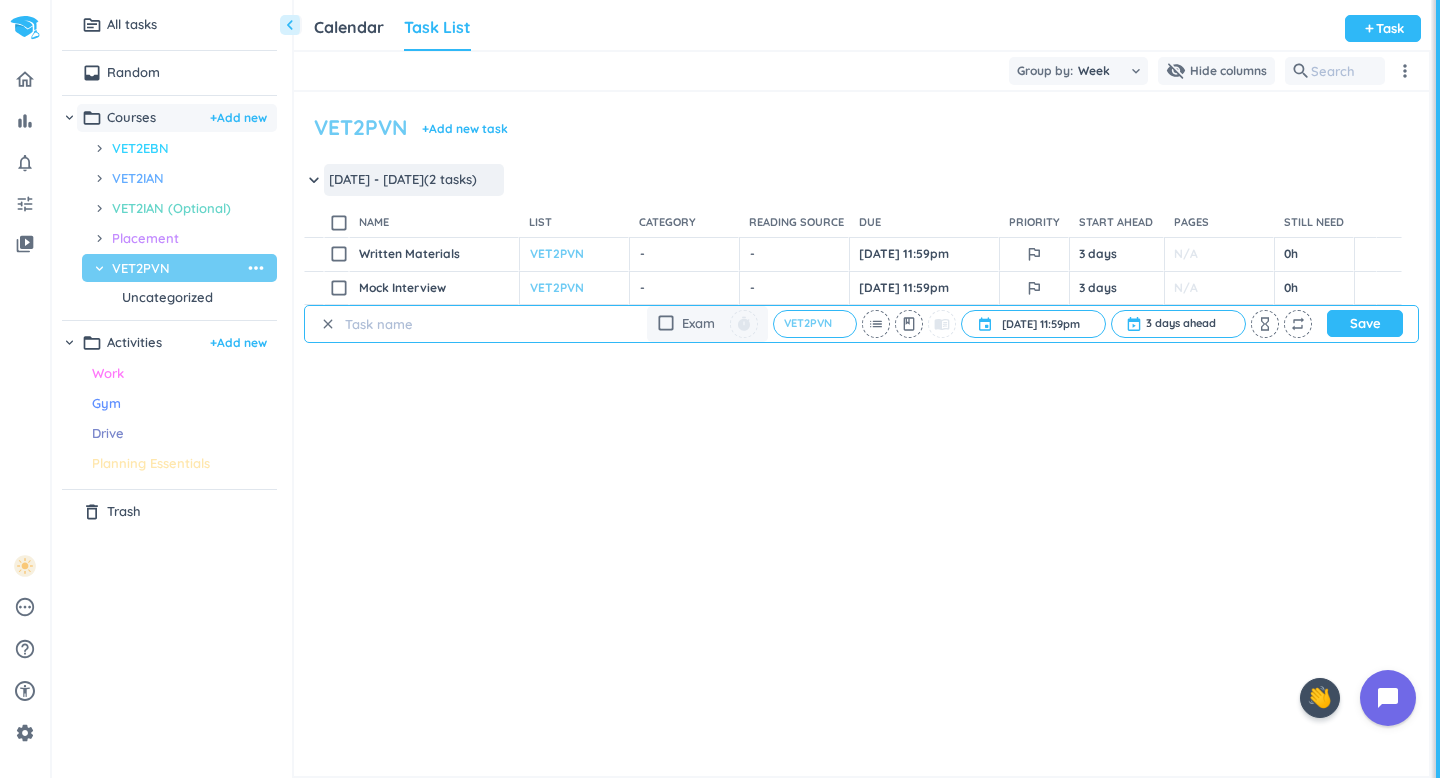 click at bounding box center (436, 324) 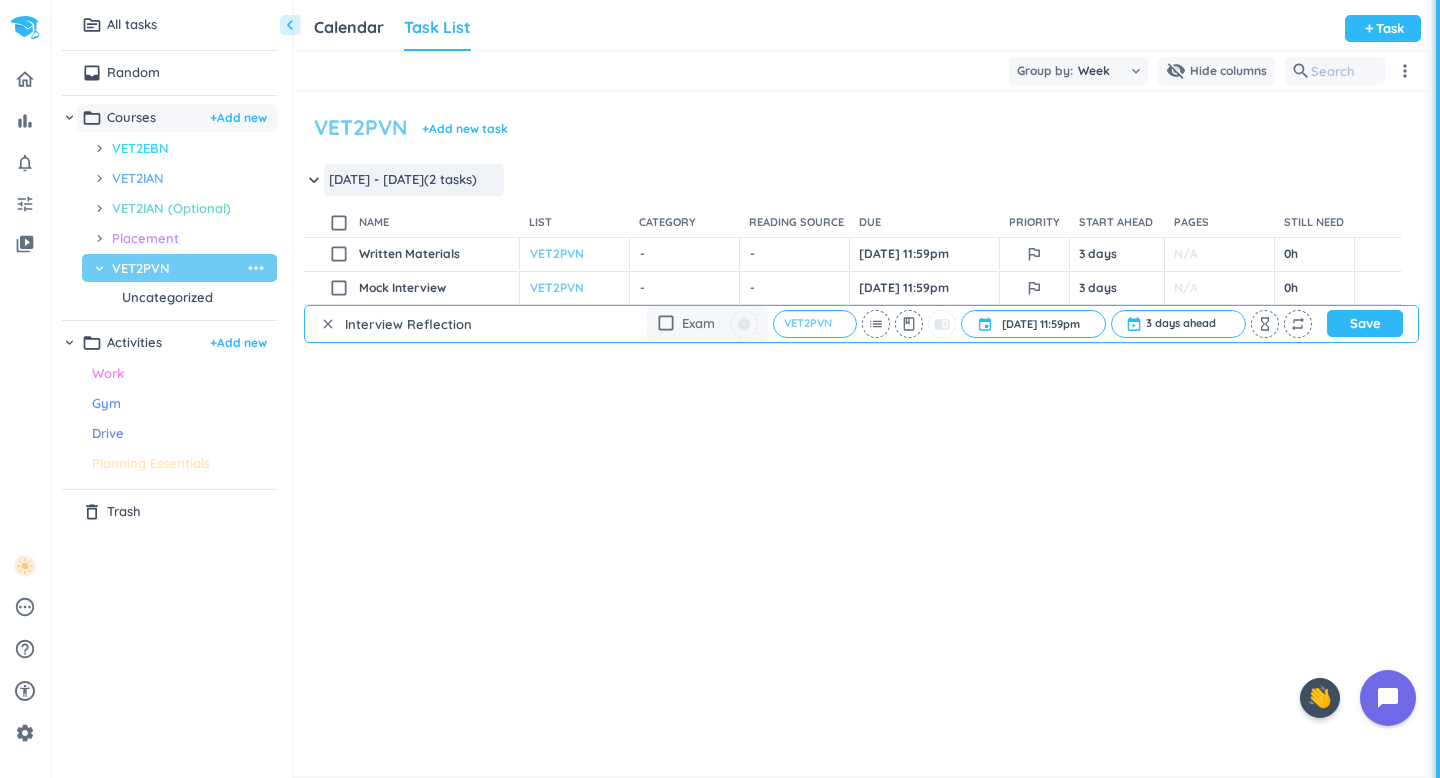type on "Interview Reflection" 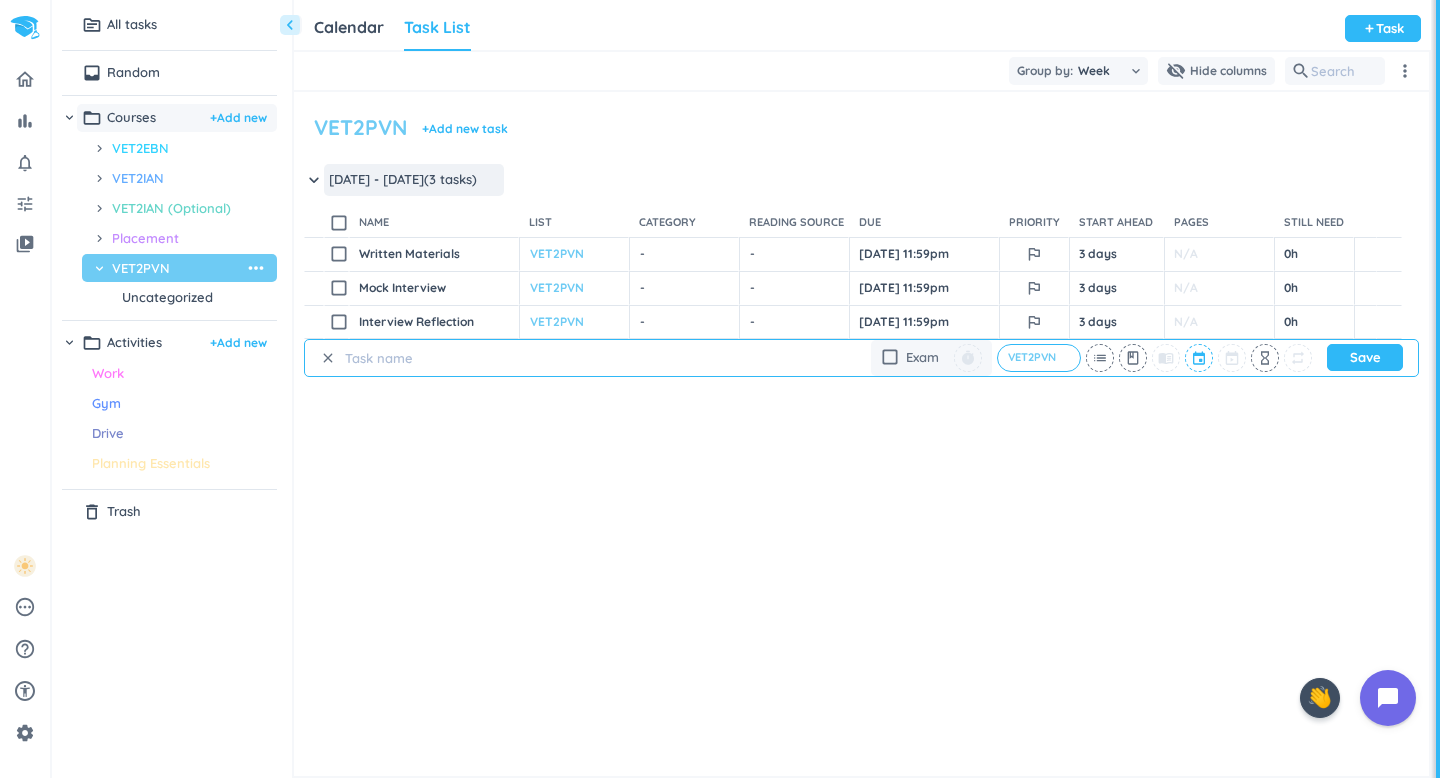 click at bounding box center (1200, 358) 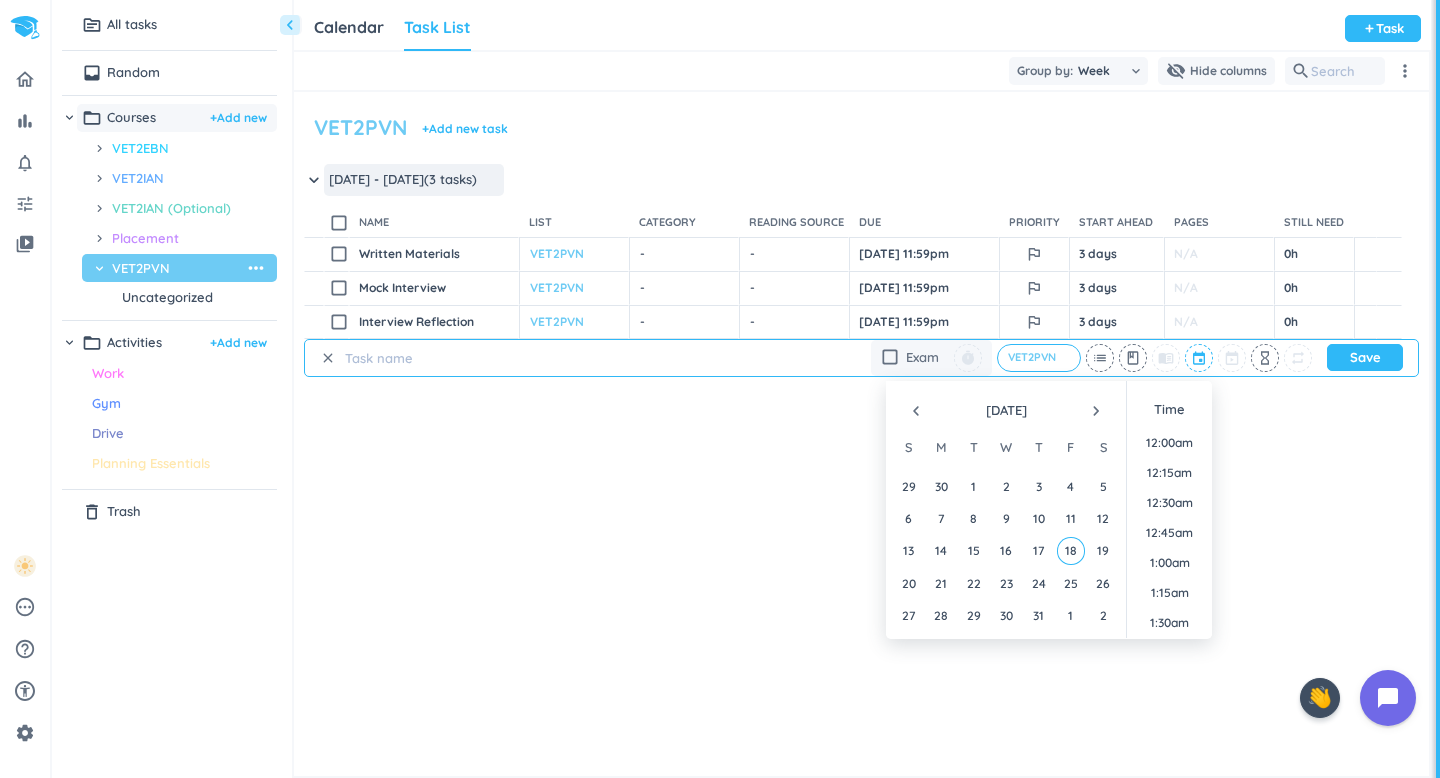 scroll, scrollTop: 1859, scrollLeft: 0, axis: vertical 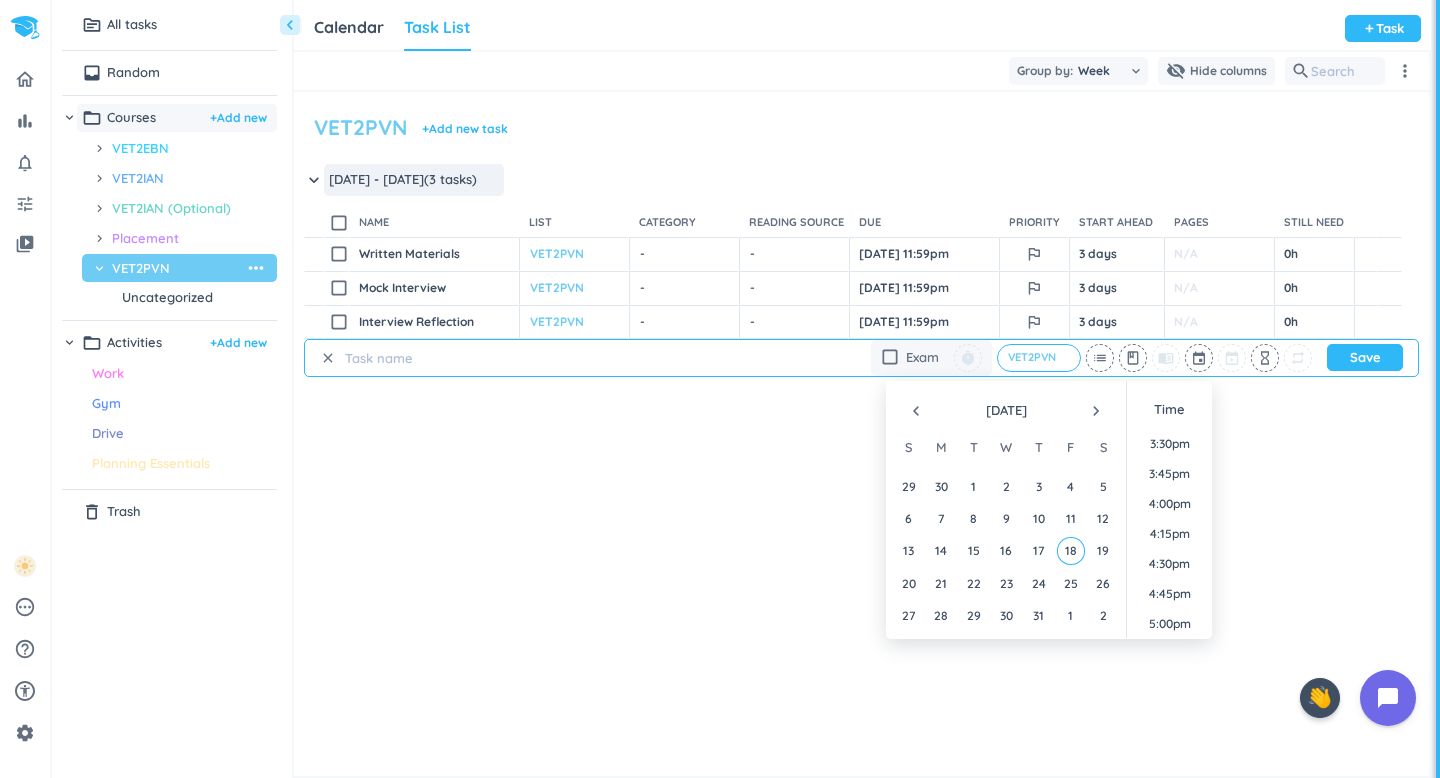 click on "navigate_next" at bounding box center [1096, 411] 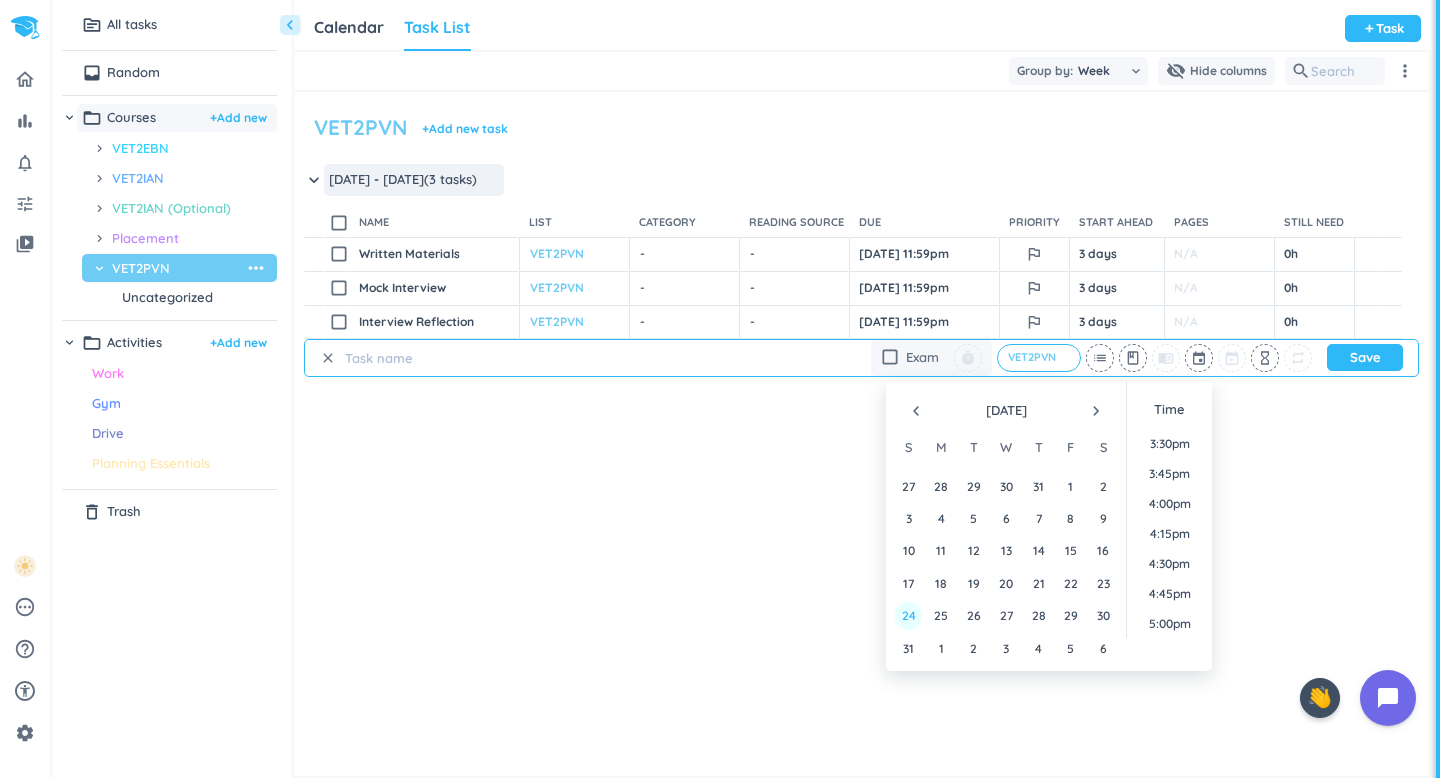 click on "24" at bounding box center [908, 615] 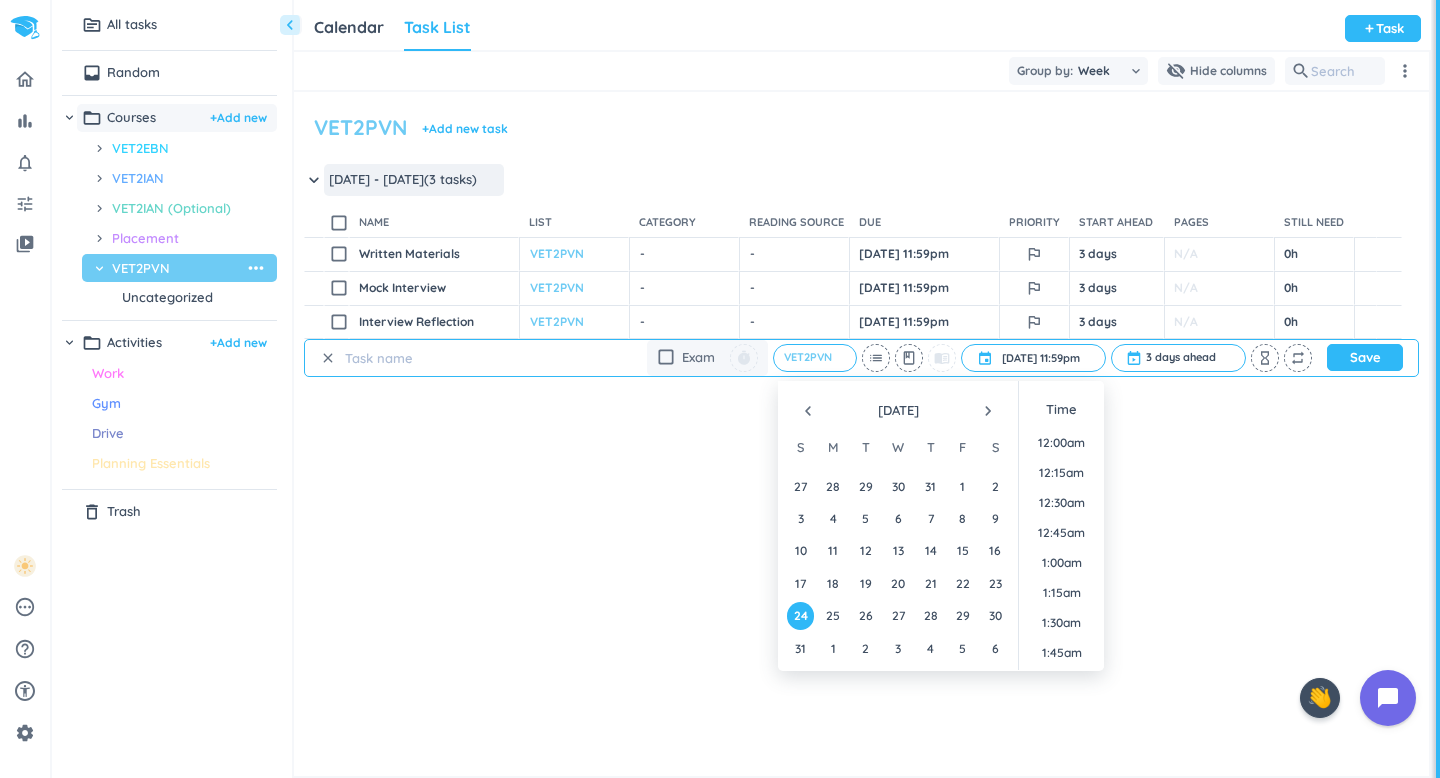 scroll, scrollTop: 2667, scrollLeft: 0, axis: vertical 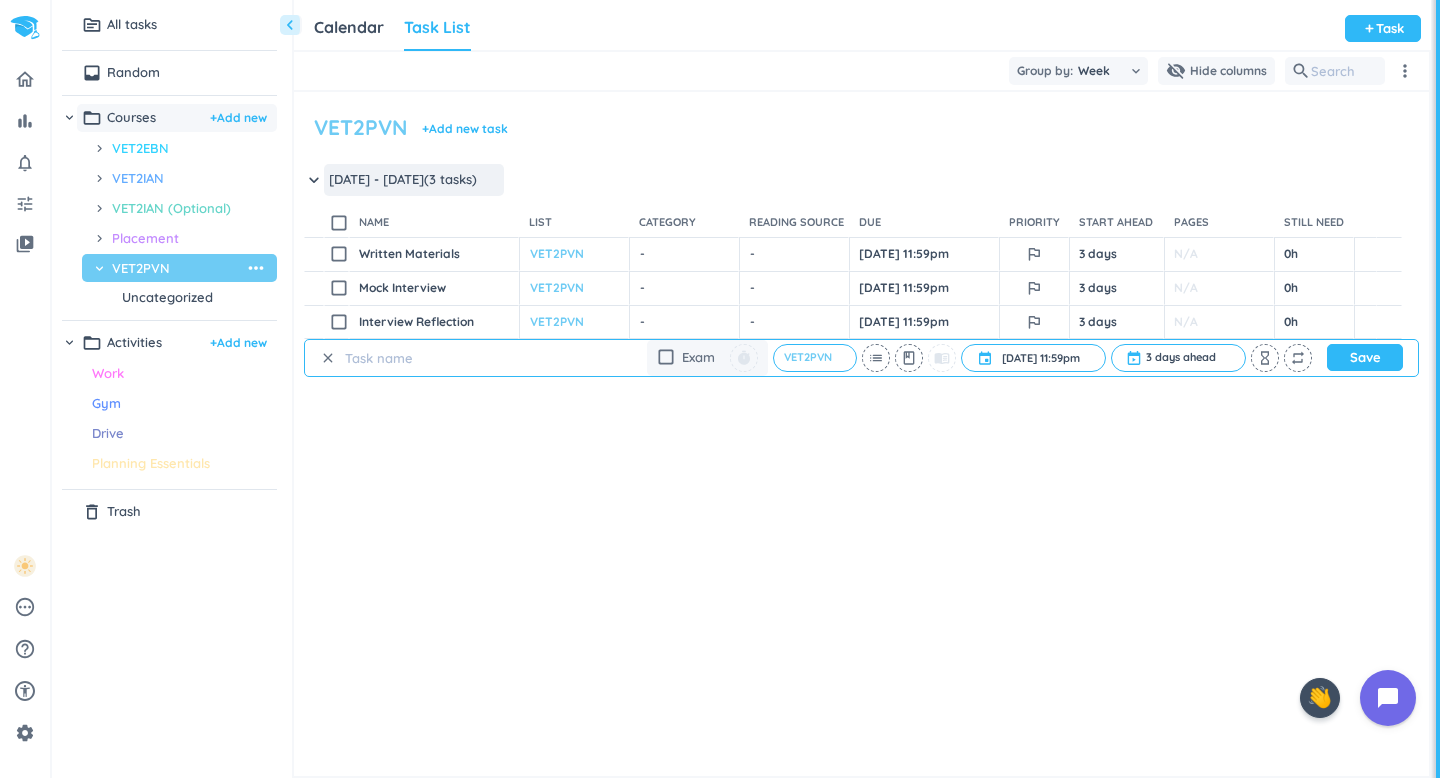 click at bounding box center (436, 358) 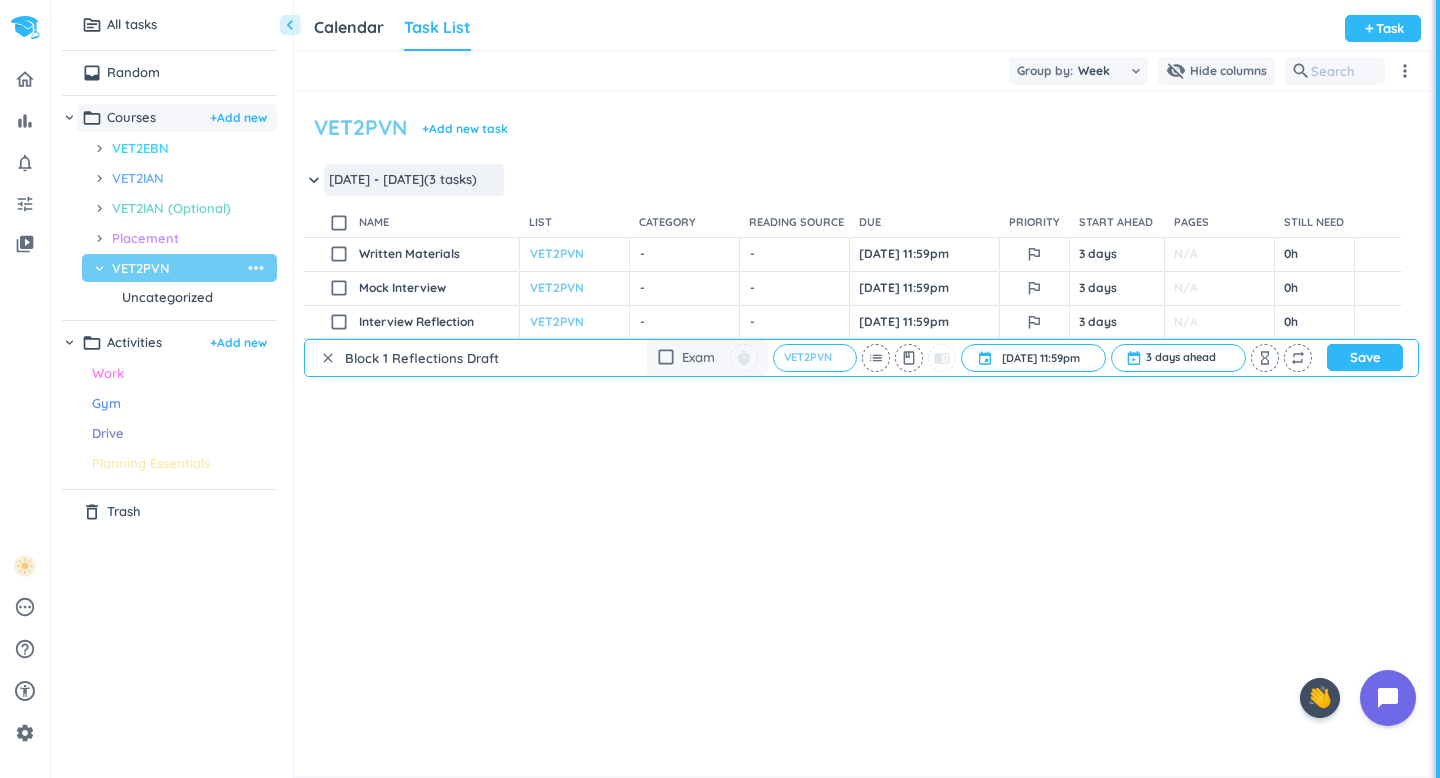 type on "Block 1 Reflections Draft" 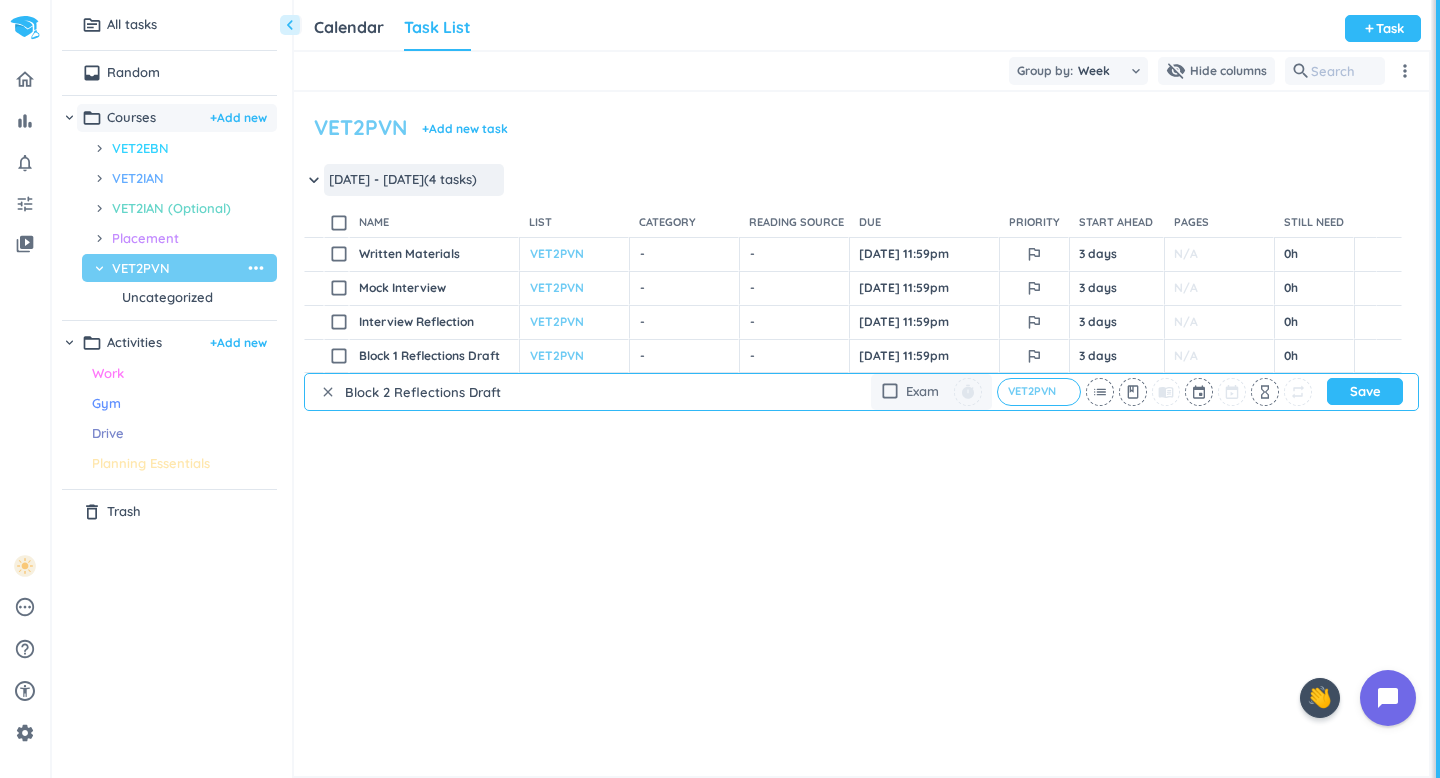 type on "Block 2 Reflections Draft" 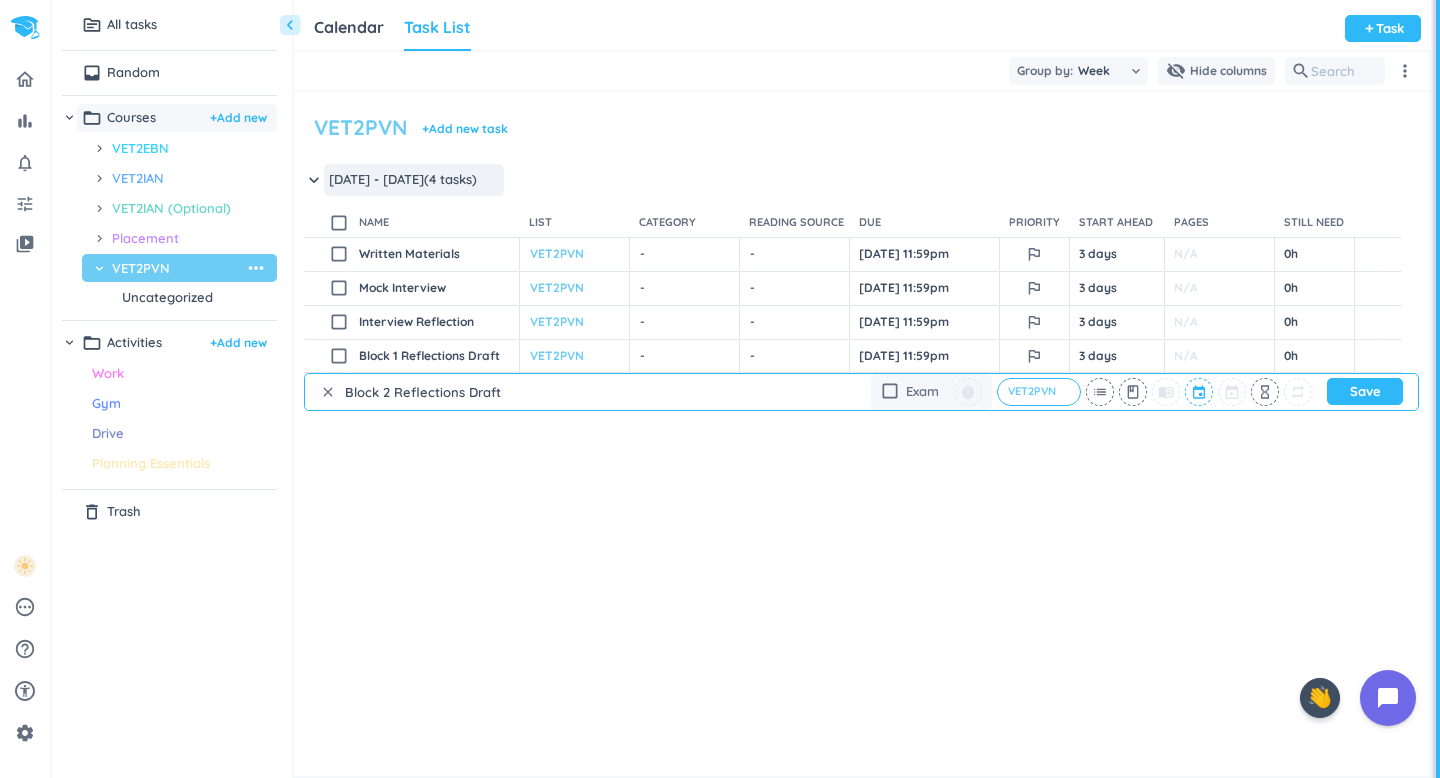 click at bounding box center (1200, 392) 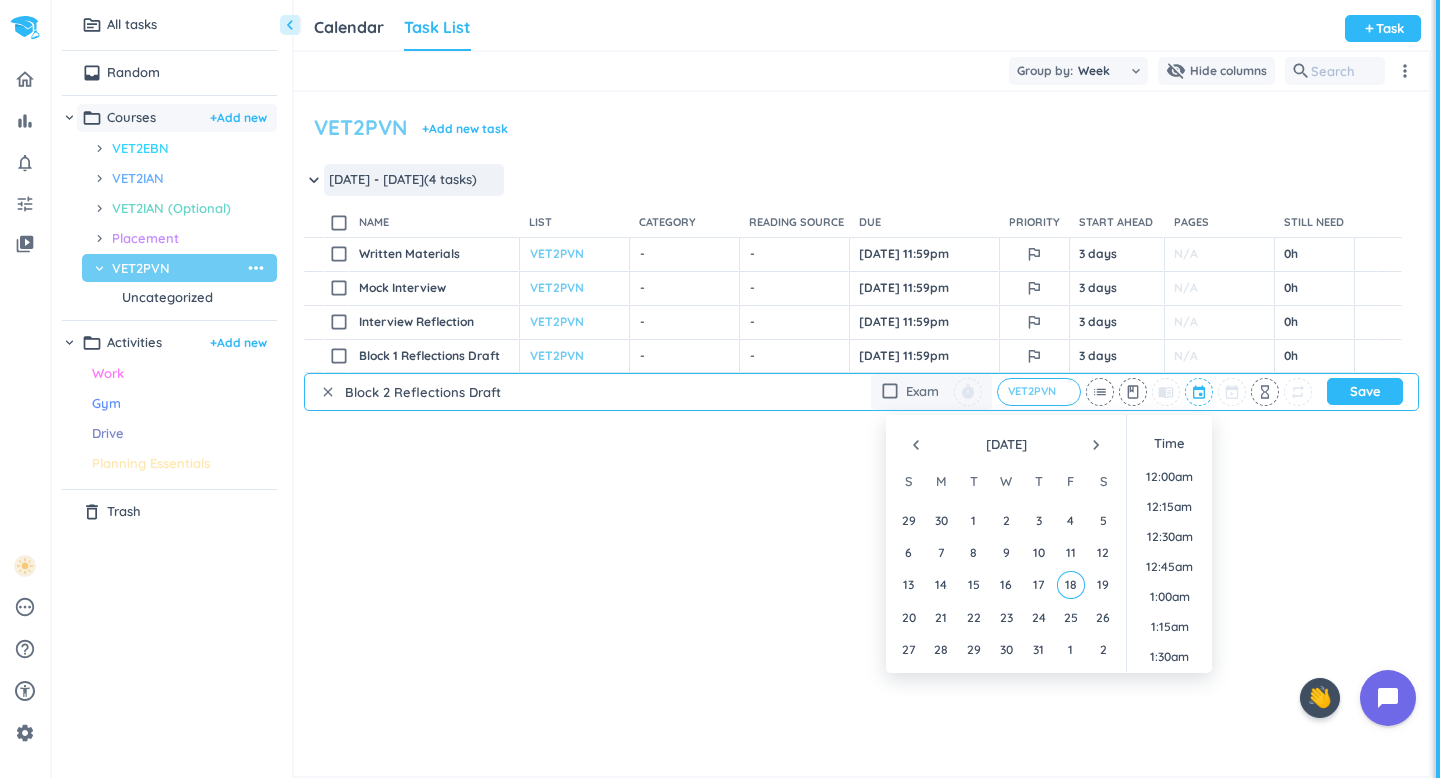 scroll, scrollTop: 1859, scrollLeft: 0, axis: vertical 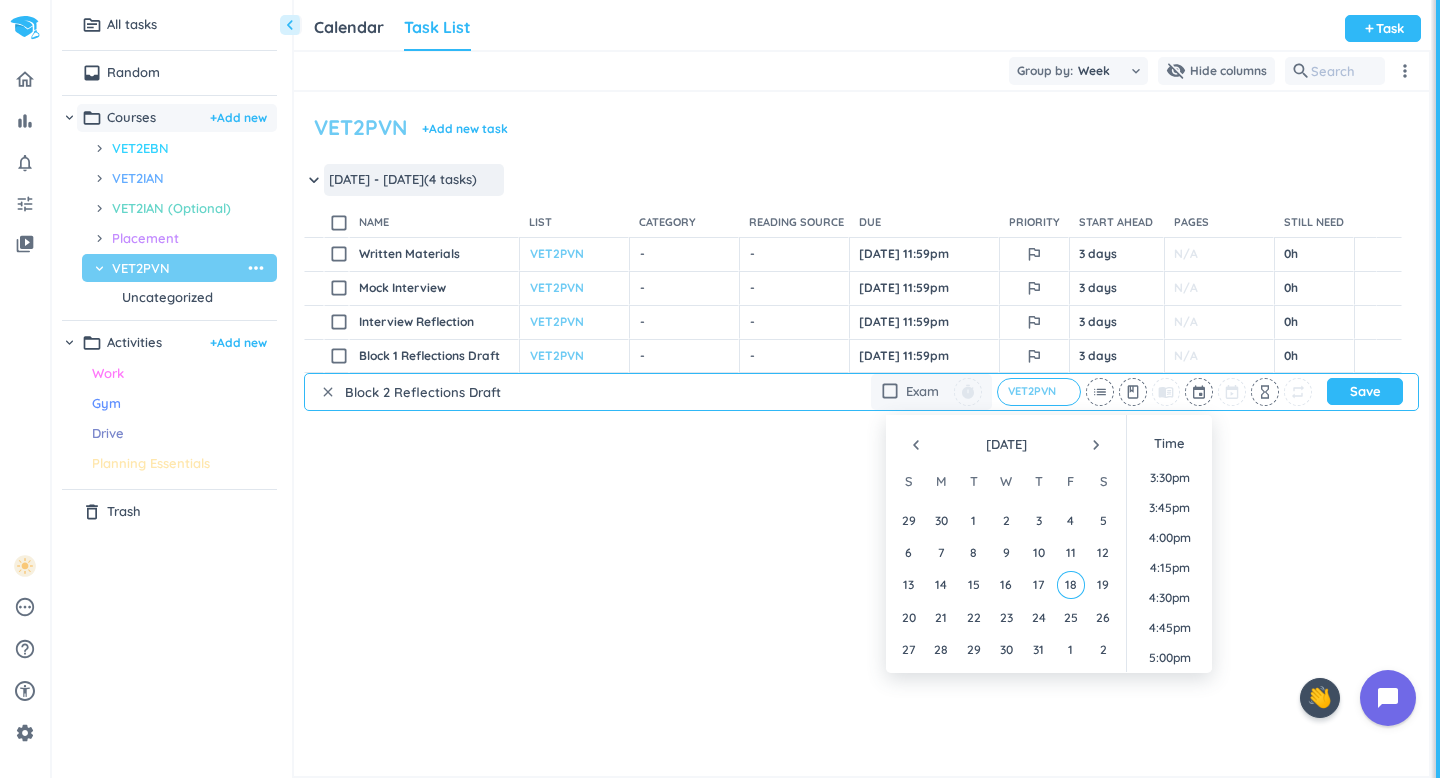 click on "navigate_next" at bounding box center [1096, 445] 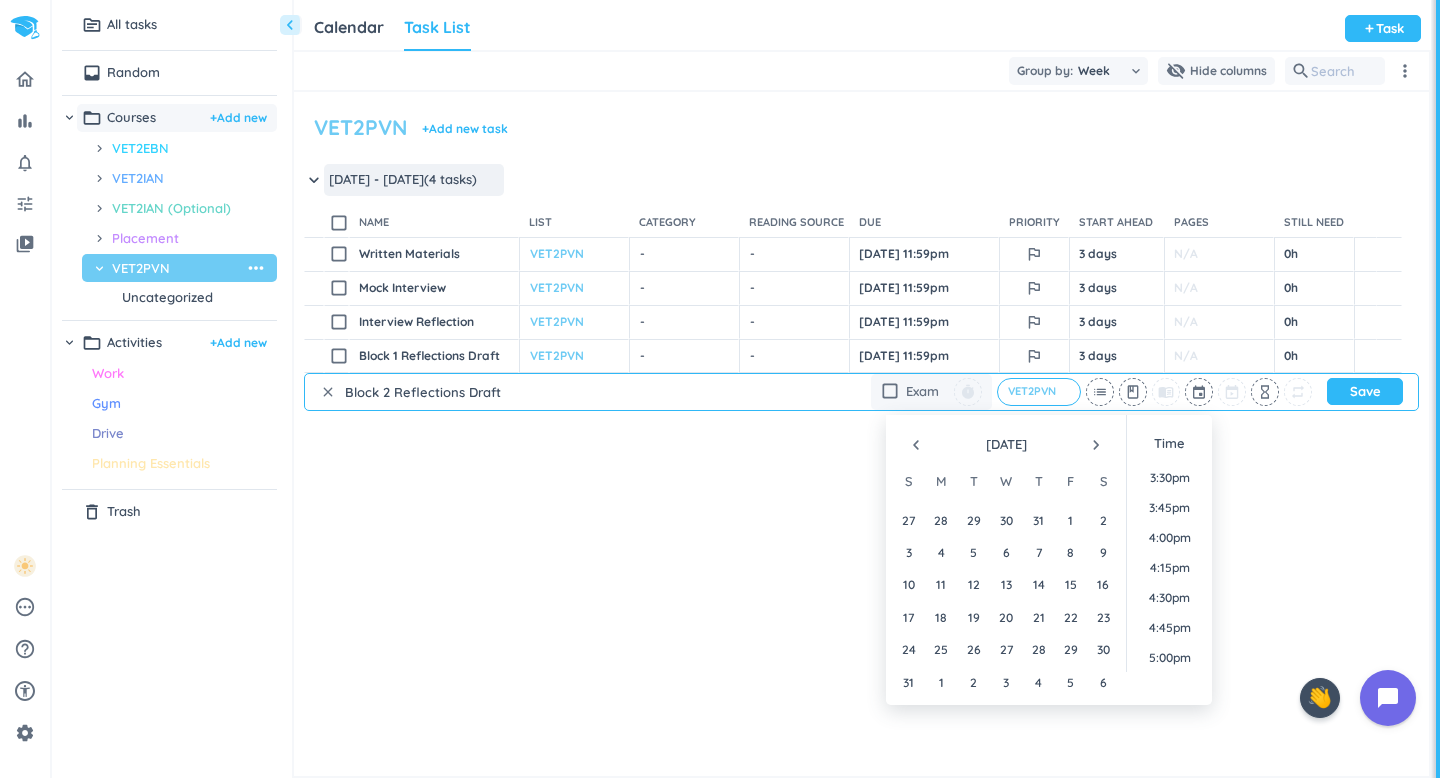 click on "navigate_next" at bounding box center [1096, 445] 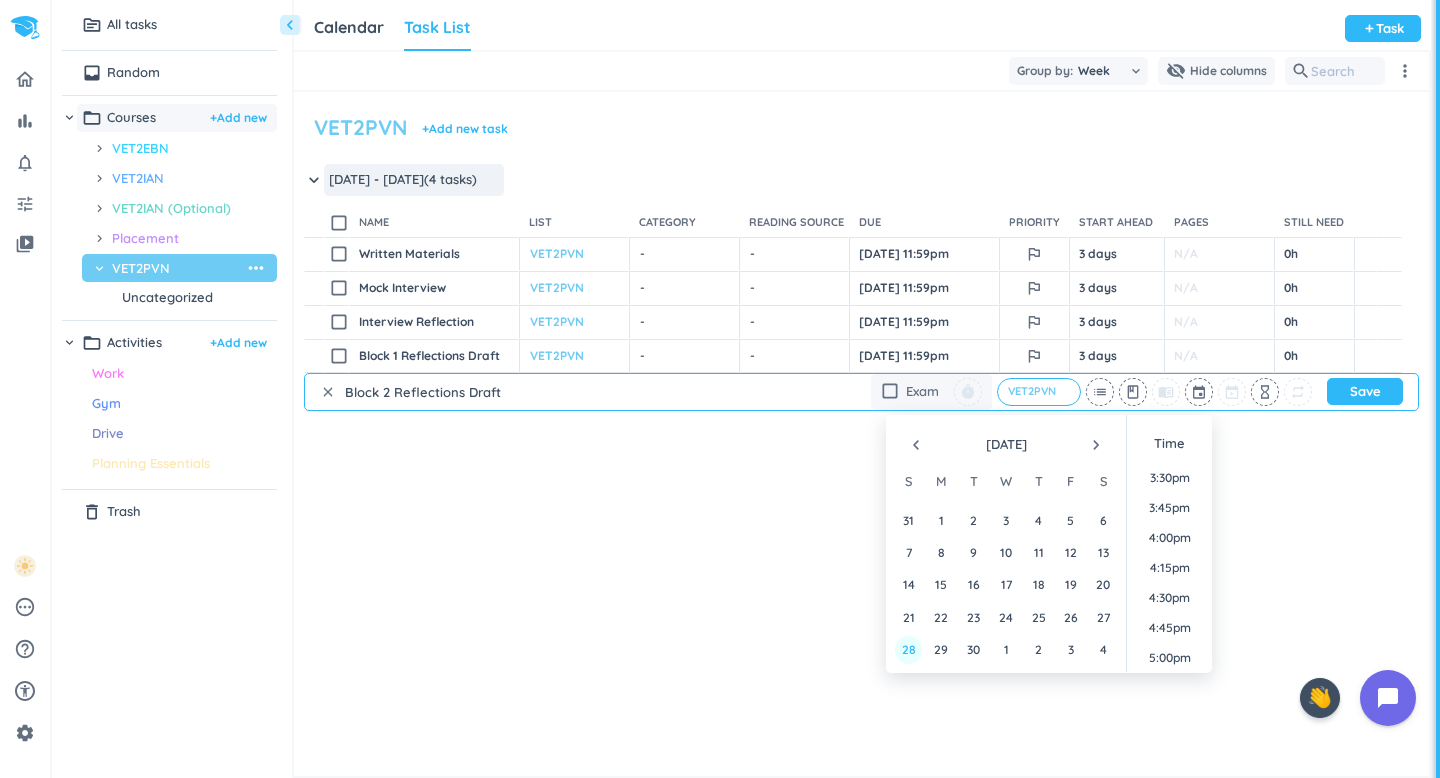 click on "28" at bounding box center (908, 649) 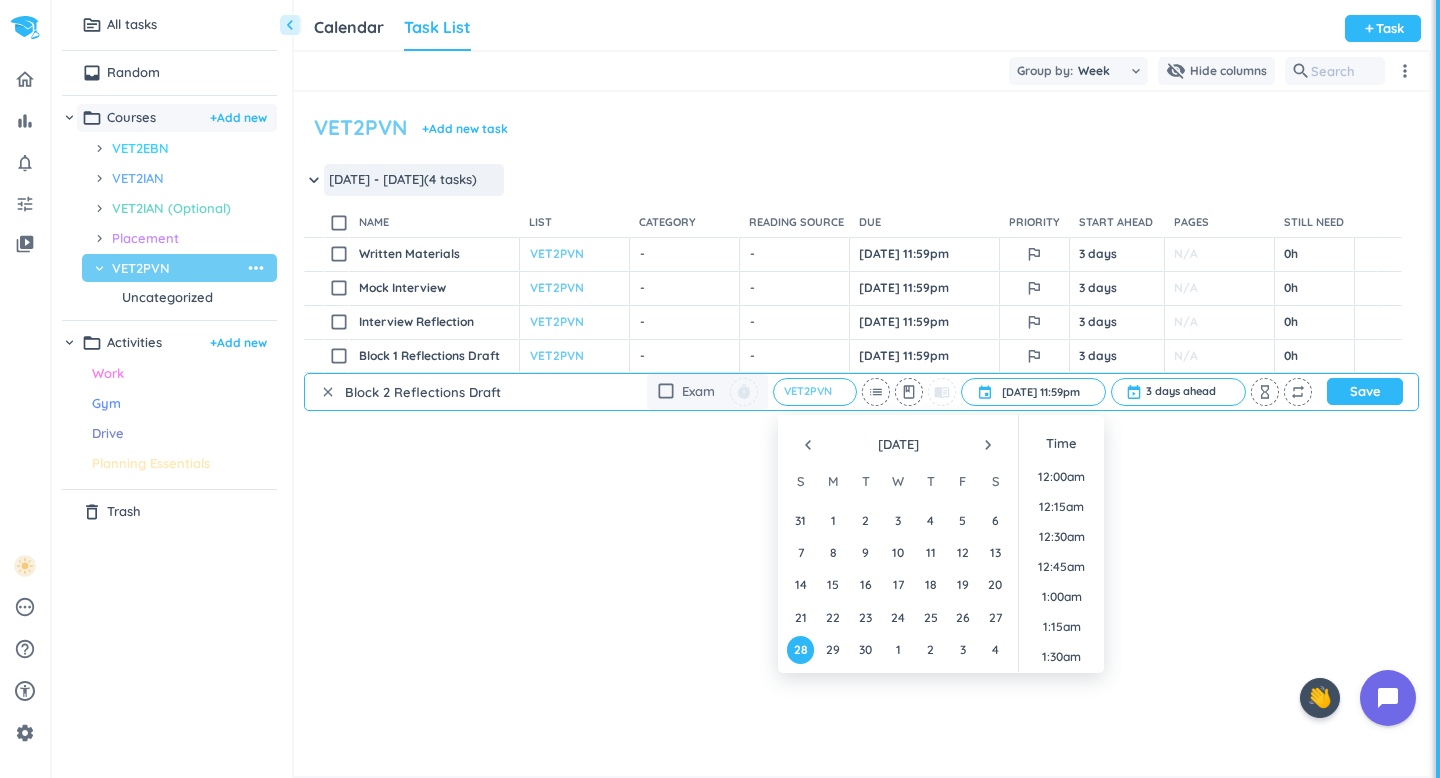 scroll, scrollTop: 2699, scrollLeft: 0, axis: vertical 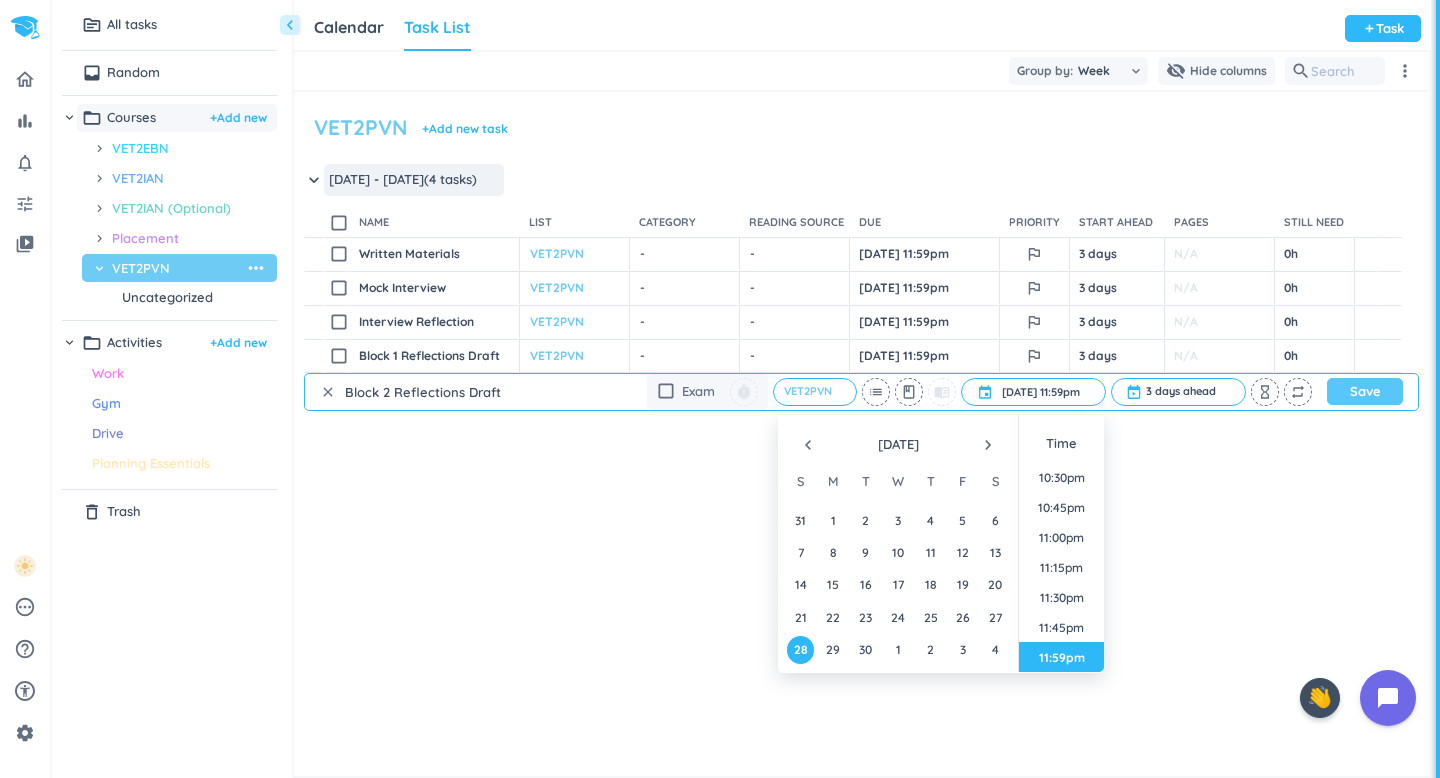 click on "Save" at bounding box center [1365, 391] 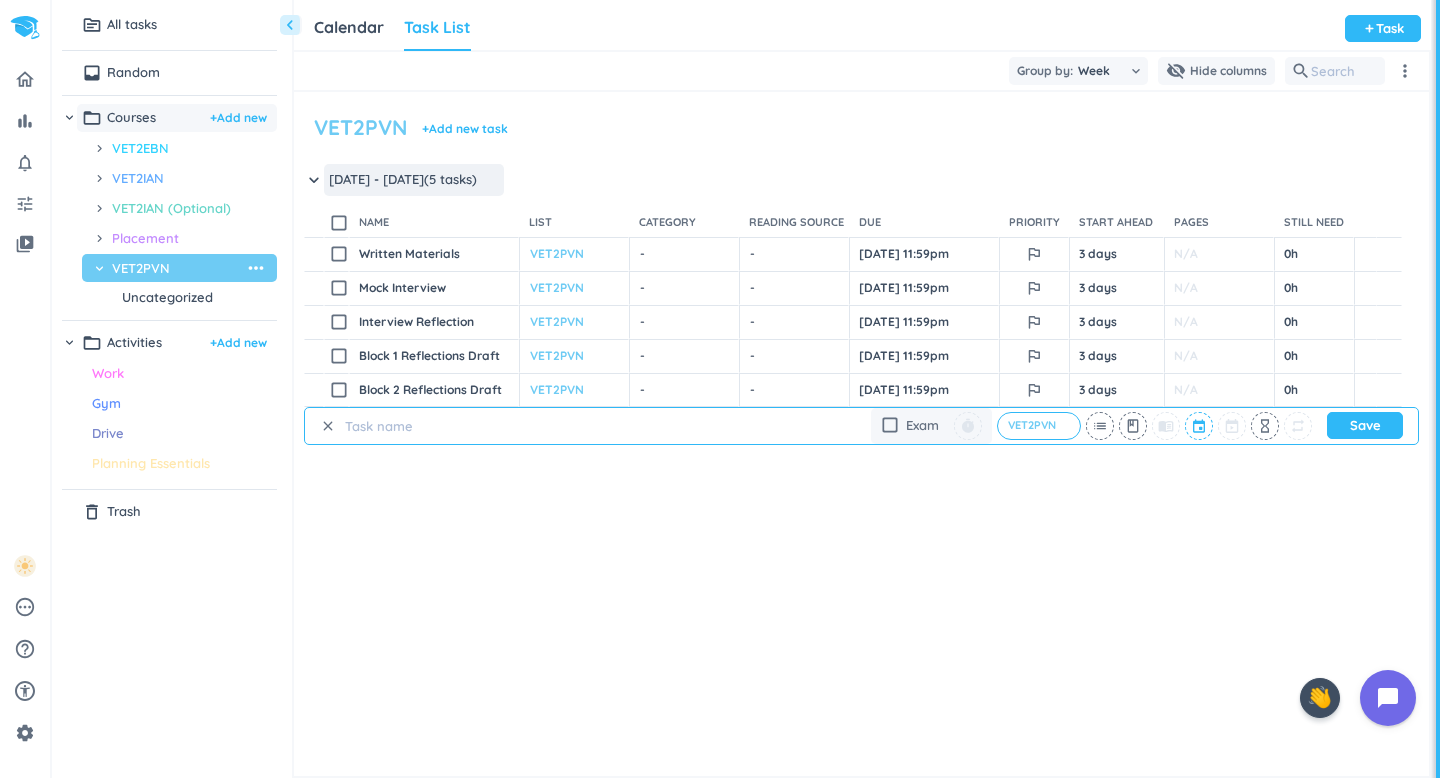 click at bounding box center (1200, 426) 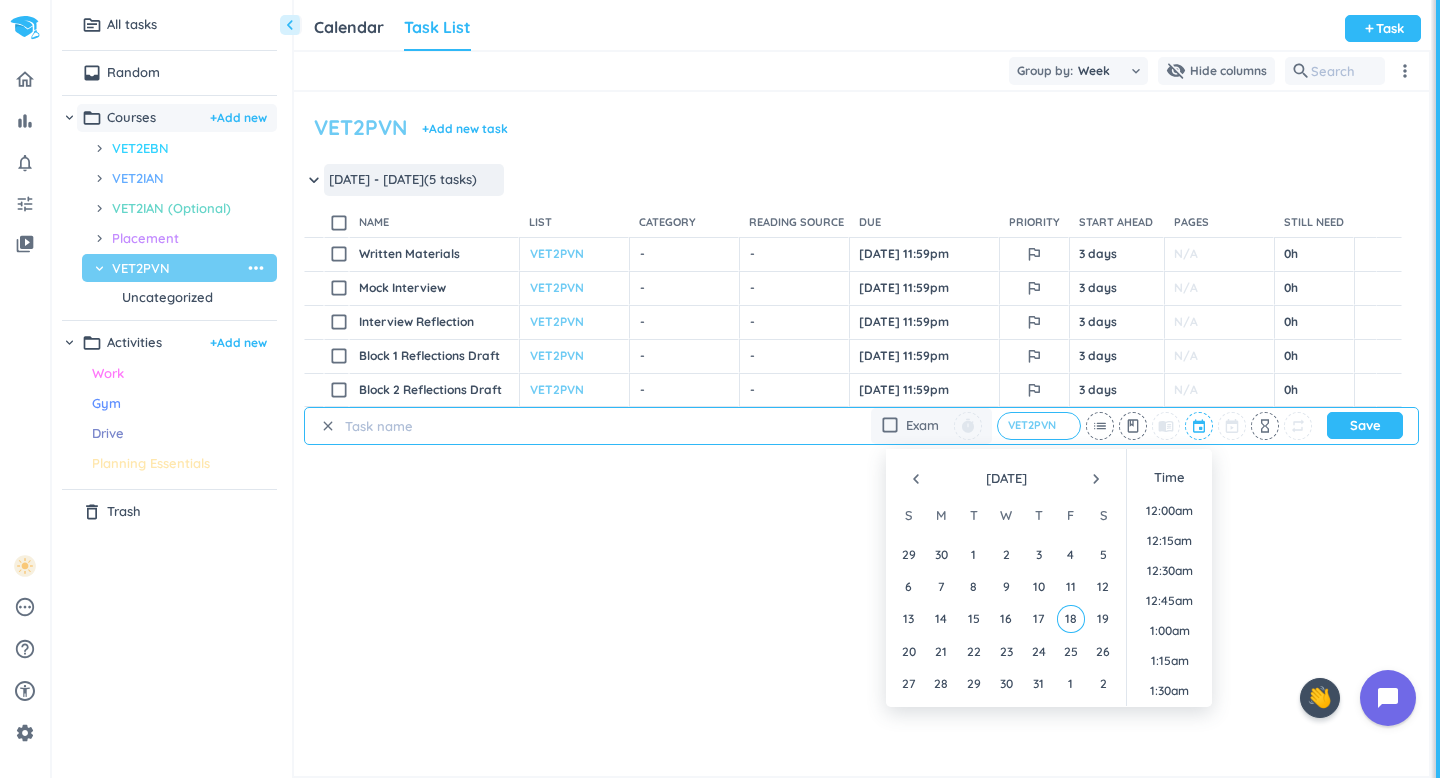 scroll, scrollTop: 1859, scrollLeft: 0, axis: vertical 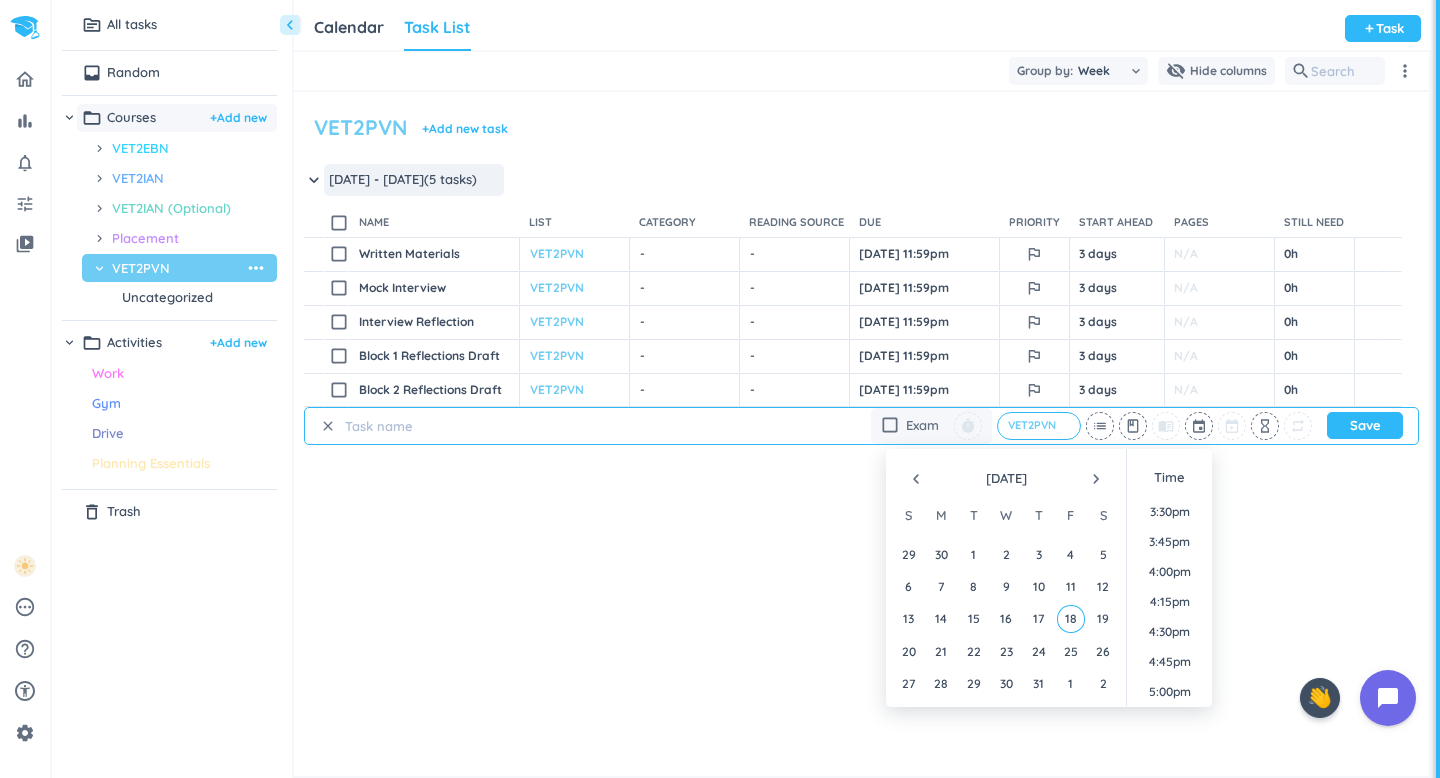 click on "navigate_next" at bounding box center (1096, 479) 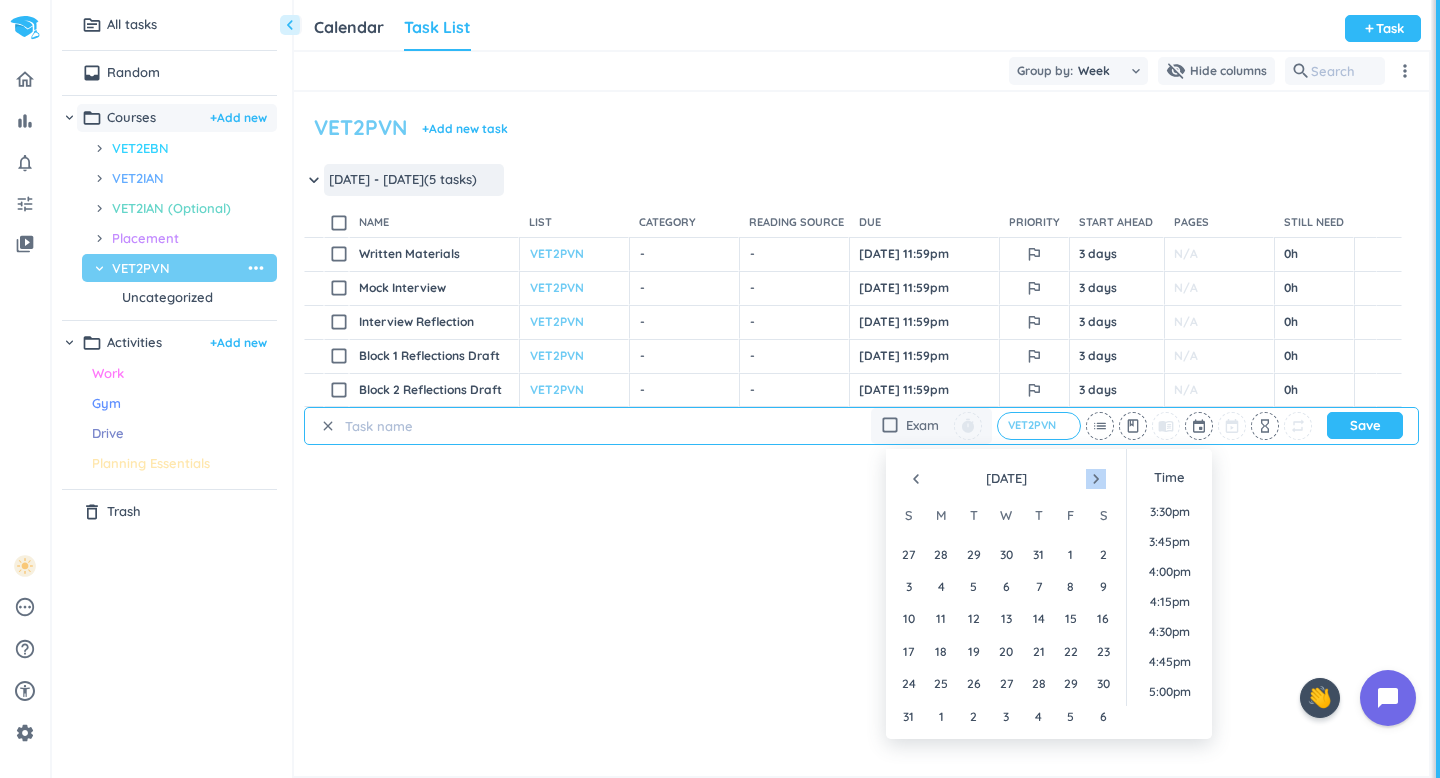 click on "navigate_next" at bounding box center (1096, 479) 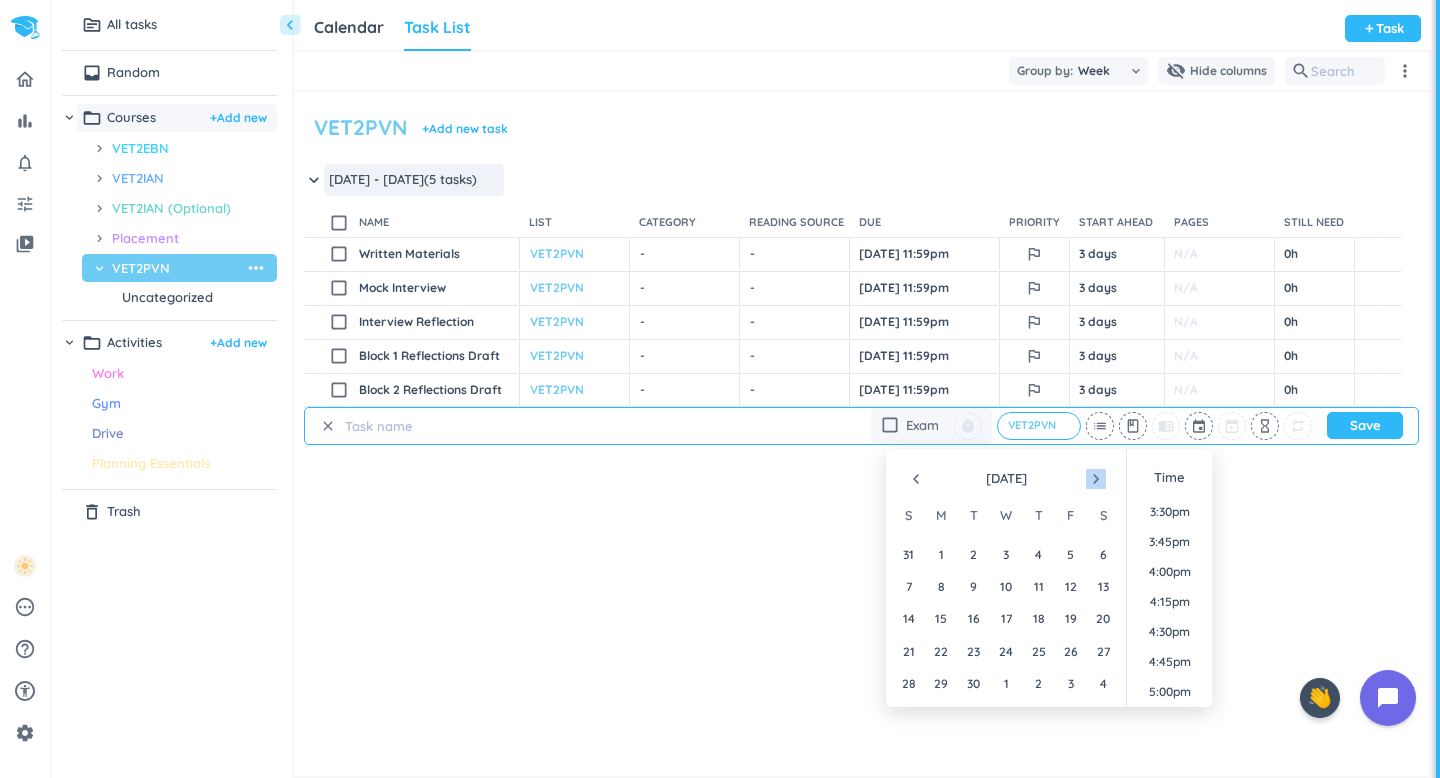 click on "navigate_next" at bounding box center [1096, 479] 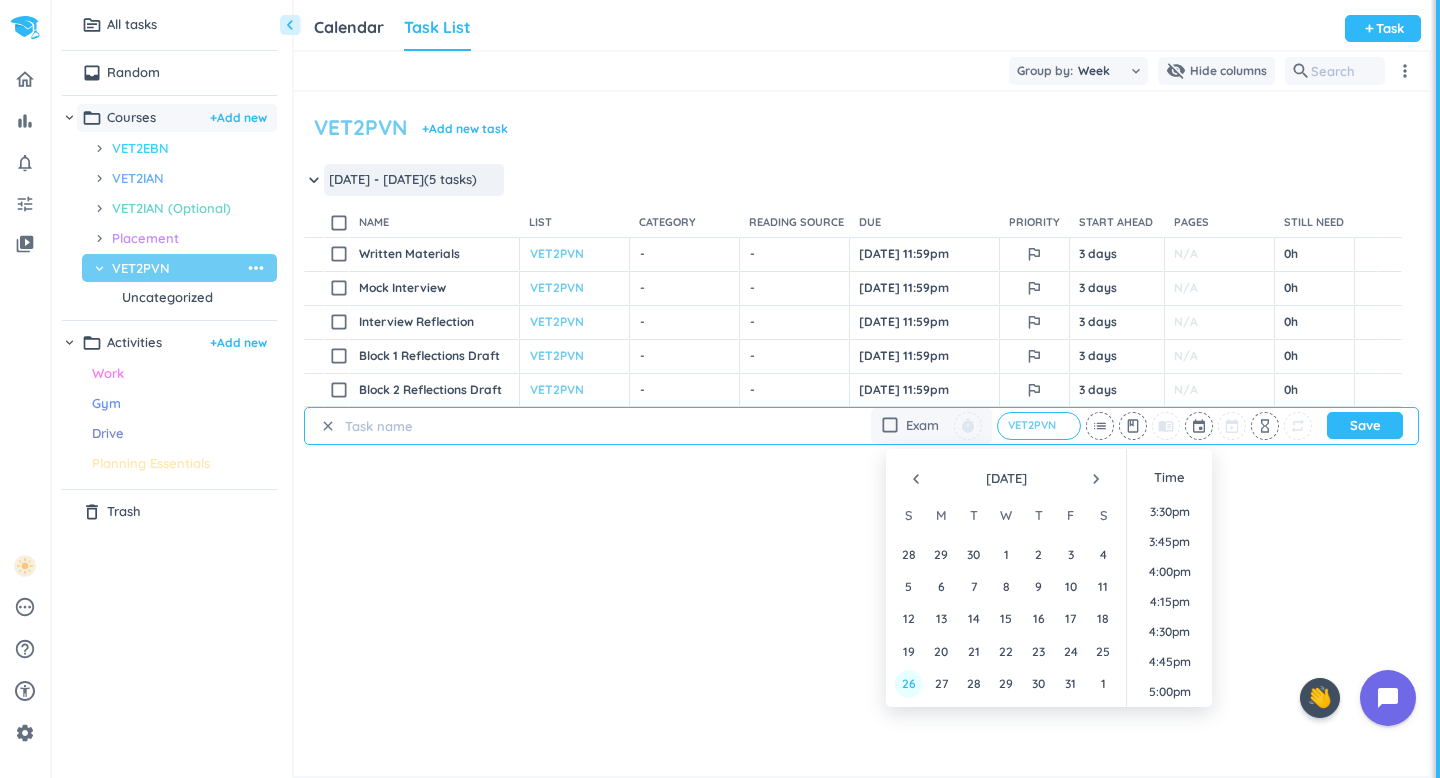 click on "26" at bounding box center (908, 683) 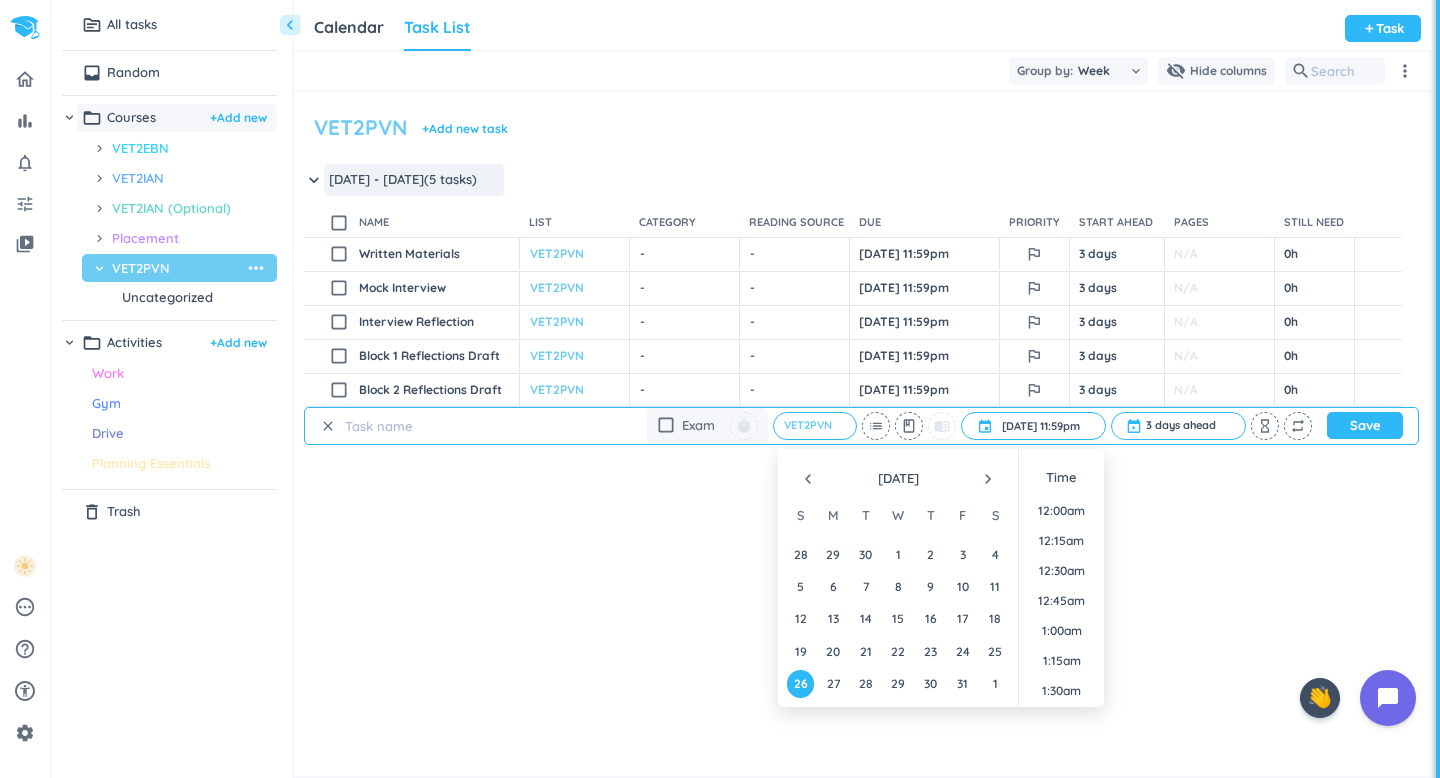 scroll, scrollTop: 2699, scrollLeft: 0, axis: vertical 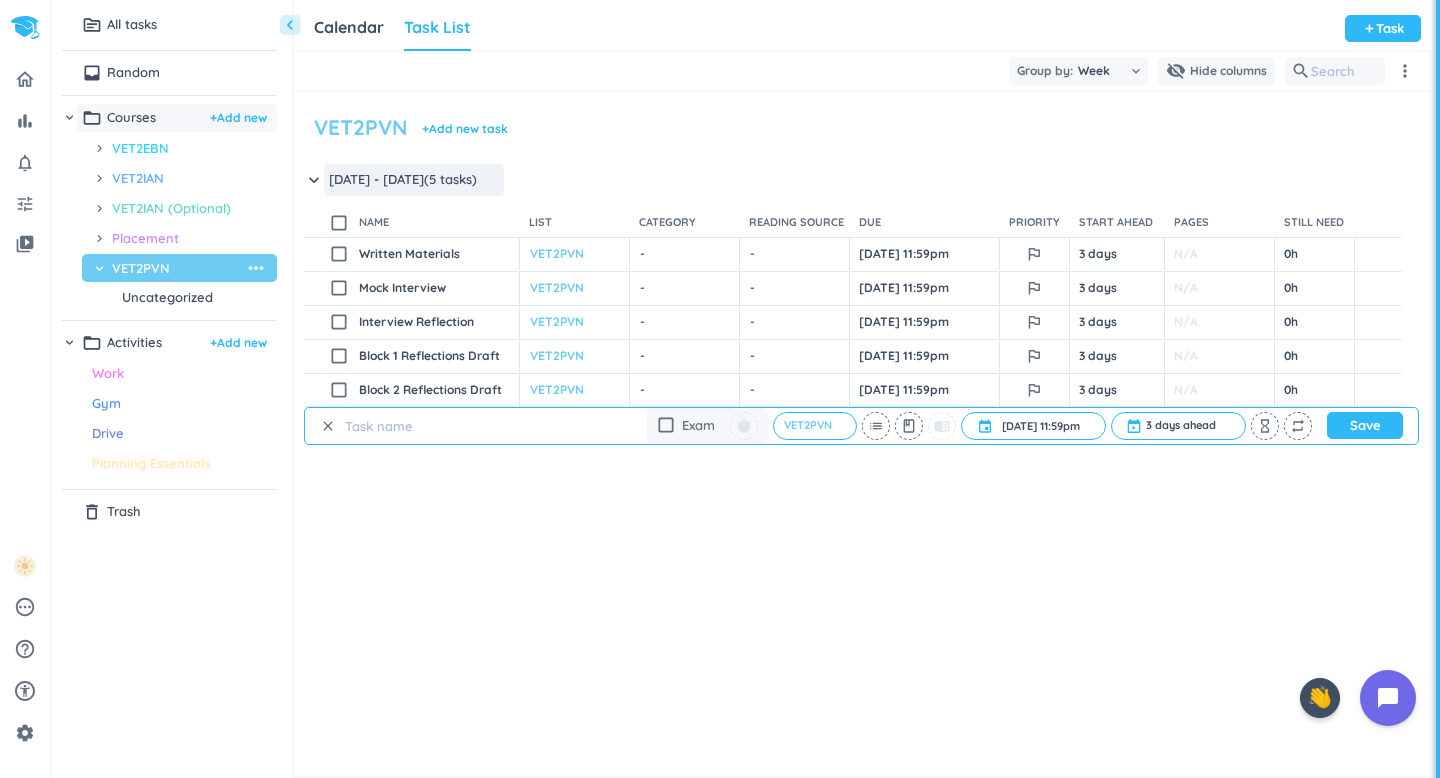 click at bounding box center [436, 426] 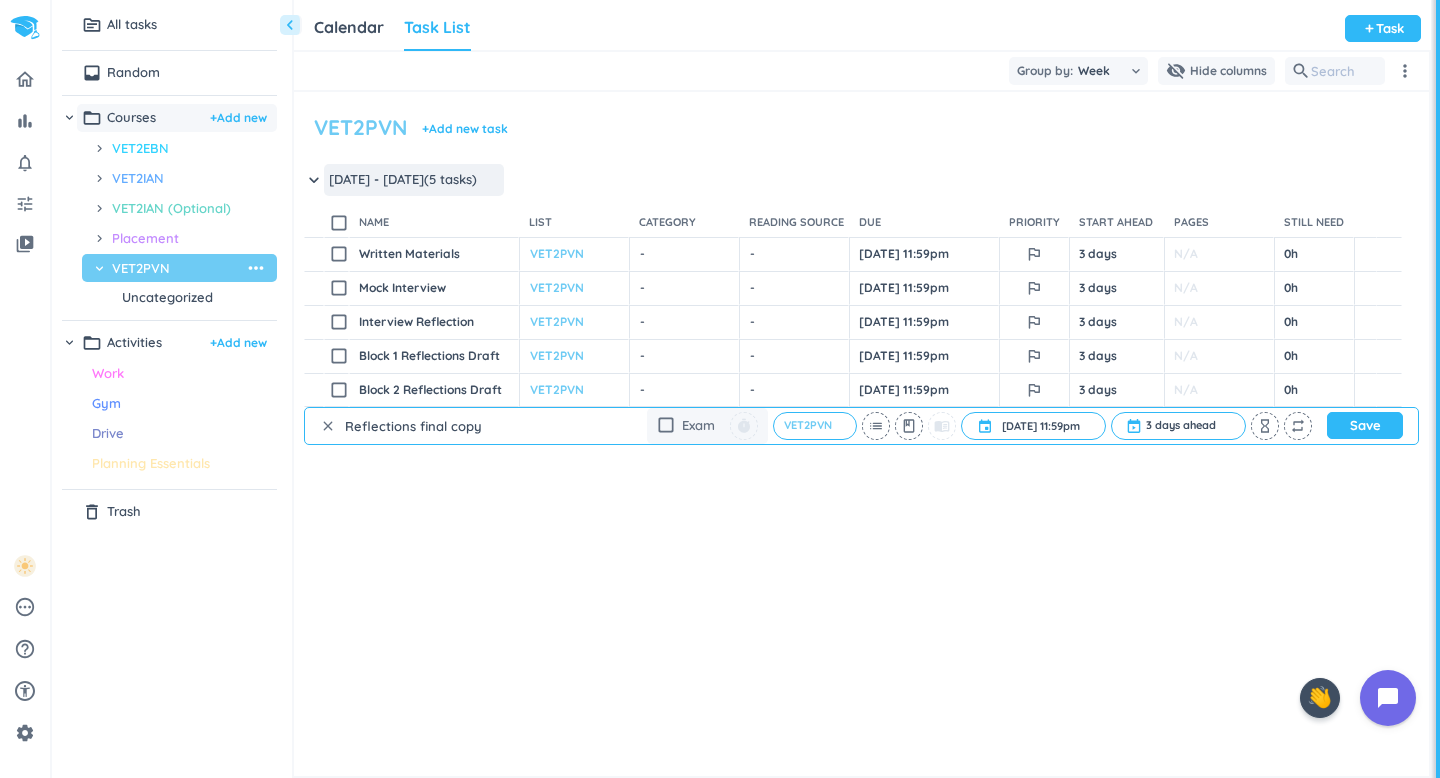 type on "Reflections final copy" 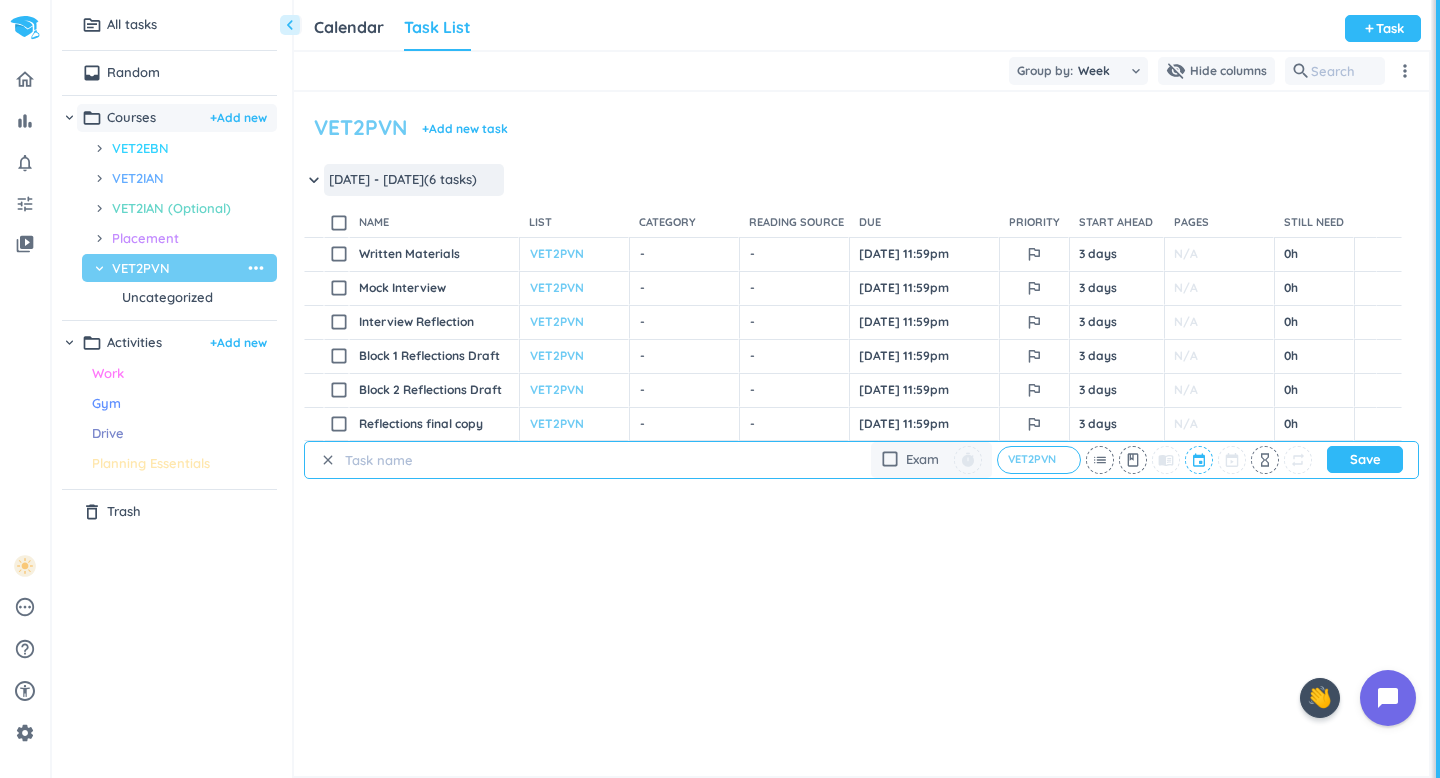 click at bounding box center (1200, 460) 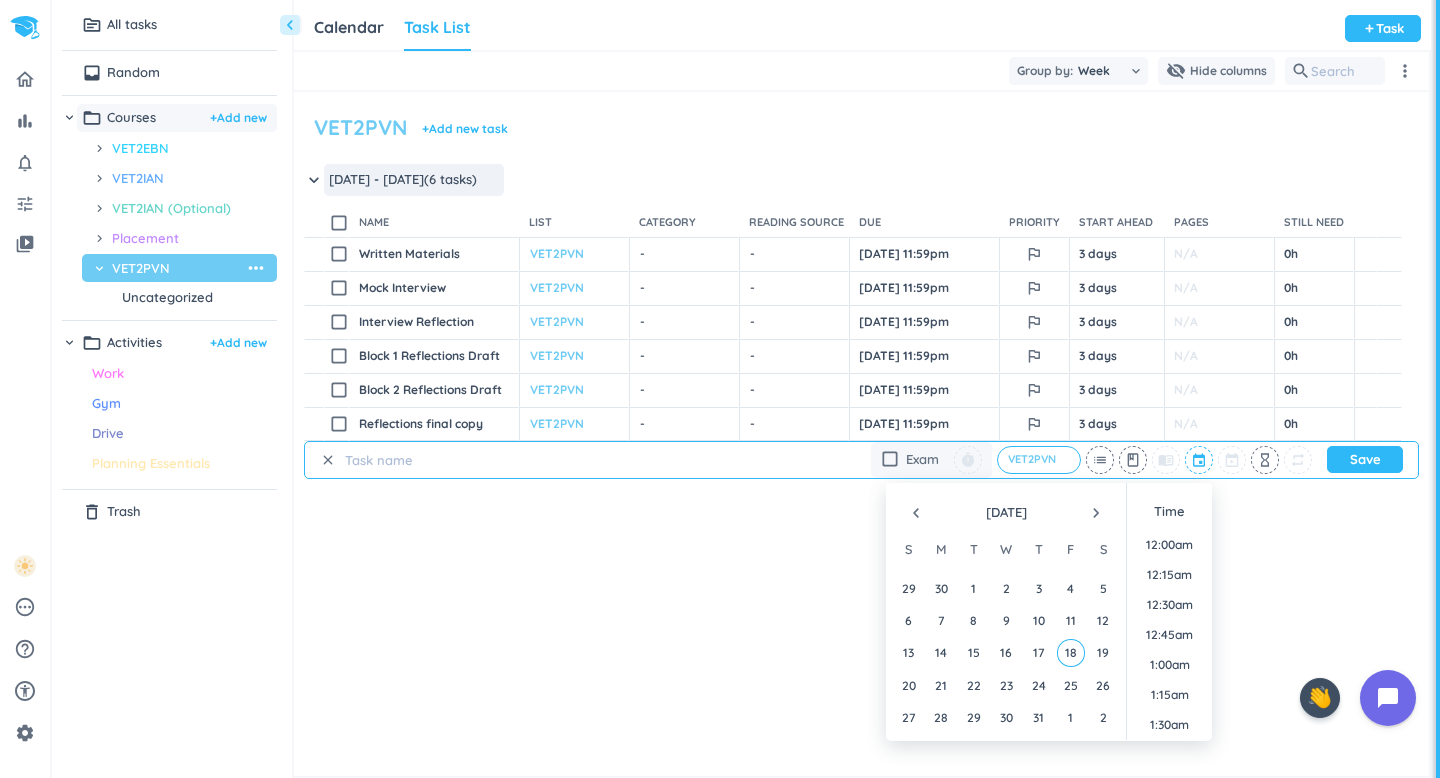 scroll, scrollTop: 1859, scrollLeft: 0, axis: vertical 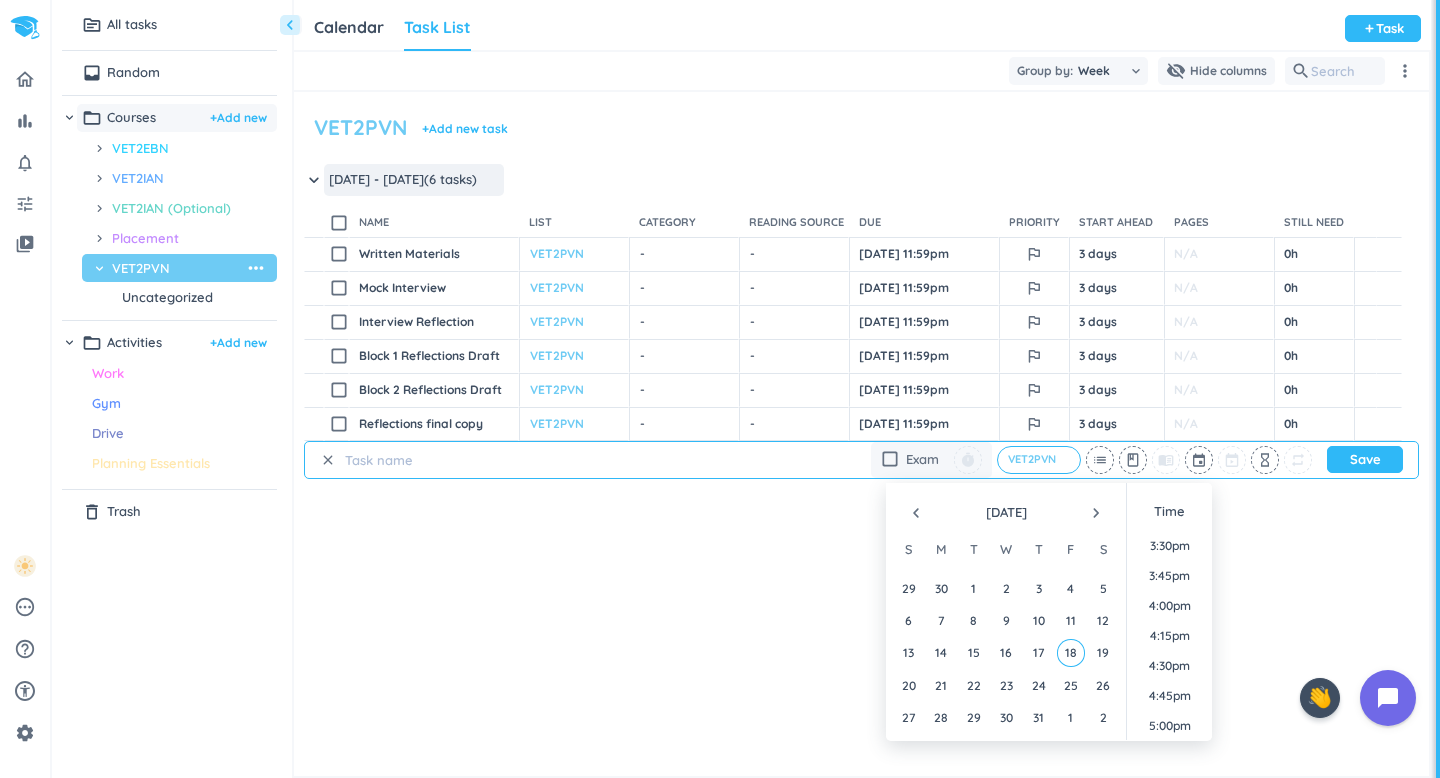 click on "navigate_next" at bounding box center (1096, 513) 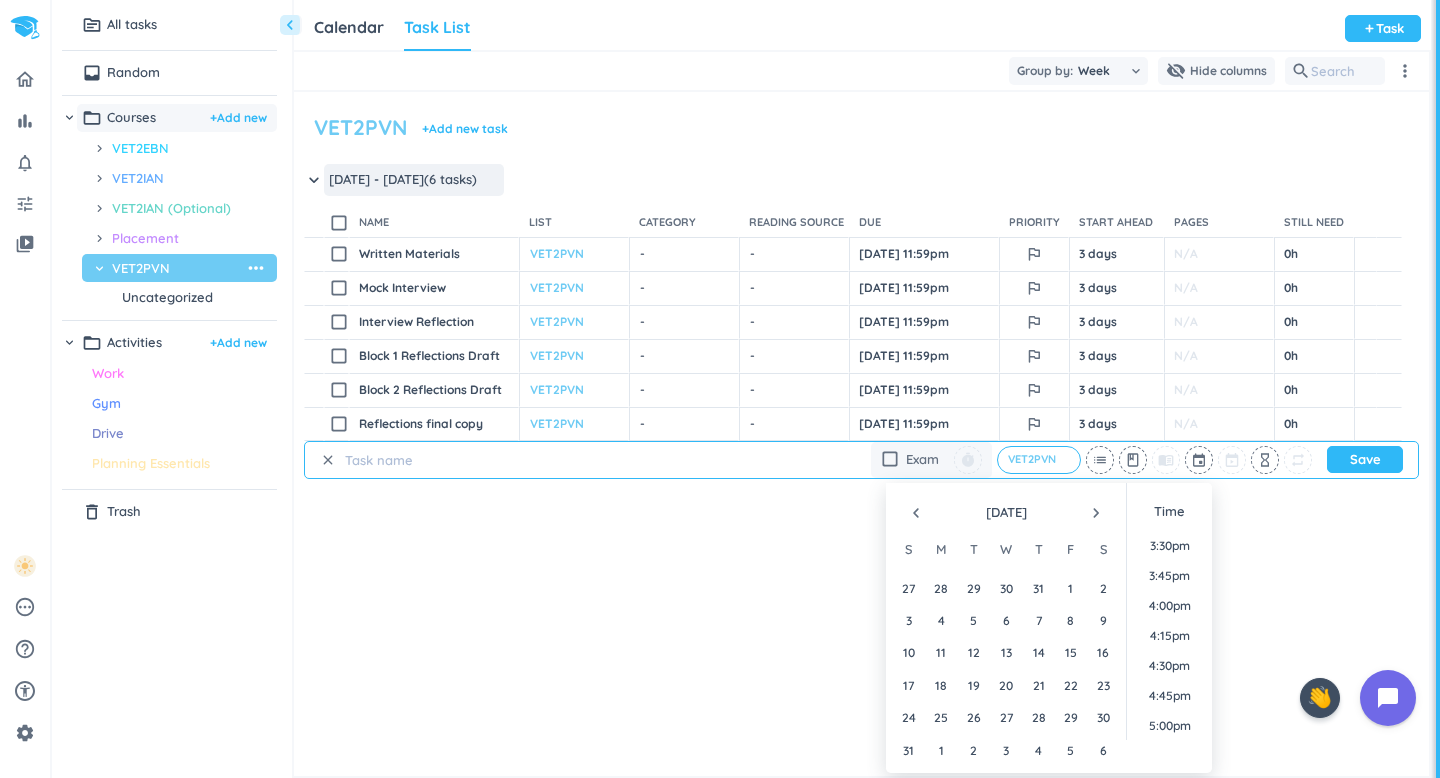 click on "navigate_next" at bounding box center (1096, 513) 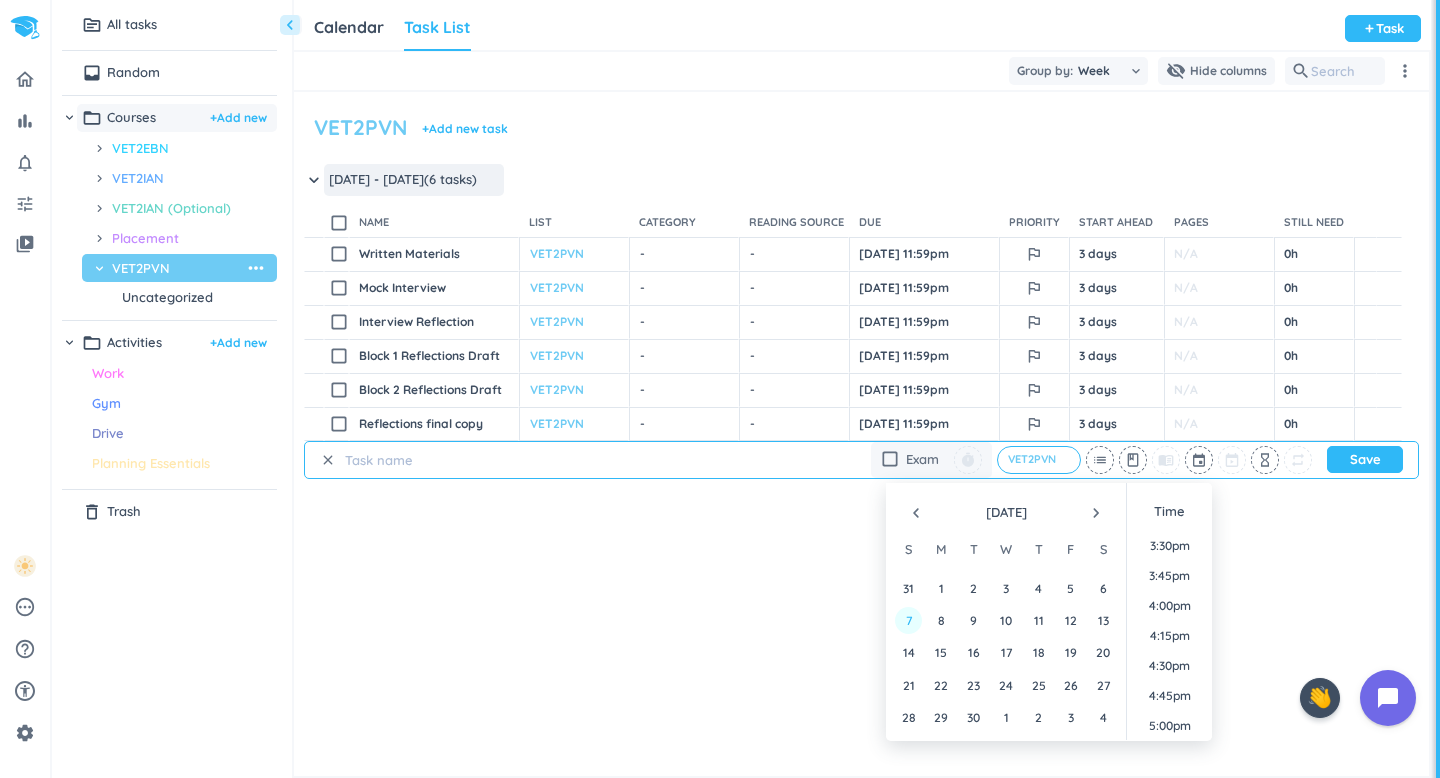 click on "7" at bounding box center [908, 620] 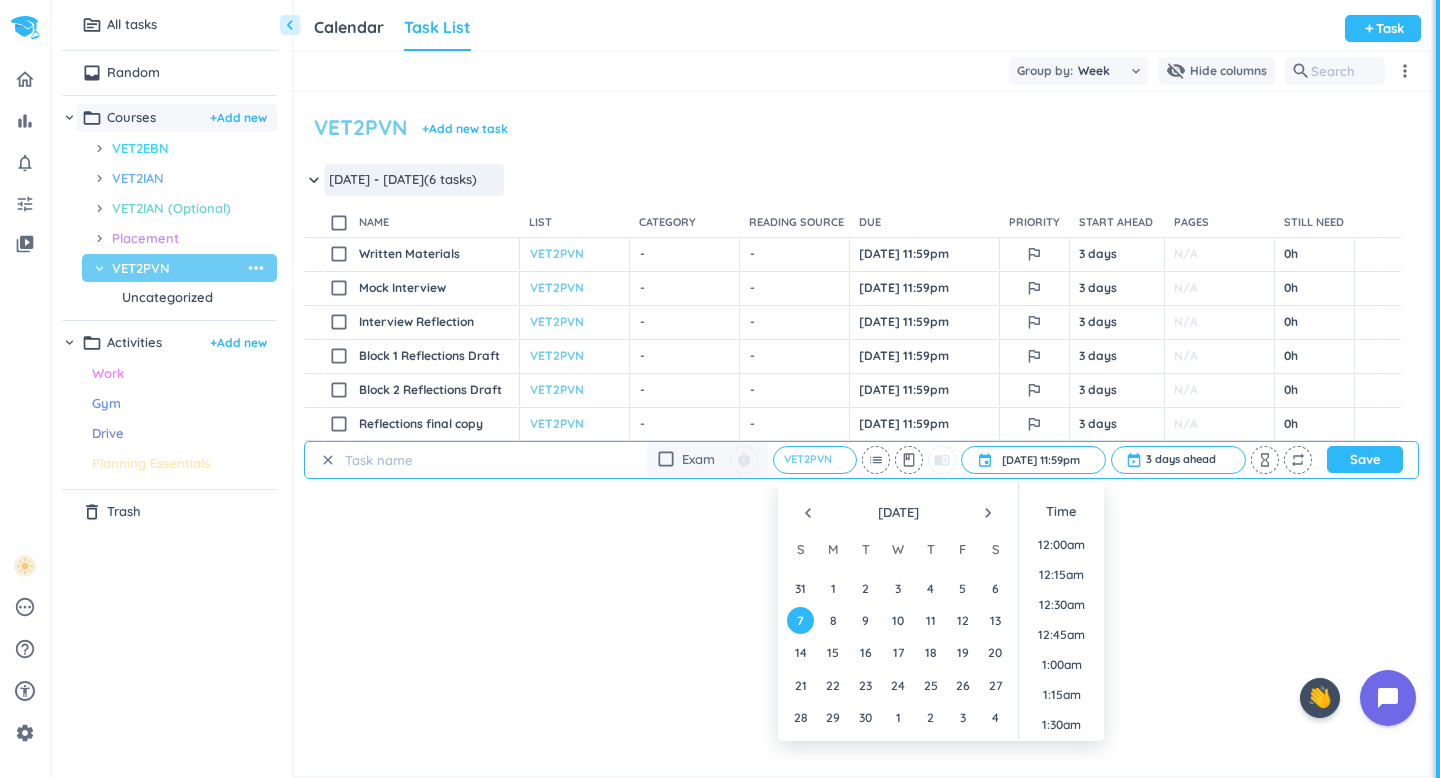 scroll, scrollTop: 2699, scrollLeft: 0, axis: vertical 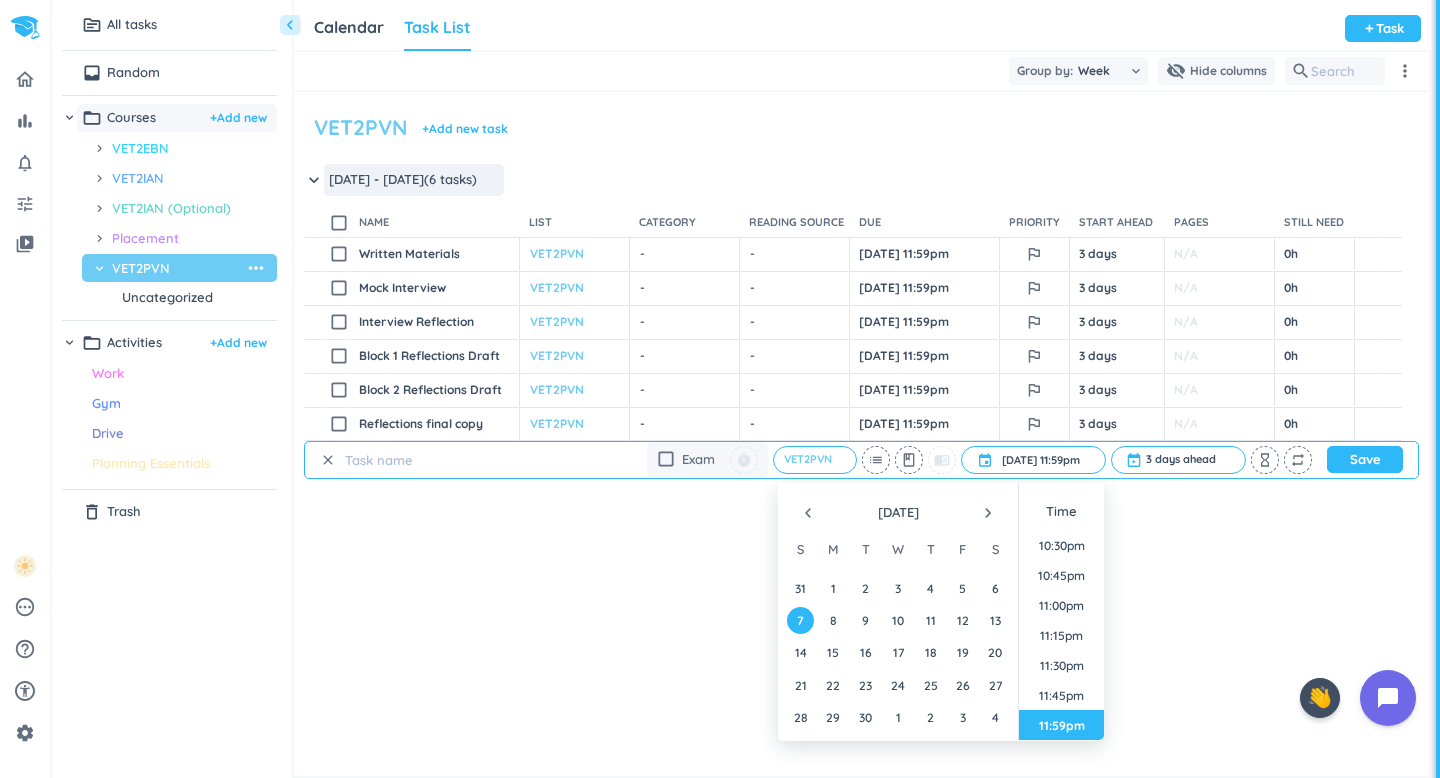click at bounding box center [436, 460] 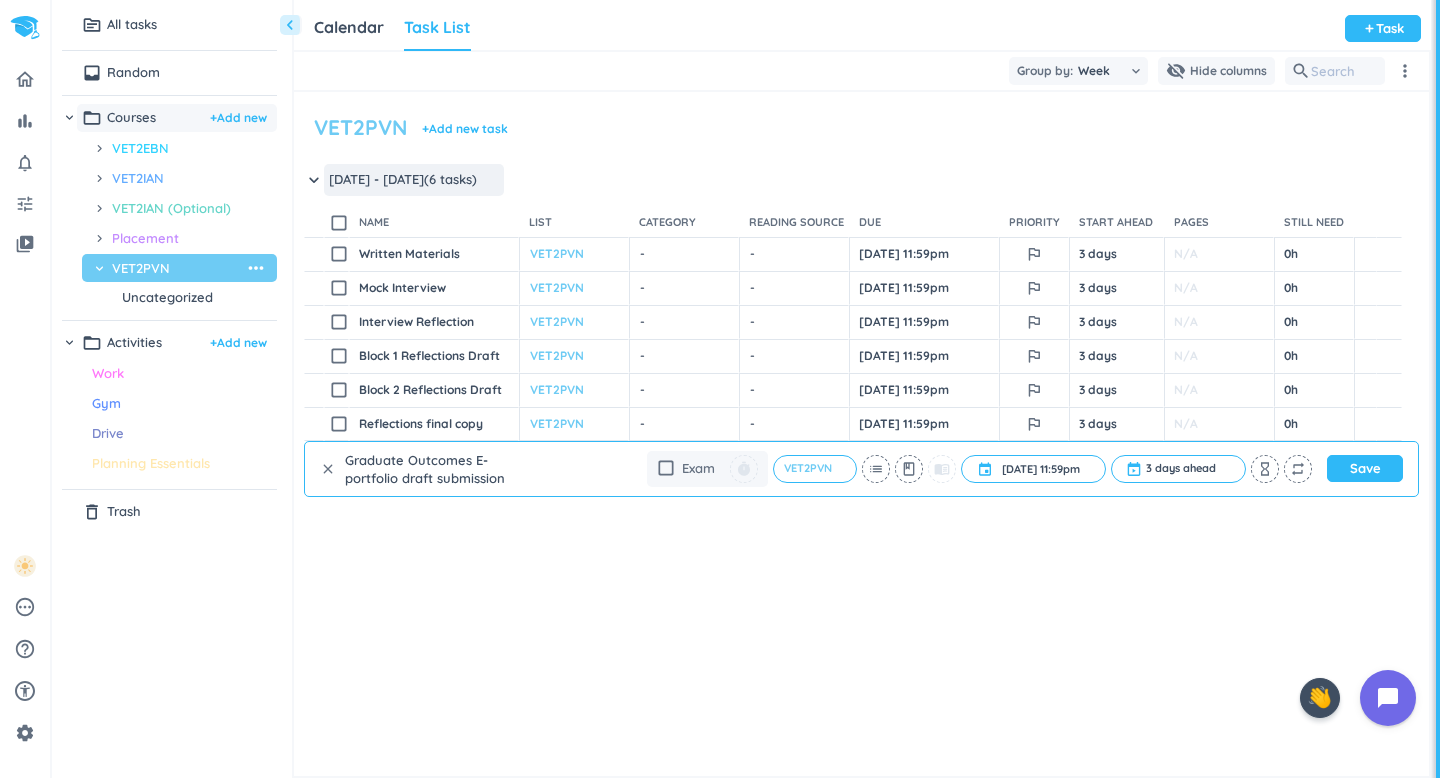 scroll, scrollTop: 0, scrollLeft: 0, axis: both 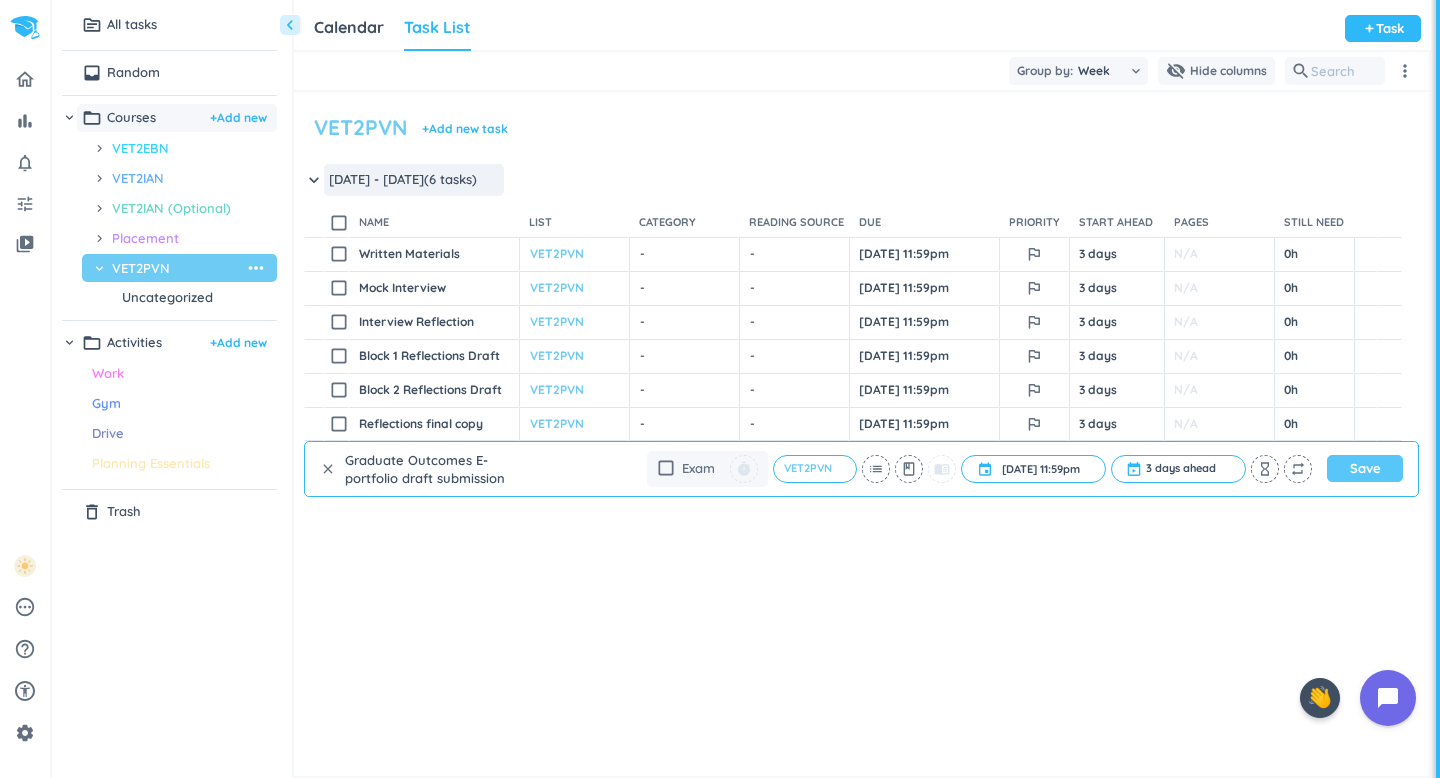 click on "Save" at bounding box center [1365, 468] 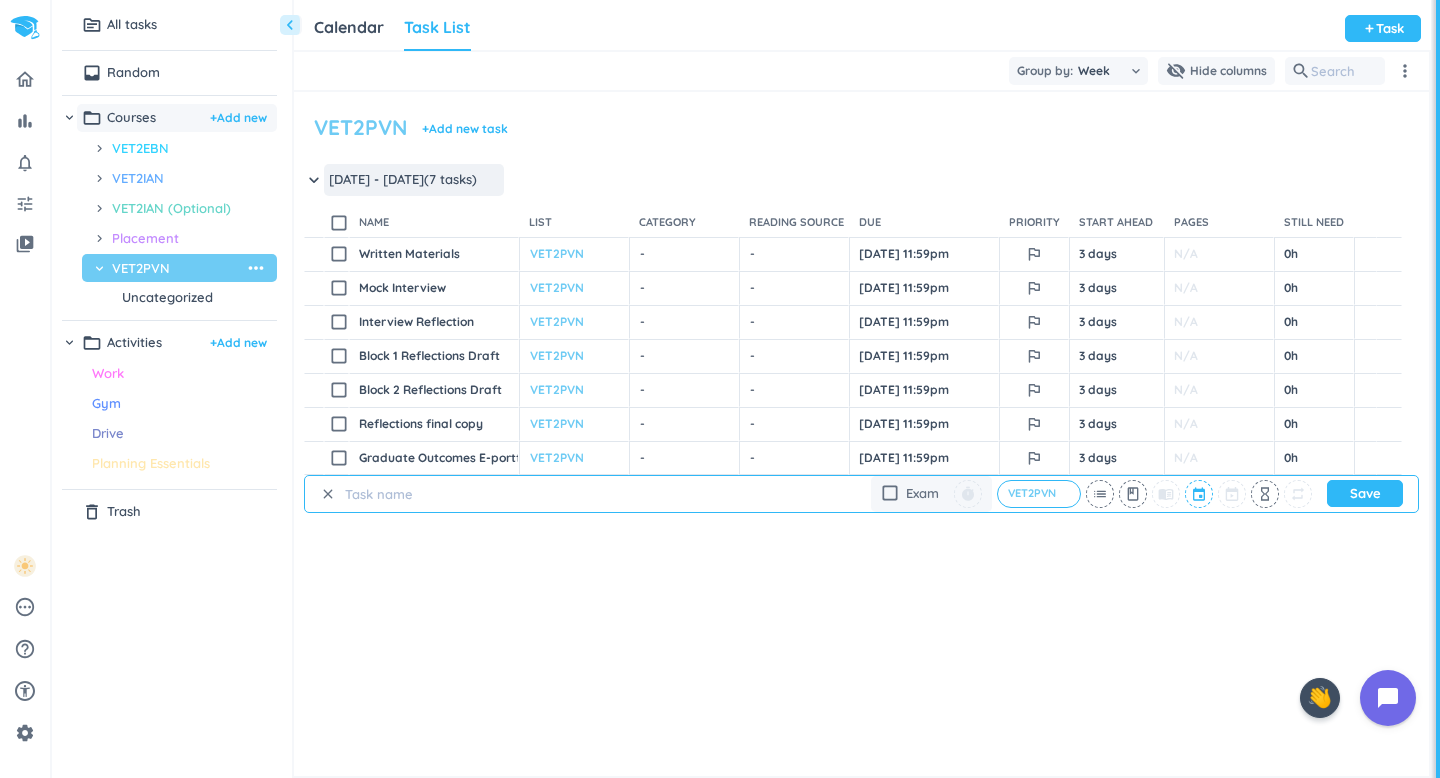 click at bounding box center (1200, 494) 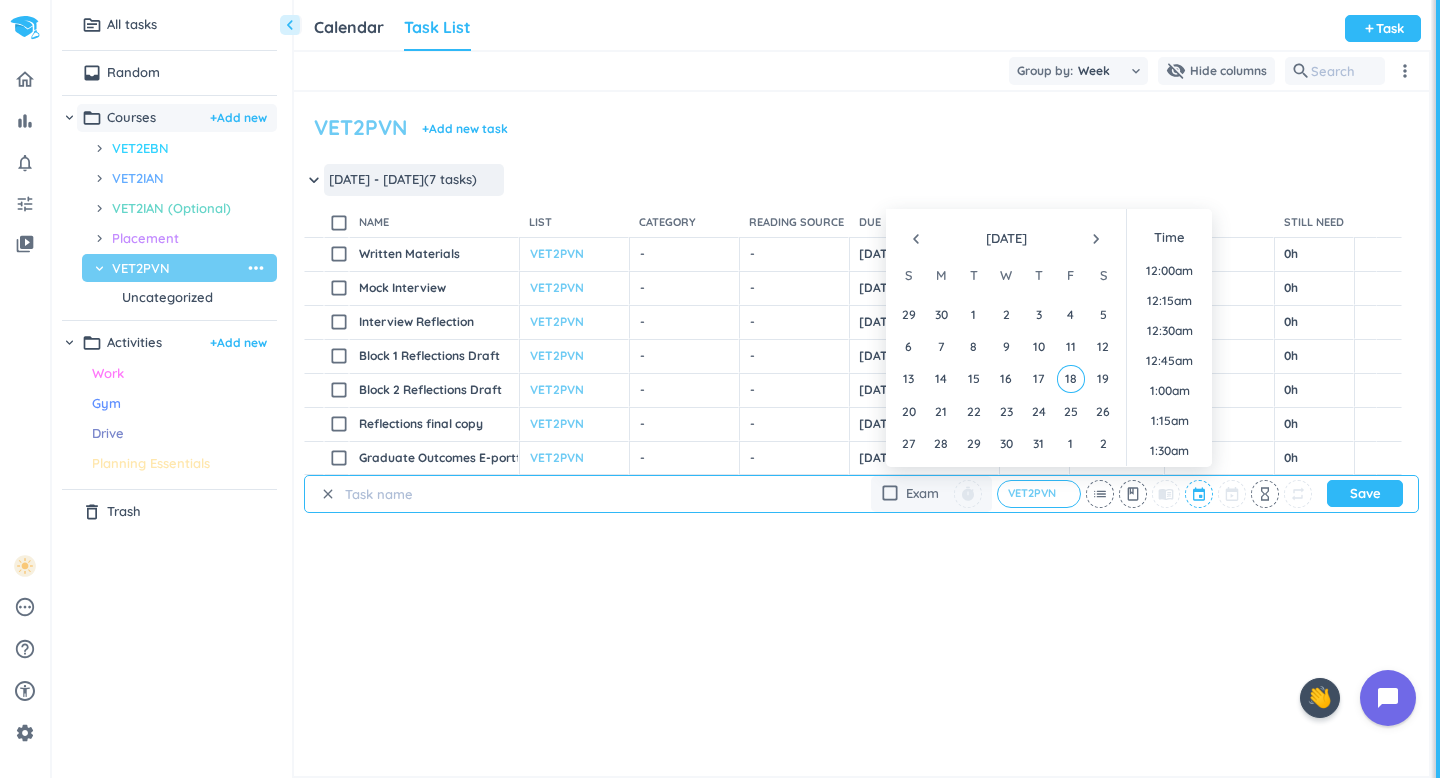 scroll, scrollTop: 1859, scrollLeft: 0, axis: vertical 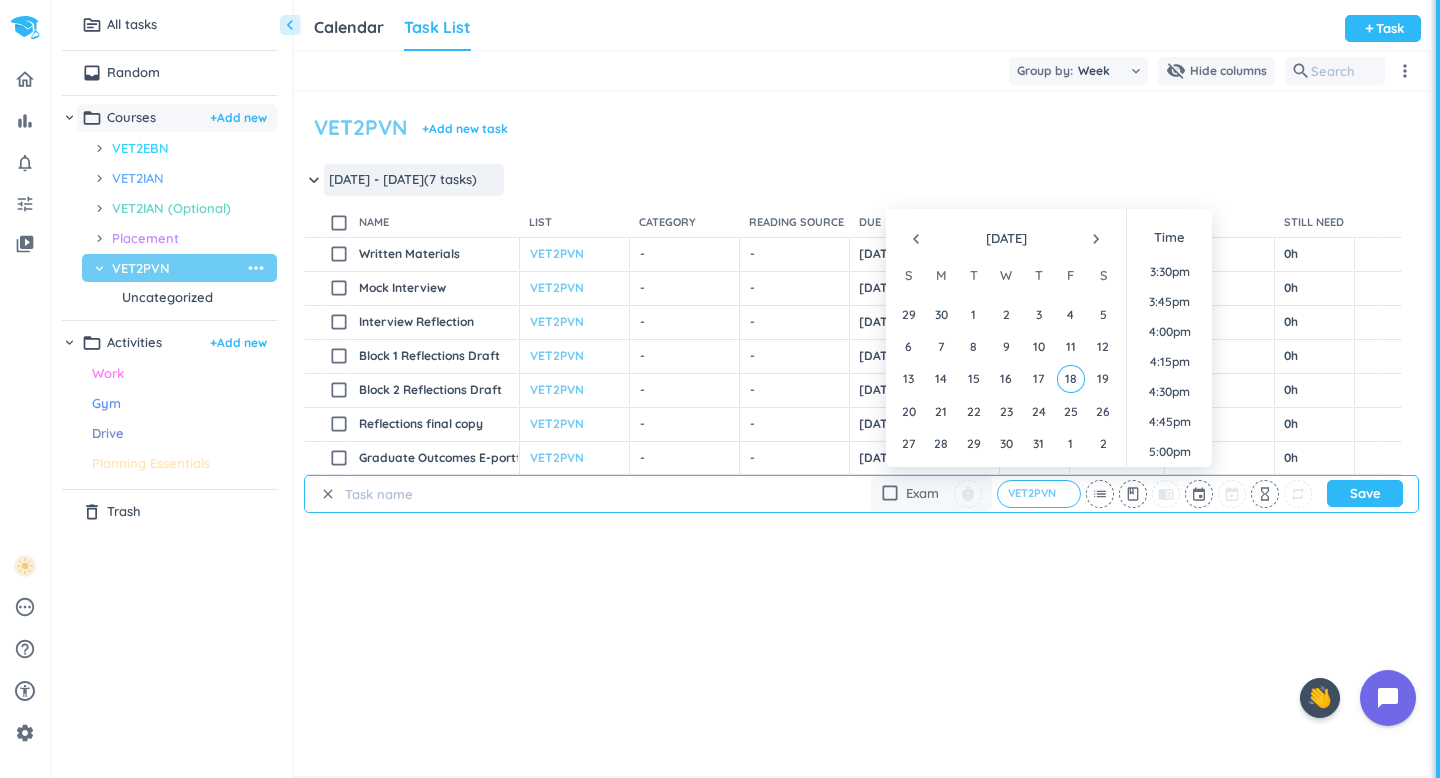 click on "navigate_next" at bounding box center [1096, 239] 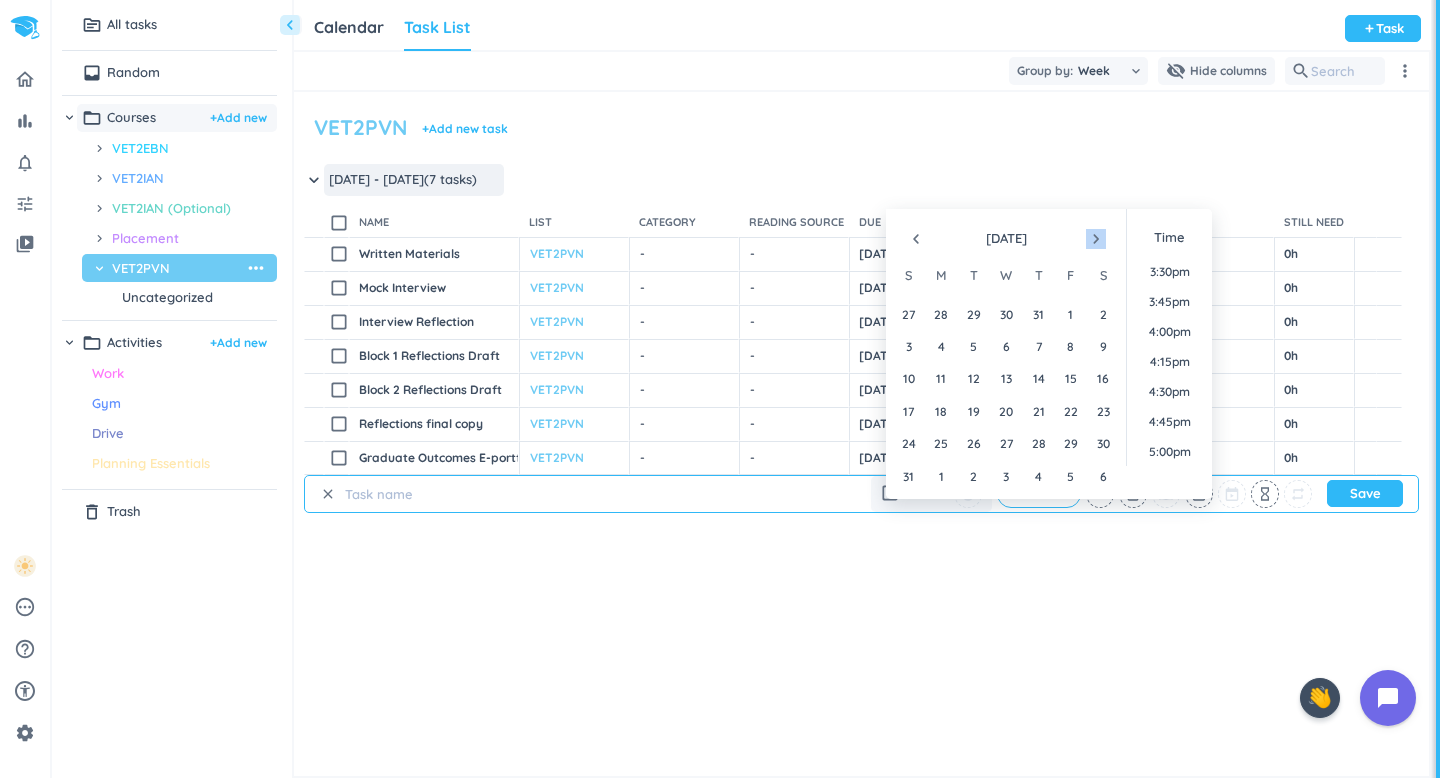 click on "navigate_next" at bounding box center (1096, 239) 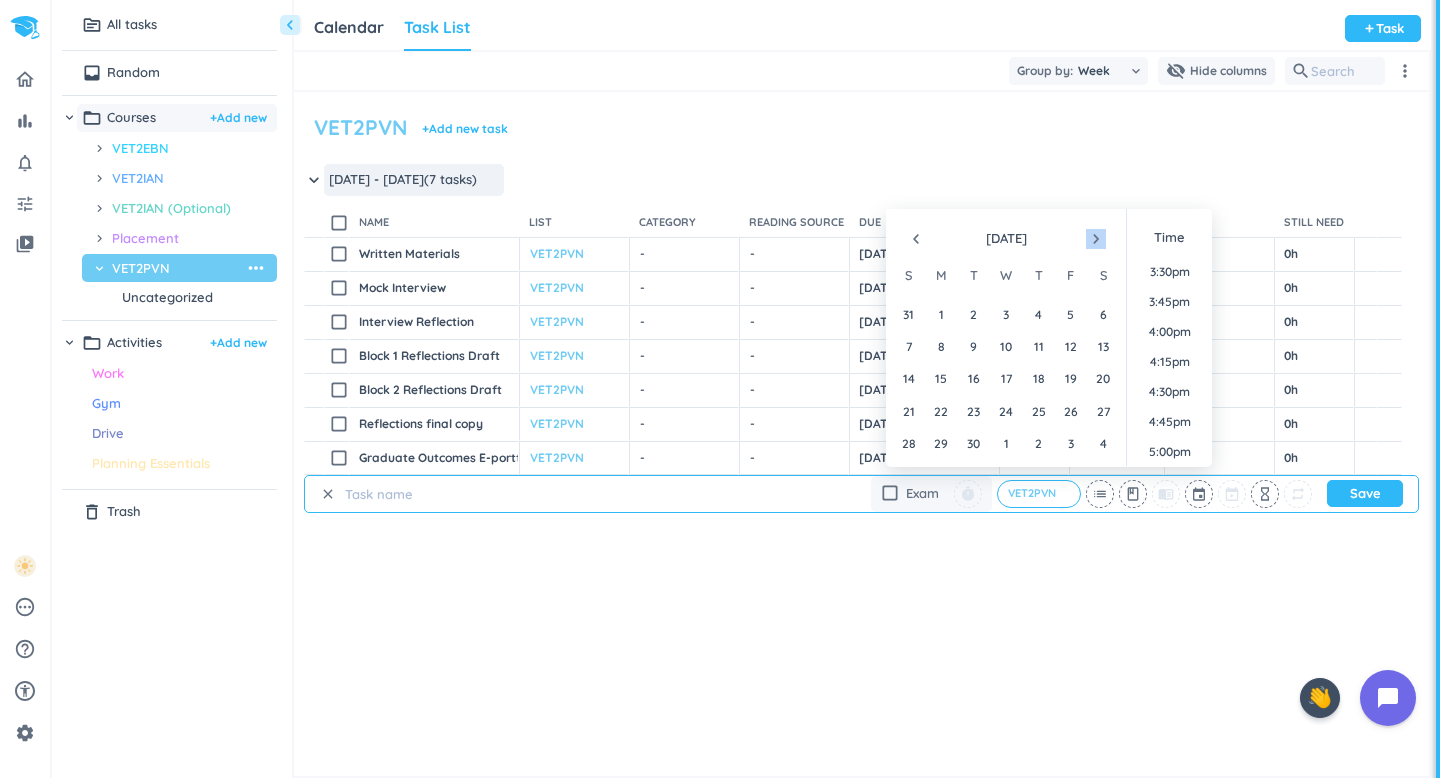 click on "navigate_next" at bounding box center (1096, 239) 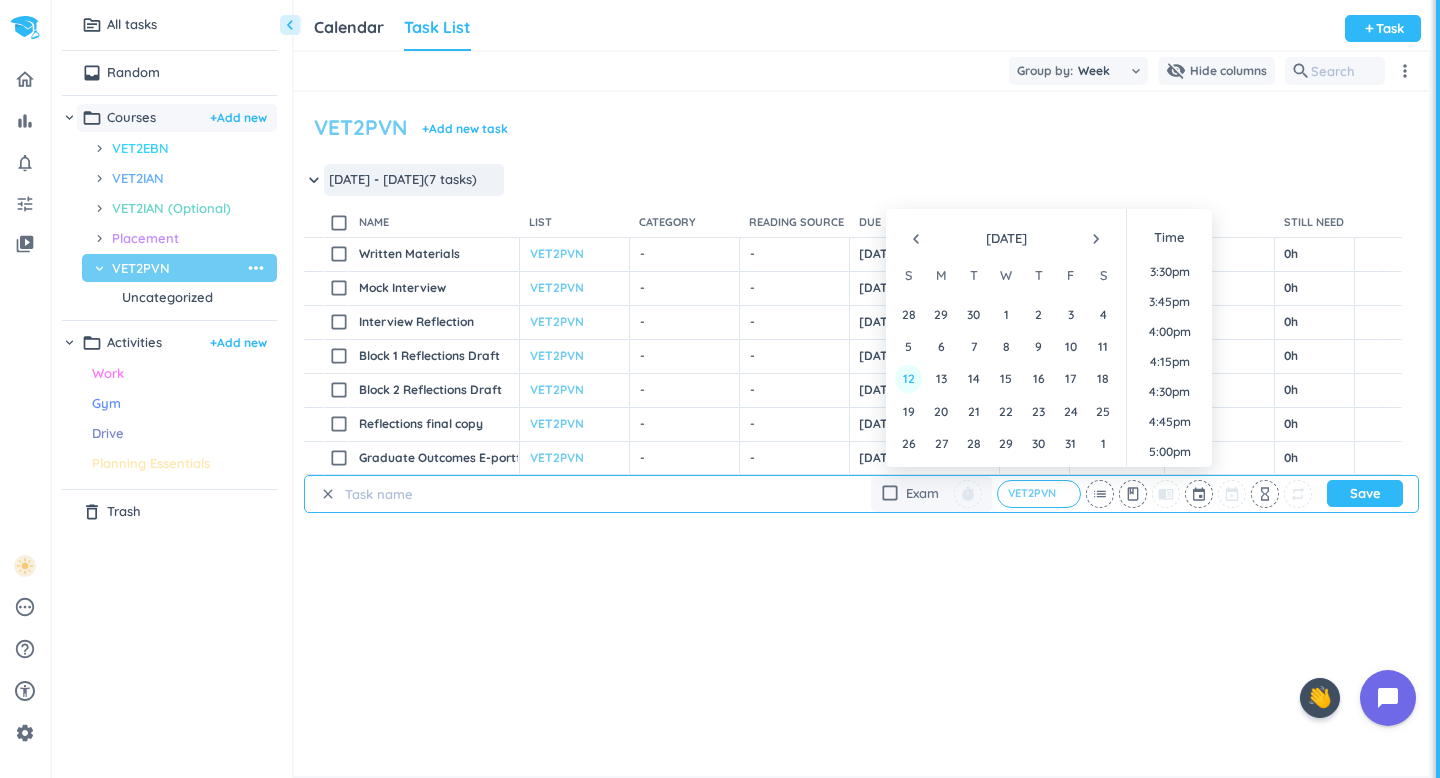 click on "12" at bounding box center [908, 378] 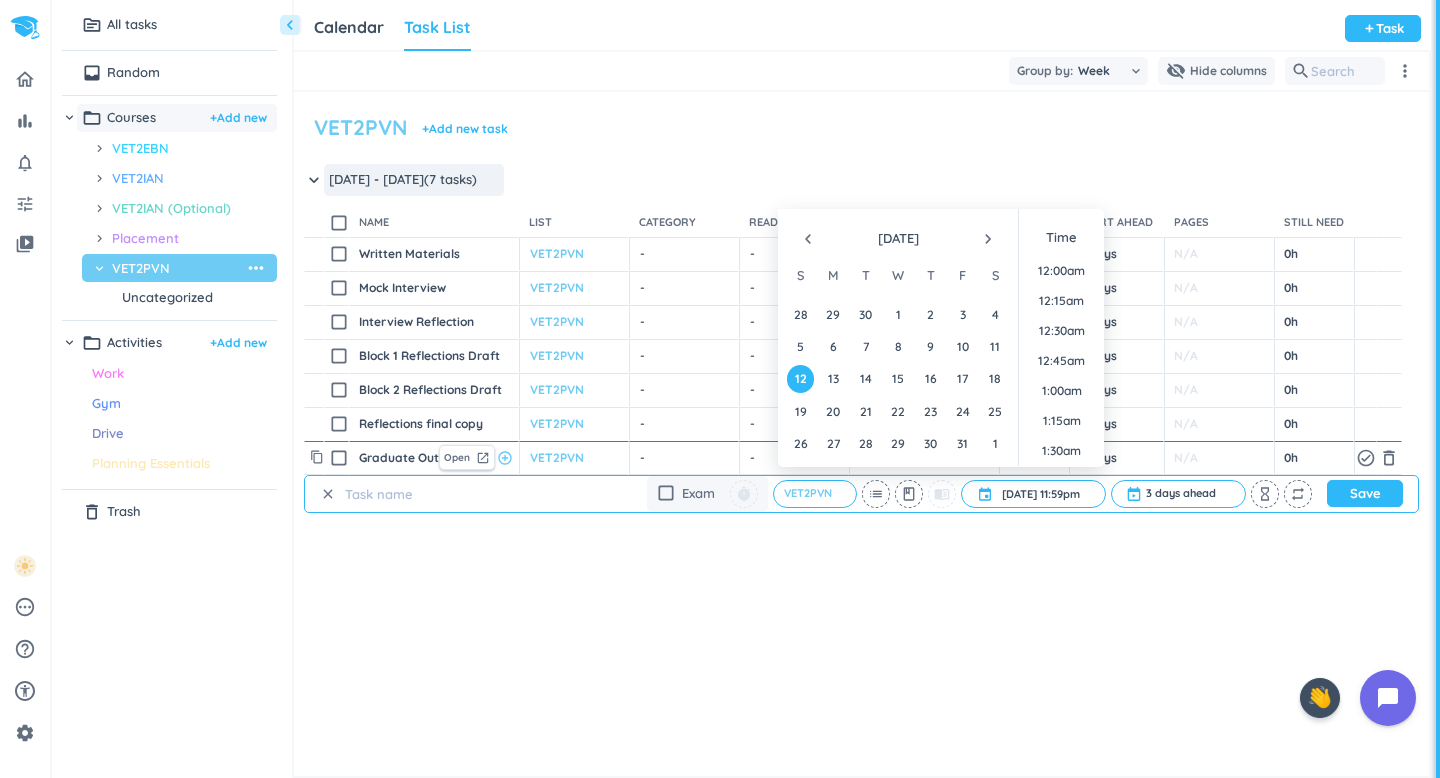 scroll, scrollTop: 2699, scrollLeft: 0, axis: vertical 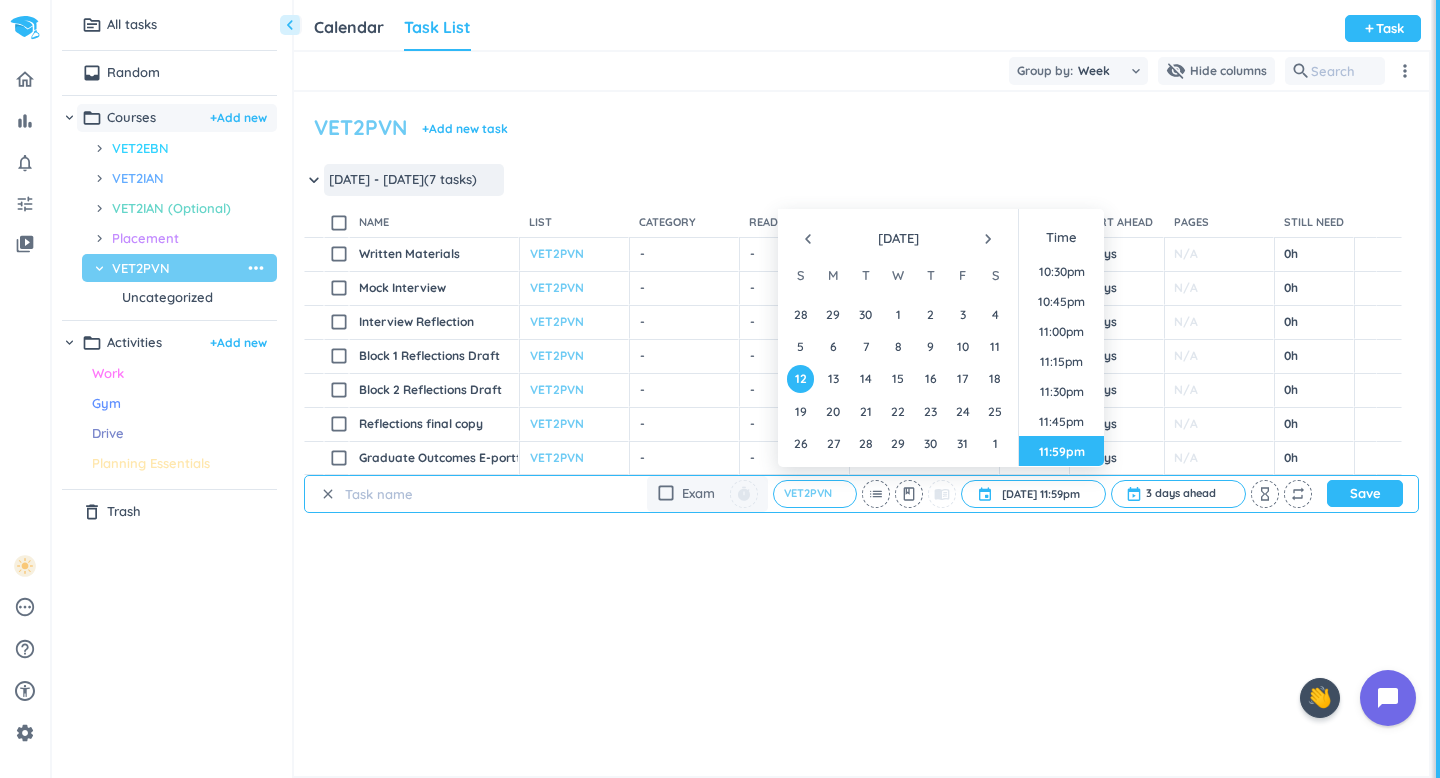 click at bounding box center (436, 494) 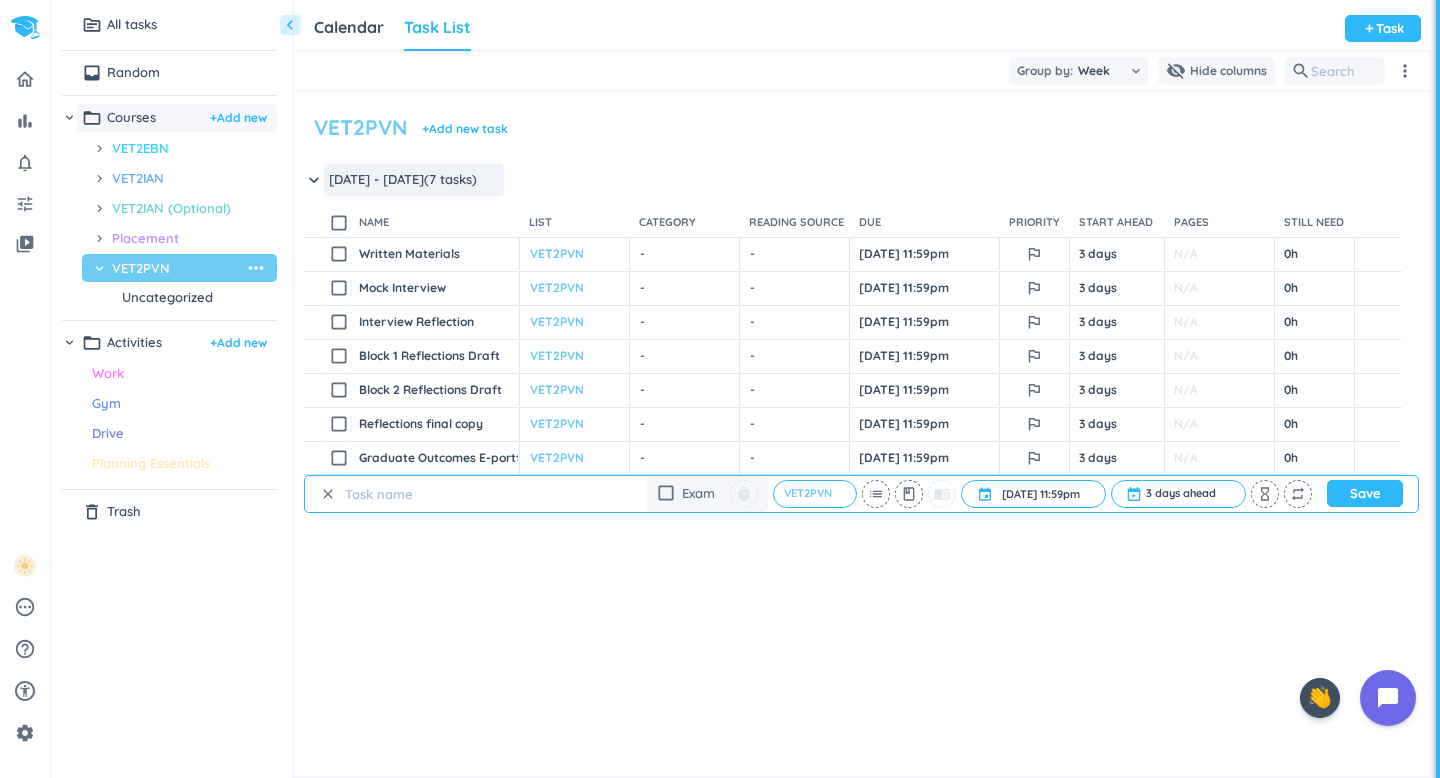 paste on "Graduate Outcomes E-portfolio draft submission" 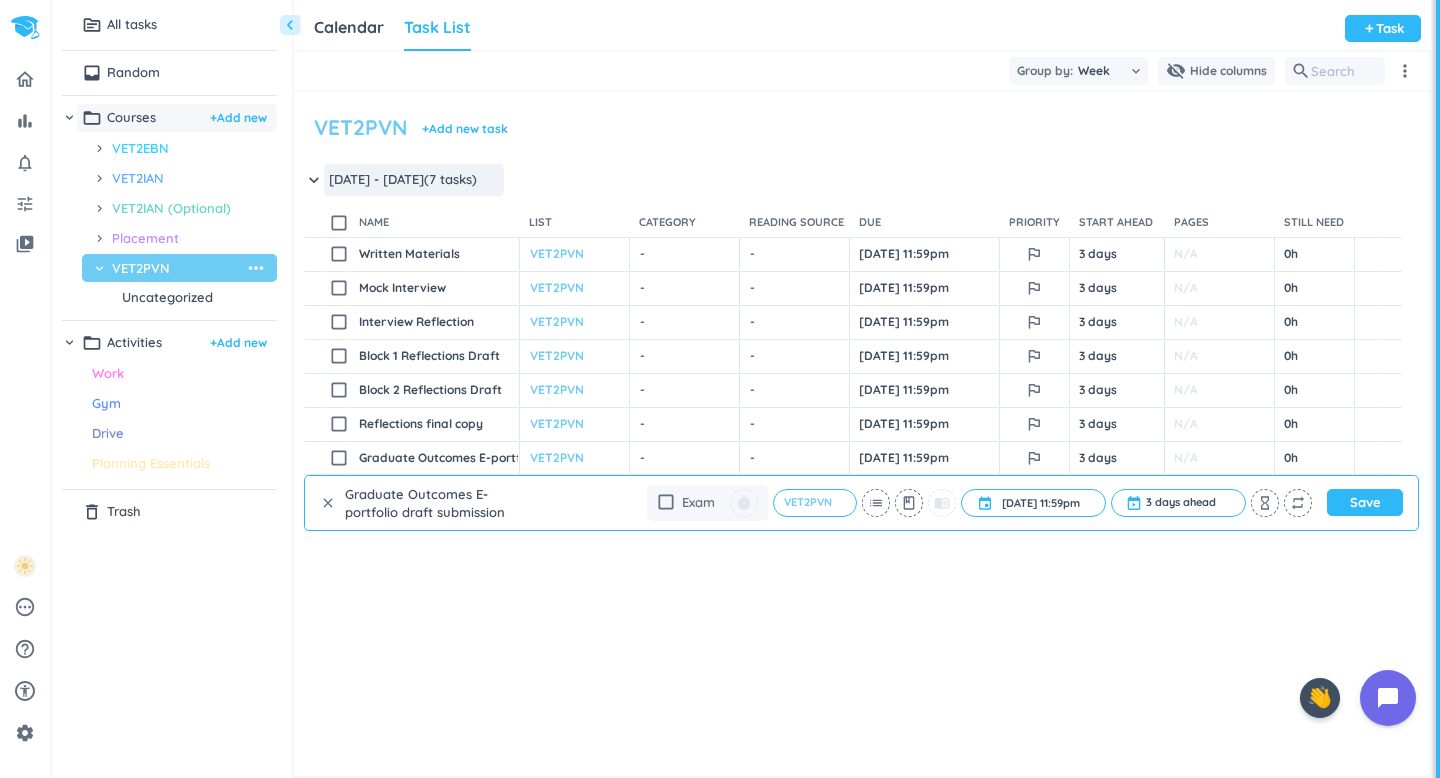 scroll, scrollTop: 0, scrollLeft: 0, axis: both 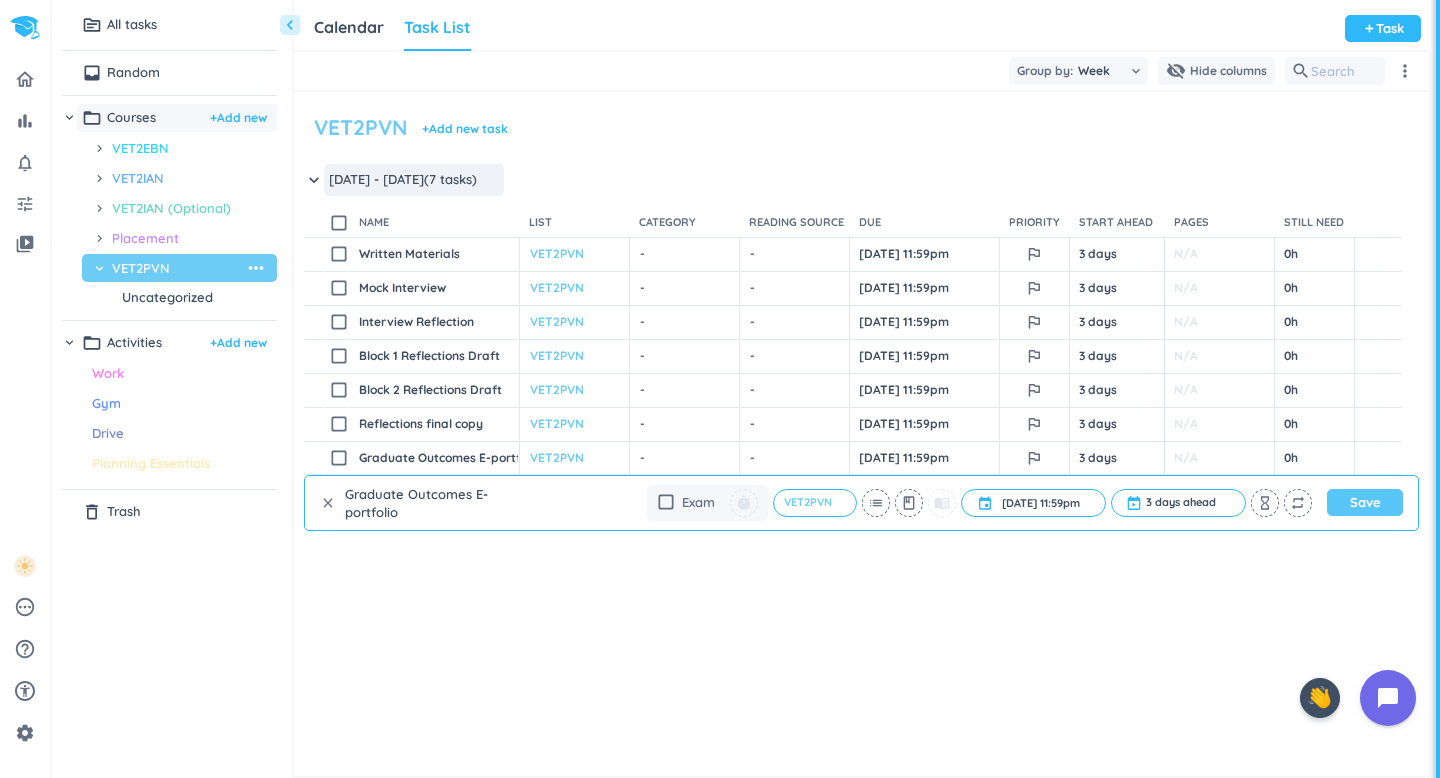 type on "Graduate Outcomes E-portfolio" 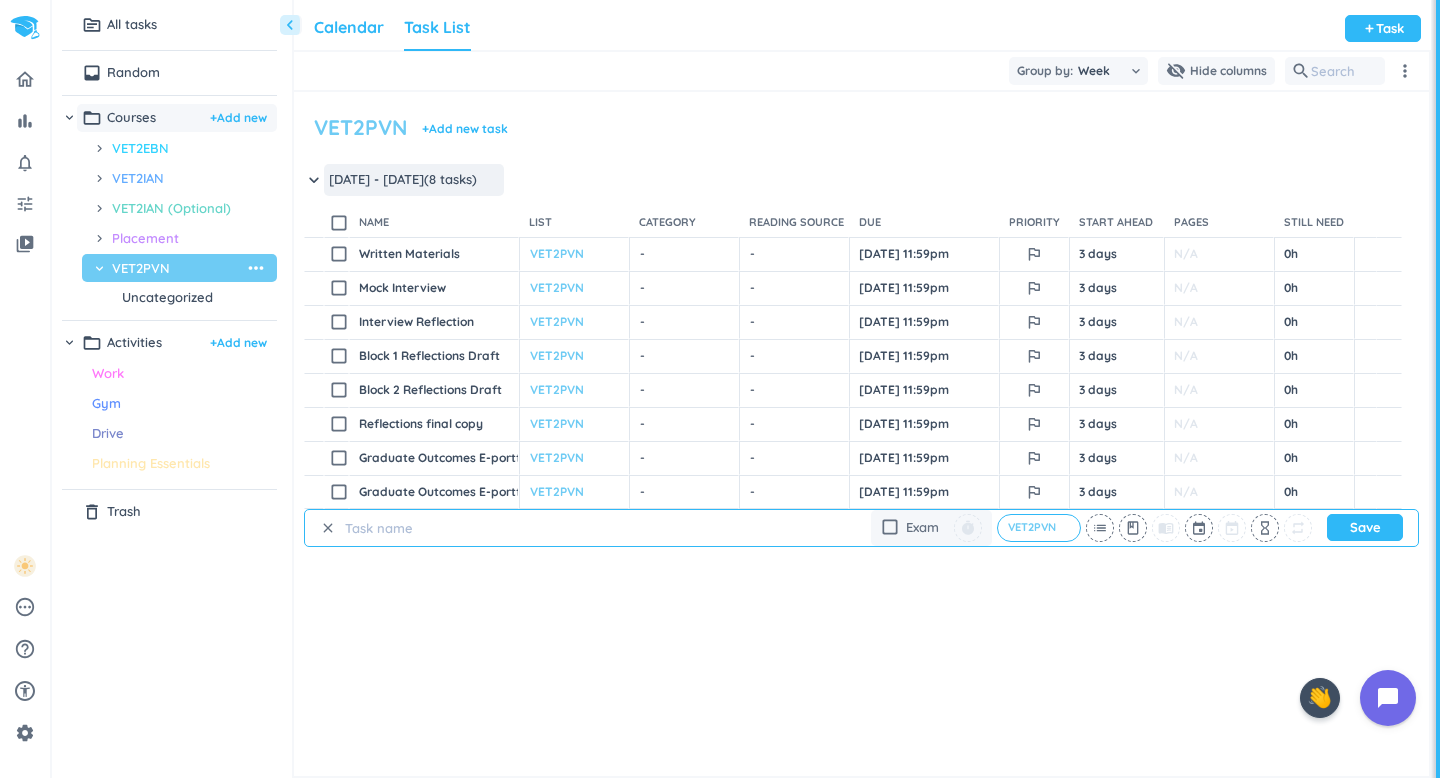 click on "Calendar" at bounding box center (349, 28) 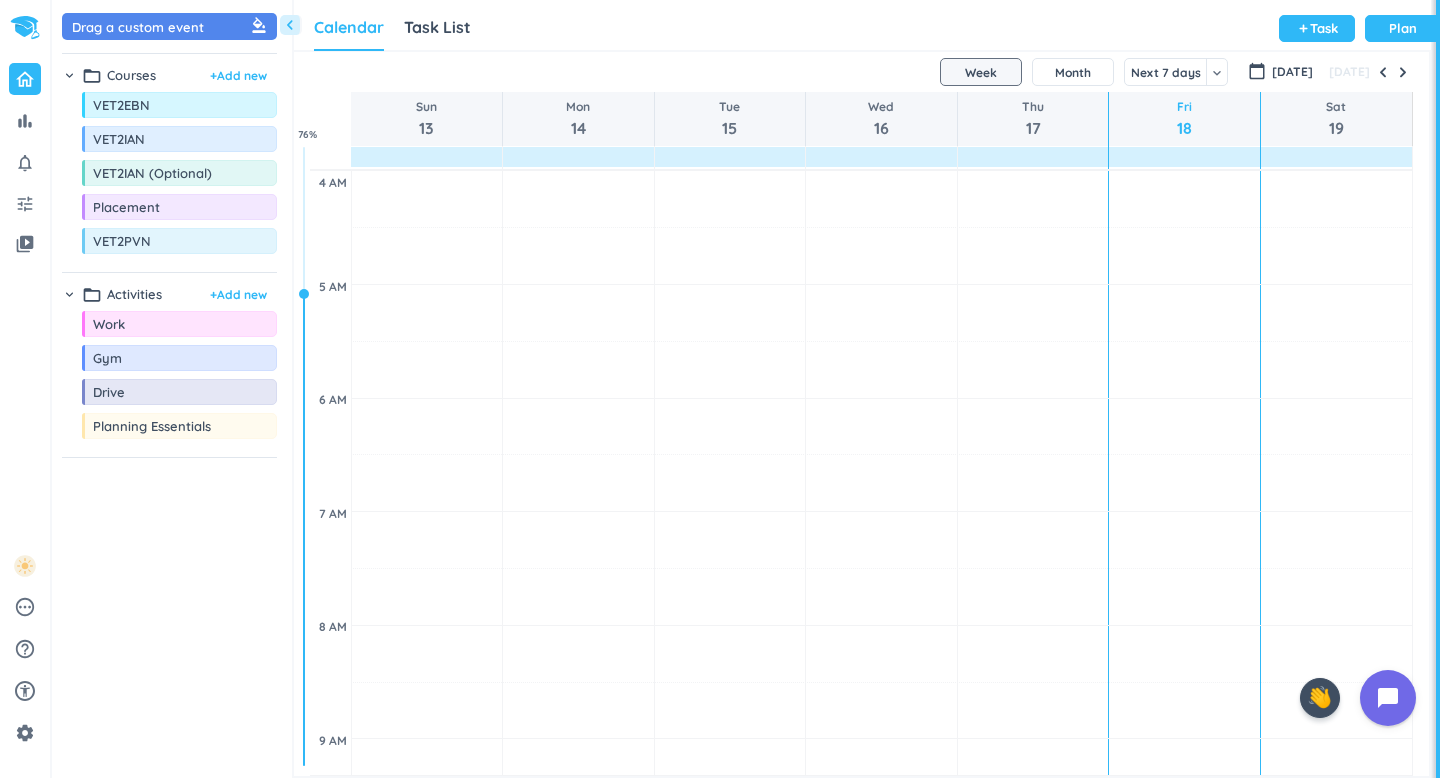 scroll, scrollTop: 1, scrollLeft: 1, axis: both 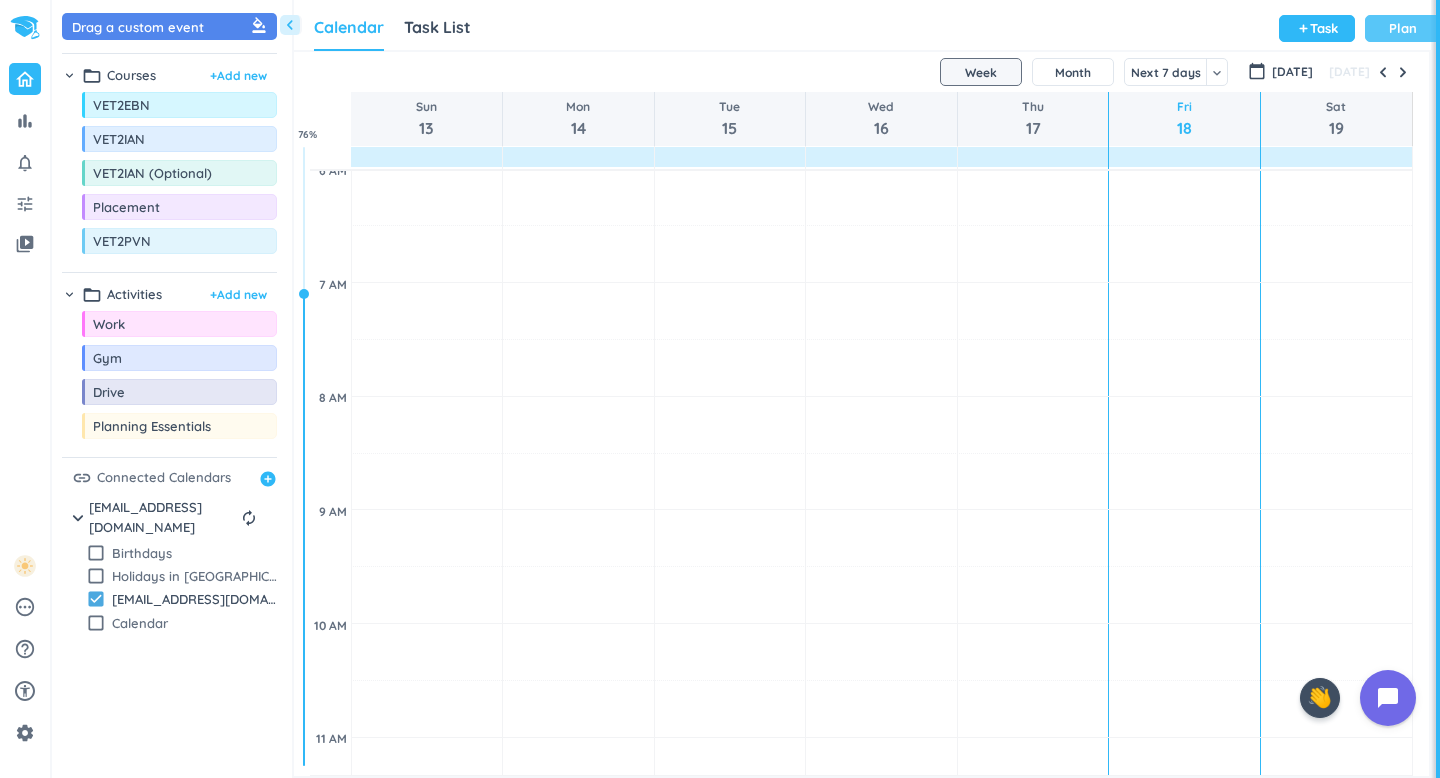 click on "Plan" at bounding box center (1403, 28) 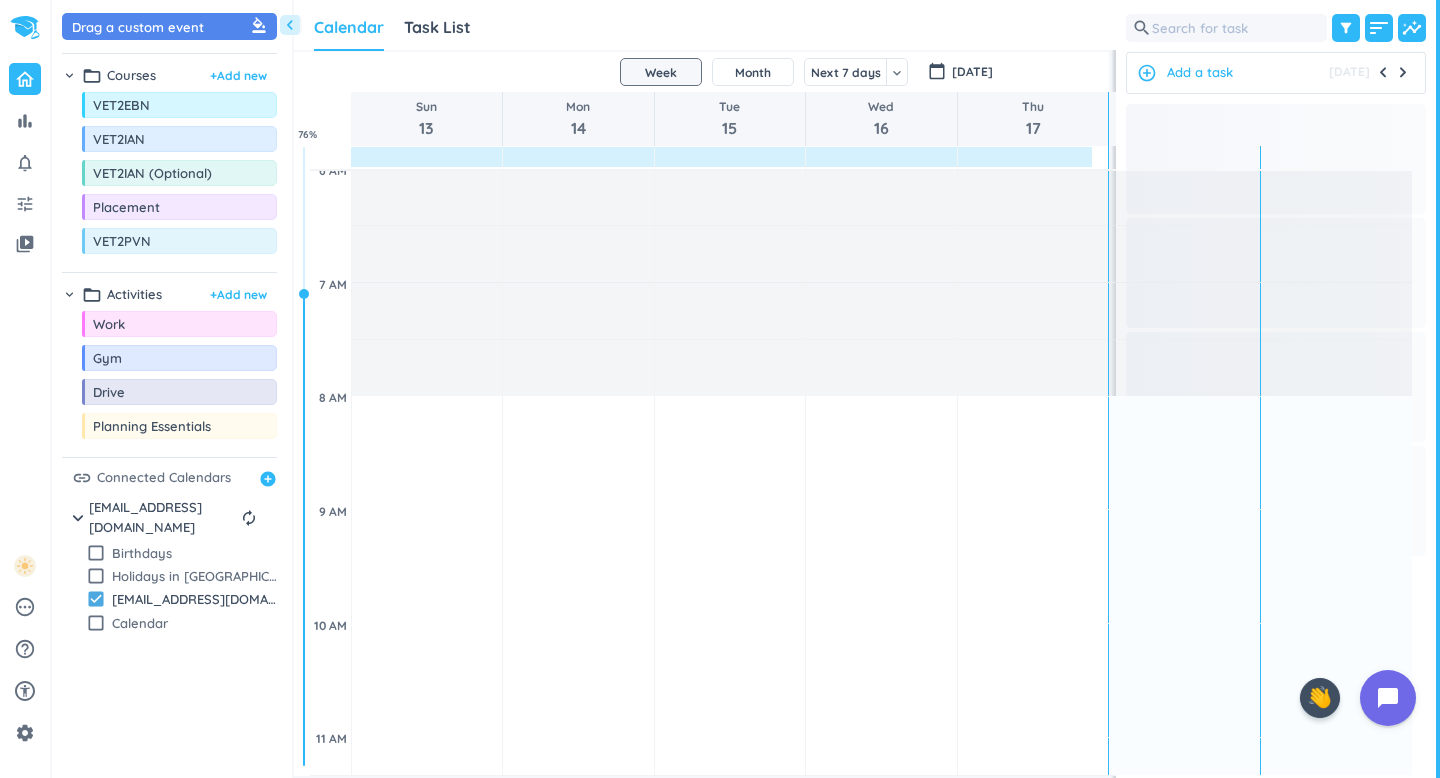 scroll, scrollTop: 50, scrollLeft: 825, axis: both 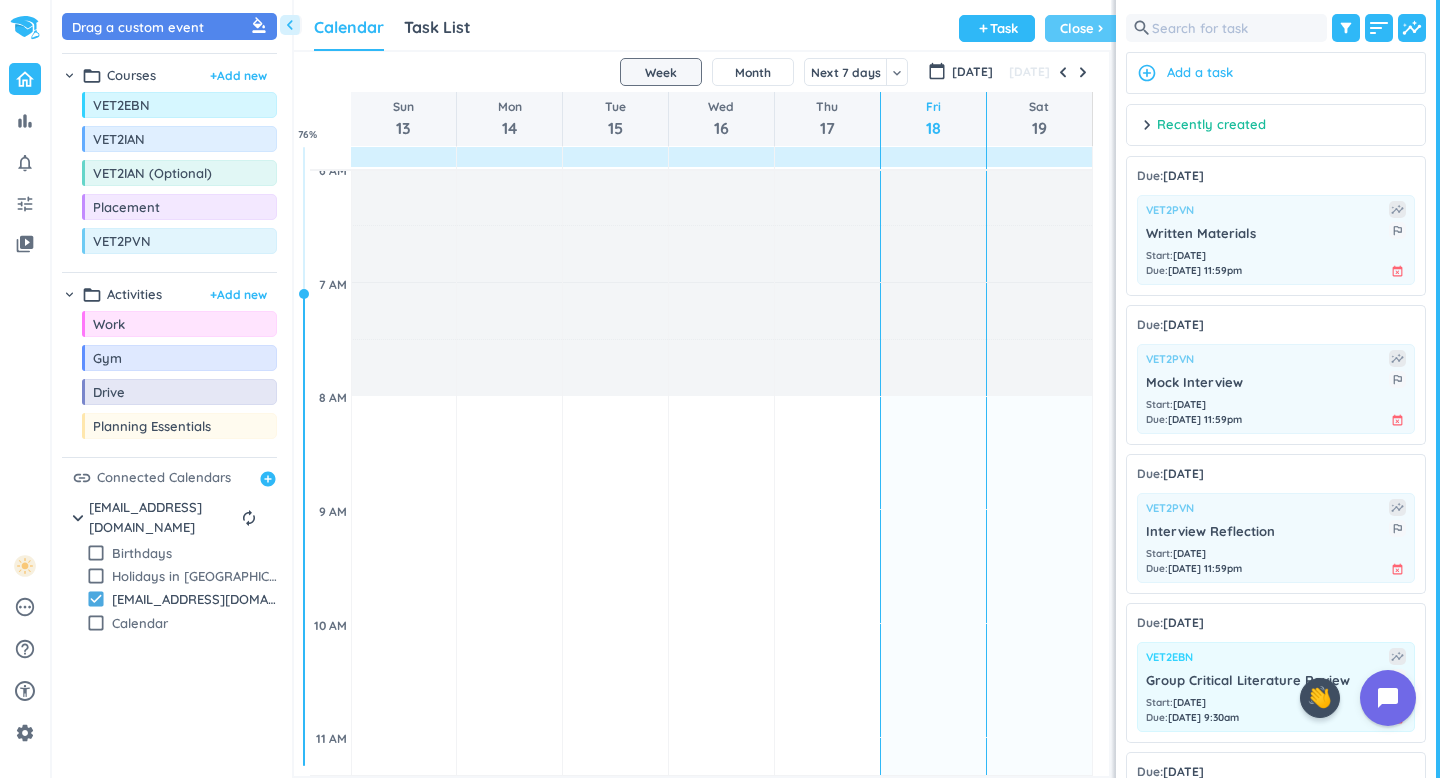 click on "Close" at bounding box center [1077, 28] 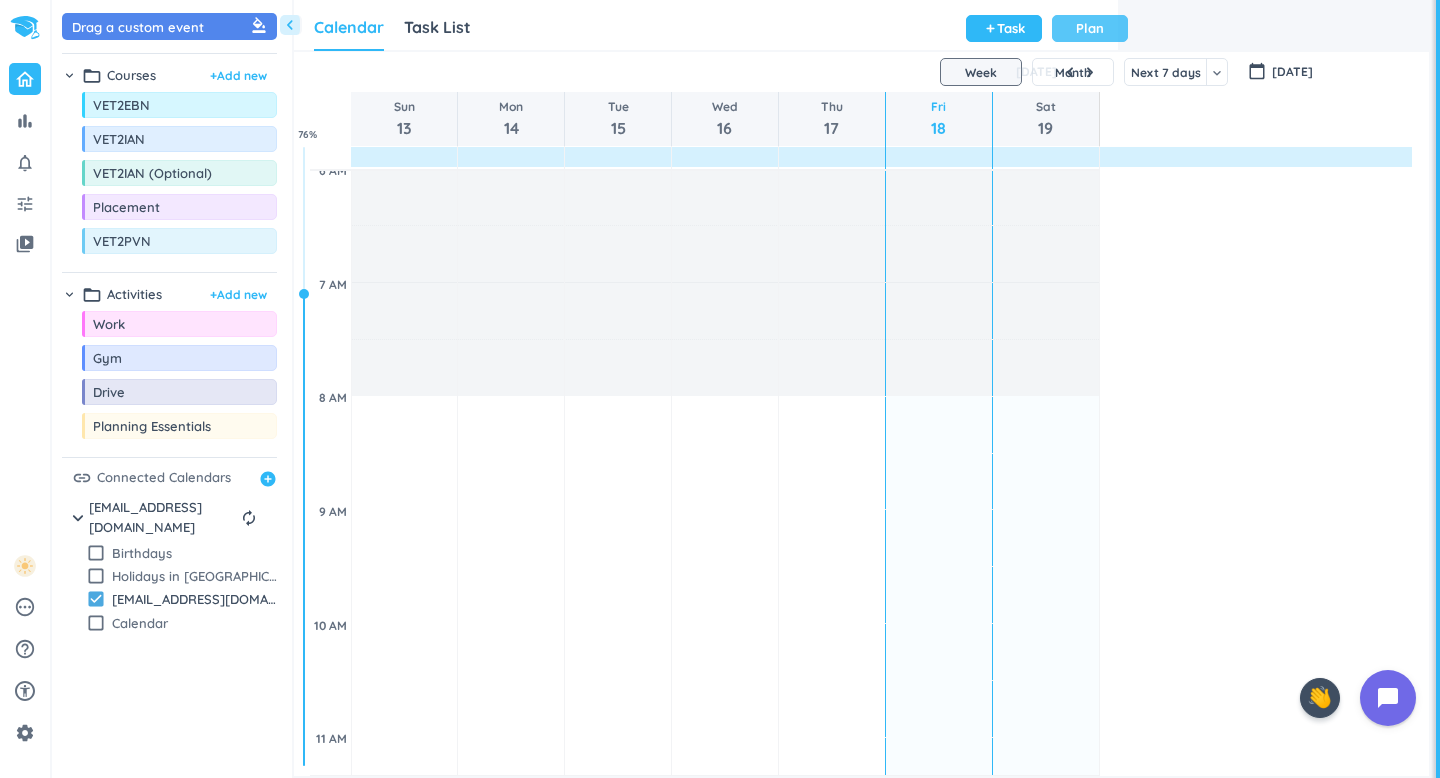 scroll, scrollTop: 1, scrollLeft: 1, axis: both 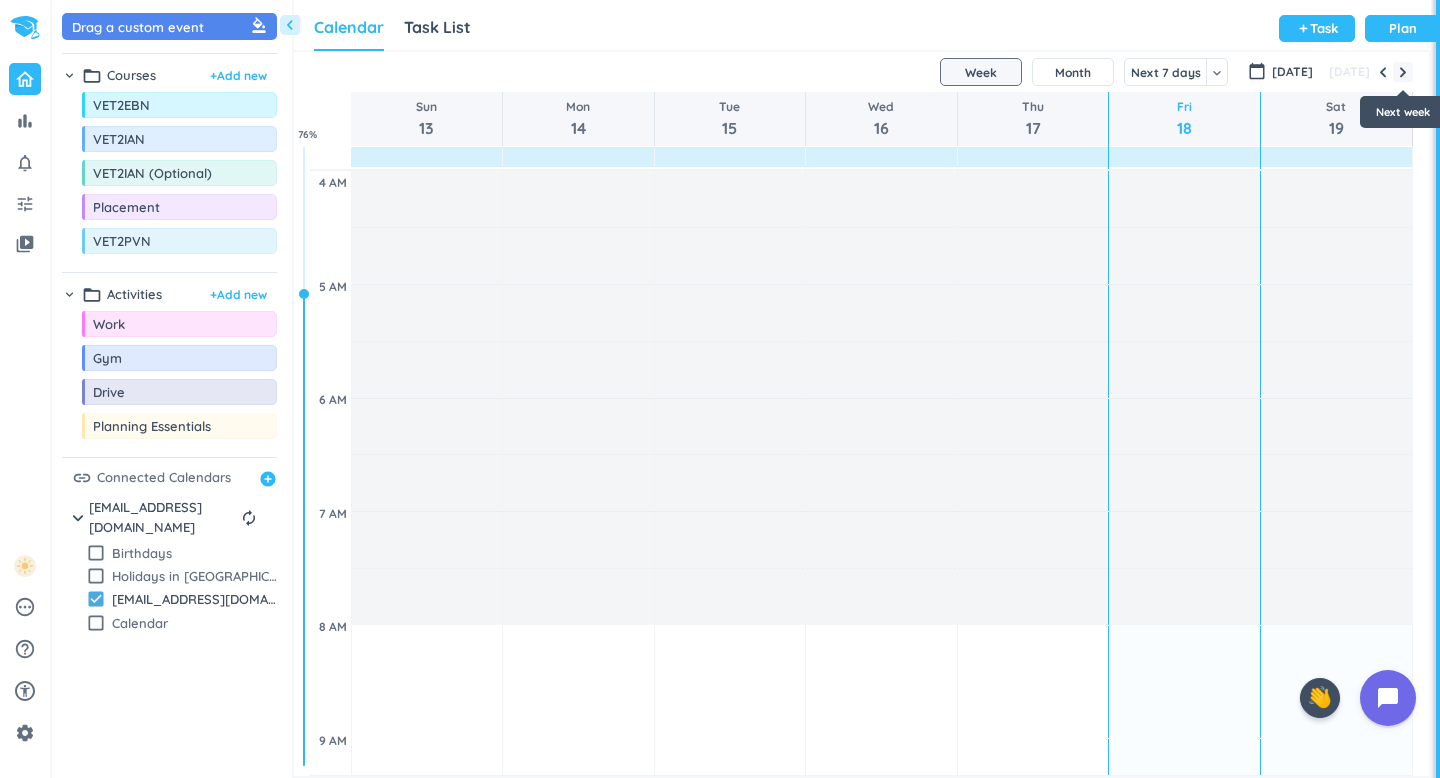 click at bounding box center (1403, 72) 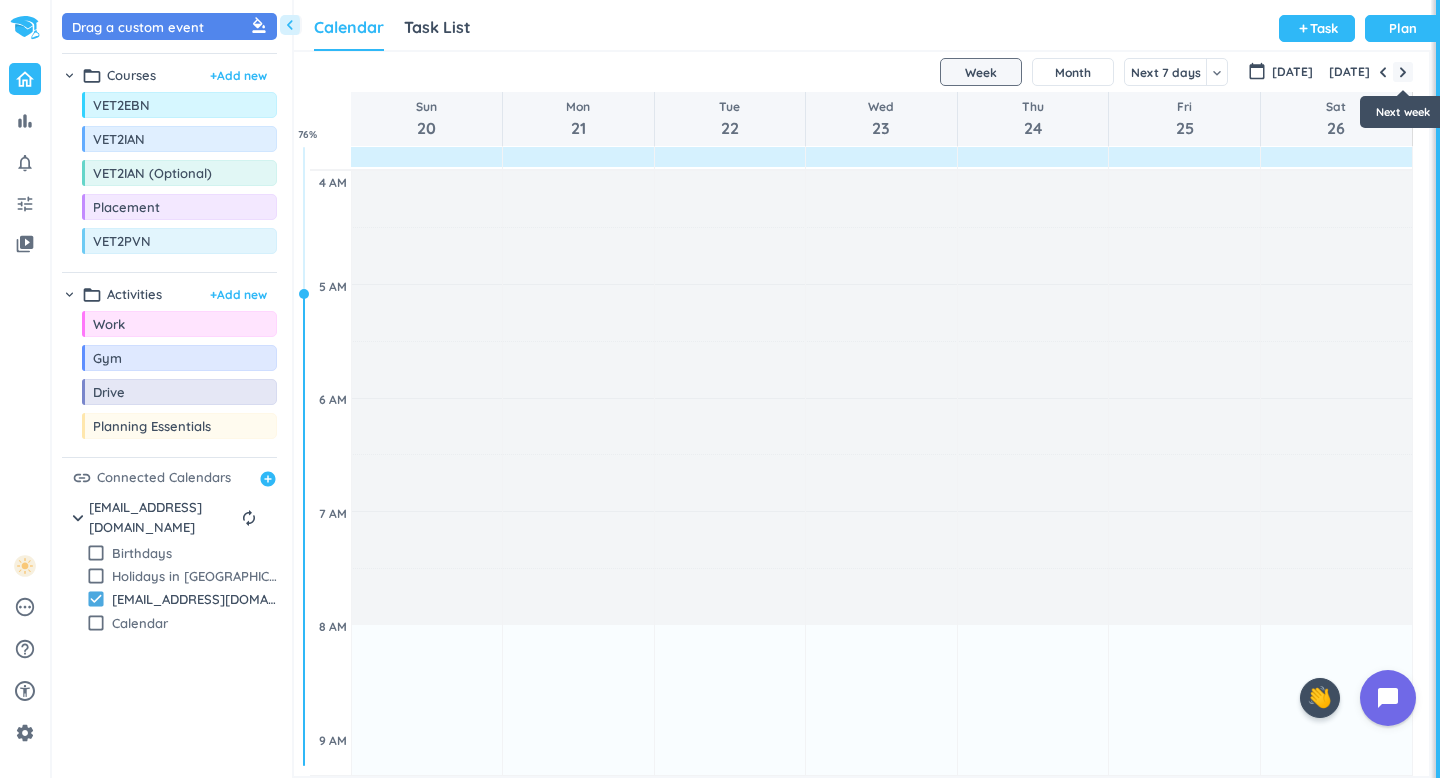 scroll, scrollTop: 229, scrollLeft: 0, axis: vertical 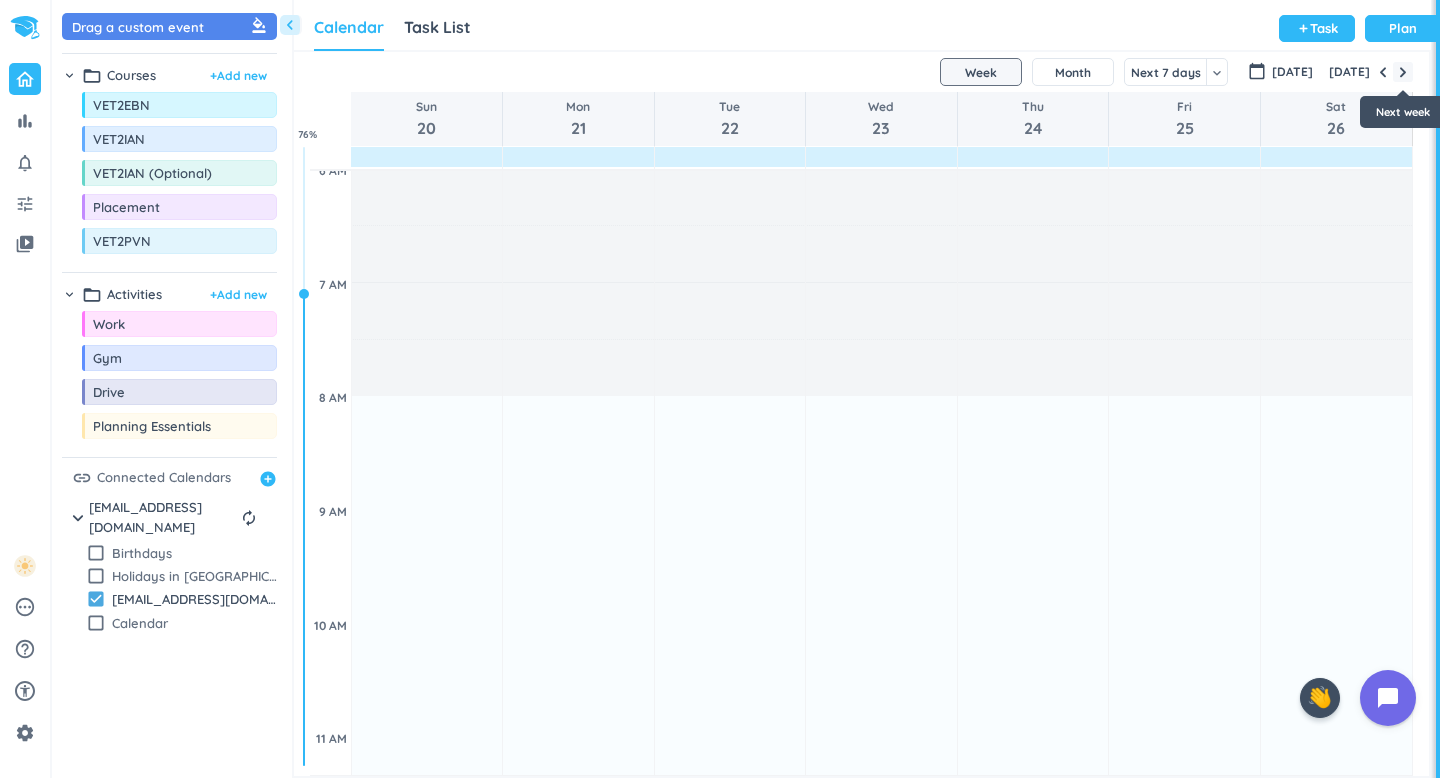 click at bounding box center (1403, 72) 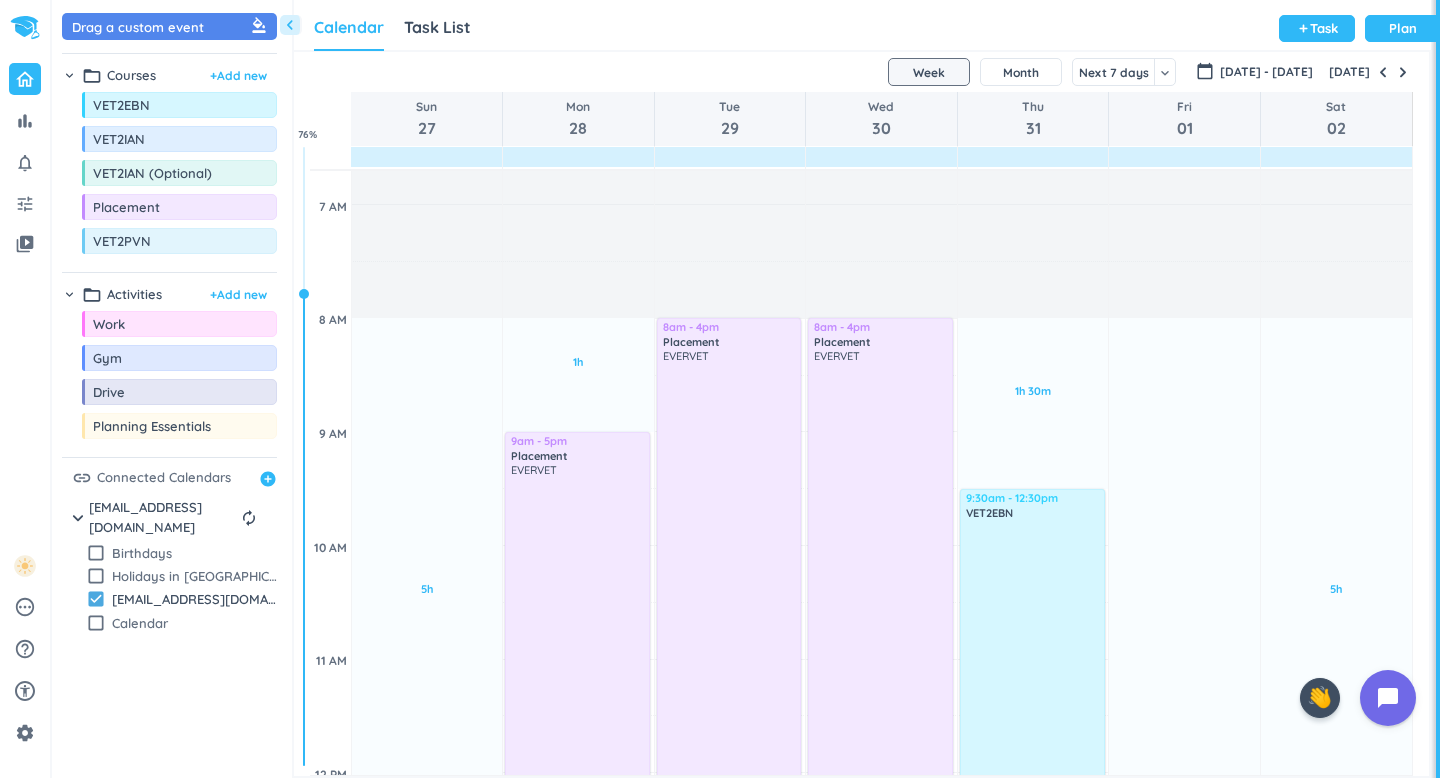 scroll, scrollTop: 308, scrollLeft: 0, axis: vertical 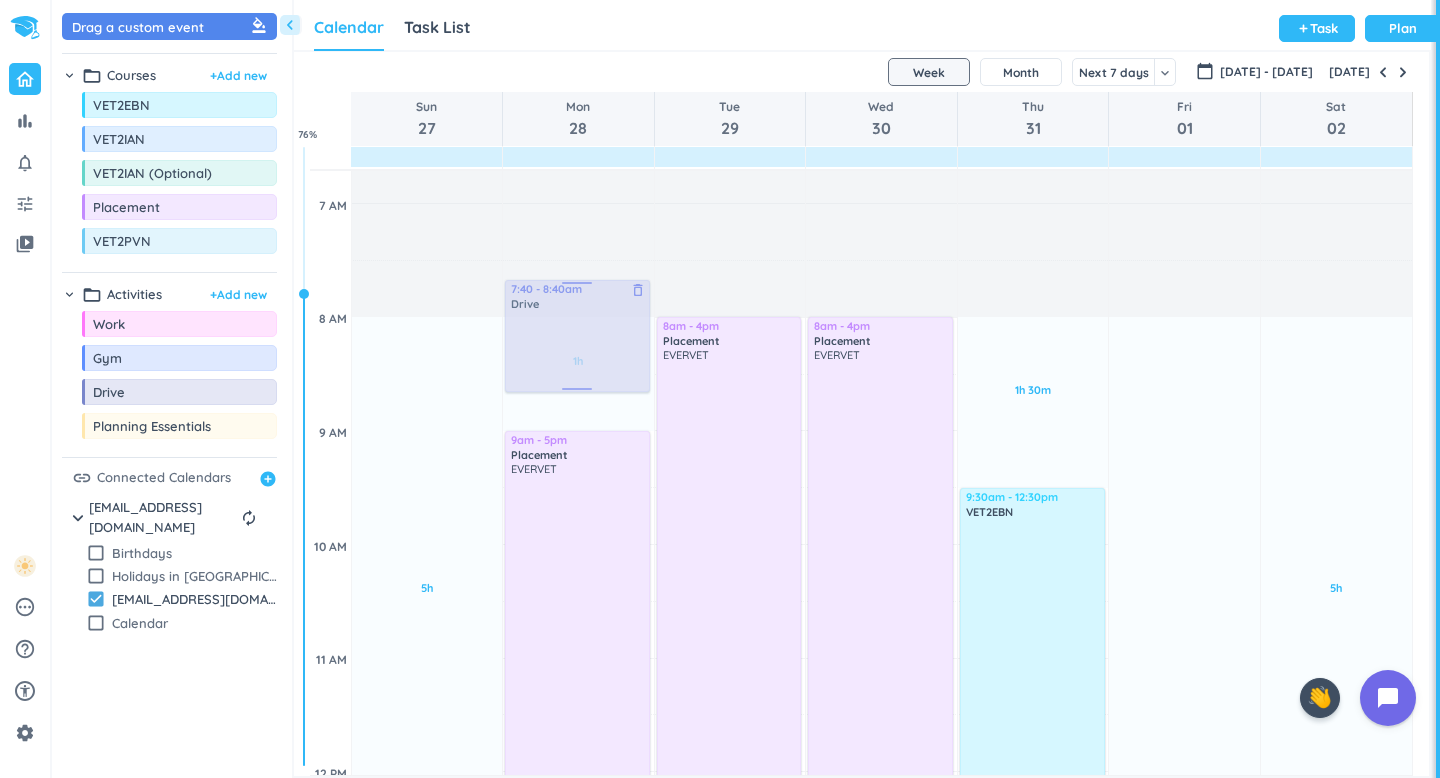 drag, startPoint x: 157, startPoint y: 397, endPoint x: 586, endPoint y: 283, distance: 443.8885 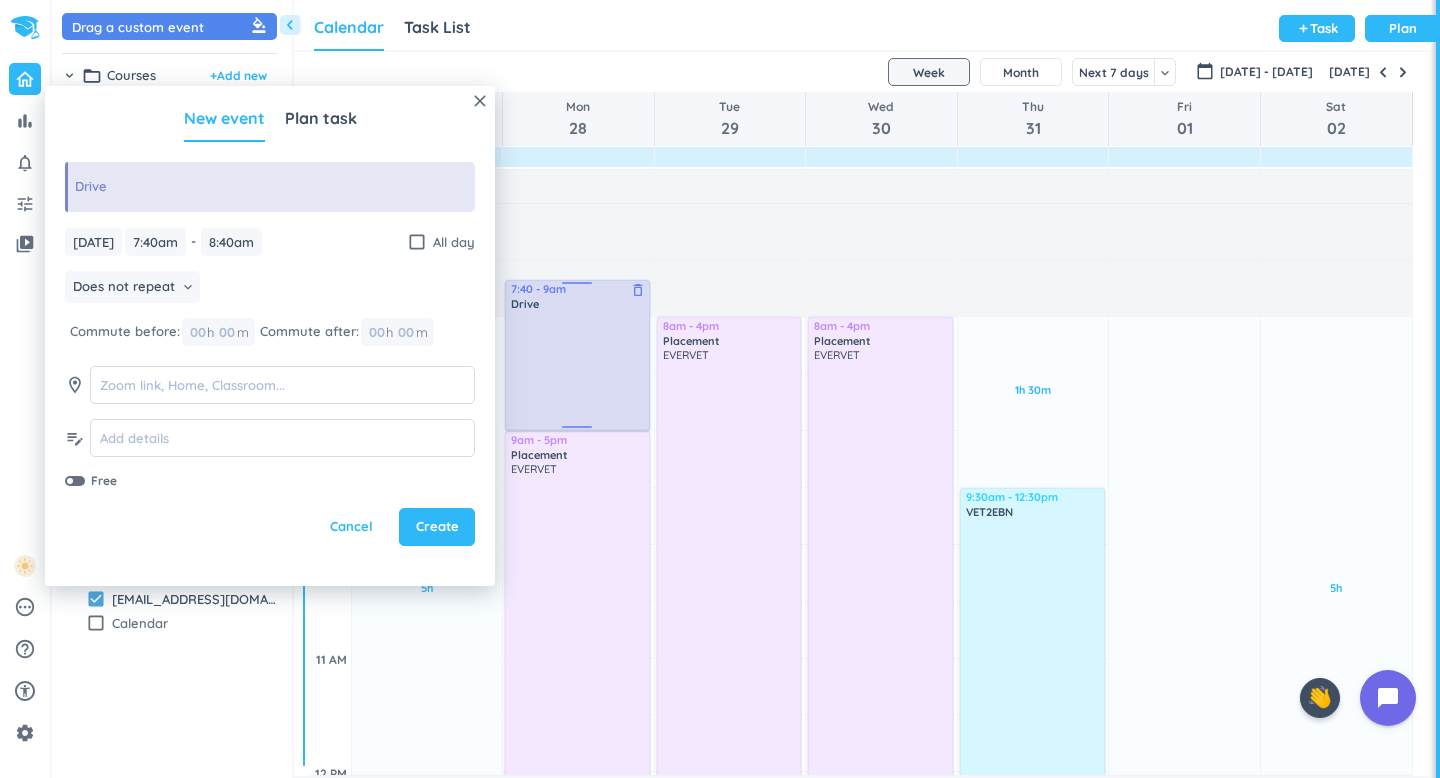 drag, startPoint x: 575, startPoint y: 390, endPoint x: 579, endPoint y: 426, distance: 36.221542 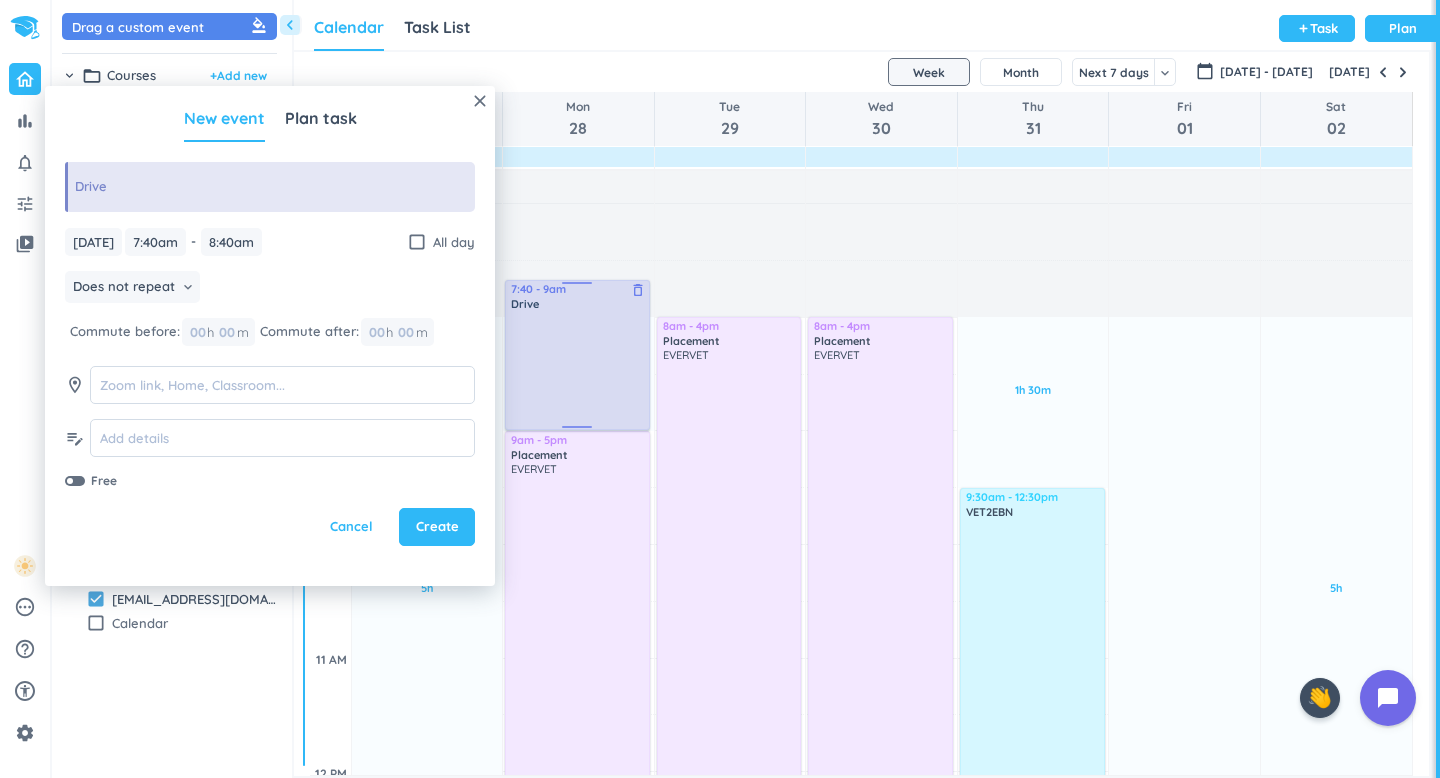 click on "1h  Past due Plan 5h 30m Past due Plan Adjust Awake Time Adjust Awake Time 7:40 - 8:40am Drive delete_outline 9am - 5pm Placement delete_outline EVERVET
7:40 - 9am Drive delete_outline" at bounding box center (578, 1226) 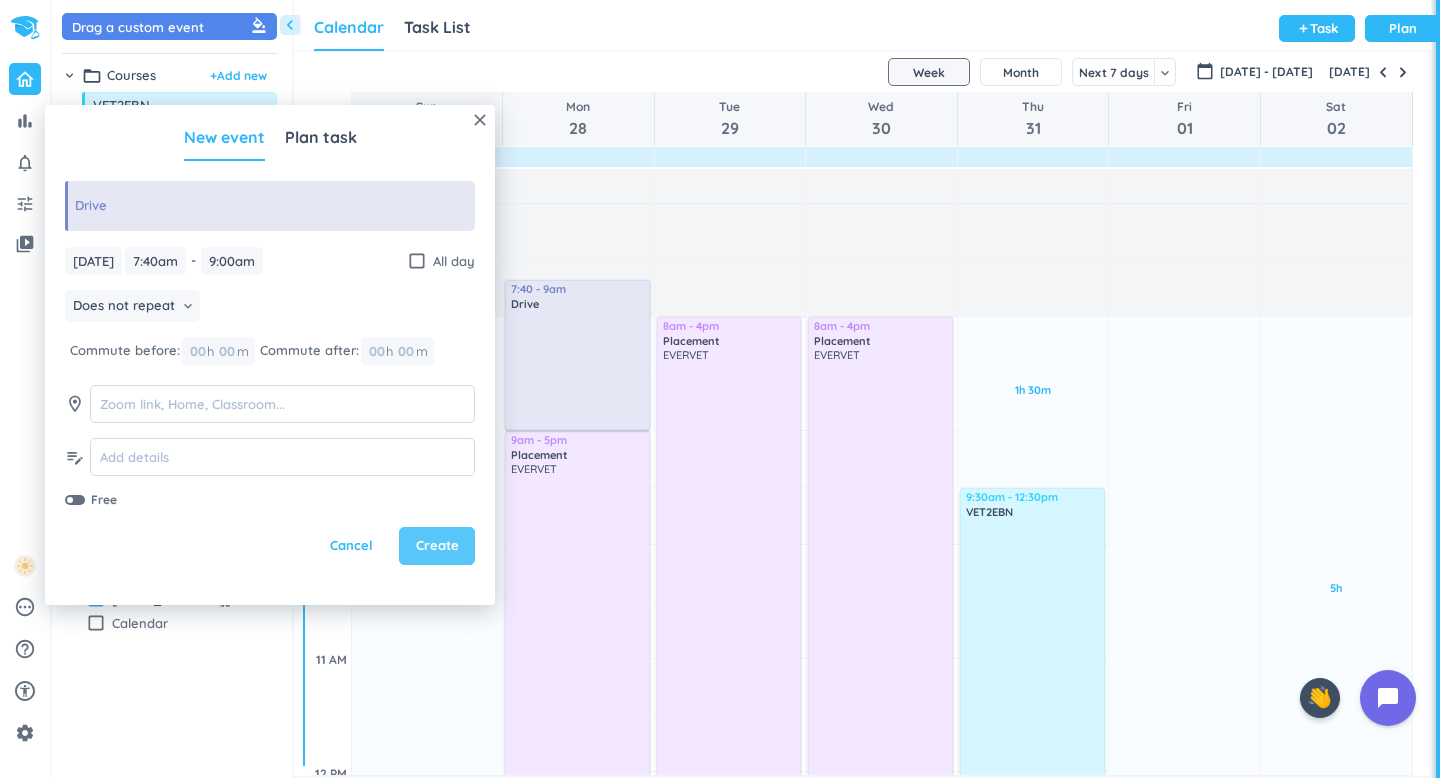 click on "Create" at bounding box center (437, 546) 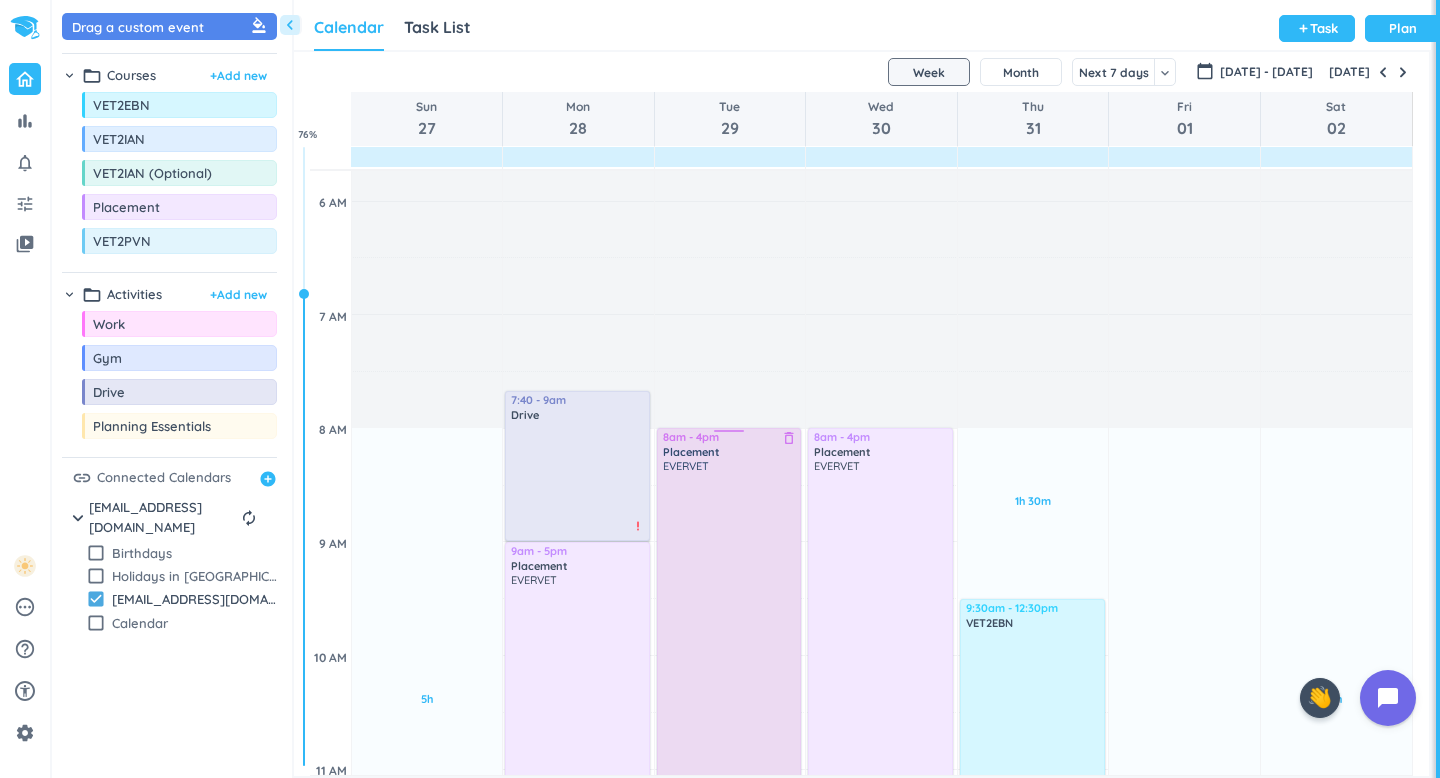 scroll, scrollTop: 199, scrollLeft: 0, axis: vertical 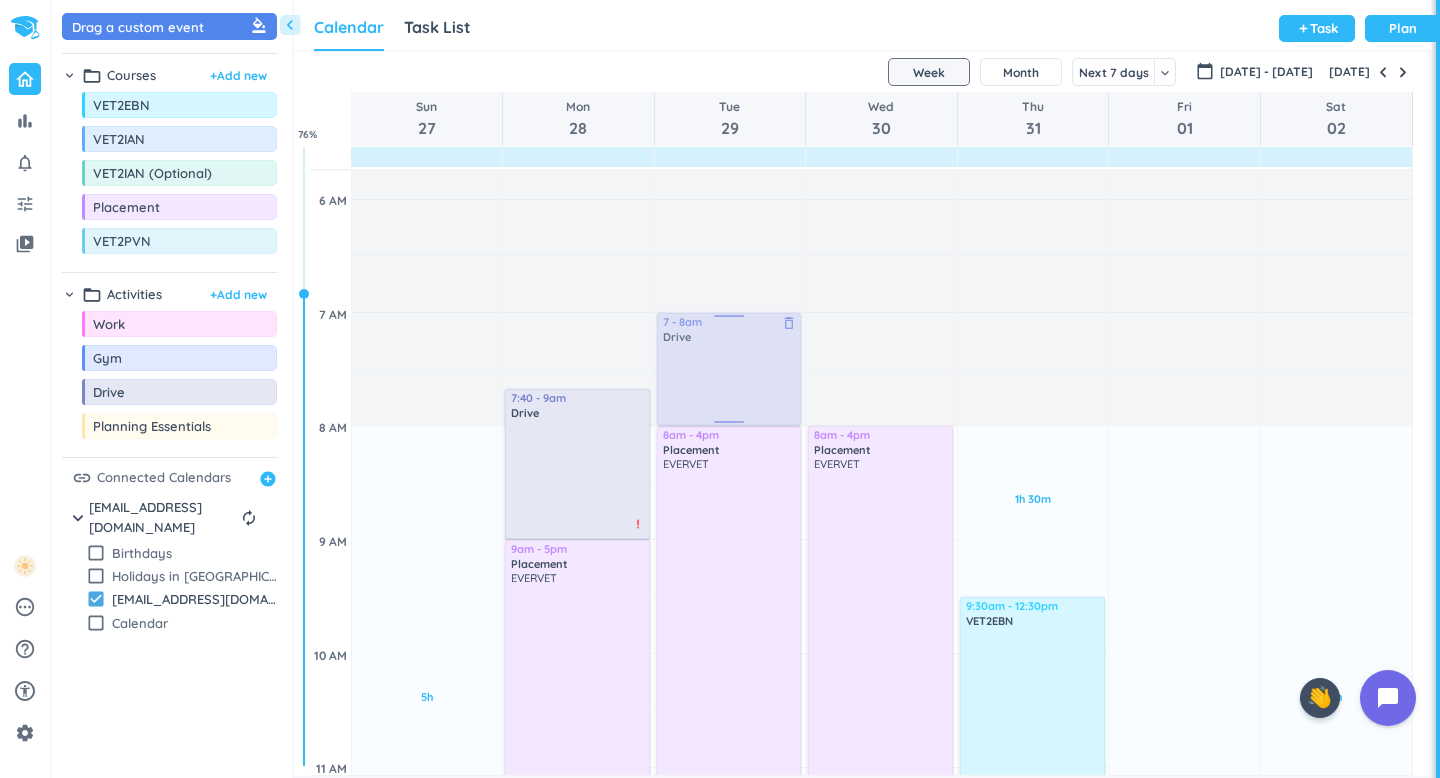drag, startPoint x: 201, startPoint y: 404, endPoint x: 687, endPoint y: 314, distance: 494.2631 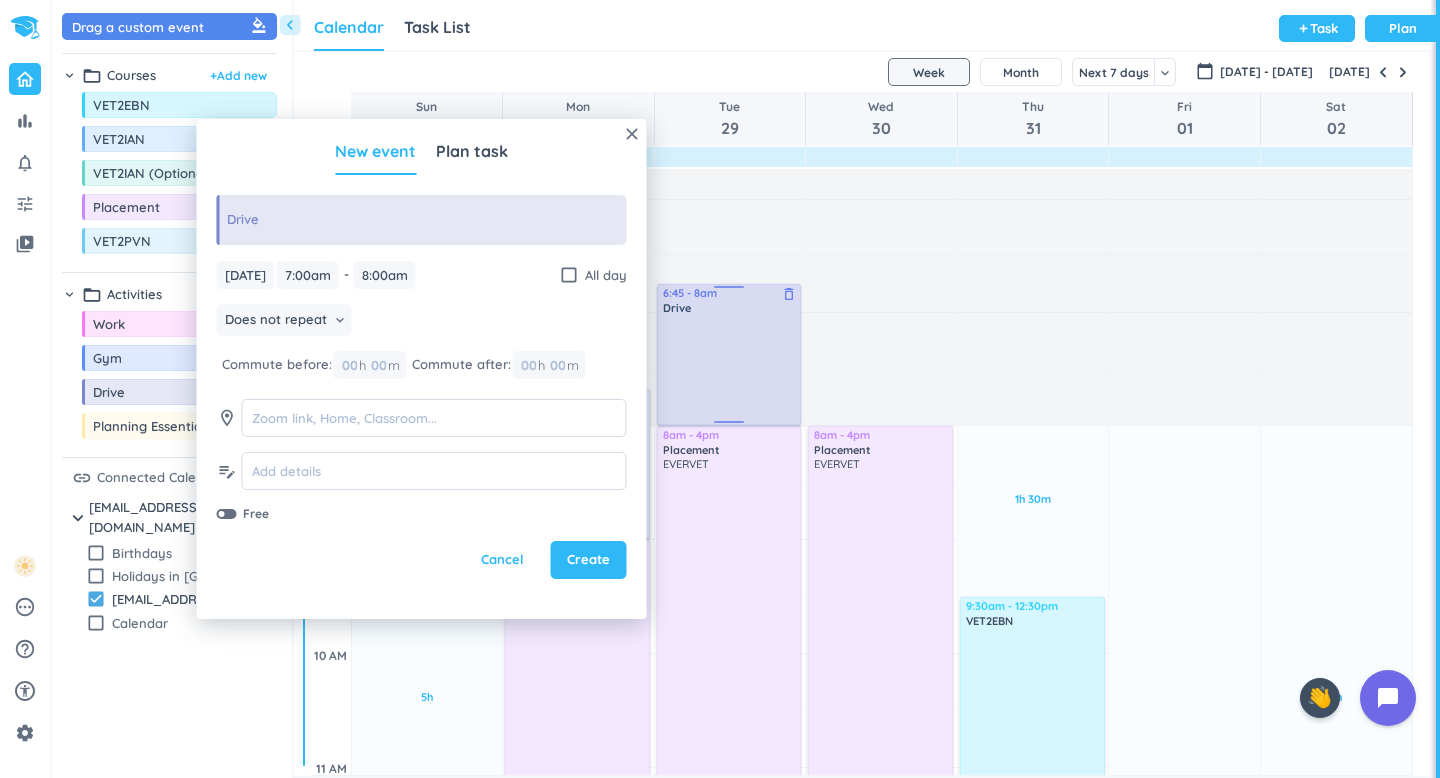 drag, startPoint x: 719, startPoint y: 316, endPoint x: 721, endPoint y: 290, distance: 26.076809 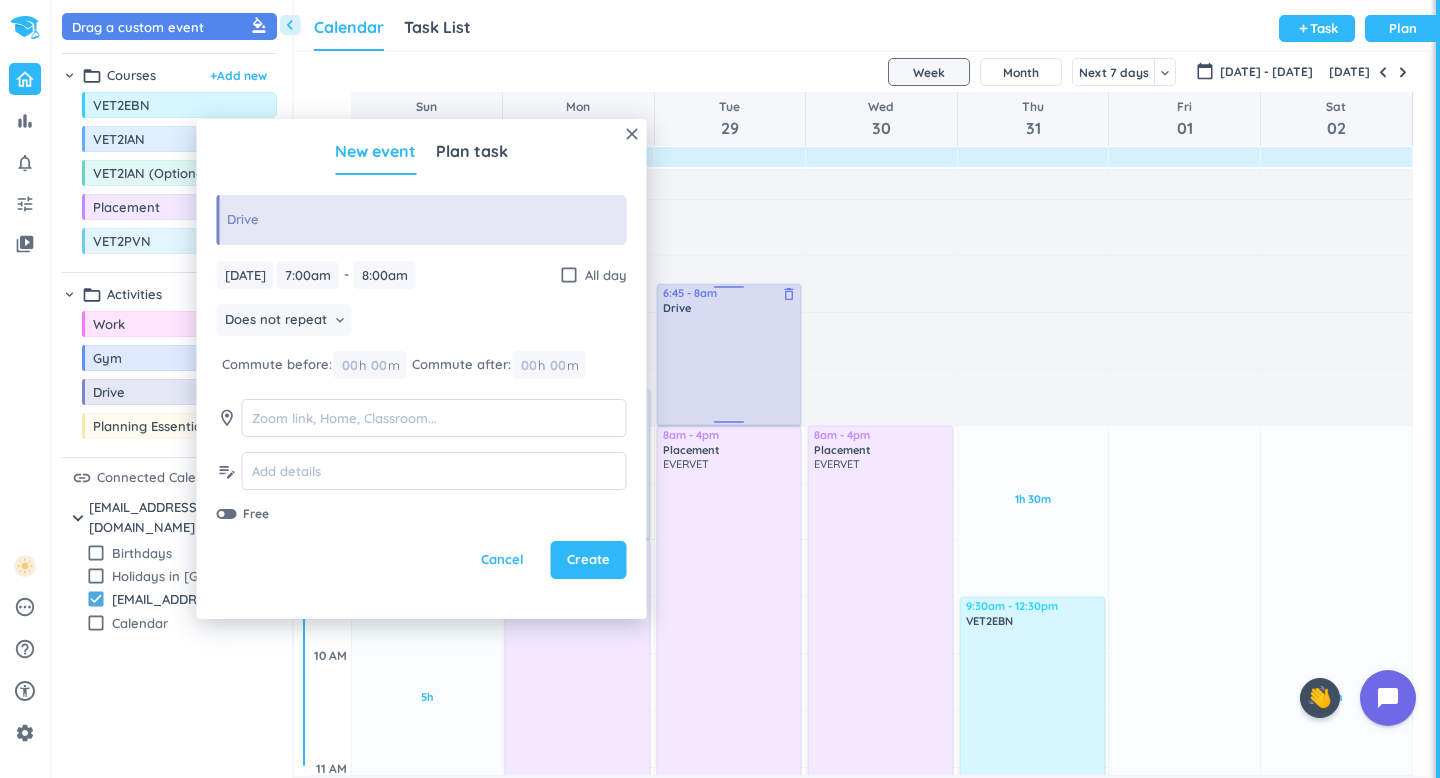 click on "6h 30m Past due Plan Adjust Awake Time Adjust Awake Time 7 - 8am Drive delete_outline 8am - 4pm Placement delete_outline EVERVET 6:45 - 8am Drive delete_outline" at bounding box center [730, 1335] 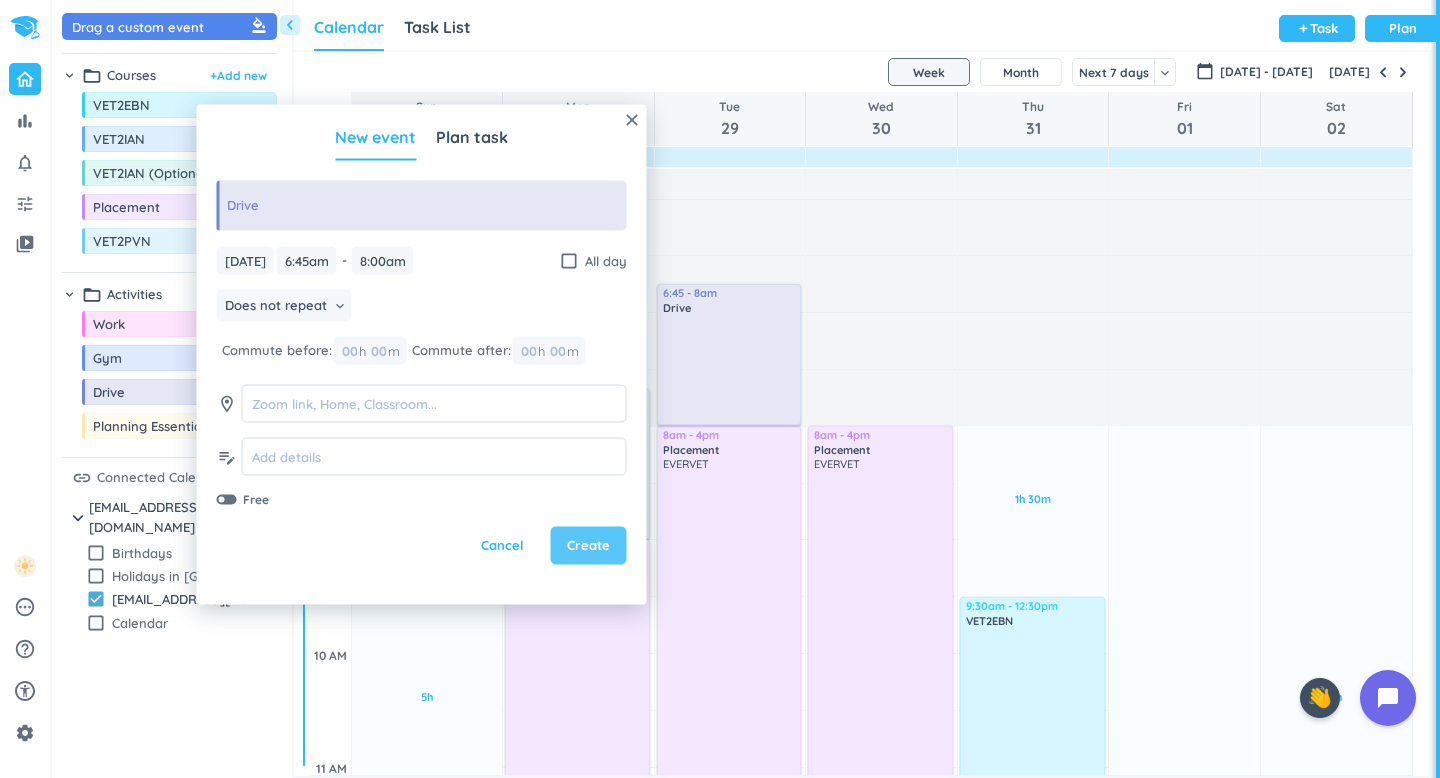 click on "Create" at bounding box center [588, 546] 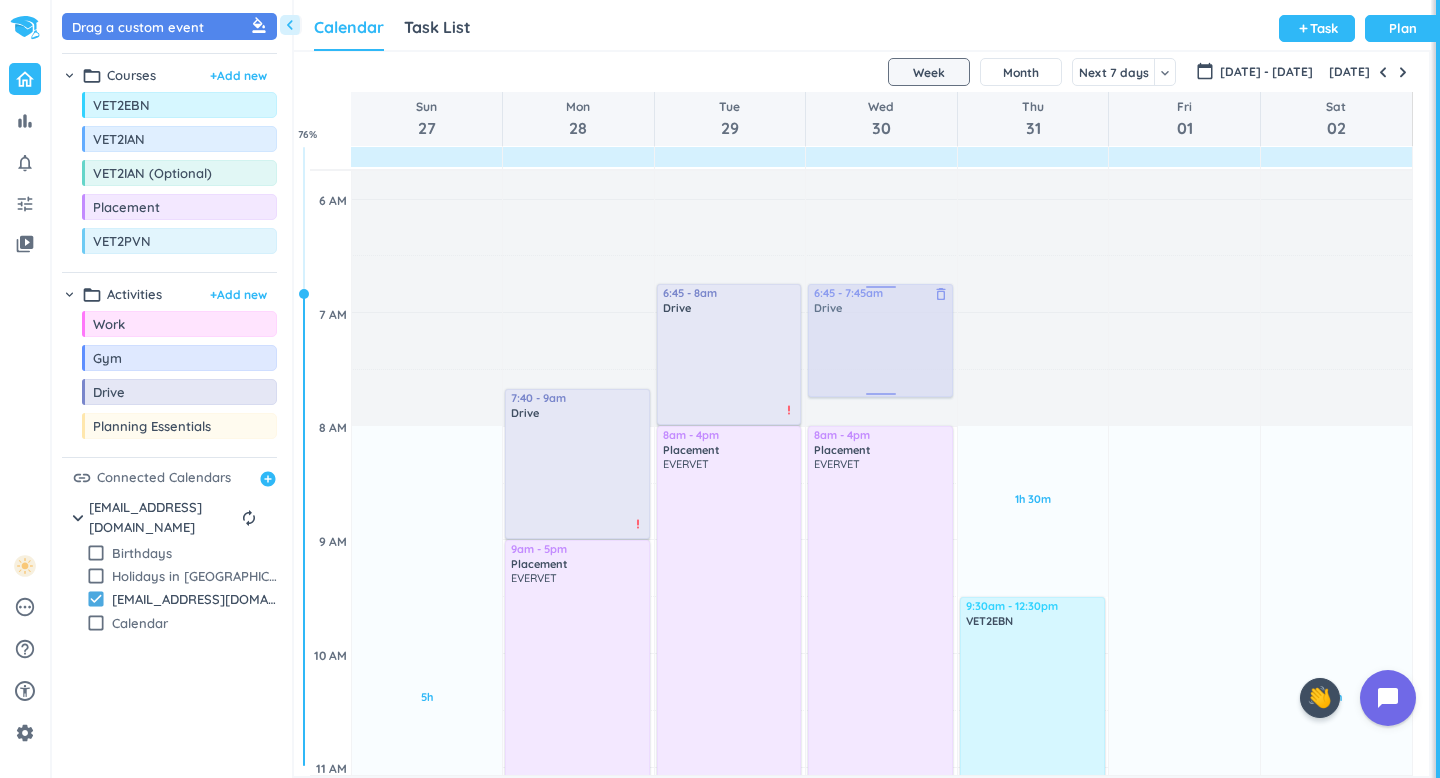 drag, startPoint x: 156, startPoint y: 393, endPoint x: 905, endPoint y: 288, distance: 756.324 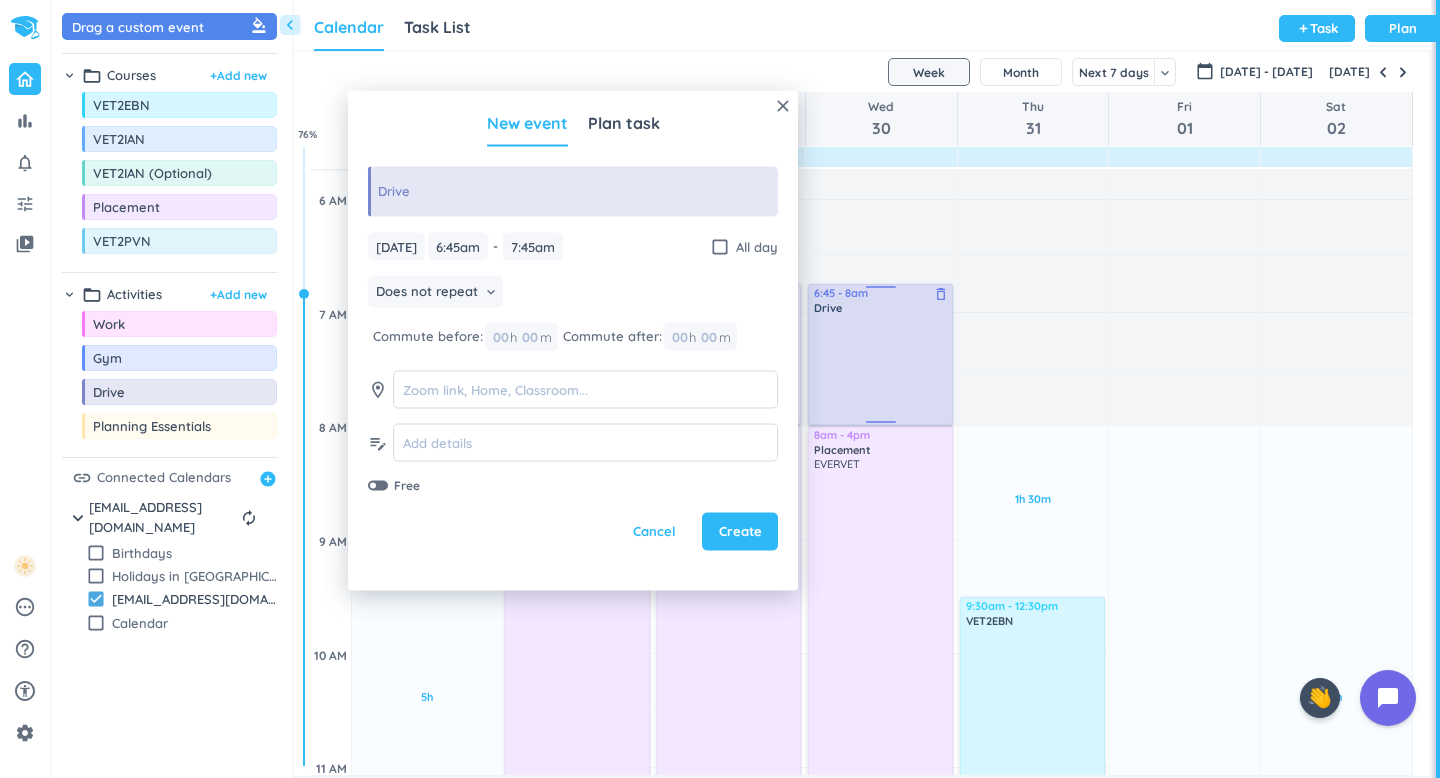 drag, startPoint x: 875, startPoint y: 396, endPoint x: 879, endPoint y: 421, distance: 25.317978 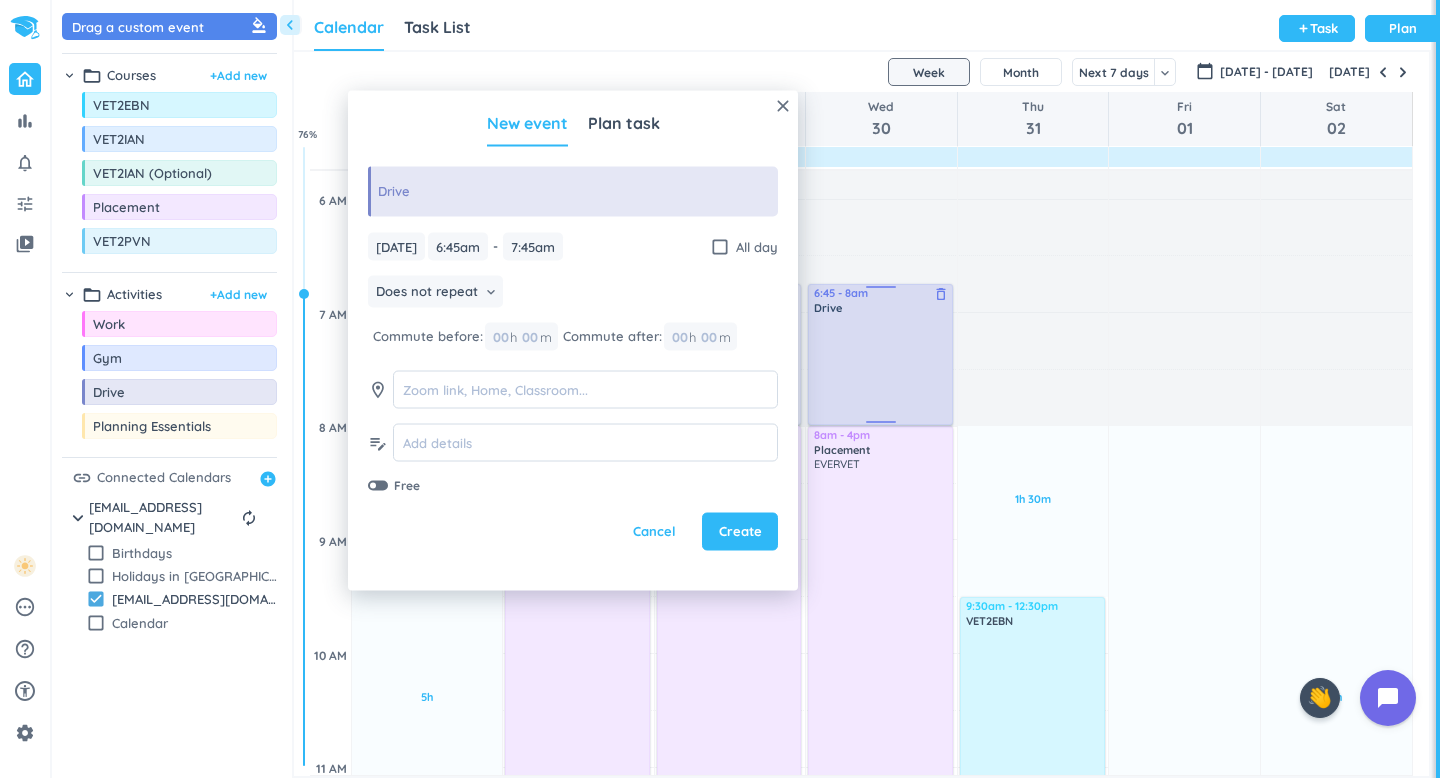 click on "6h 30m Past due Plan Adjust Awake Time Adjust Awake Time 6:45 - 7:45am Drive delete_outline 8am - 4pm Placement delete_outline EVERVET 6:45 - 8am Drive delete_outline" at bounding box center [881, 1335] 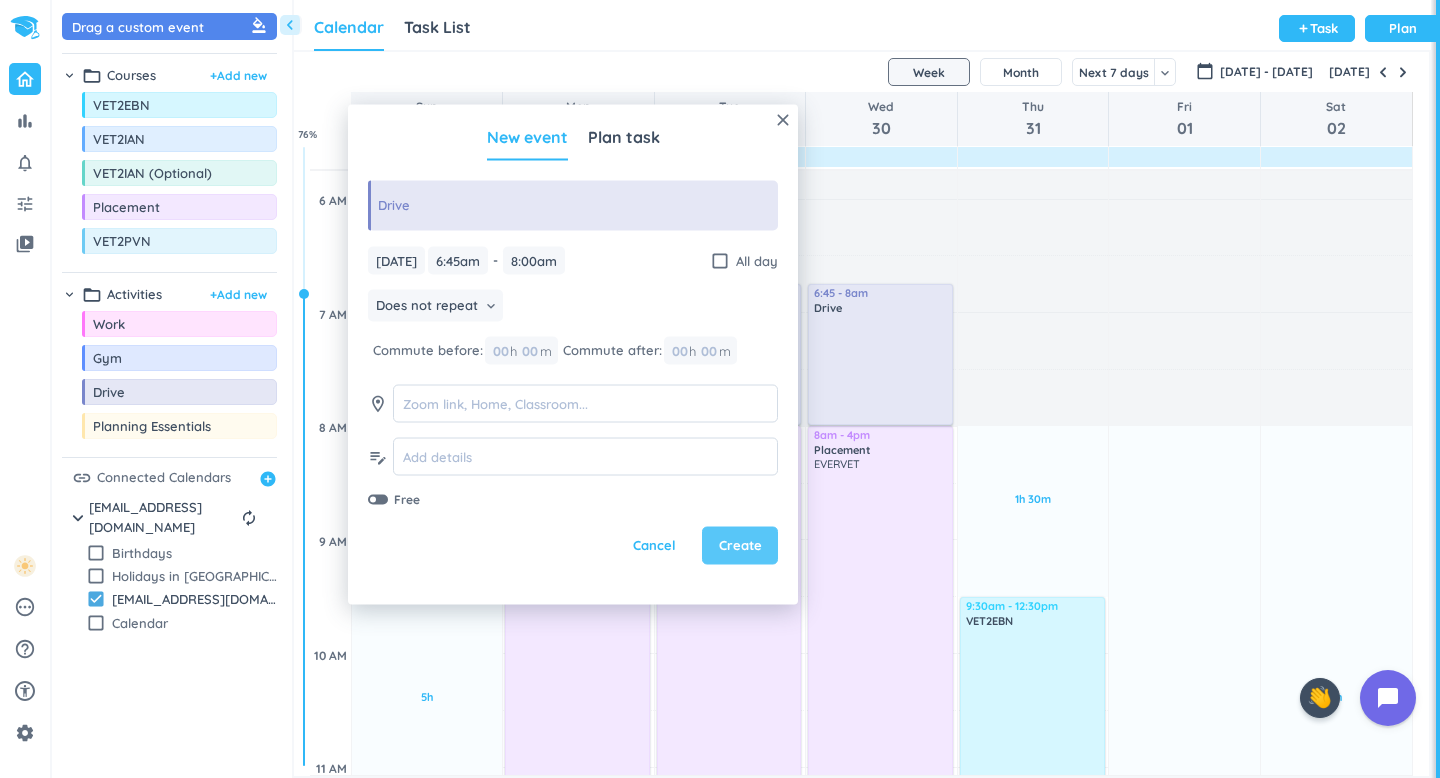 click on "Create" at bounding box center [740, 546] 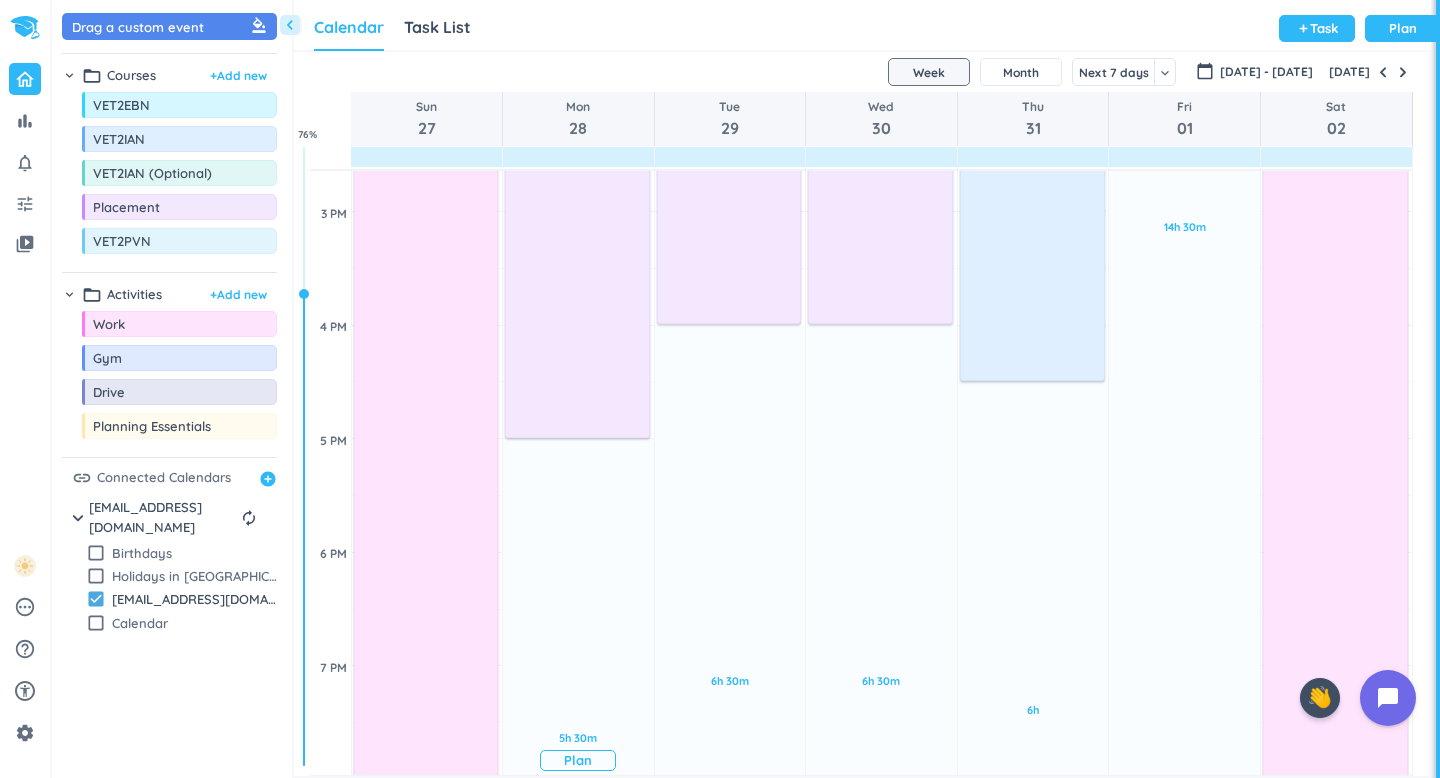 scroll, scrollTop: 1216, scrollLeft: 0, axis: vertical 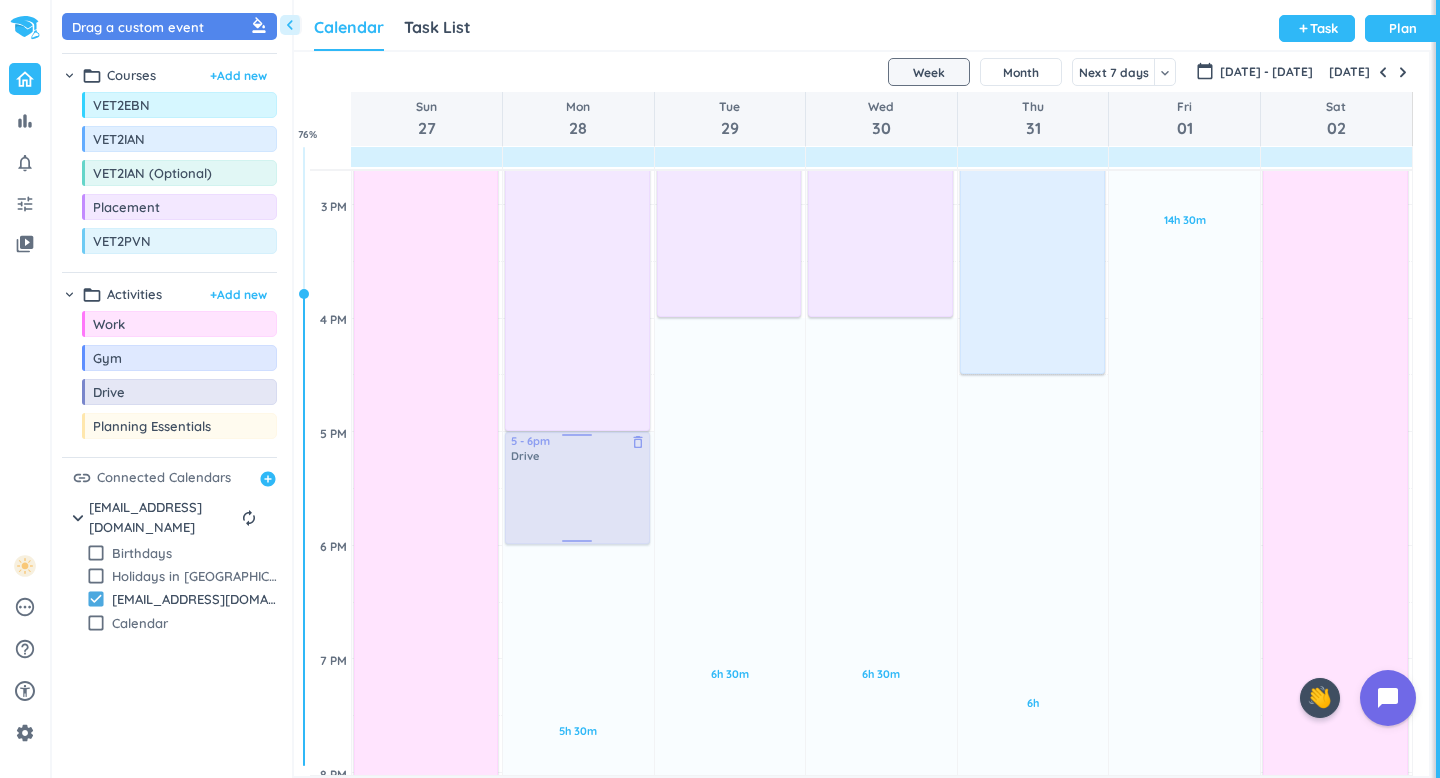 drag, startPoint x: 167, startPoint y: 398, endPoint x: 585, endPoint y: 436, distance: 419.72372 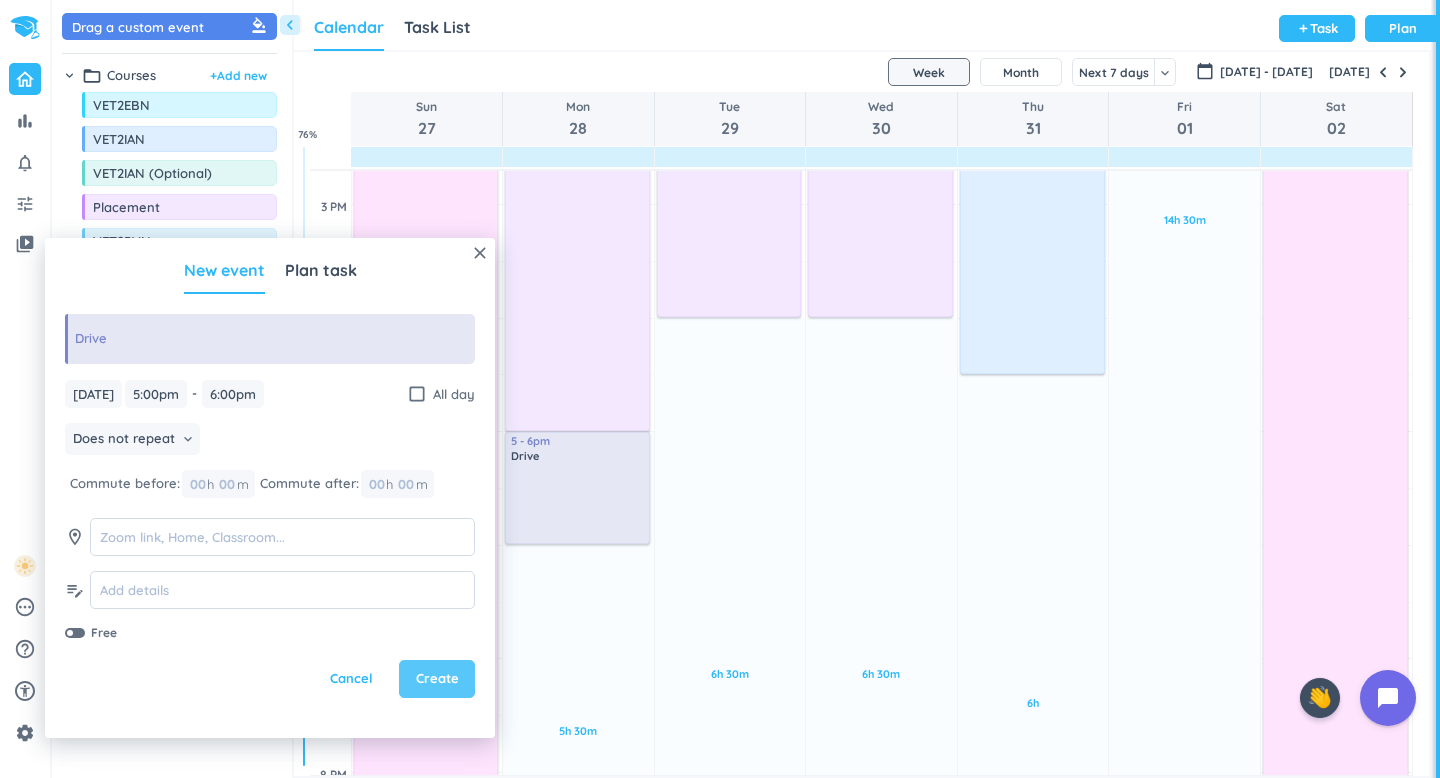 click on "Create" at bounding box center (437, 679) 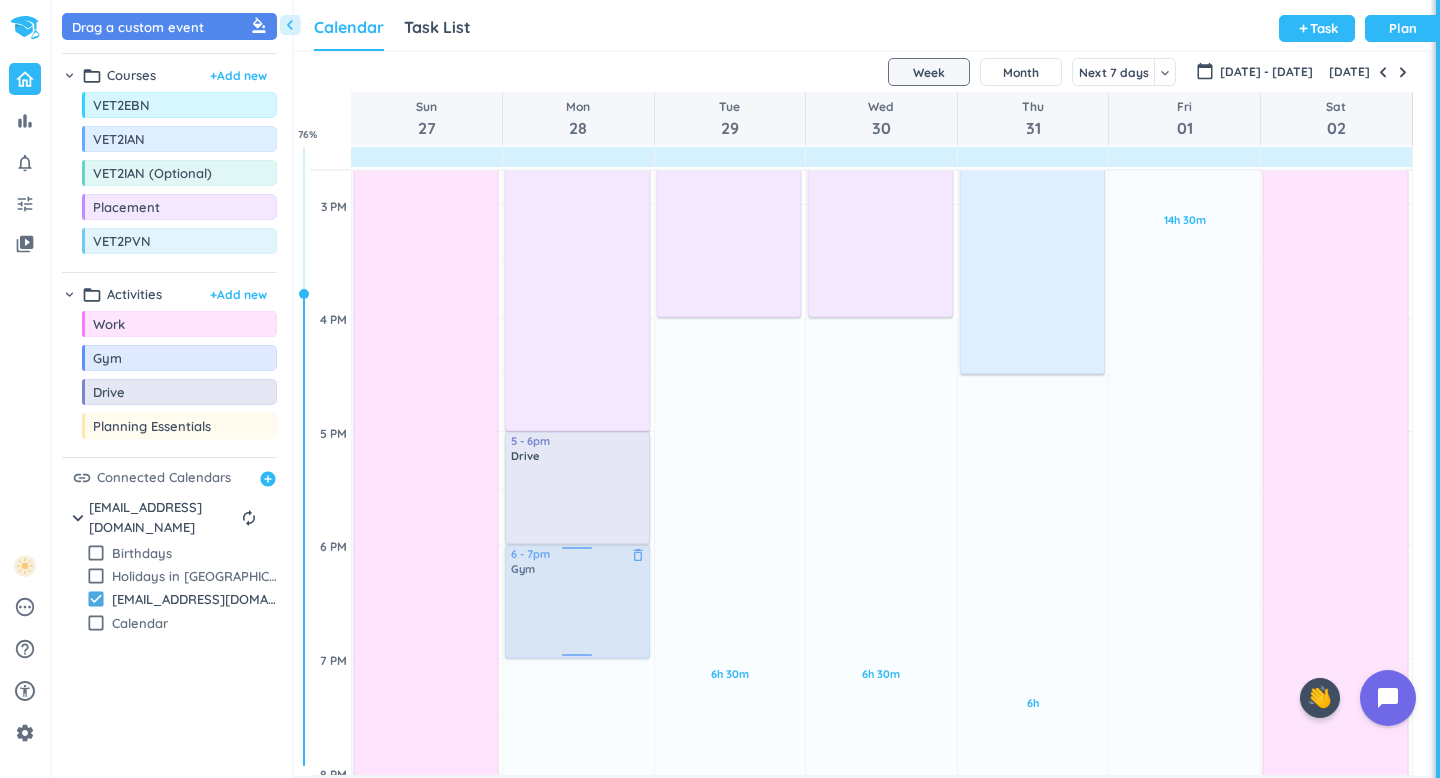 drag, startPoint x: 103, startPoint y: 369, endPoint x: 581, endPoint y: 550, distance: 511.1213 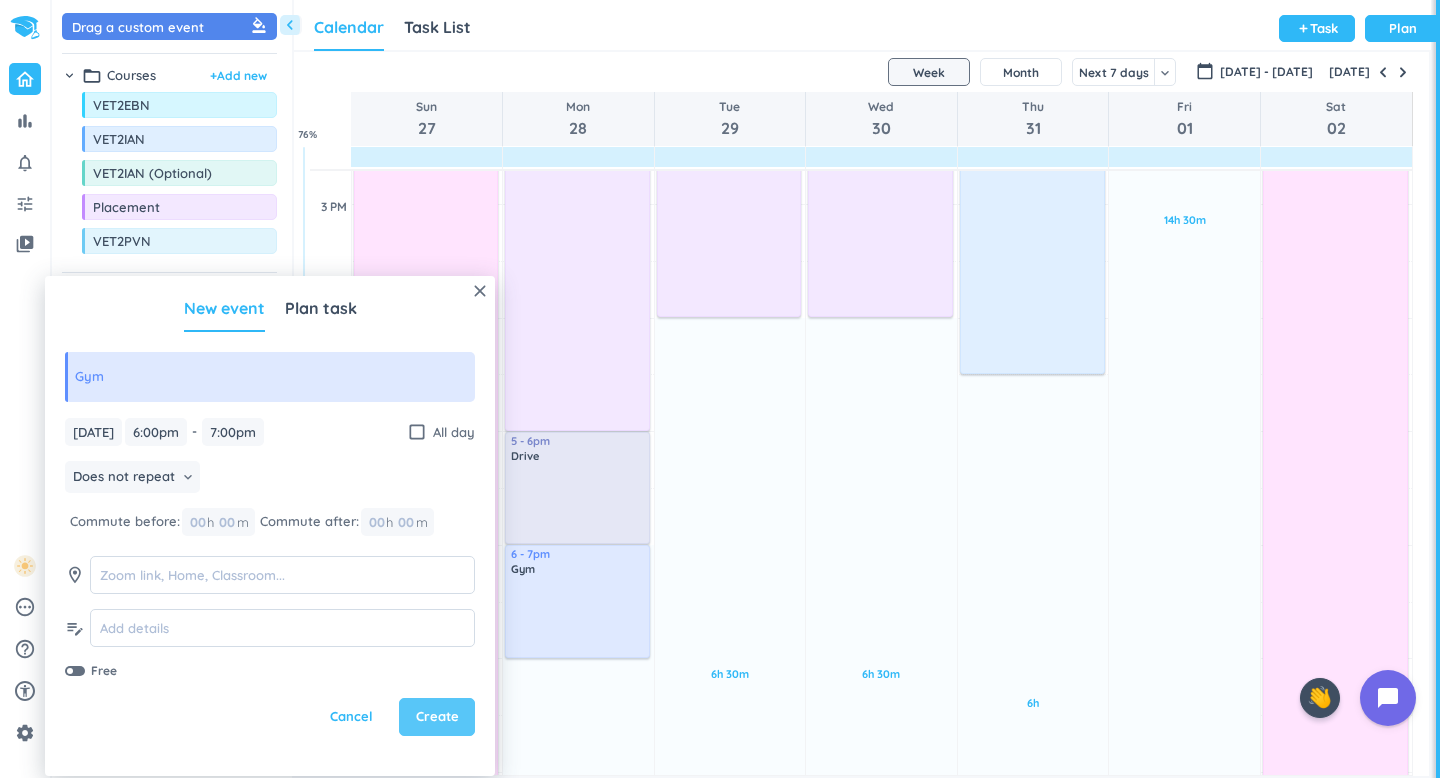 click on "Create" at bounding box center [437, 717] 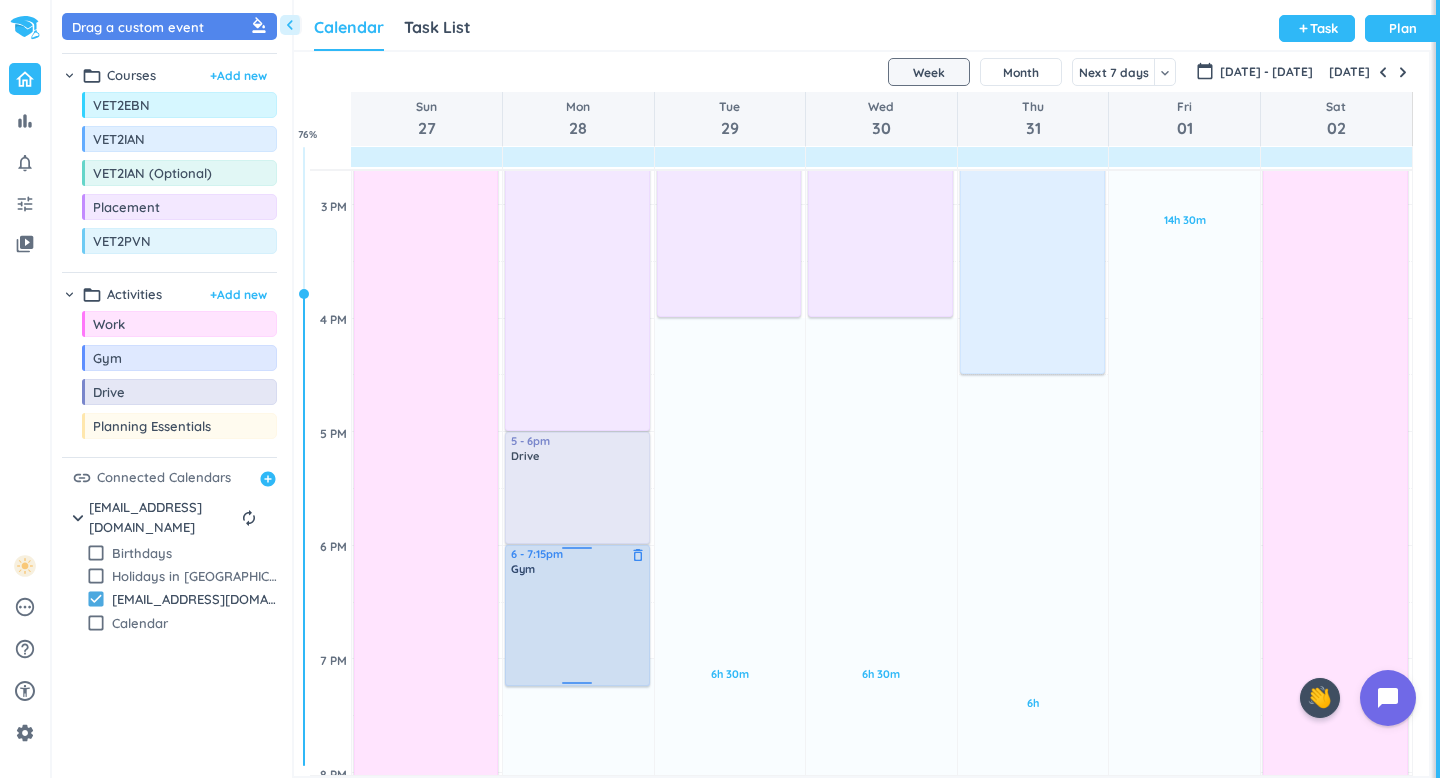 click on "3h 30m Past due Plan Adjust Awake Time Adjust Awake Time 7:40 - 9am Drive delete_outline priority_high 9am - 5pm Placement delete_outline EVERVET
5 - 6pm Drive delete_outline 6 - 7pm Gym delete_outline 6 - 7:15pm Gym delete_outline" at bounding box center [578, 318] 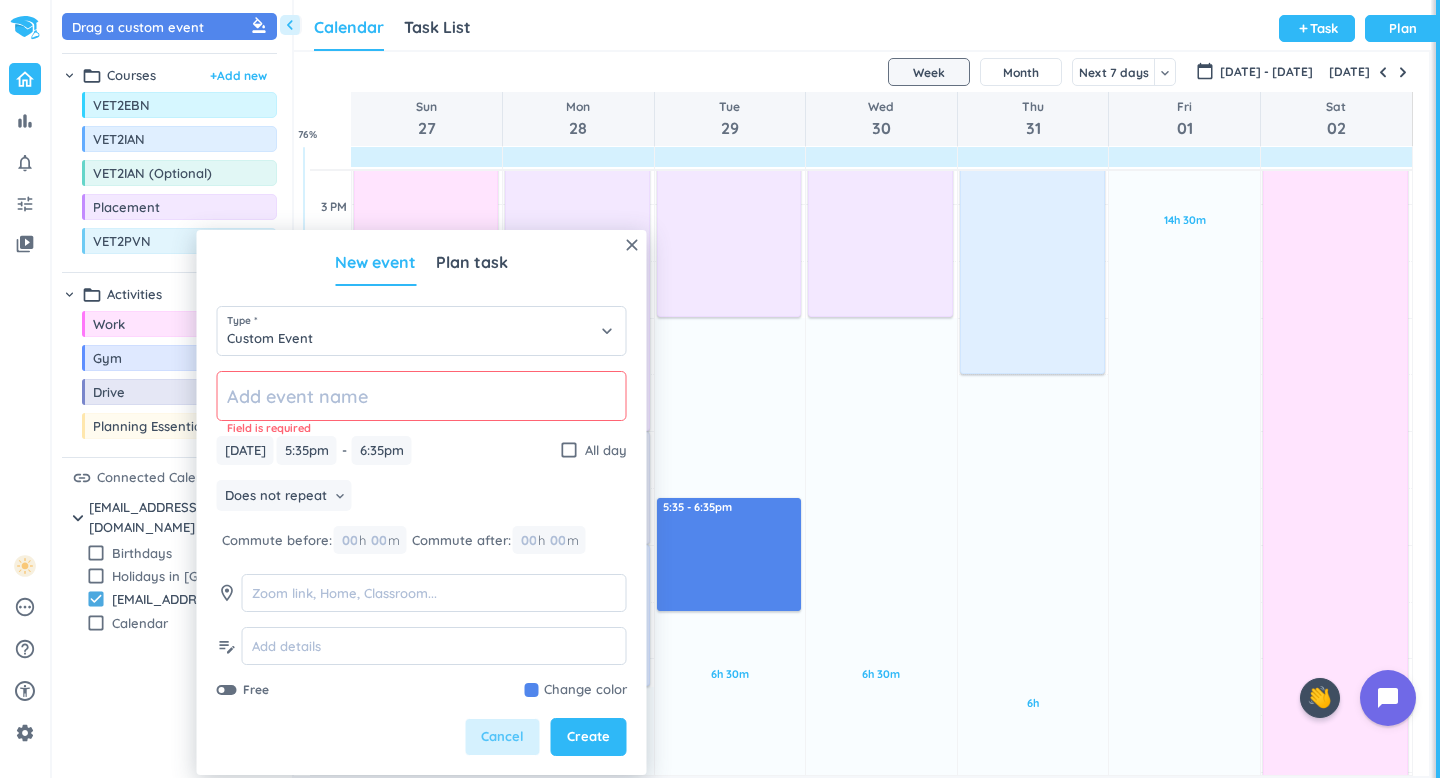 click on "Cancel" at bounding box center [502, 737] 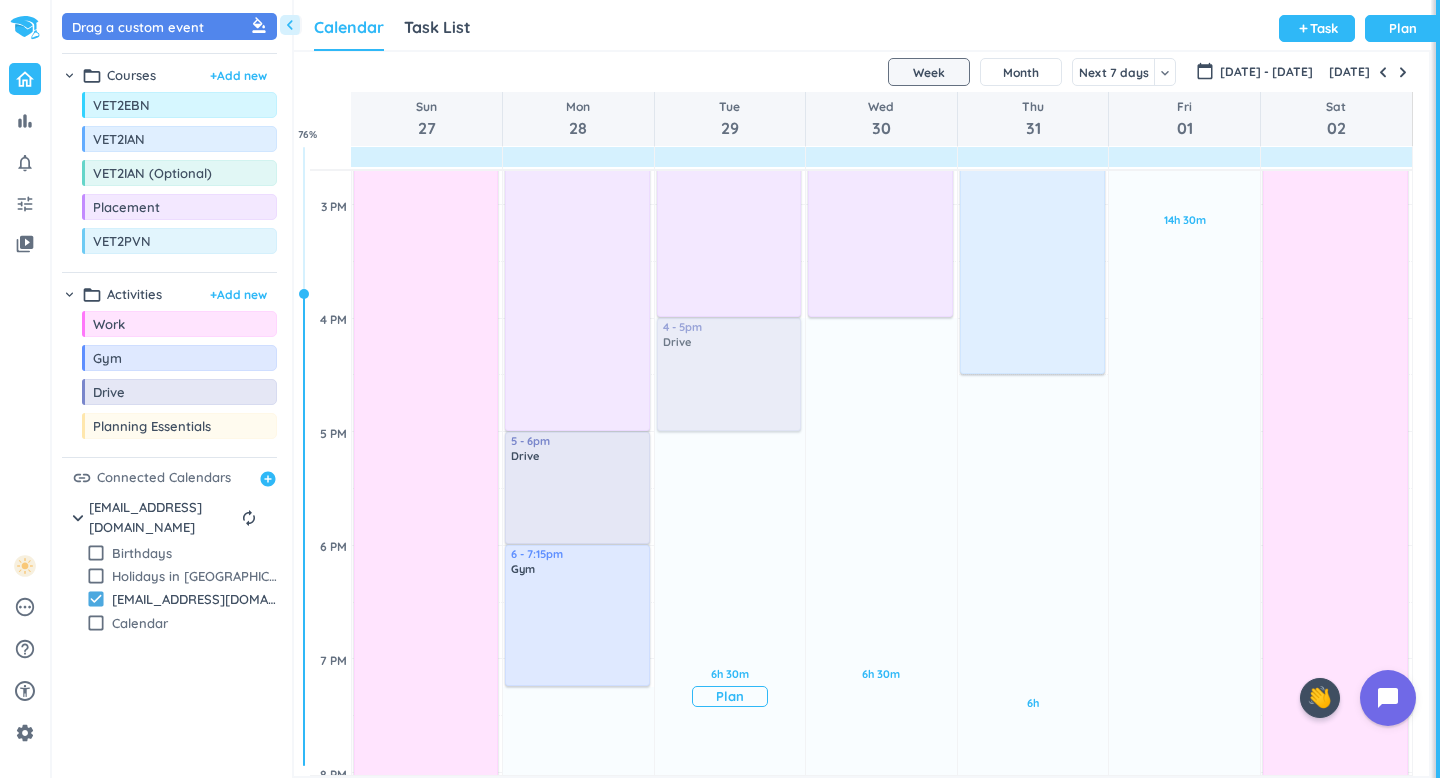 drag, startPoint x: 136, startPoint y: 396, endPoint x: 719, endPoint y: 327, distance: 587.069 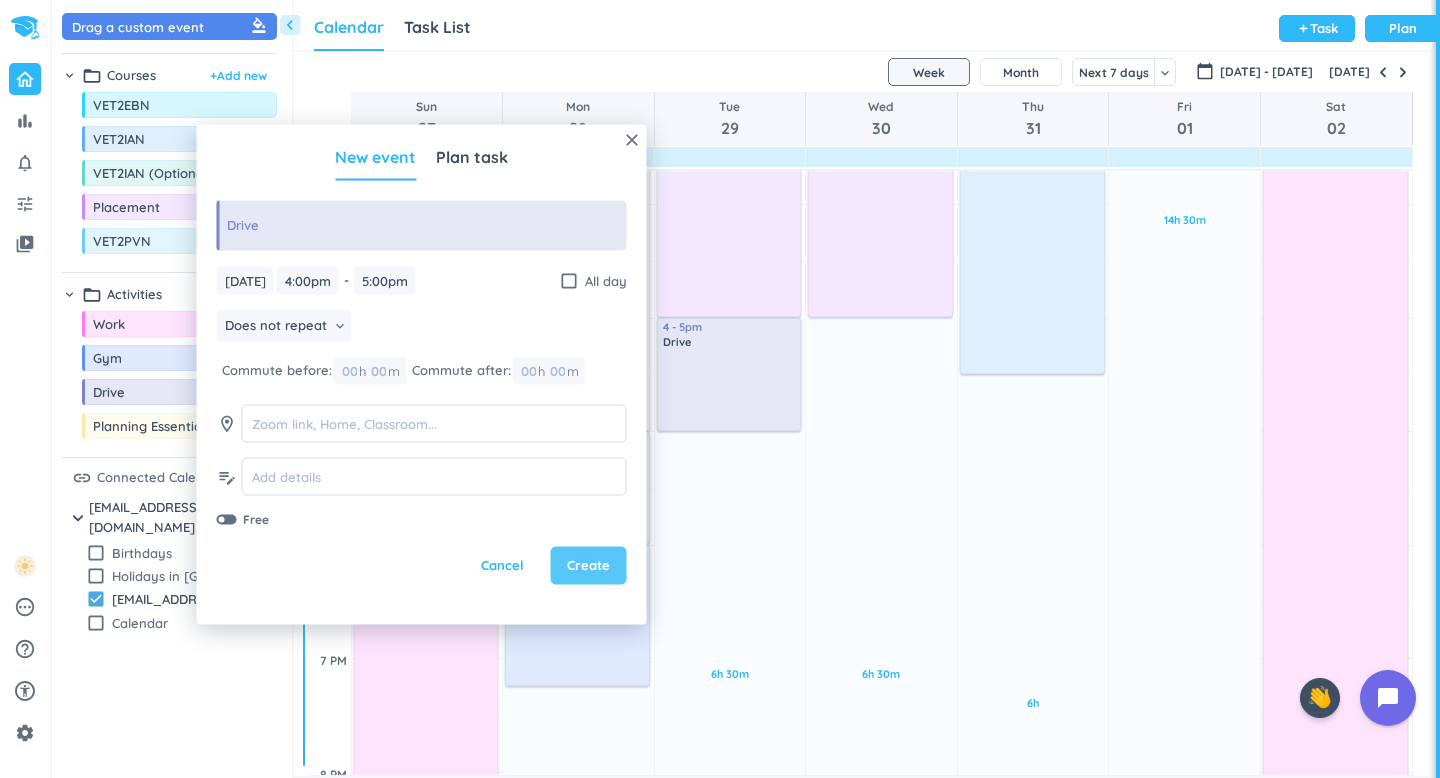 click on "Create" at bounding box center [588, 566] 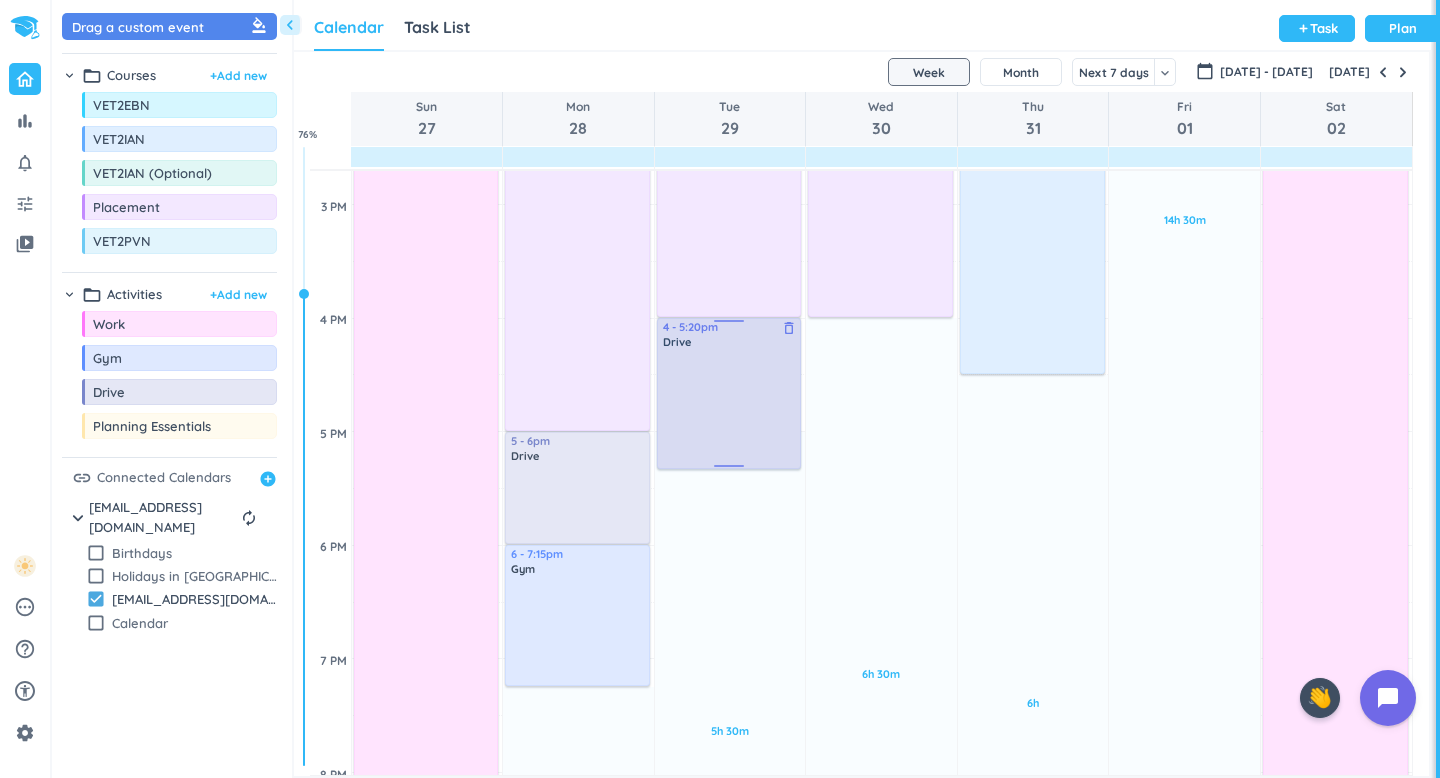 drag, startPoint x: 720, startPoint y: 429, endPoint x: 726, endPoint y: 464, distance: 35.510563 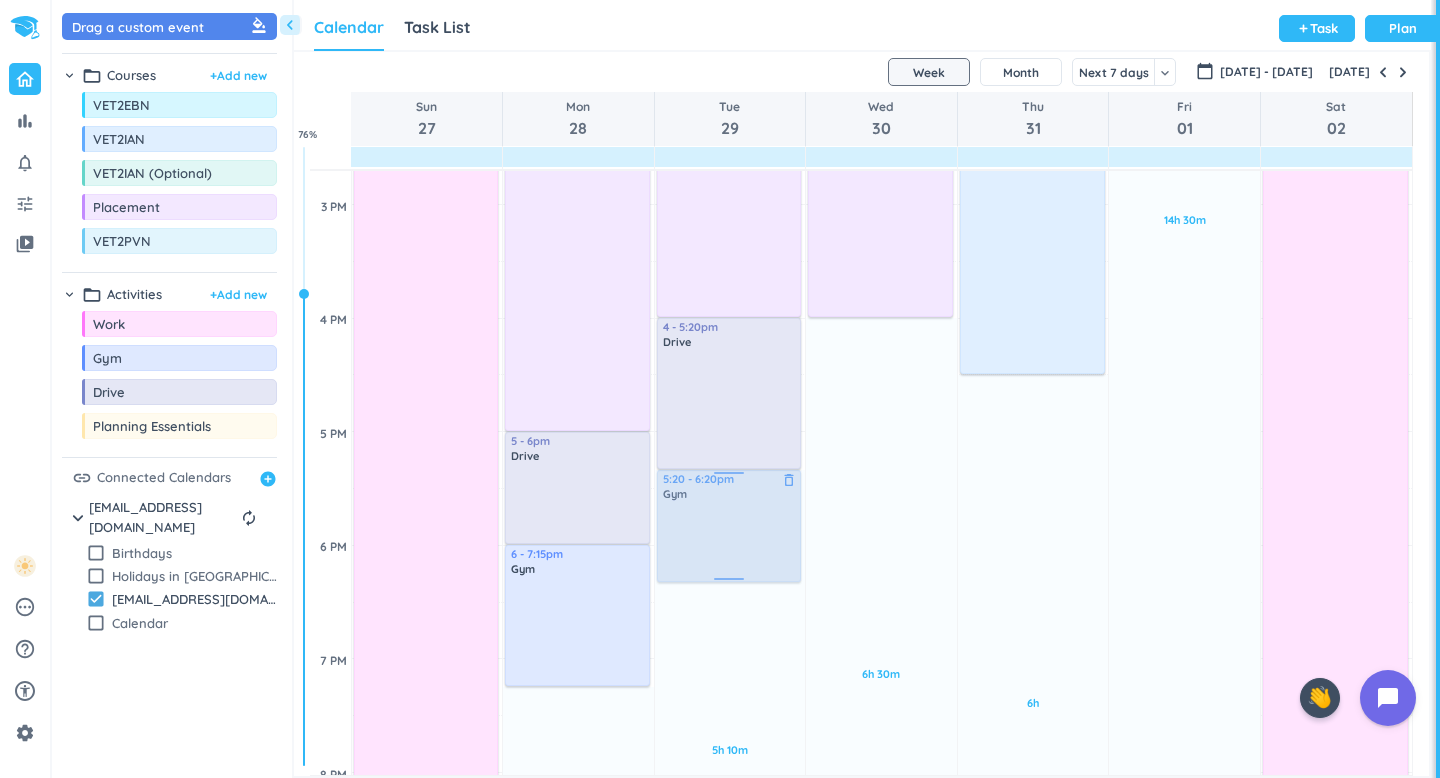 drag, startPoint x: 170, startPoint y: 370, endPoint x: 753, endPoint y: 471, distance: 591.684 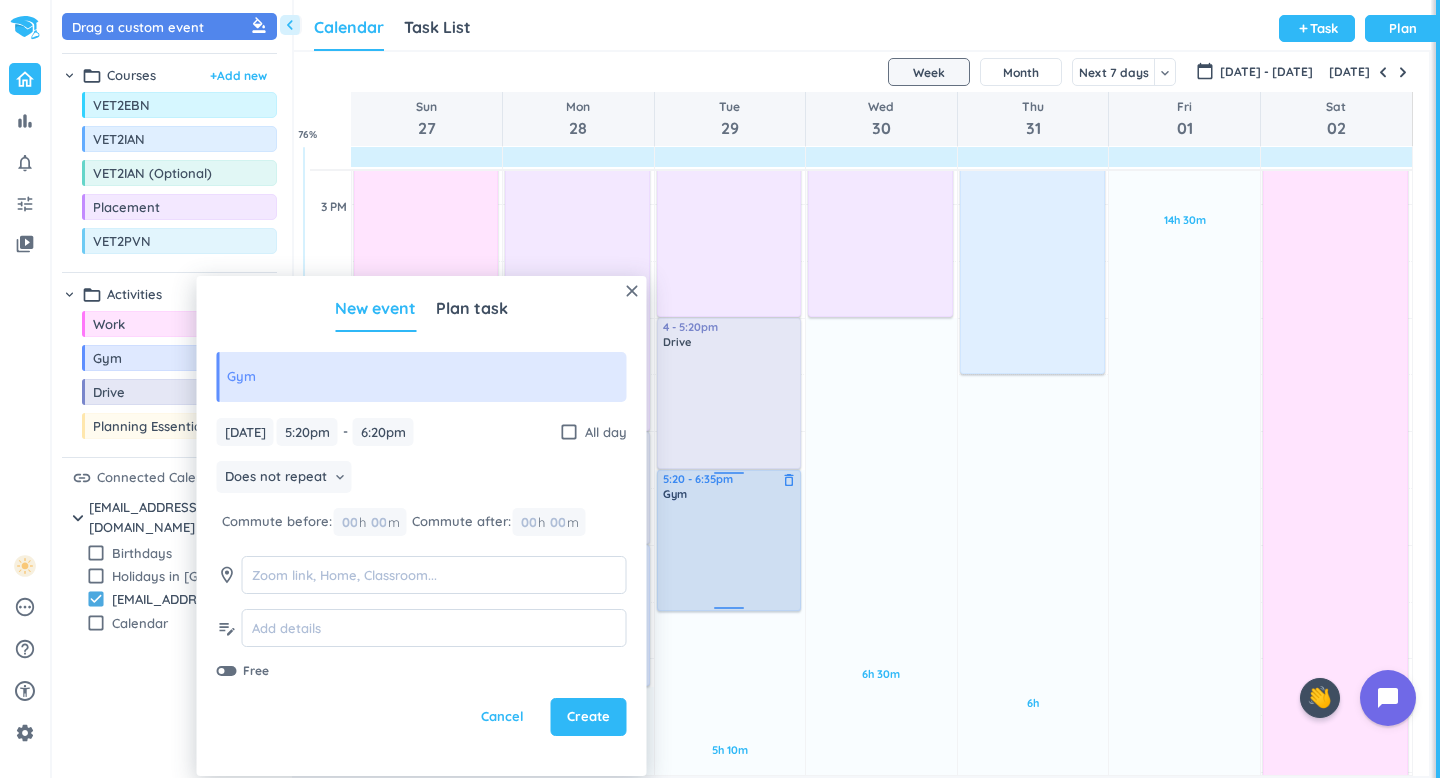 drag, startPoint x: 735, startPoint y: 580, endPoint x: 741, endPoint y: 606, distance: 26.683329 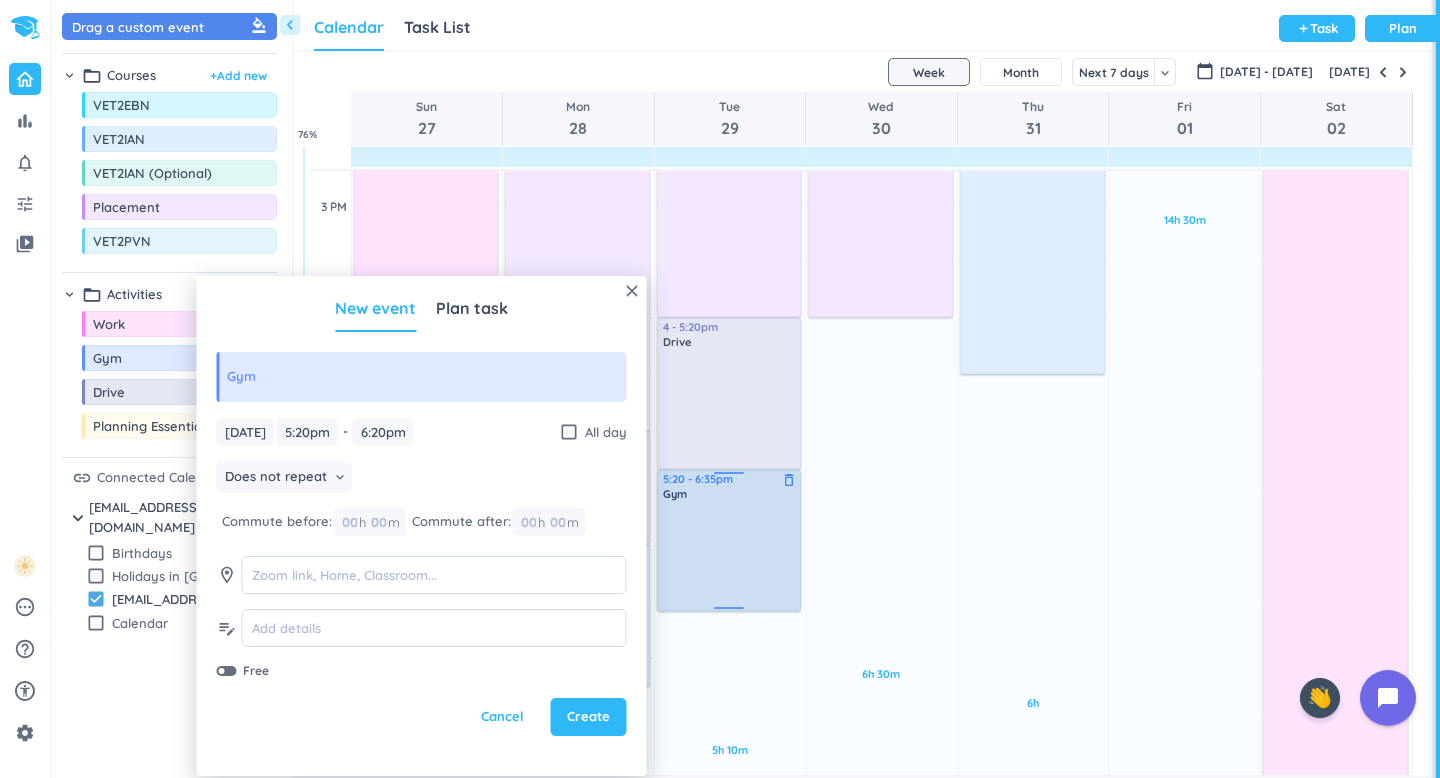 click on "5h 10m Past due Plan Adjust Awake Time Adjust Awake Time 6:45 - 8am Drive delete_outline priority_high 8am - 4pm Placement delete_outline EVERVET 4 - 5:20pm Drive delete_outline 5:20 - 6:20pm Gym delete_outline 5:20 - 6:35pm Gym delete_outline" at bounding box center [730, 318] 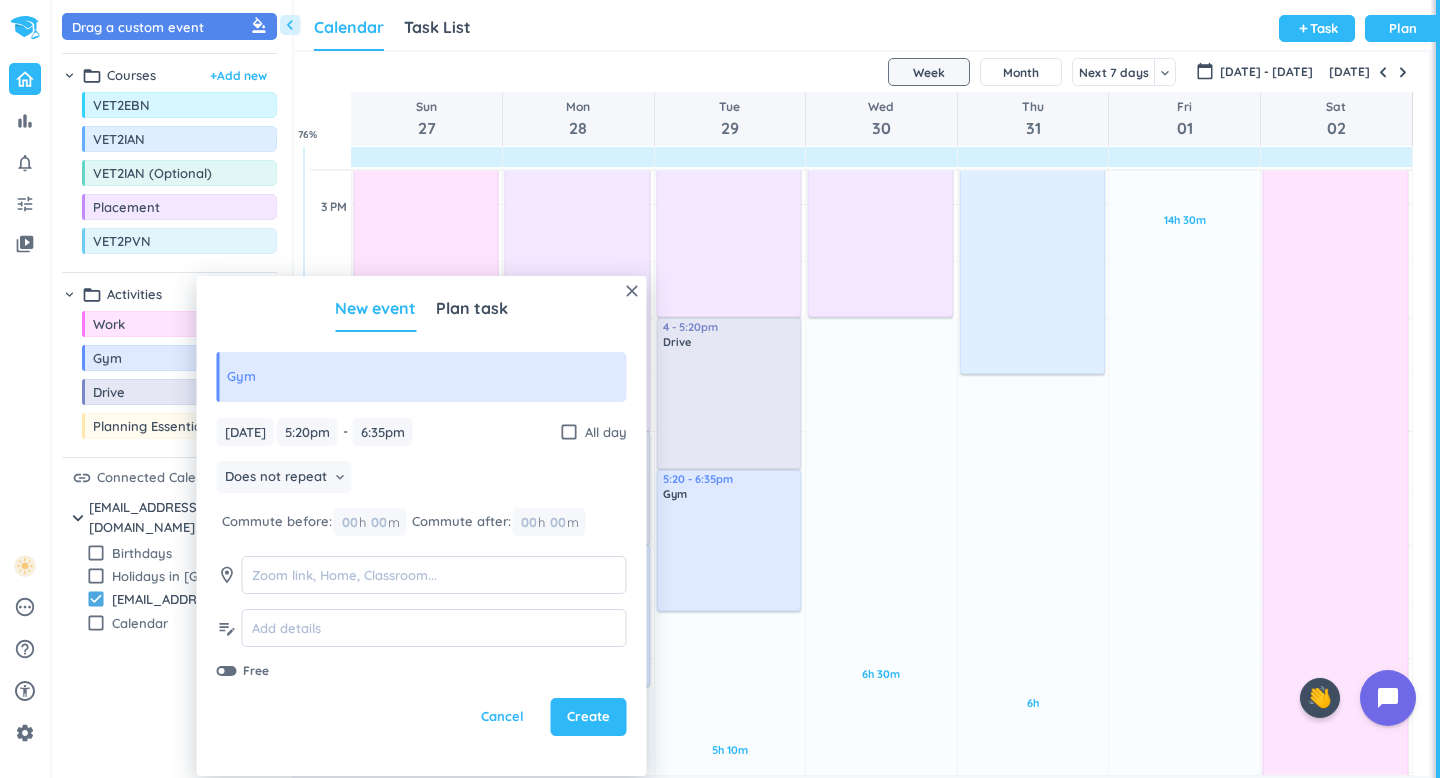 type on "6:35pm" 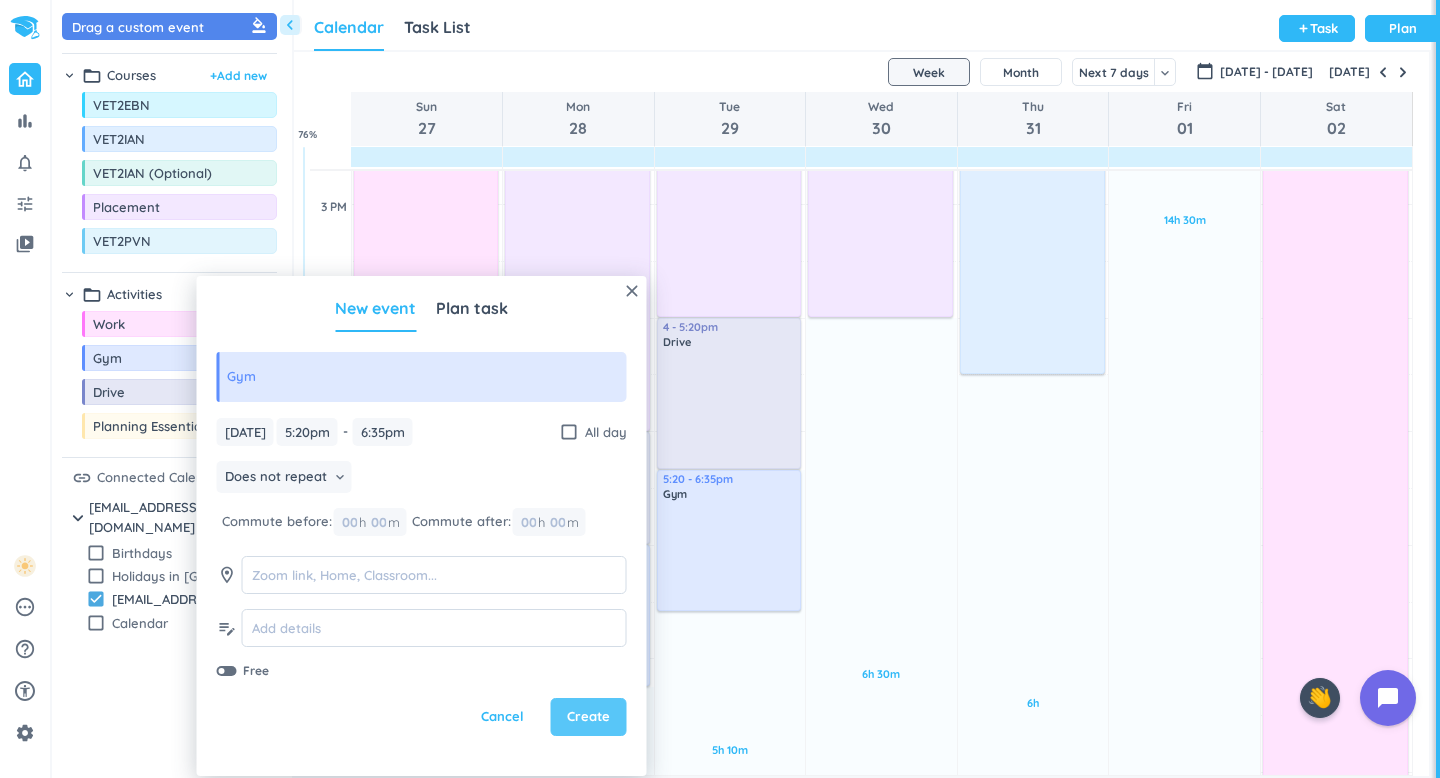 click on "Create" at bounding box center [589, 717] 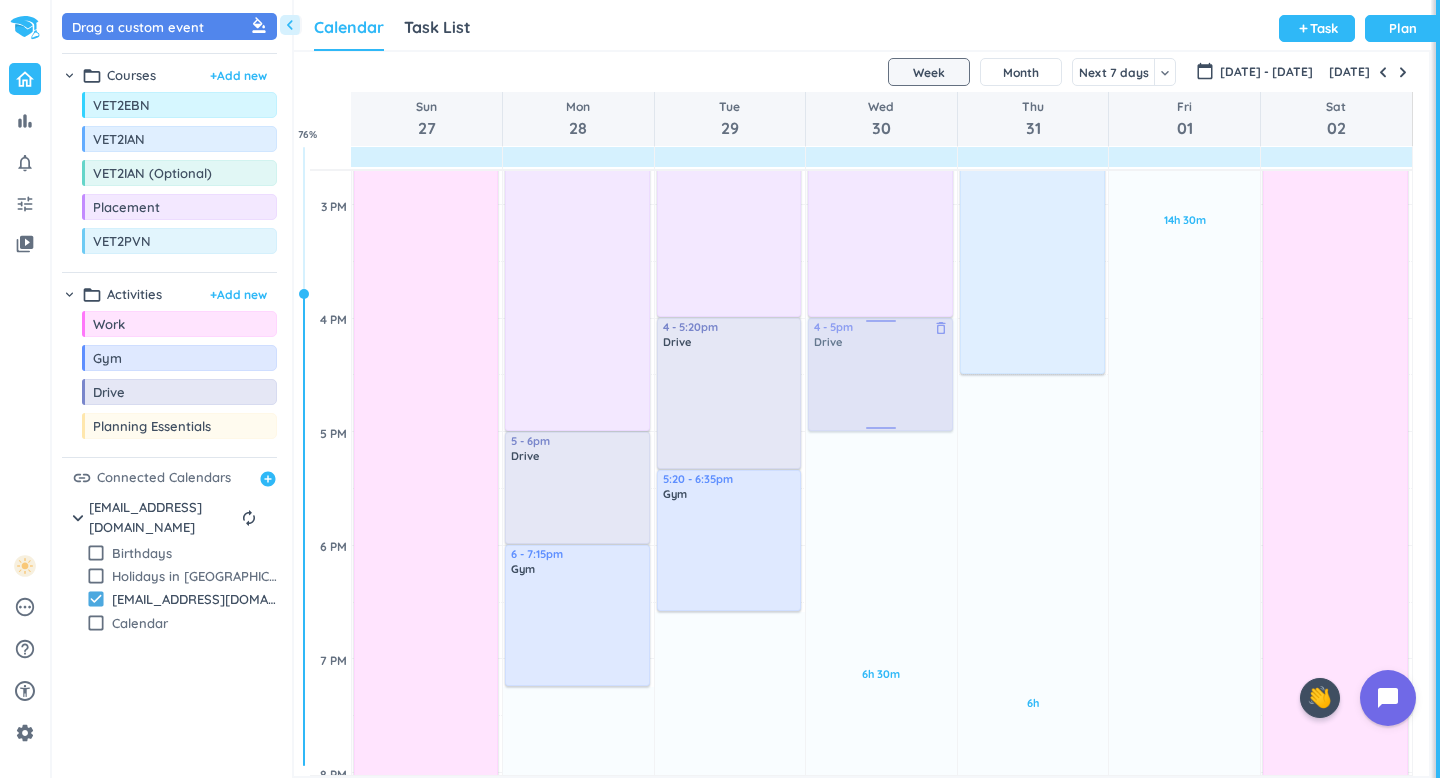 drag, startPoint x: 215, startPoint y: 397, endPoint x: 847, endPoint y: 326, distance: 635.97565 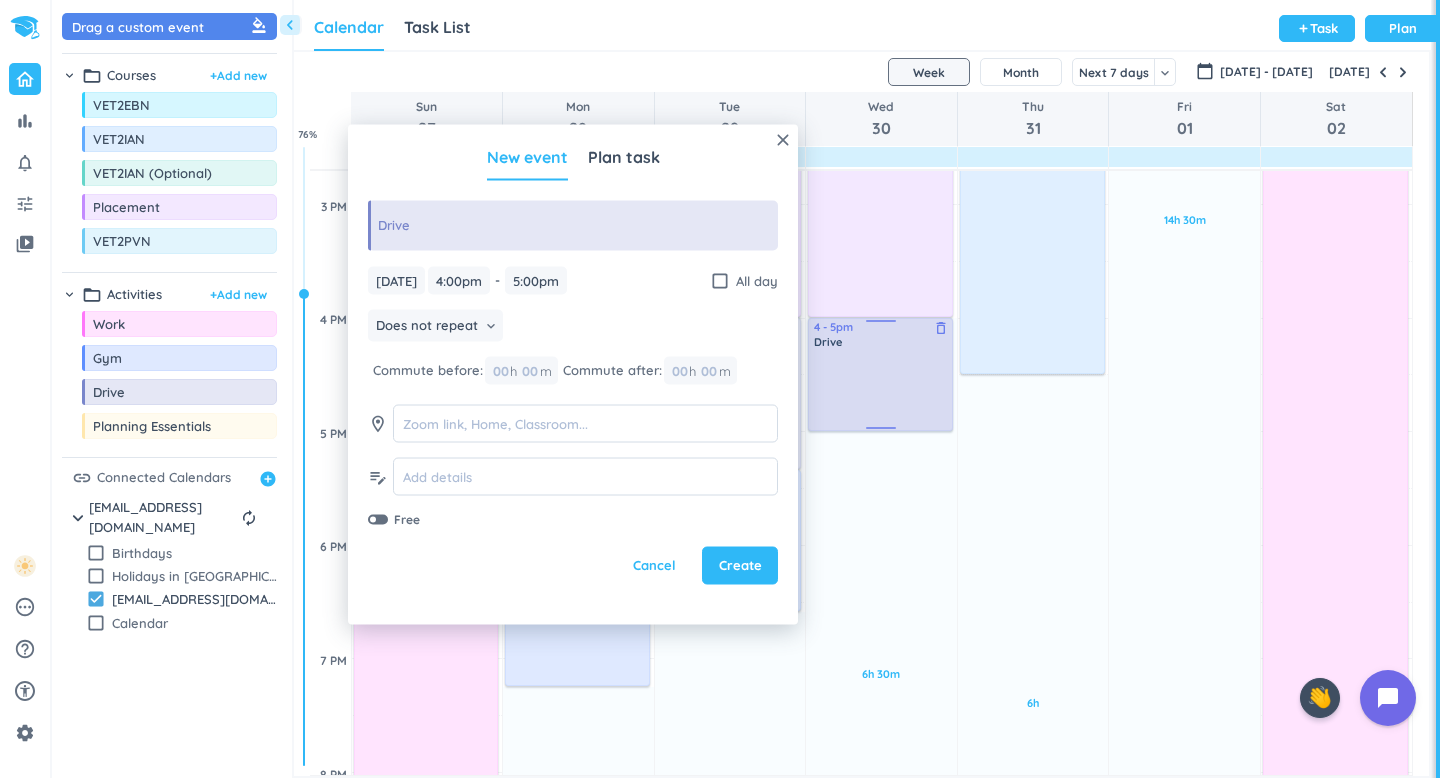 click on "4 - 5pm Drive delete_outline" at bounding box center [880, 374] 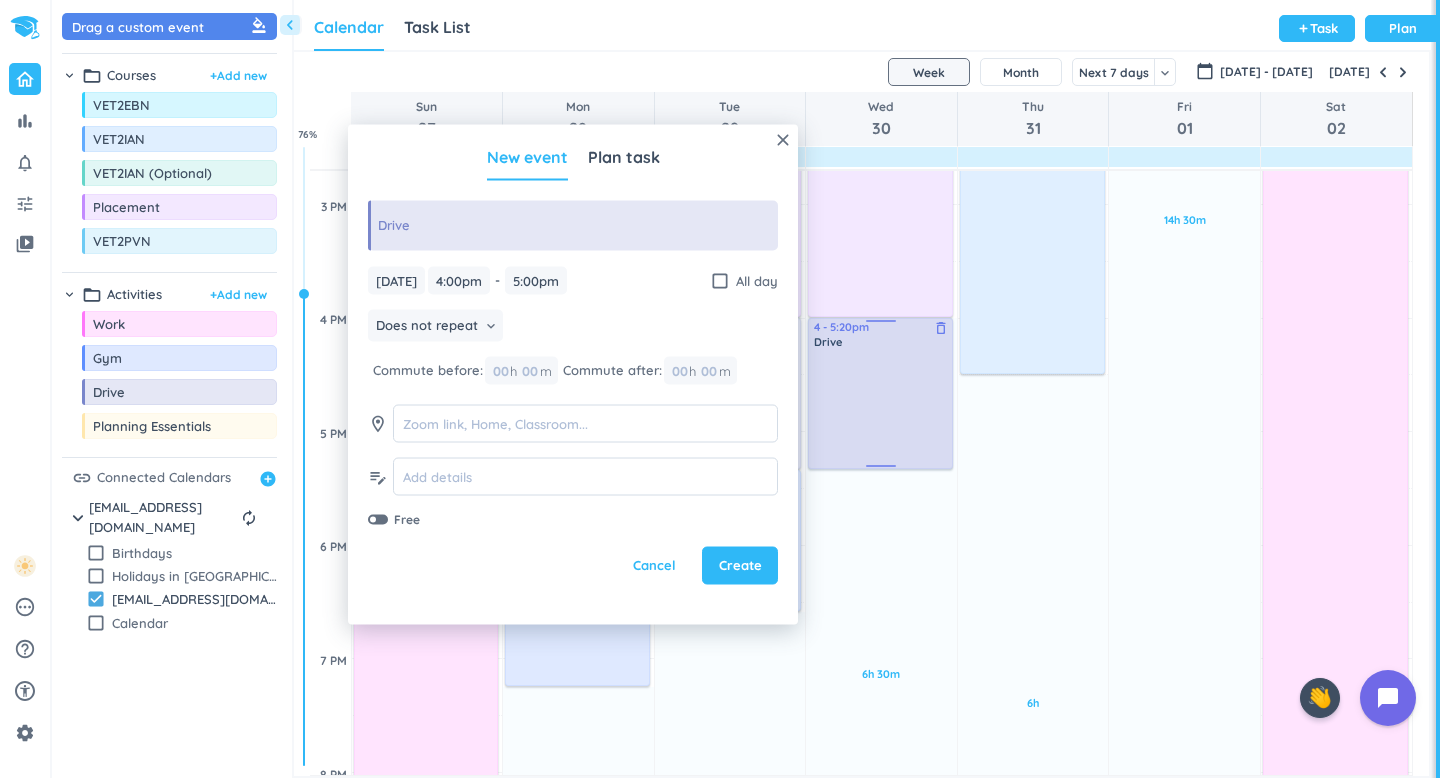 drag, startPoint x: 878, startPoint y: 428, endPoint x: 879, endPoint y: 466, distance: 38.013157 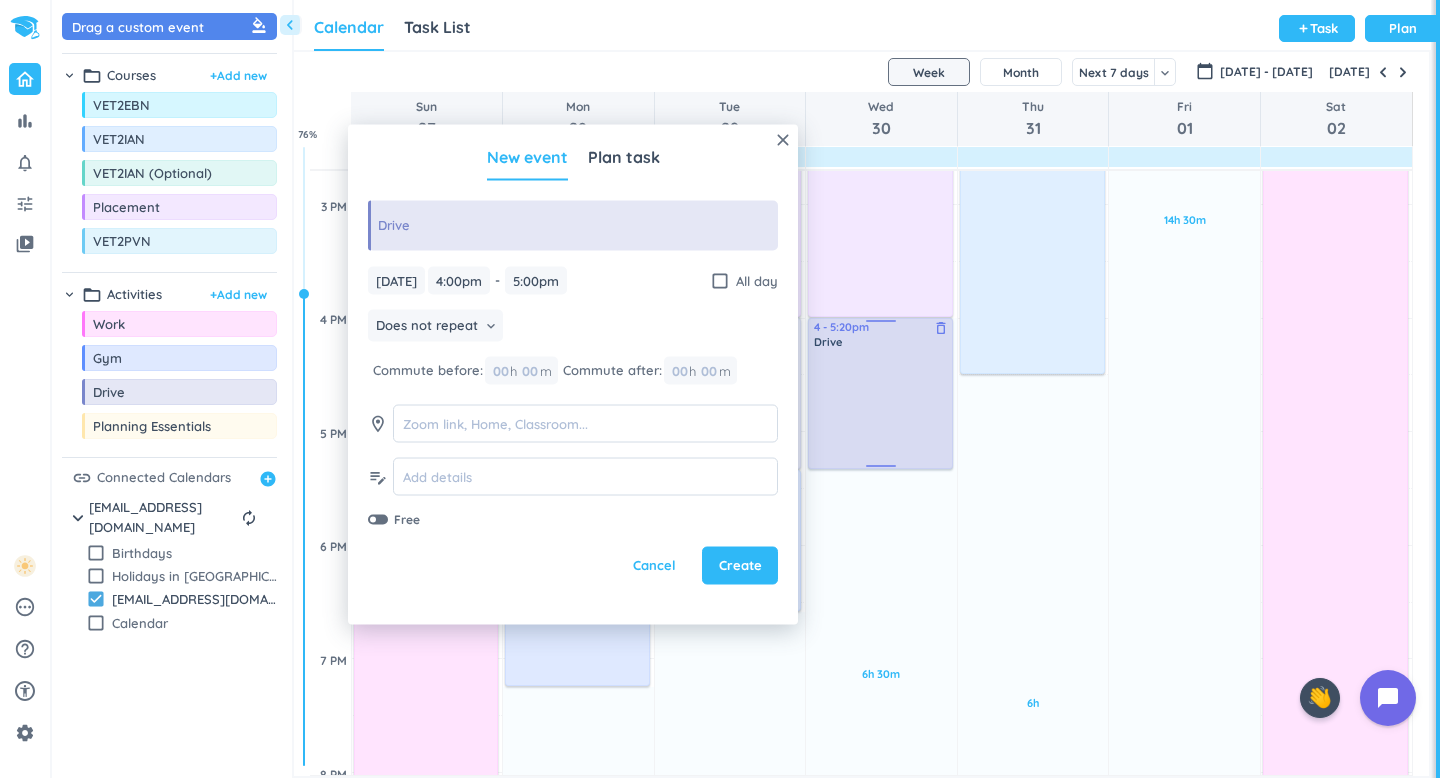 click on "6h 30m Past due Plan Adjust Awake Time Adjust Awake Time 6:45 - 8am Drive delete_outline priority_high 8am - 4pm Placement delete_outline EVERVET 4 - 5pm Drive delete_outline 4 - 5:20pm Drive delete_outline" at bounding box center (881, 318) 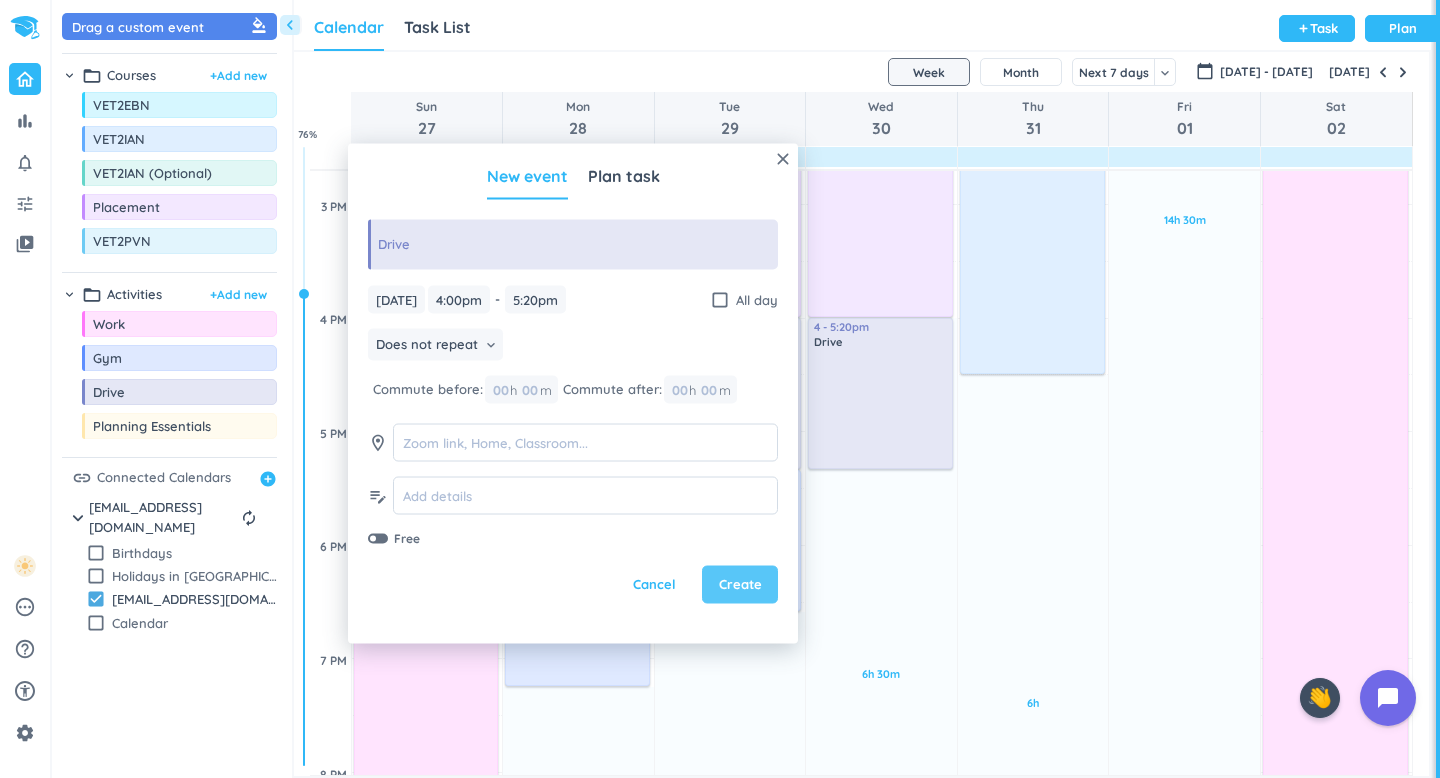 click on "Create" at bounding box center [740, 585] 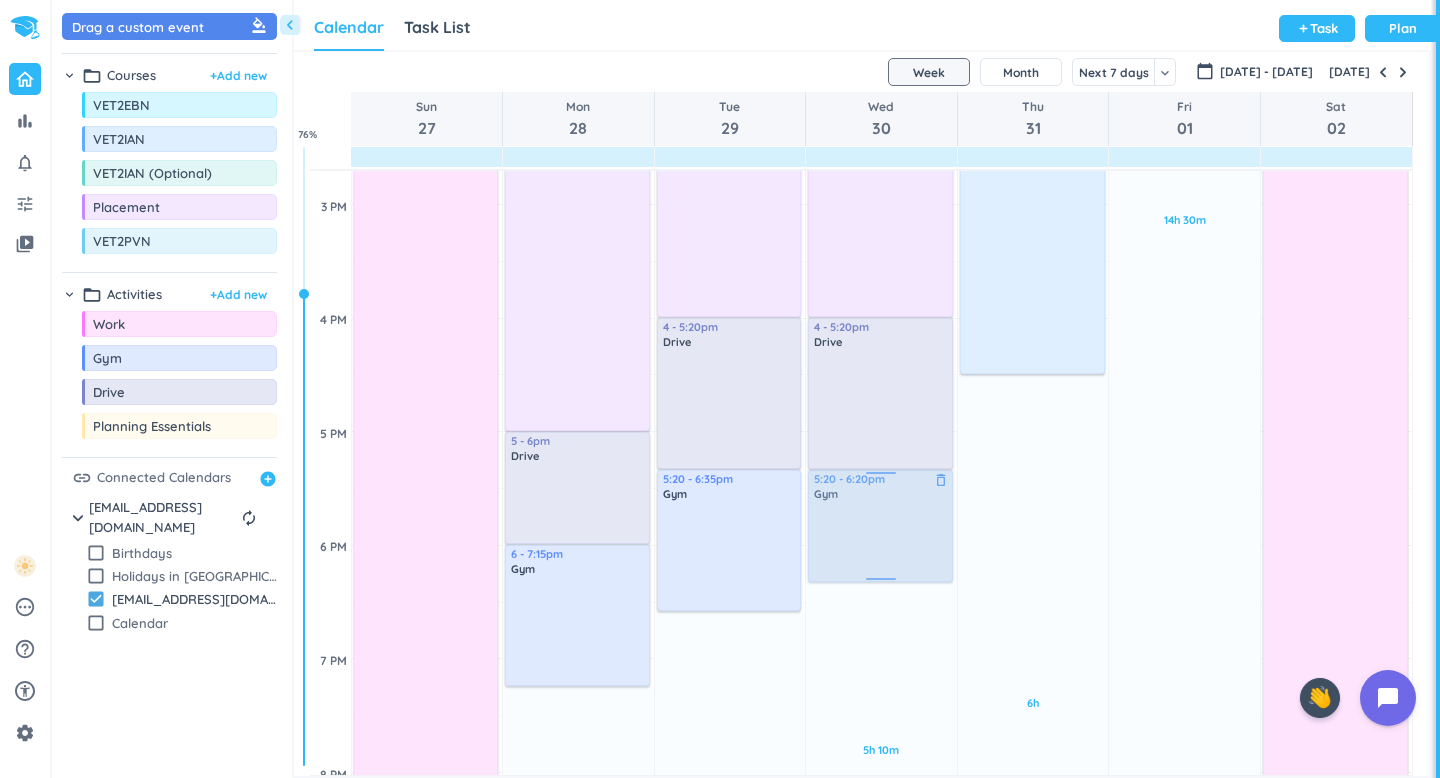 drag, startPoint x: 158, startPoint y: 372, endPoint x: 919, endPoint y: 474, distance: 767.8053 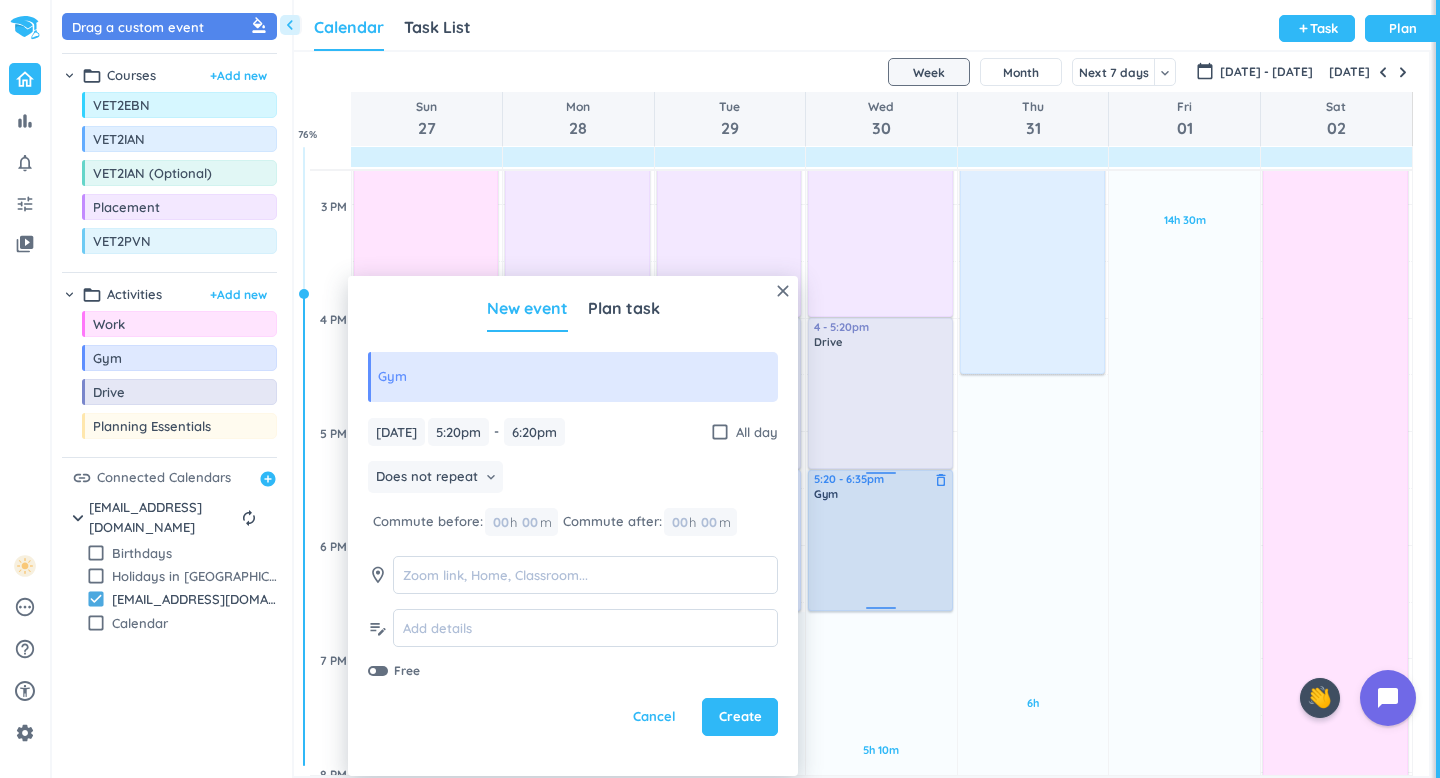 drag, startPoint x: 869, startPoint y: 580, endPoint x: 870, endPoint y: 606, distance: 26.019224 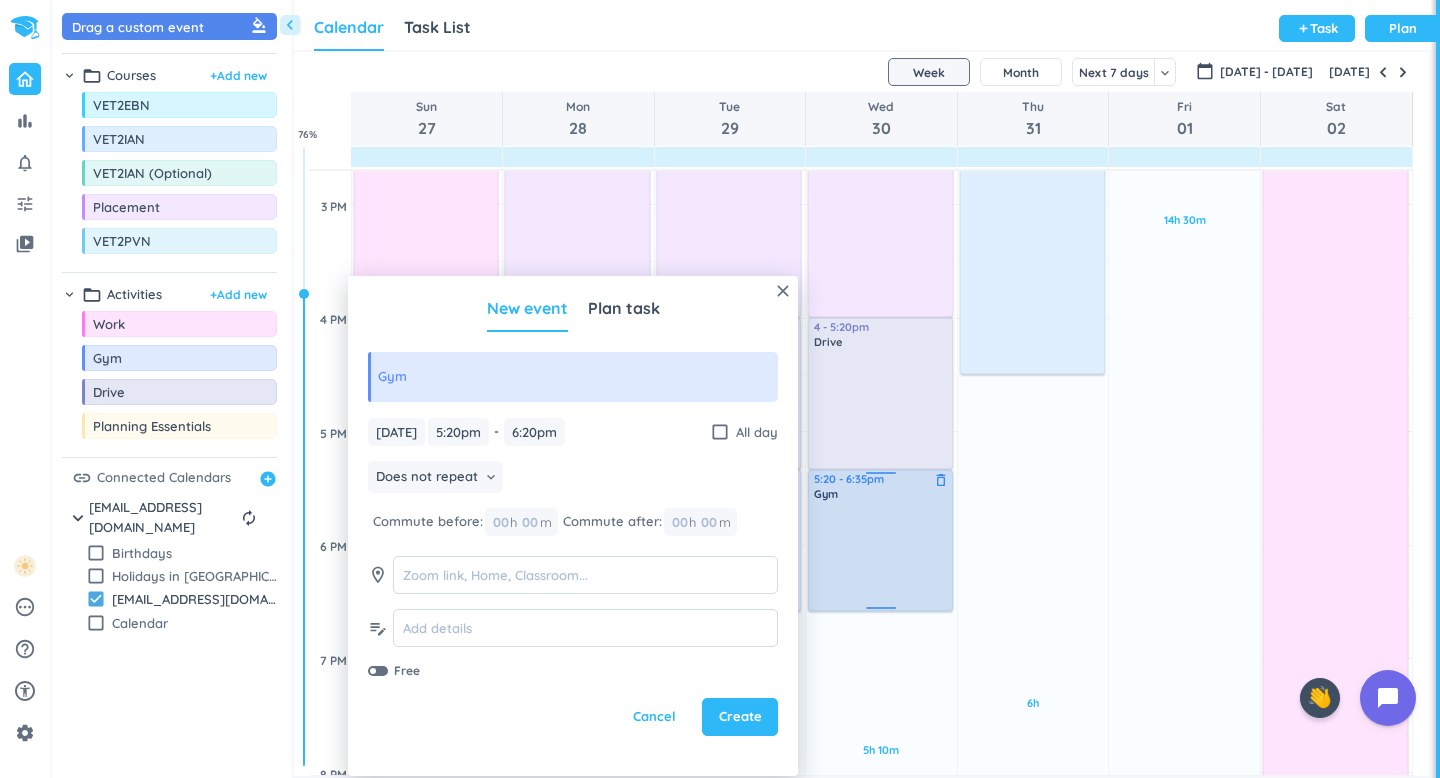 click on "5h 10m Past due Plan Adjust Awake Time Adjust Awake Time 6:45 - 8am Drive delete_outline priority_high 8am - 4pm Placement delete_outline EVERVET 4 - 5:20pm Drive delete_outline 5:20 - 6:20pm Gym delete_outline 5:20 - 6:35pm Gym delete_outline" at bounding box center [881, 318] 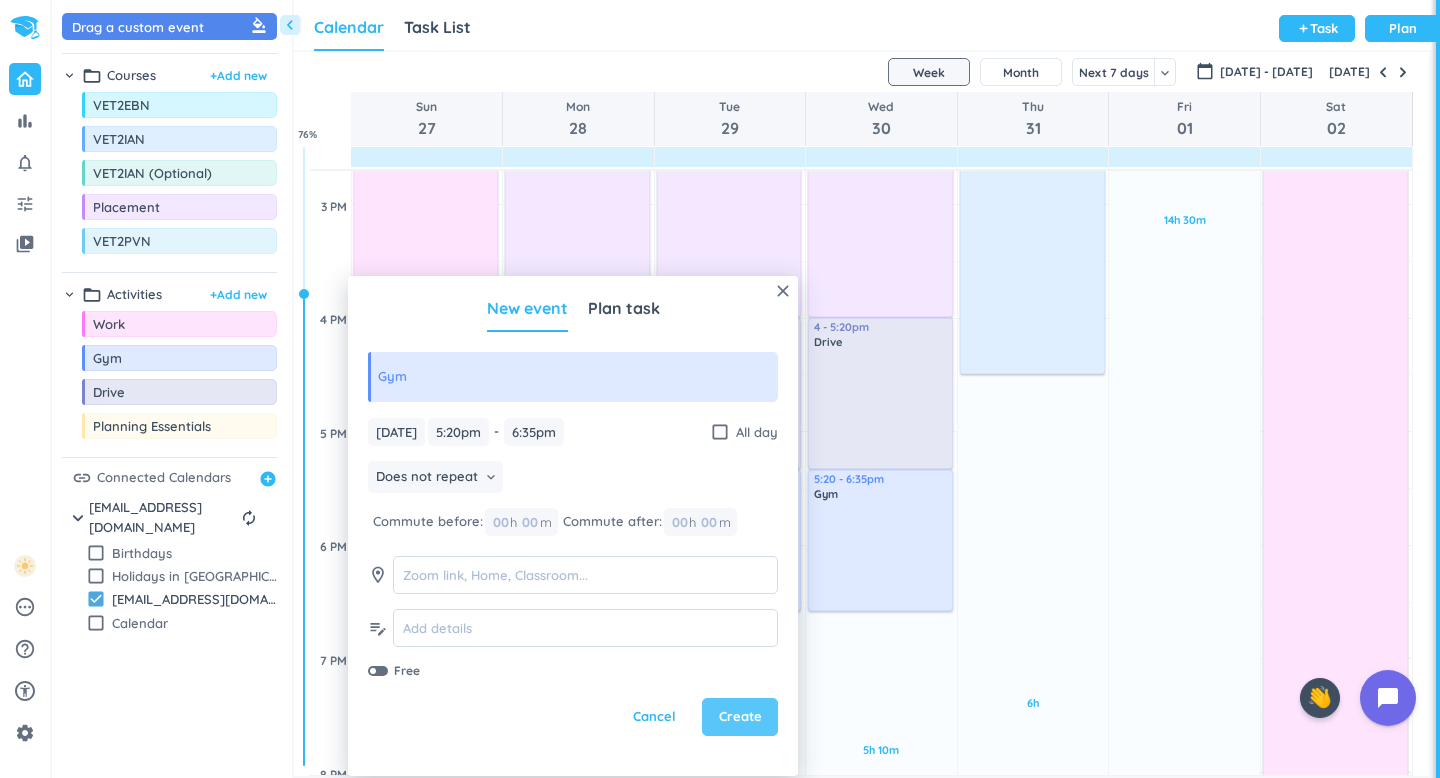 click on "Create" at bounding box center [740, 717] 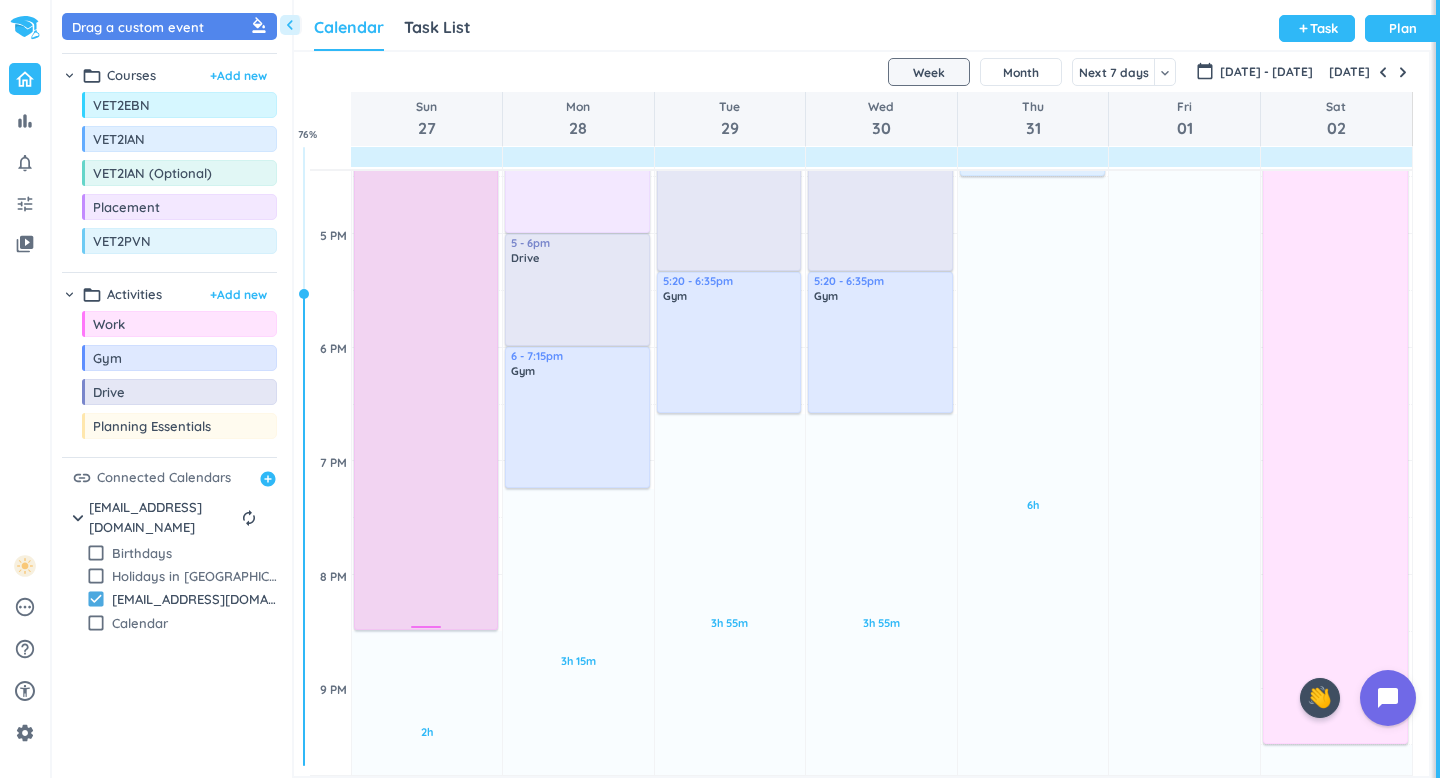 scroll, scrollTop: 1415, scrollLeft: 0, axis: vertical 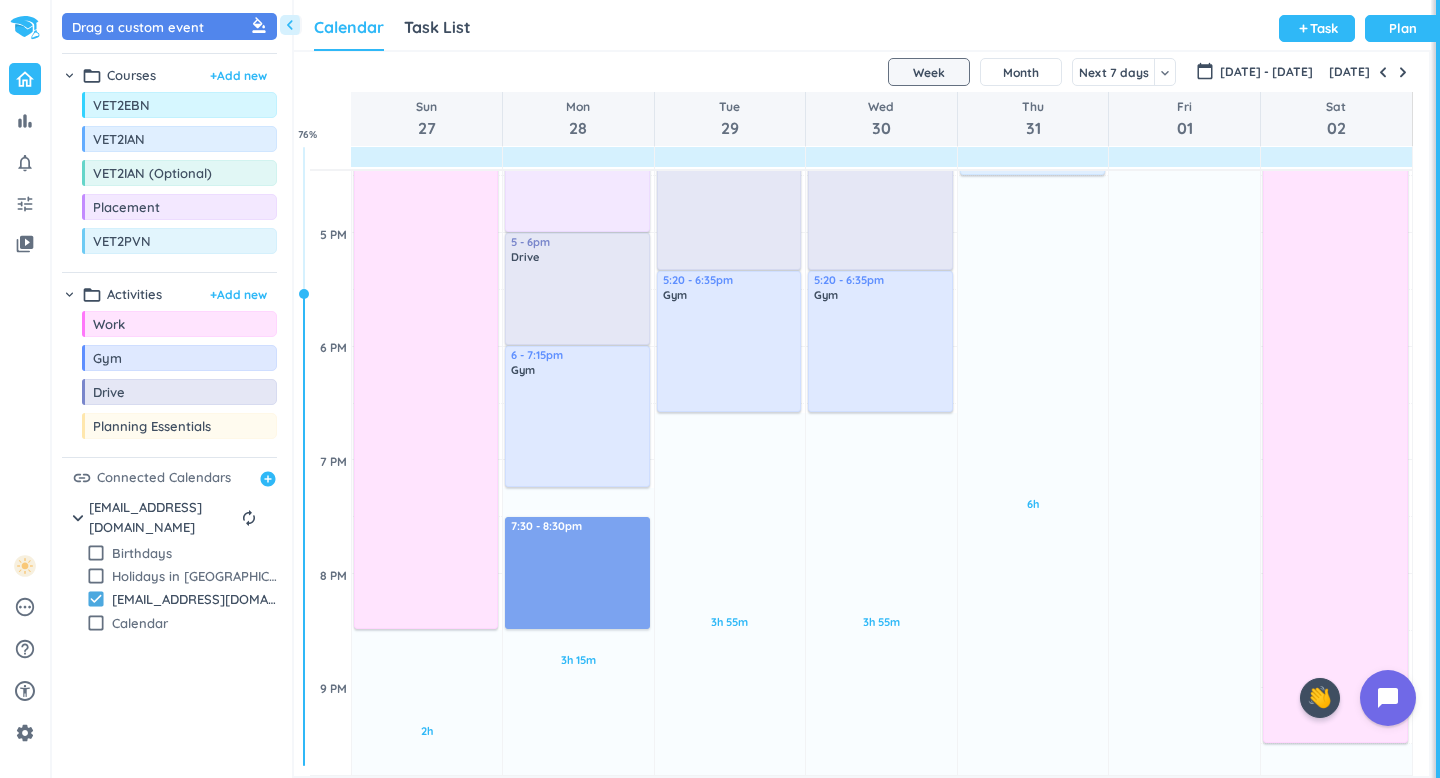 drag, startPoint x: 151, startPoint y: 33, endPoint x: 567, endPoint y: 517, distance: 638.21 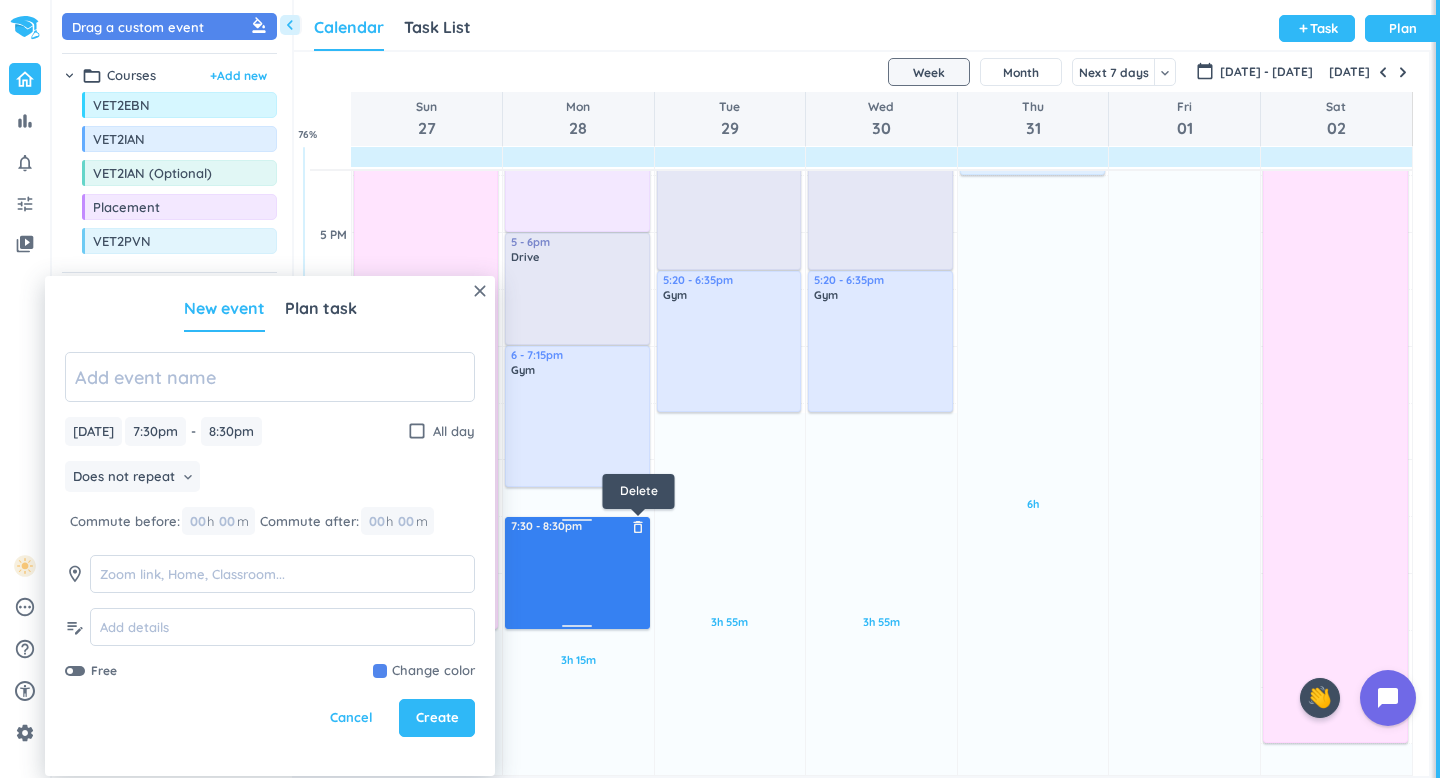 click on "delete_outline" at bounding box center (638, 527) 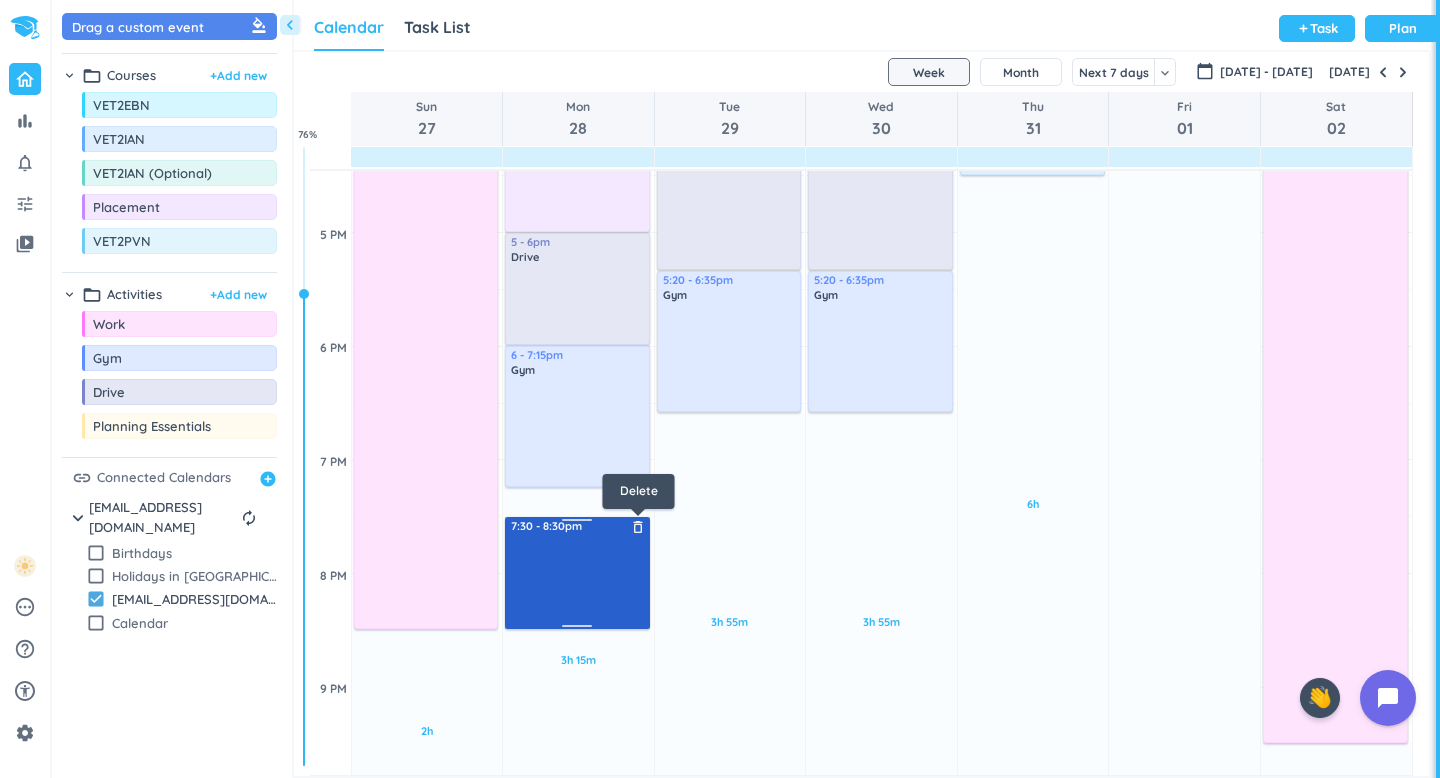 click on "7:30 - 8:30pm delete_outline" at bounding box center [577, 573] 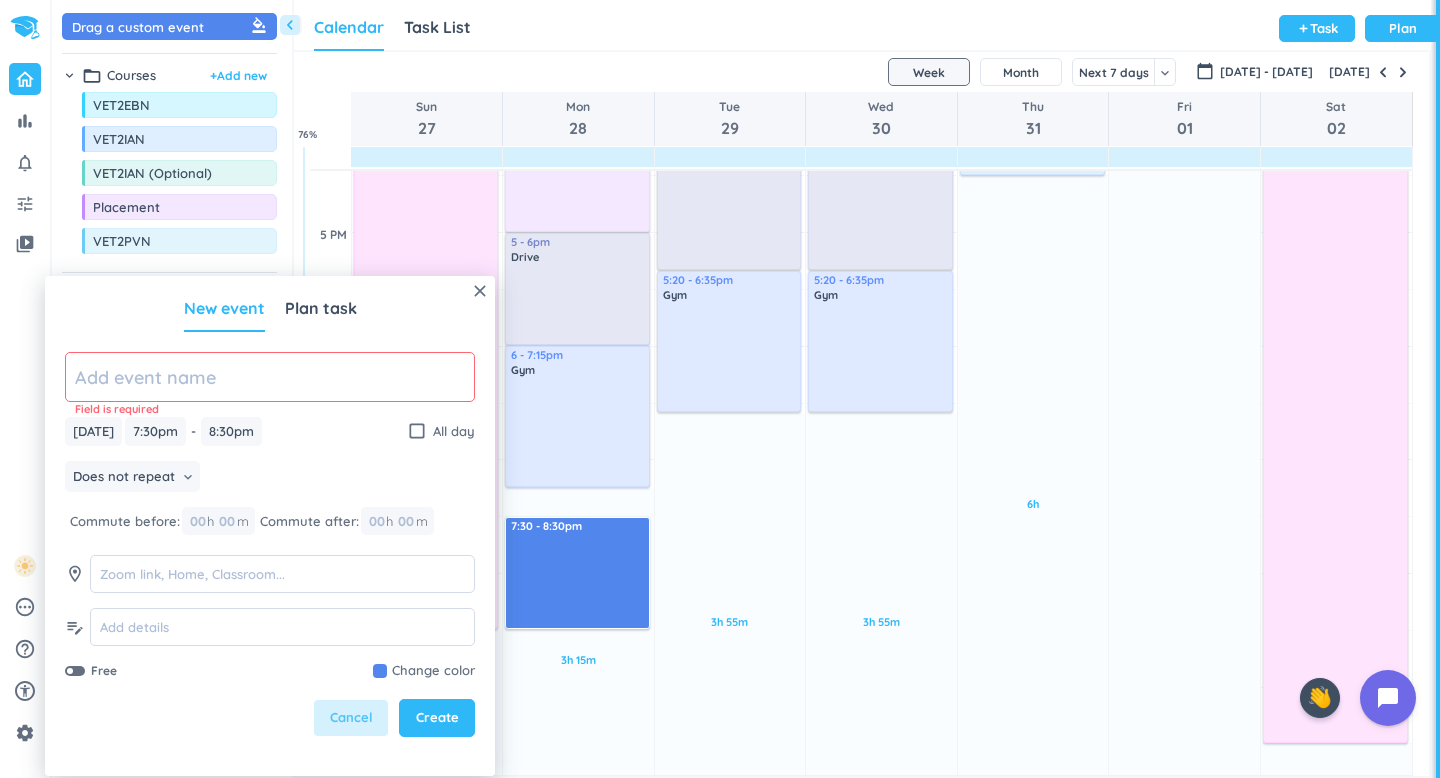 click on "Cancel" at bounding box center (351, 718) 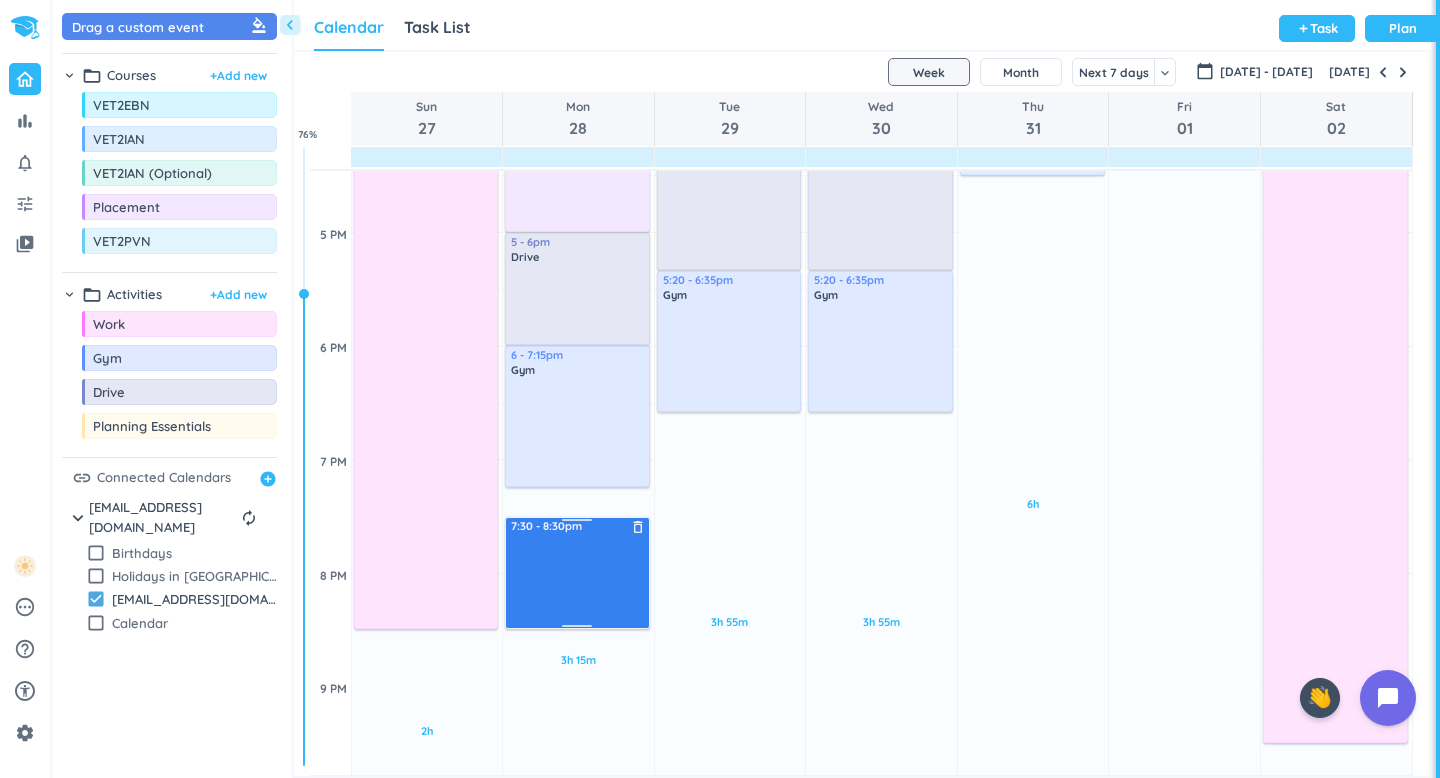 click on "delete_outline" at bounding box center [638, 527] 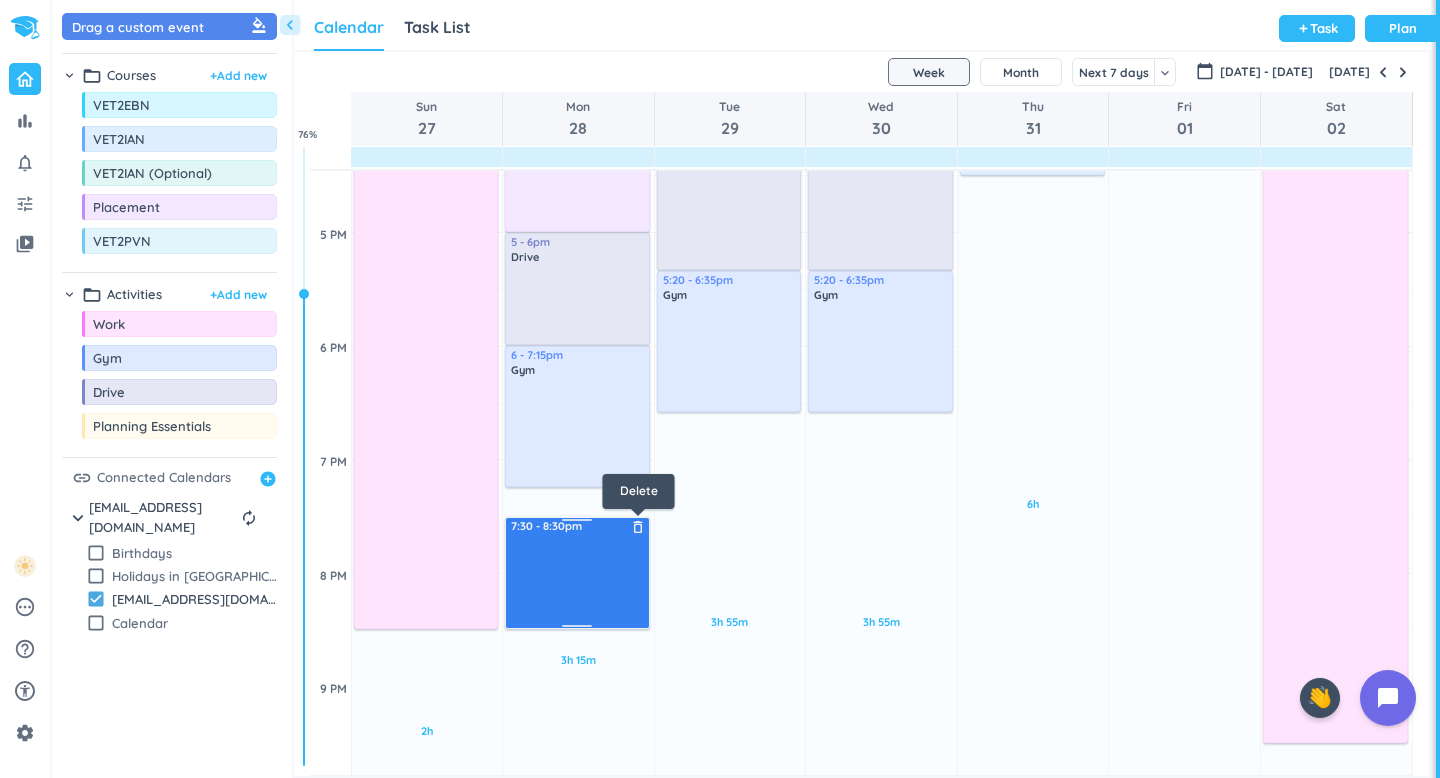 click on "delete_outline" at bounding box center [638, 527] 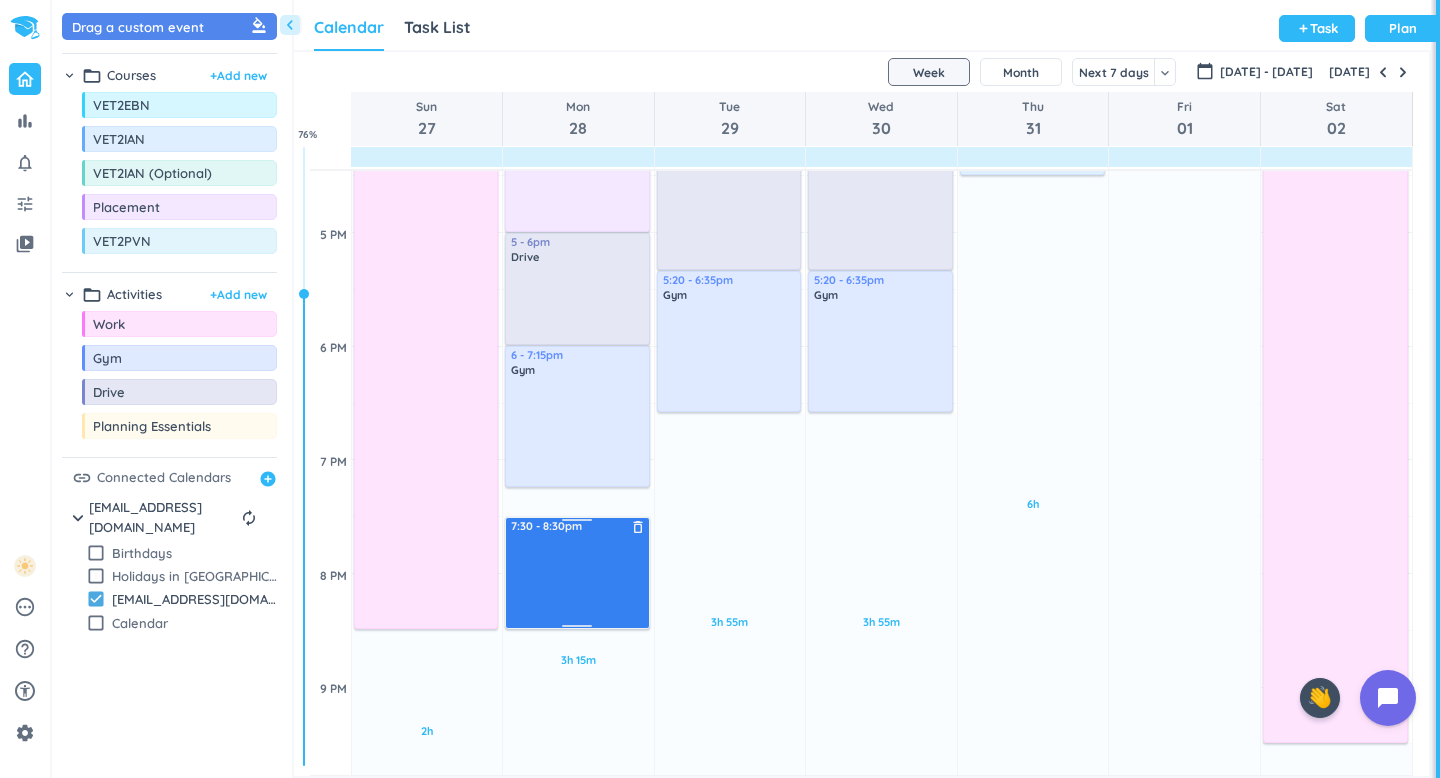 click on "delete_outline" at bounding box center [638, 527] 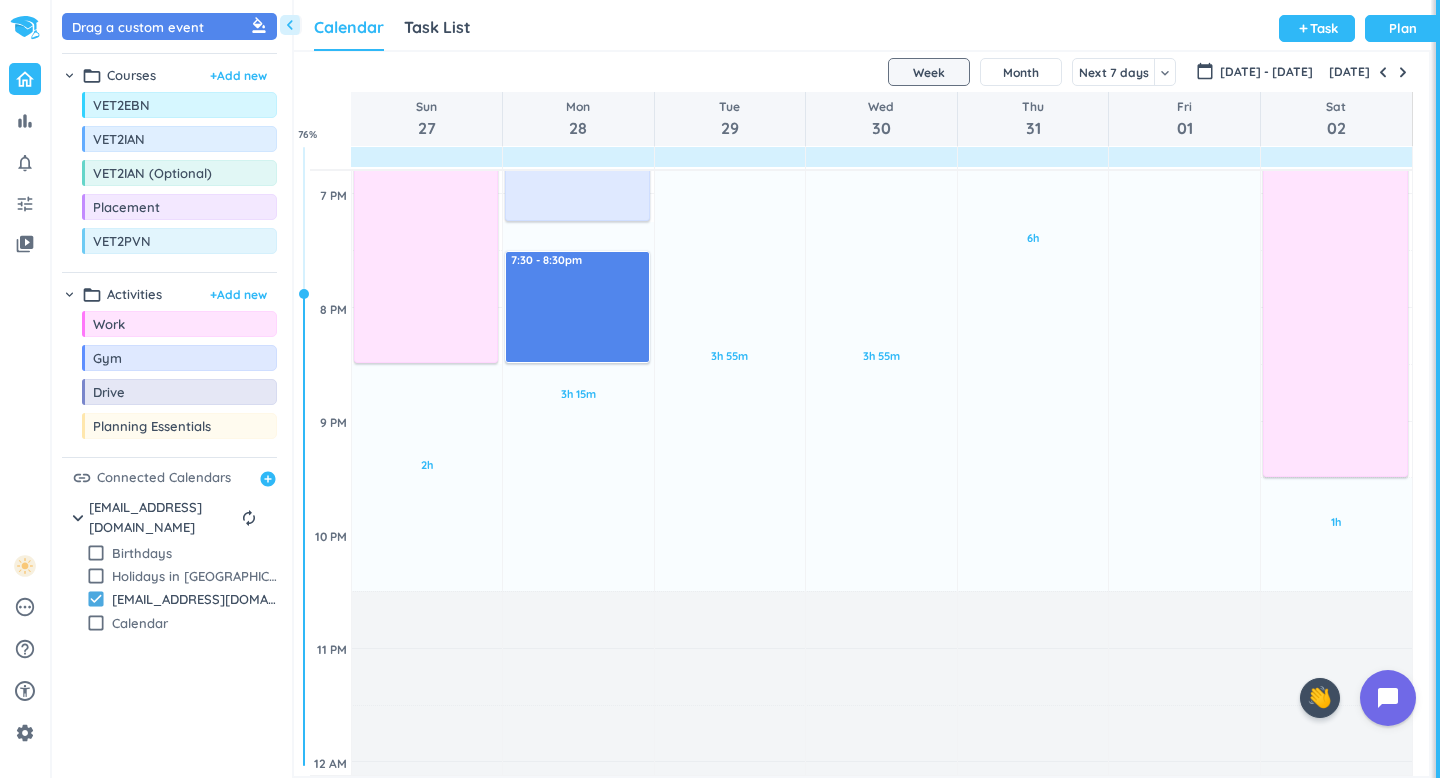 scroll, scrollTop: 1647, scrollLeft: 0, axis: vertical 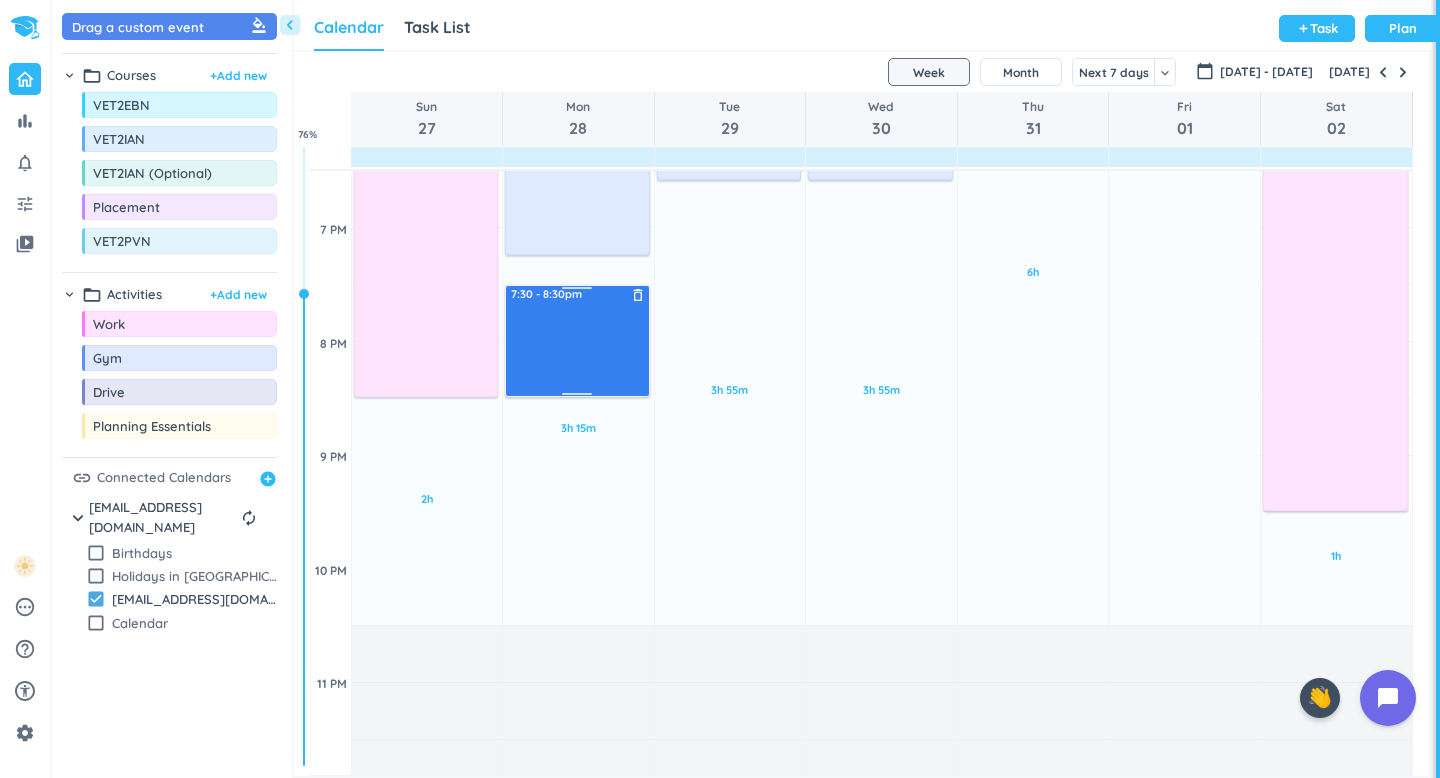 click on "delete_outline" at bounding box center (638, 295) 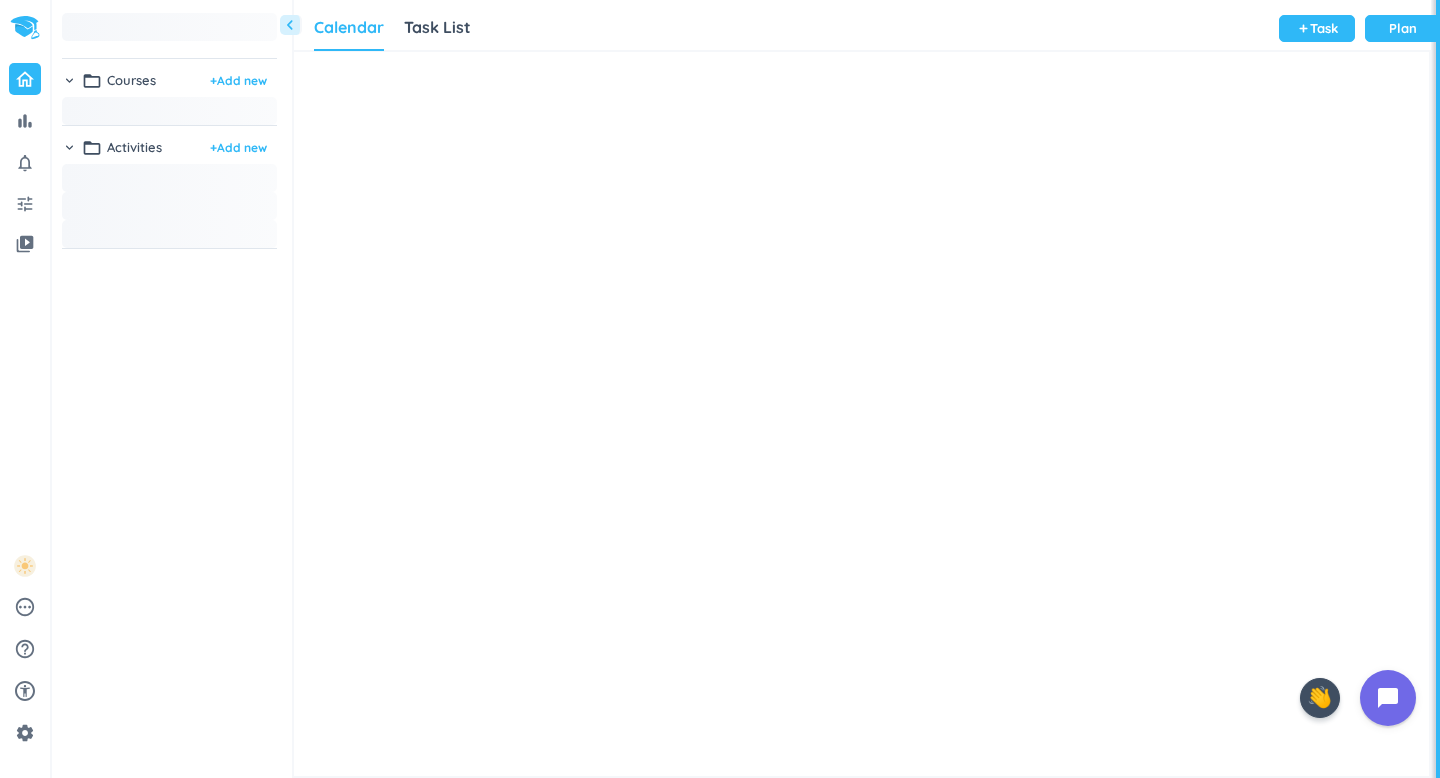 scroll, scrollTop: 0, scrollLeft: 0, axis: both 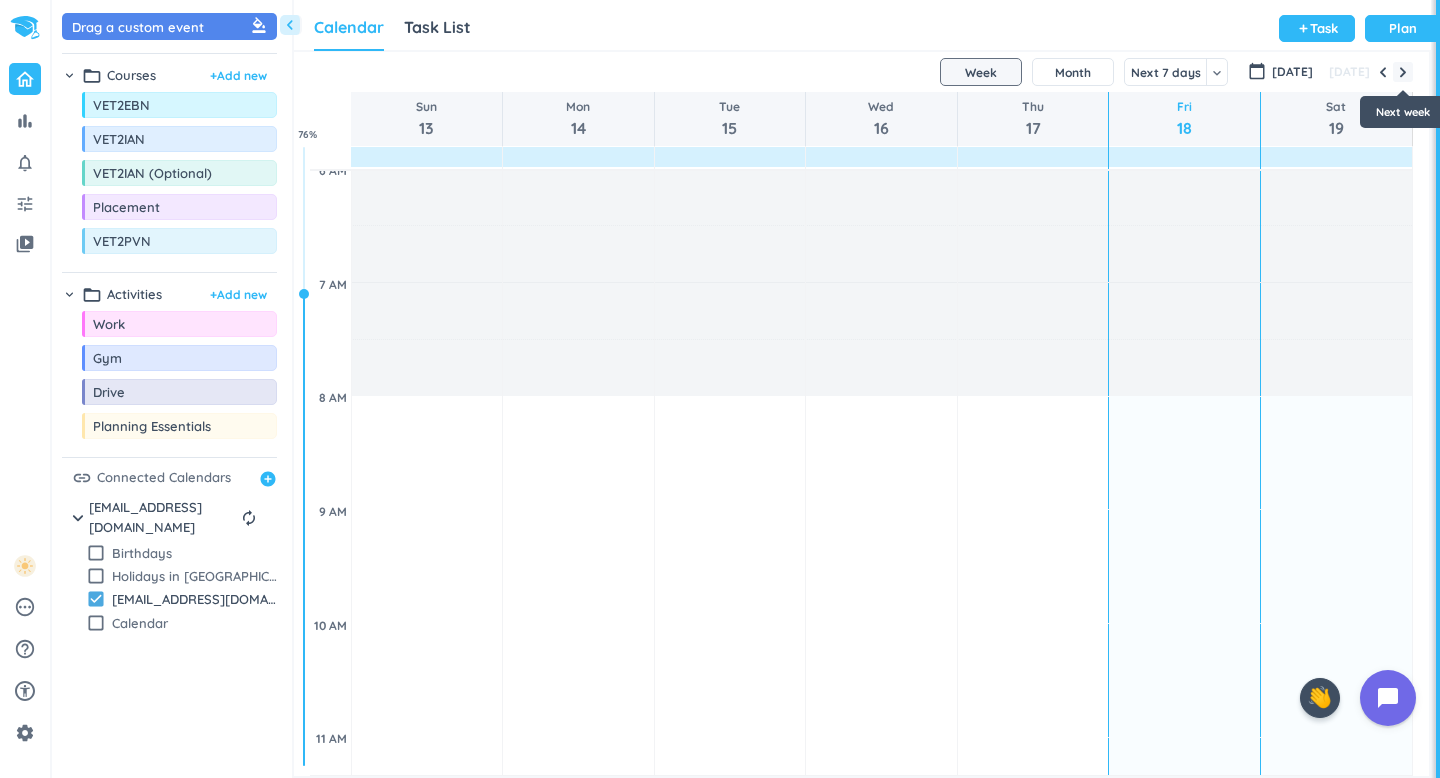 click at bounding box center (1403, 72) 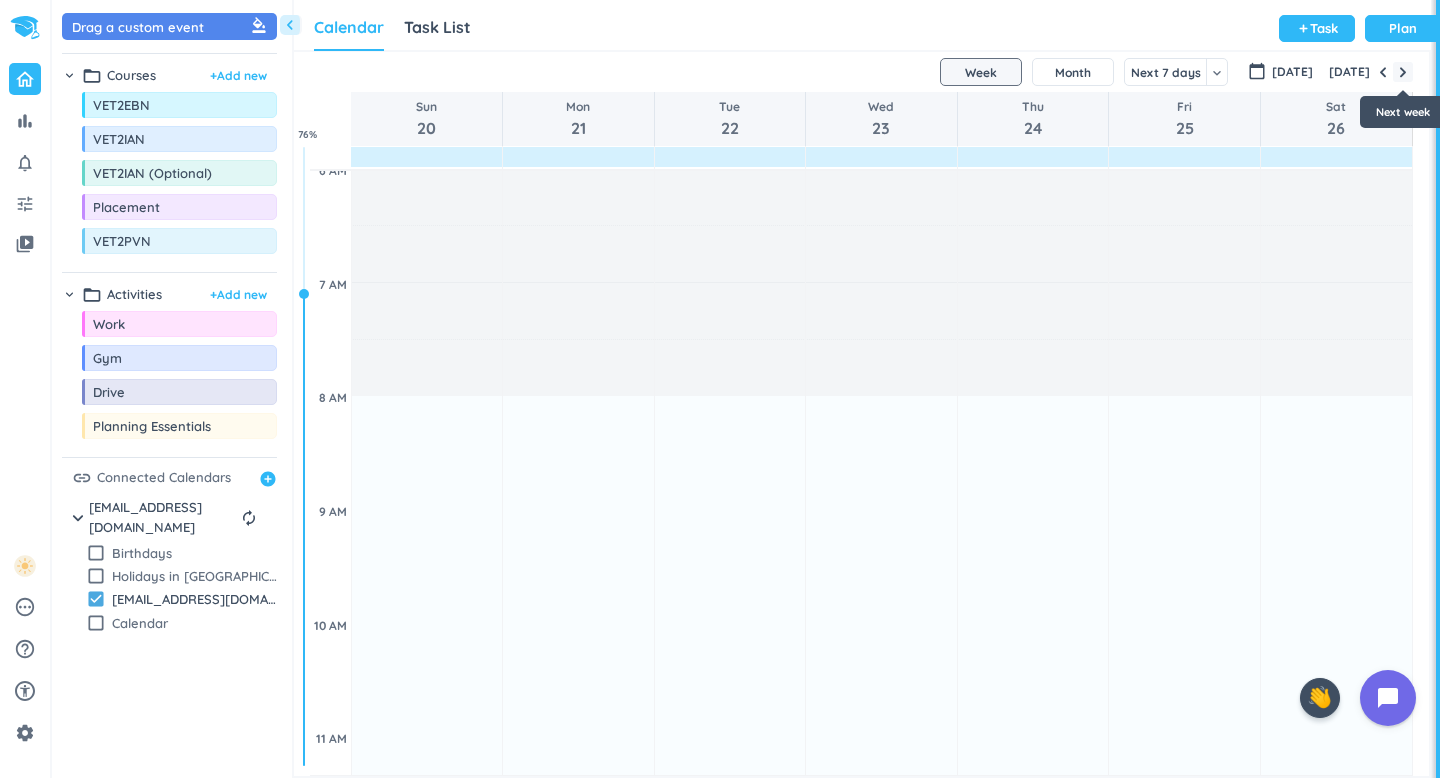click at bounding box center [1403, 72] 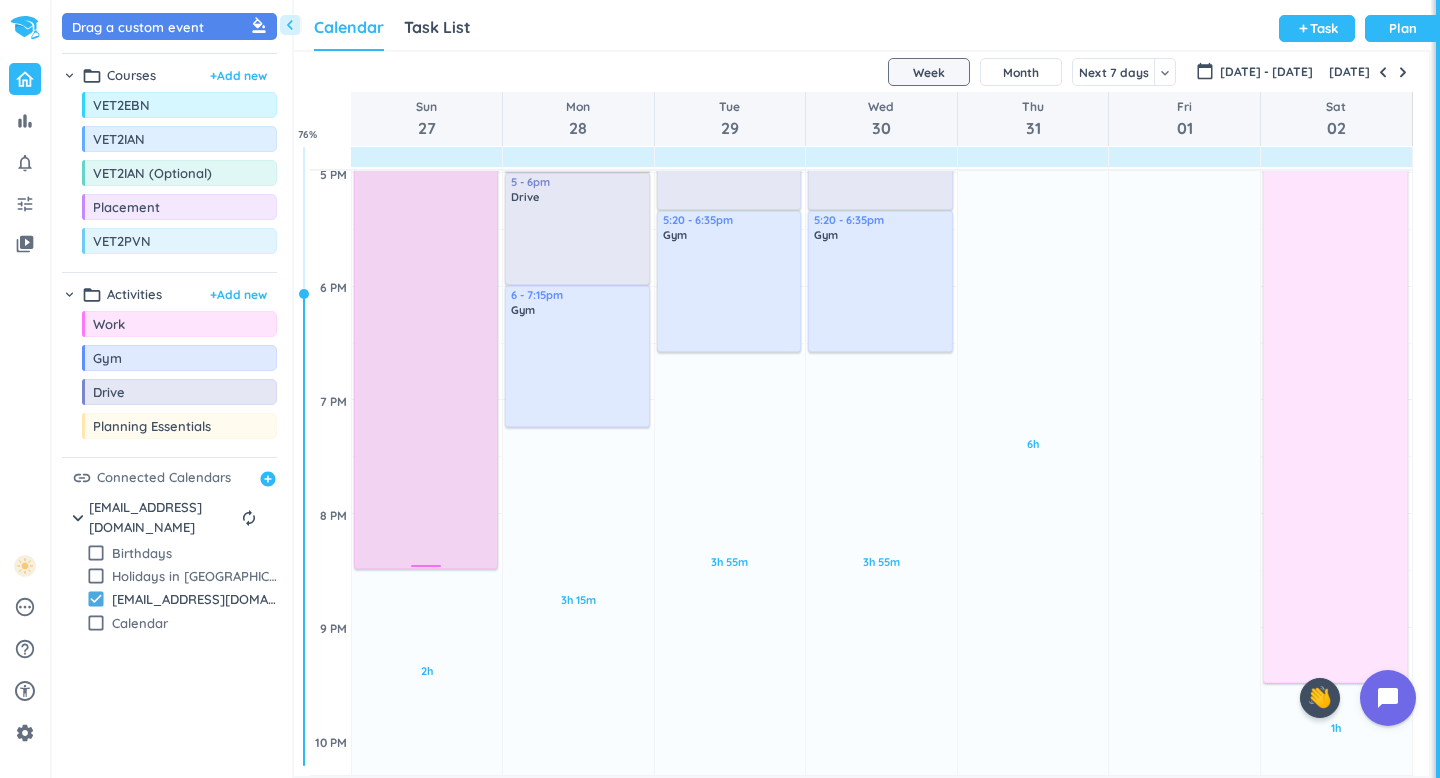 scroll, scrollTop: 1500, scrollLeft: 0, axis: vertical 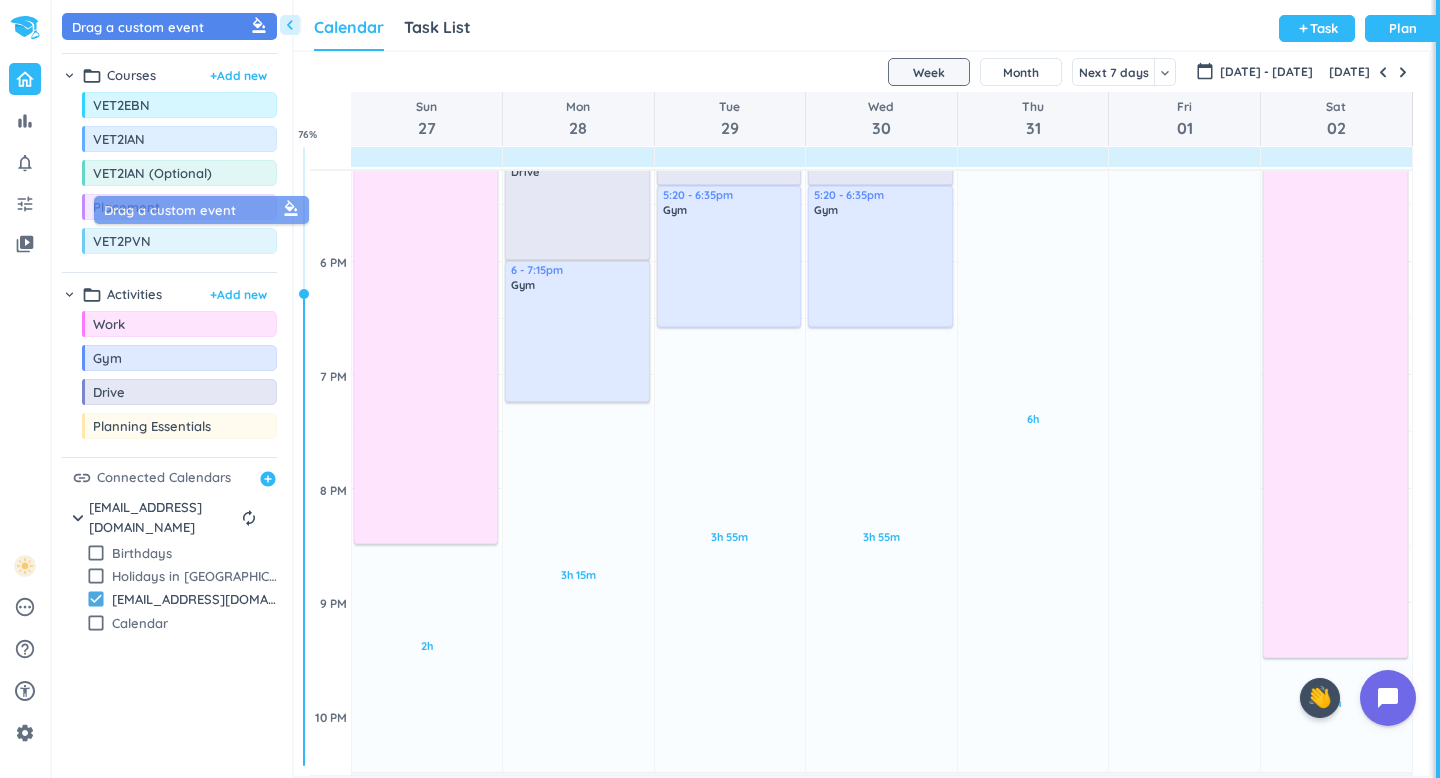 drag, startPoint x: 210, startPoint y: 30, endPoint x: 242, endPoint y: 213, distance: 185.77675 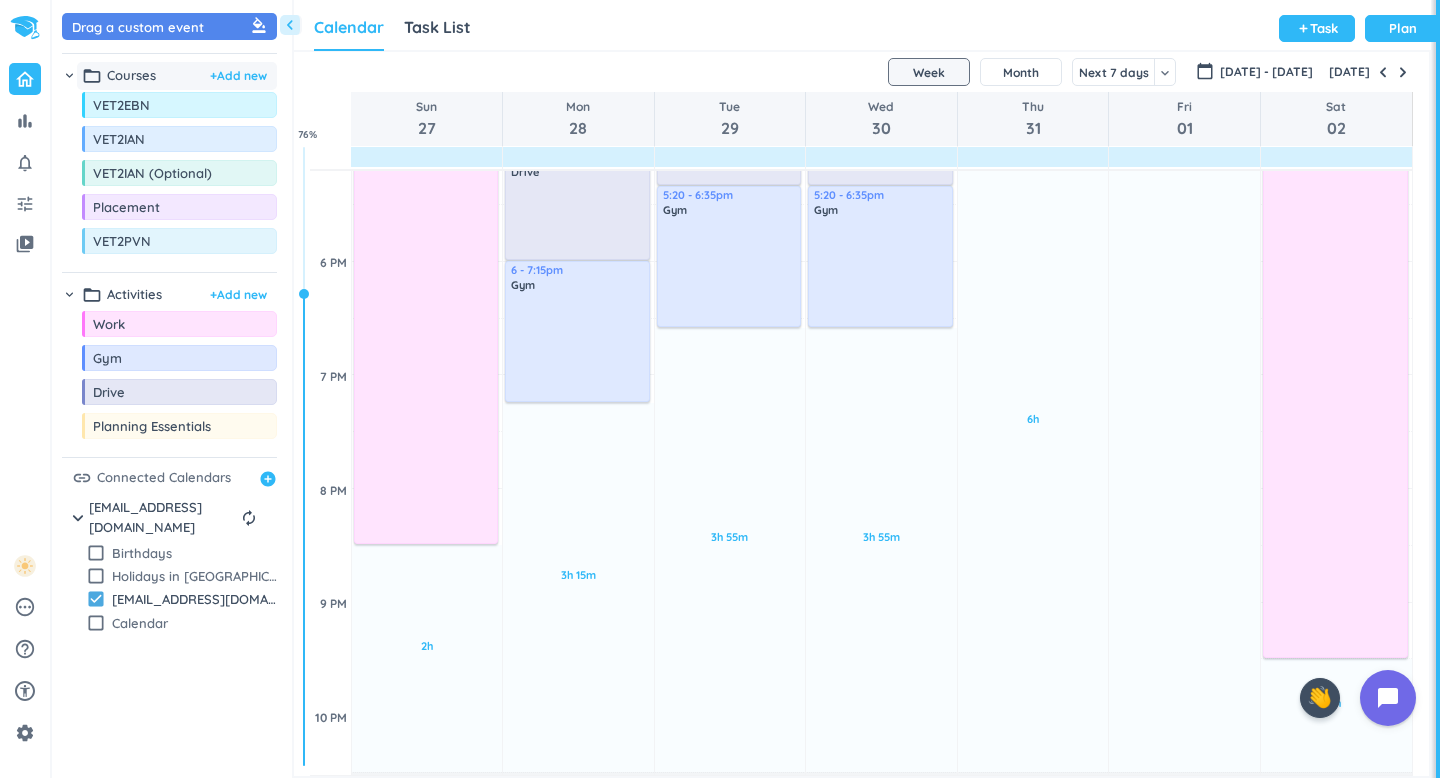 click on "folder_open Courses   +  Add new" at bounding box center [177, 76] 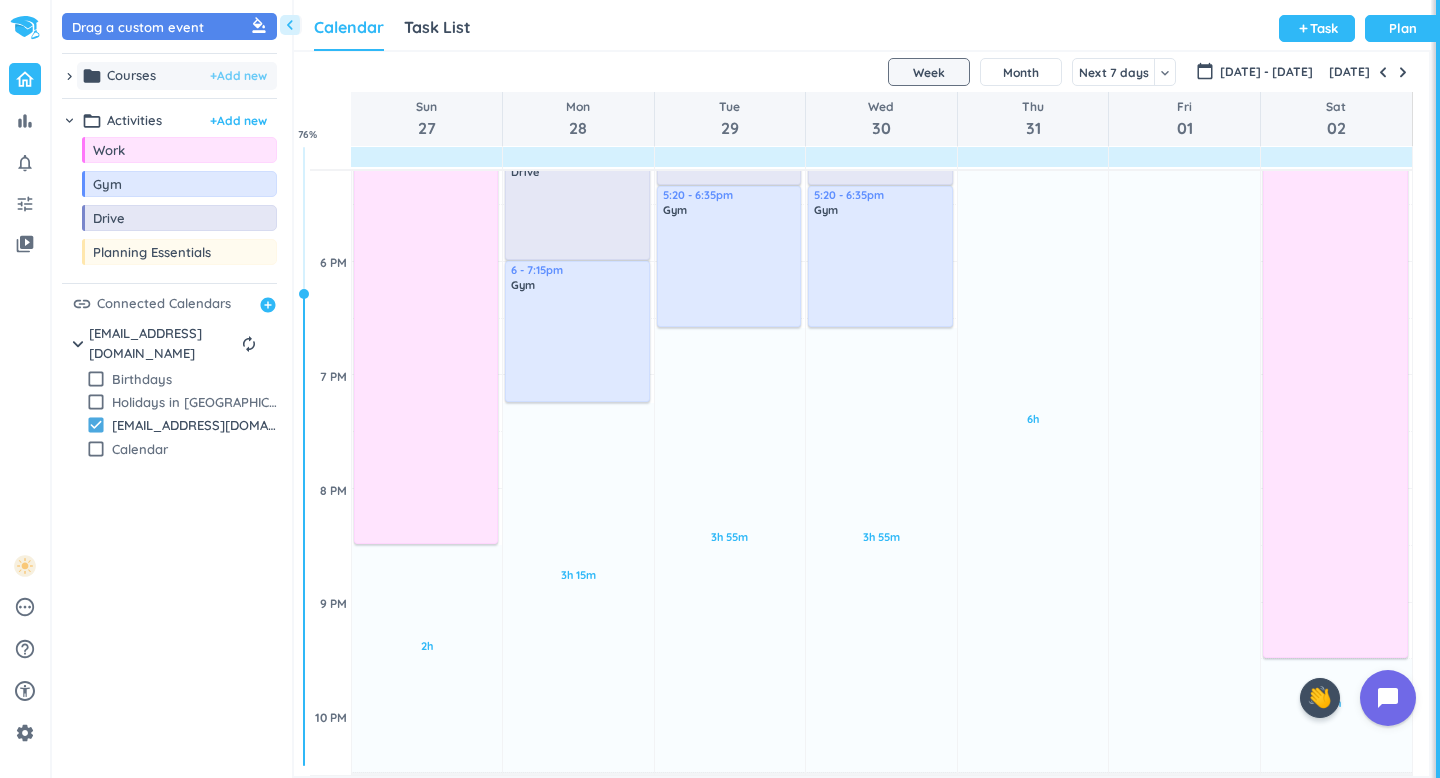 click on "+  Add new" at bounding box center [238, 76] 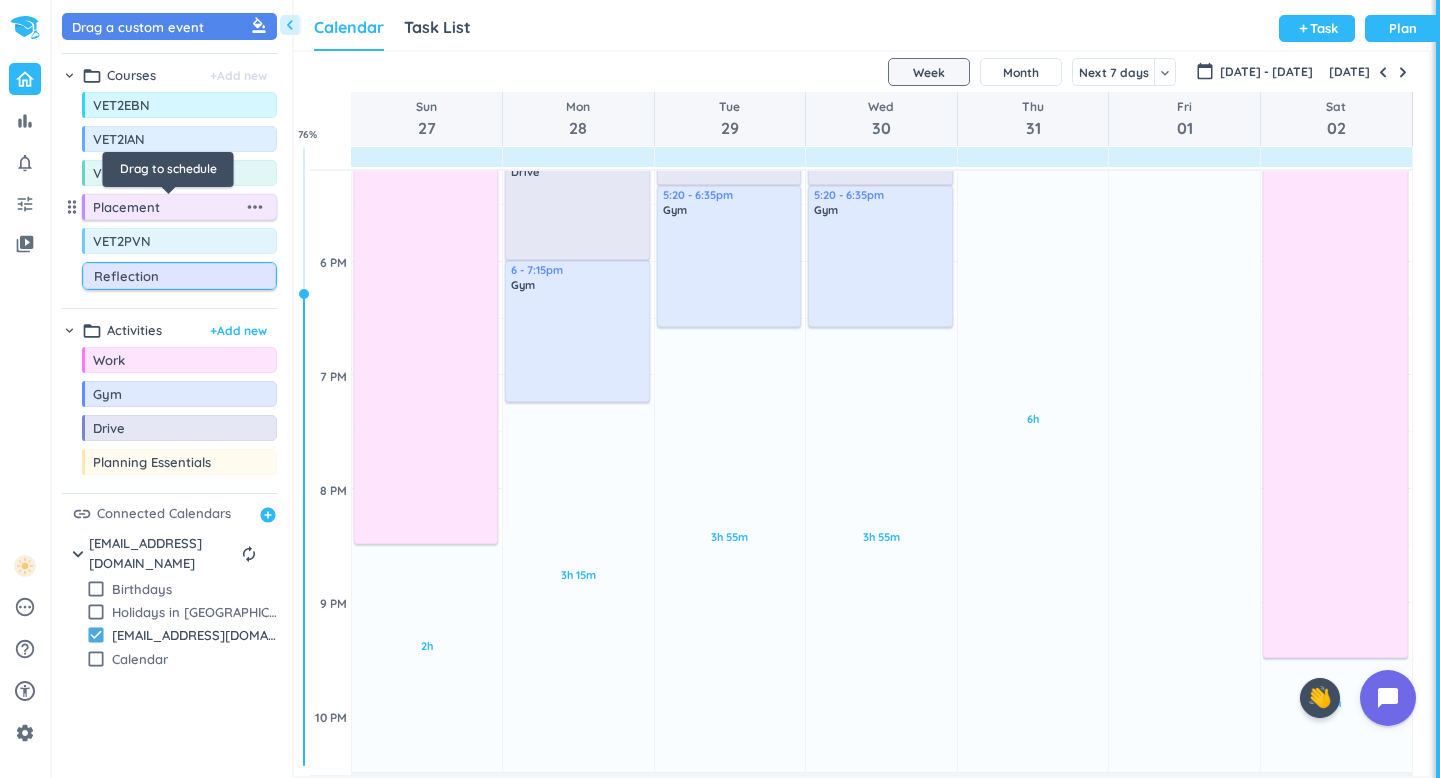 type on "Reflections" 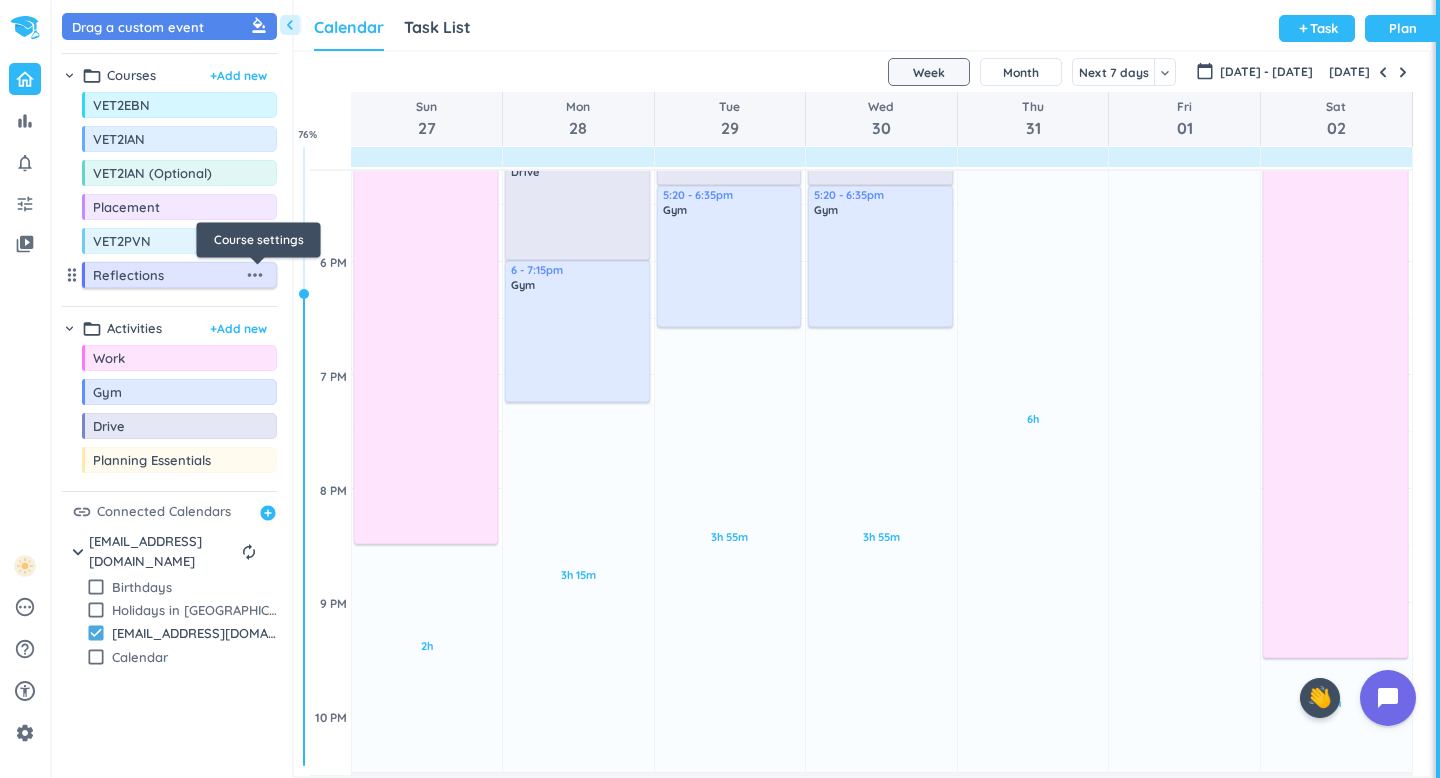 click on "more_horiz" at bounding box center [255, 275] 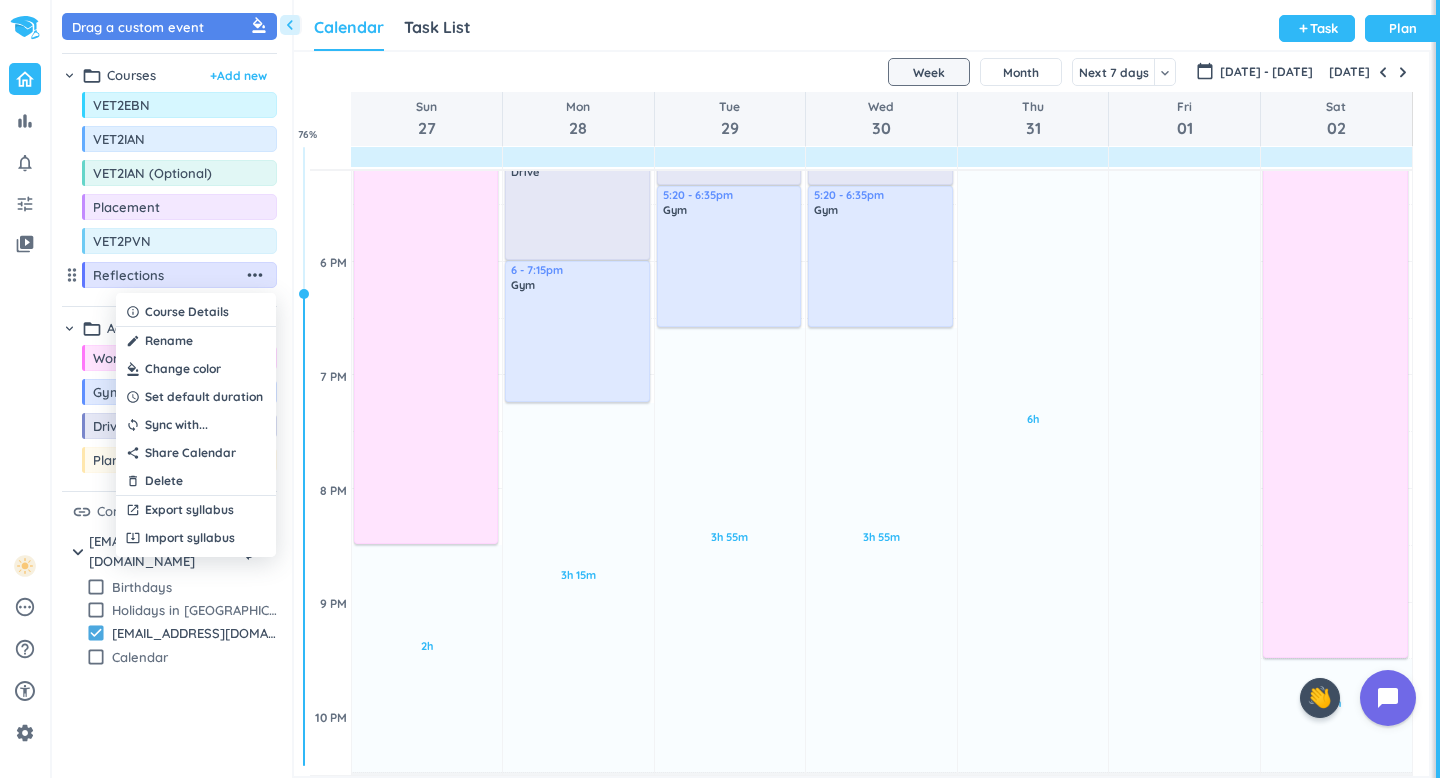 click at bounding box center (196, 369) 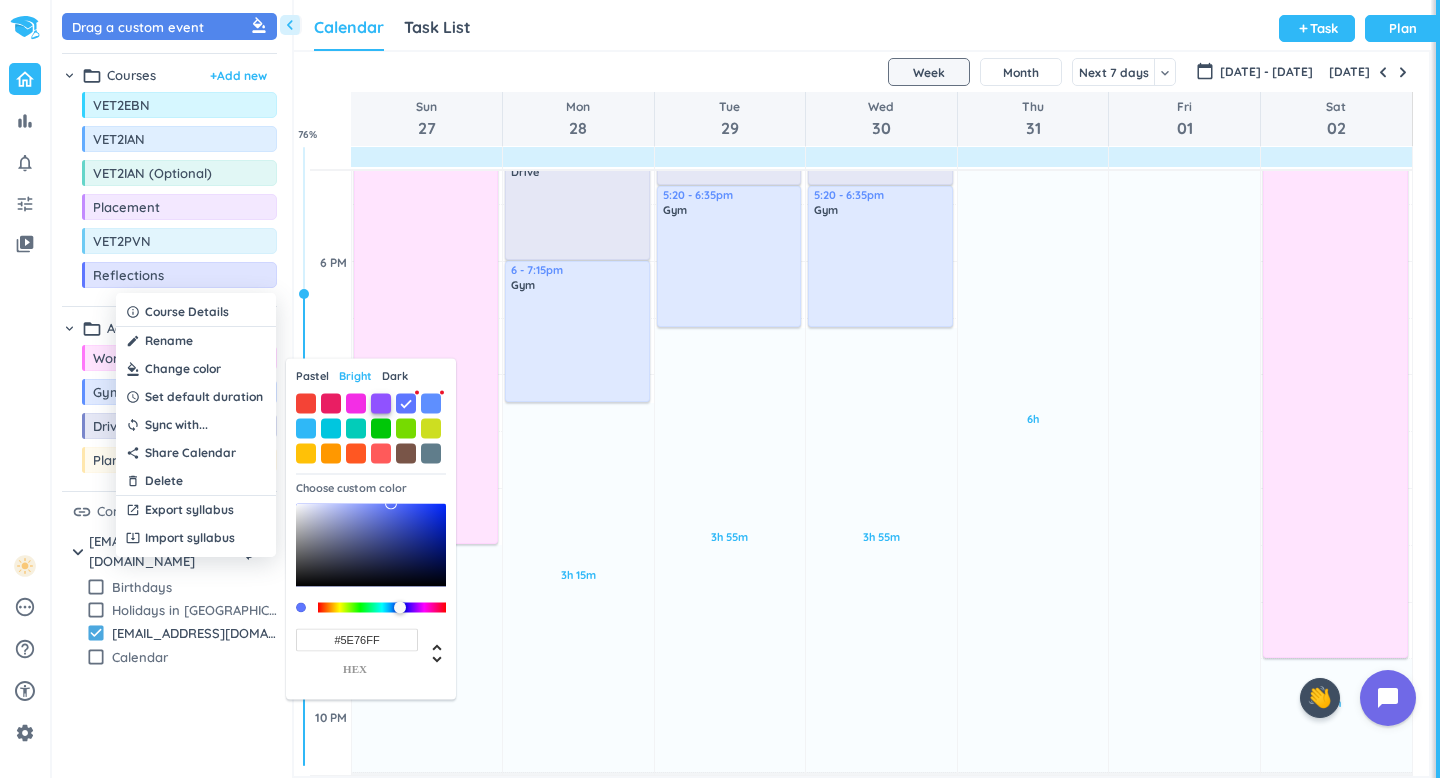 click at bounding box center [381, 403] 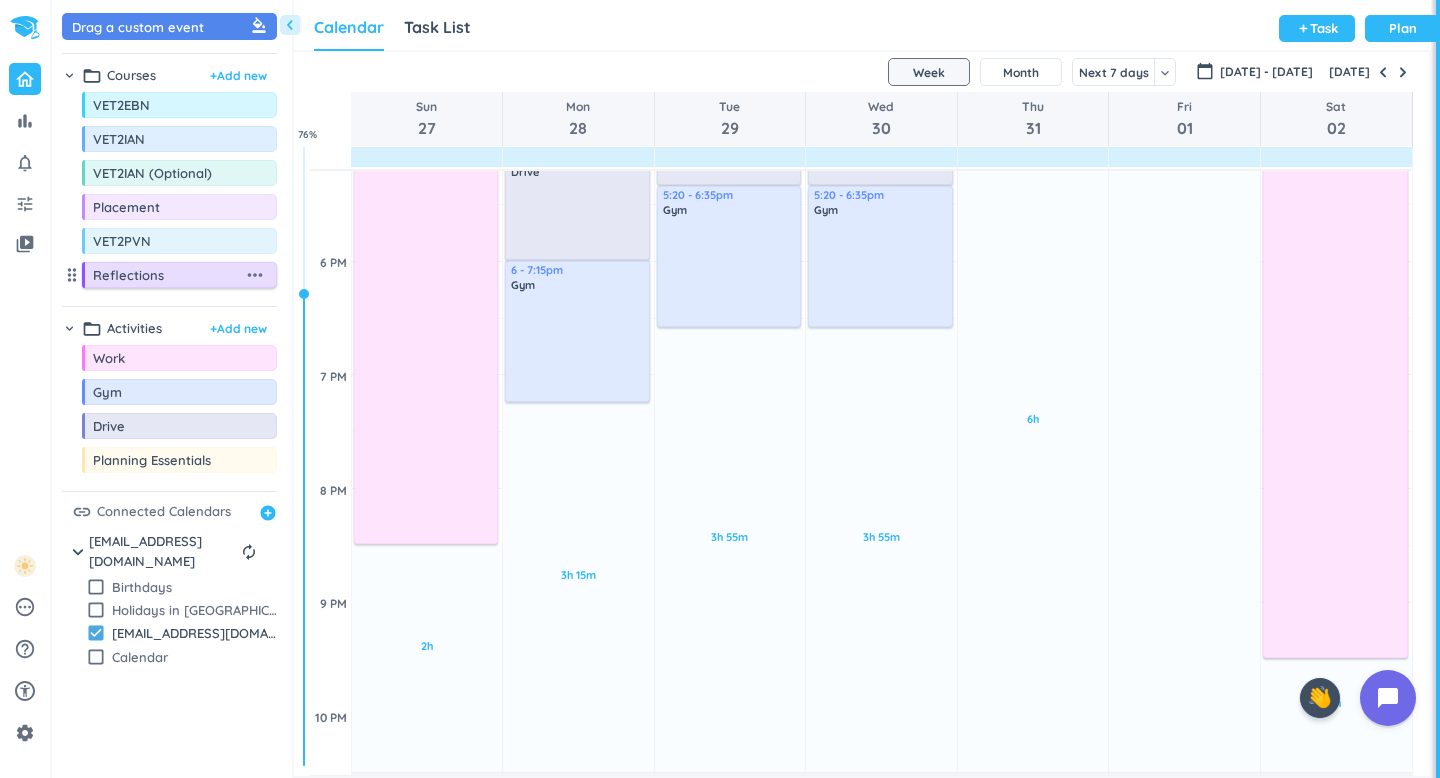 click on "more_horiz" at bounding box center (255, 275) 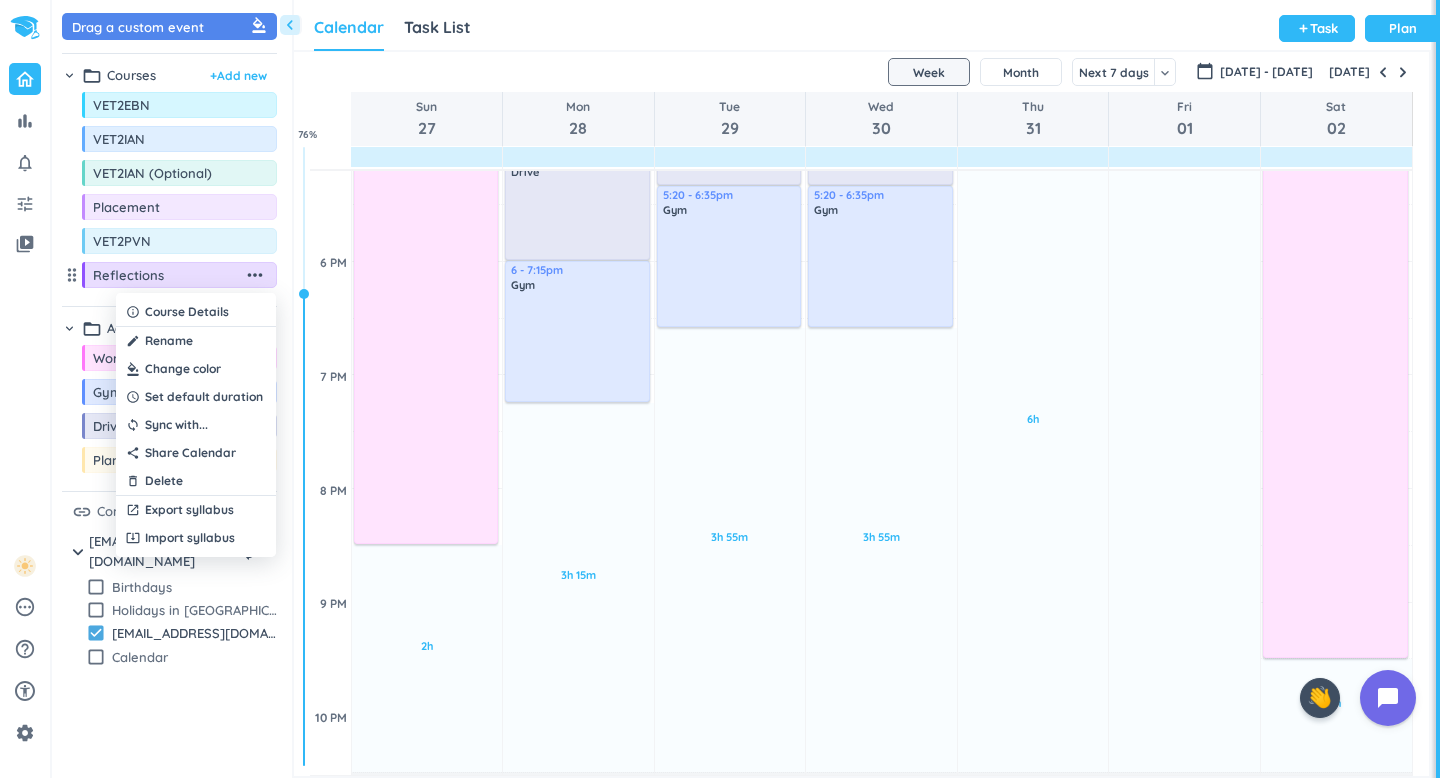 click at bounding box center [196, 369] 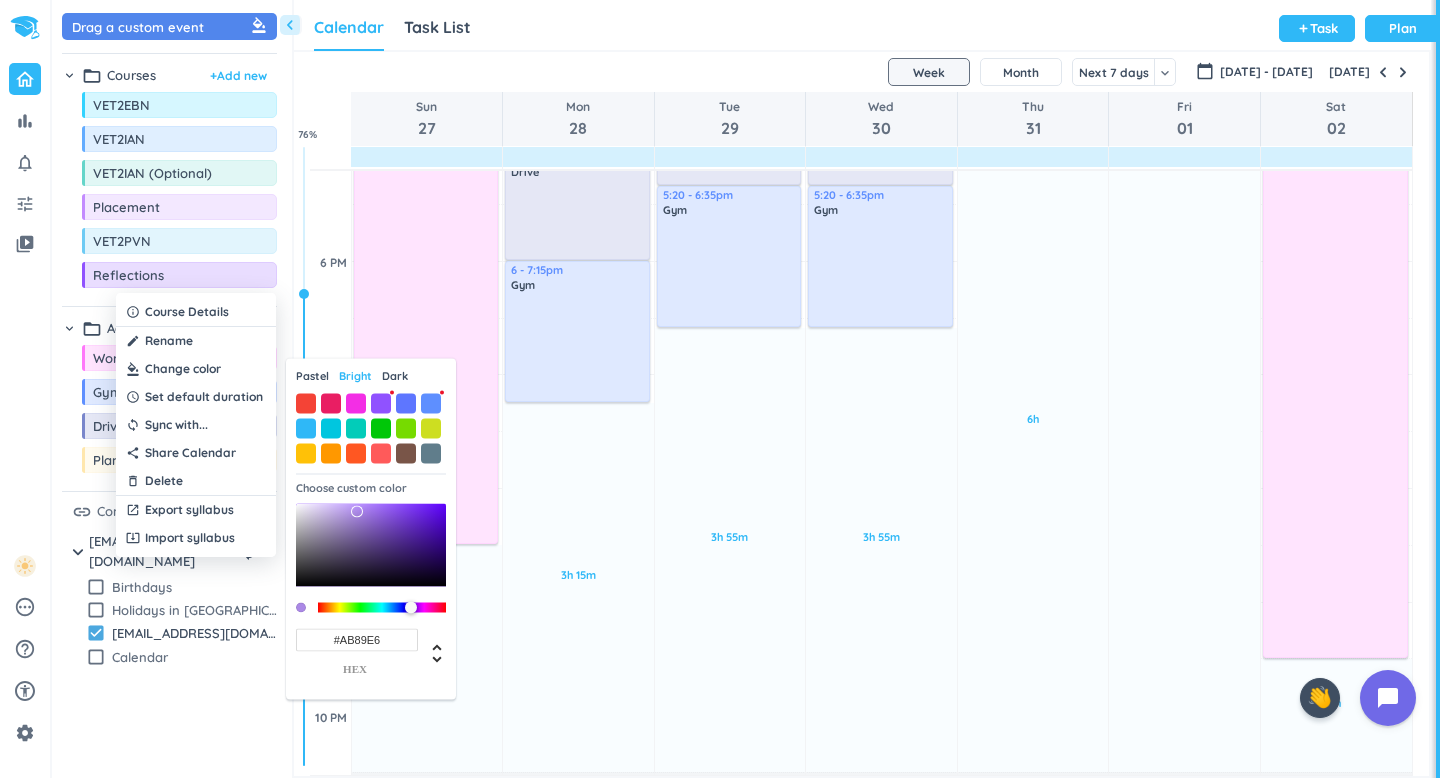 type on "#A987E3" 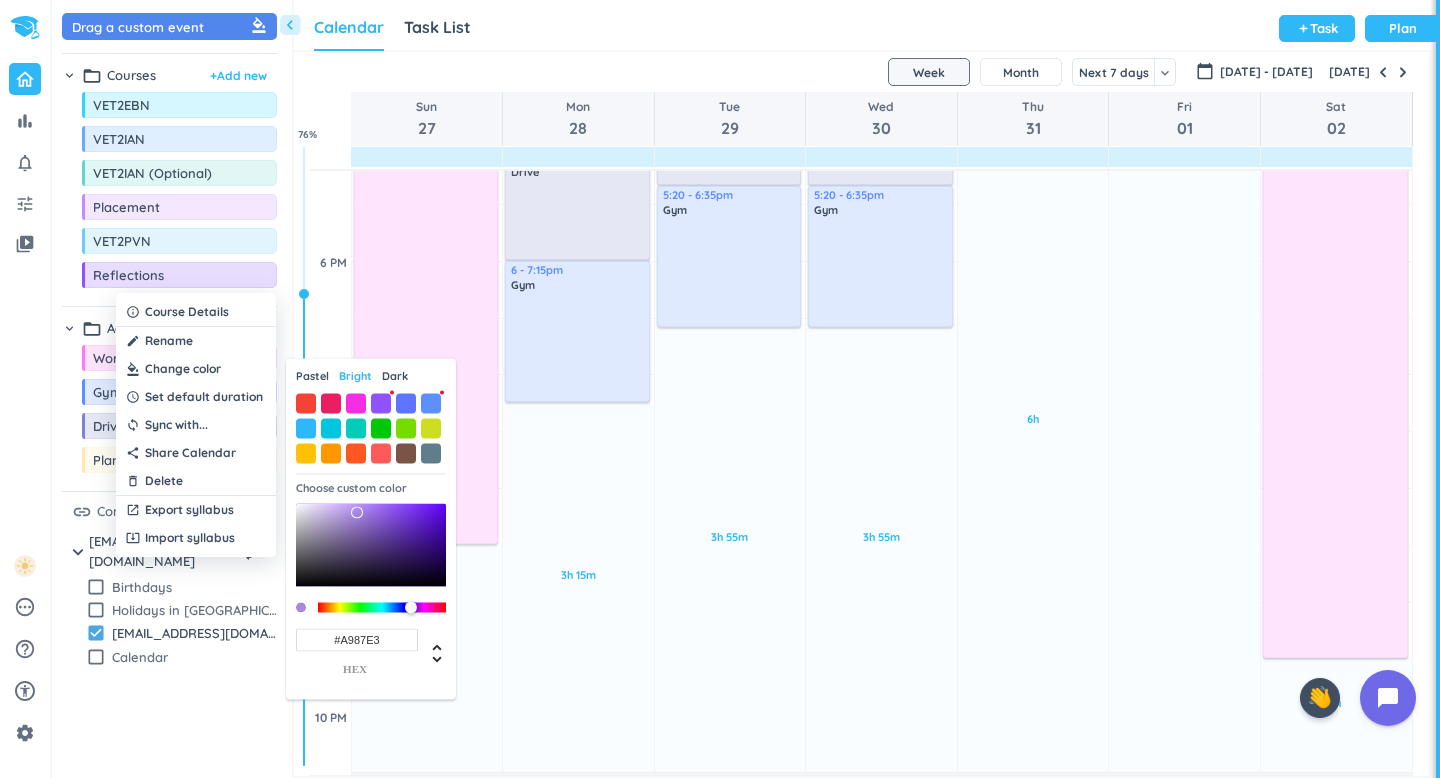 drag, startPoint x: 391, startPoint y: 519, endPoint x: 357, endPoint y: 513, distance: 34.525352 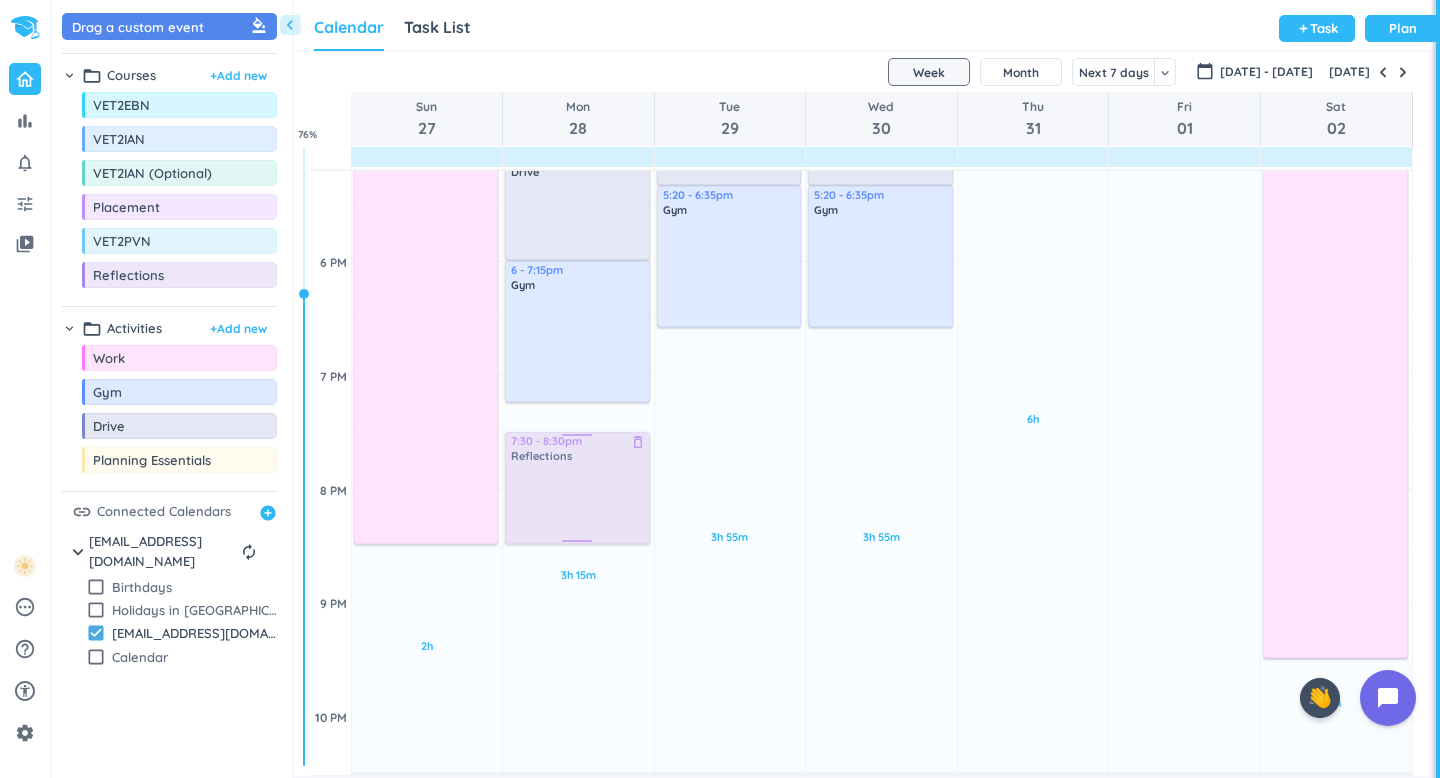drag, startPoint x: 206, startPoint y: 281, endPoint x: 604, endPoint y: 437, distance: 427.481 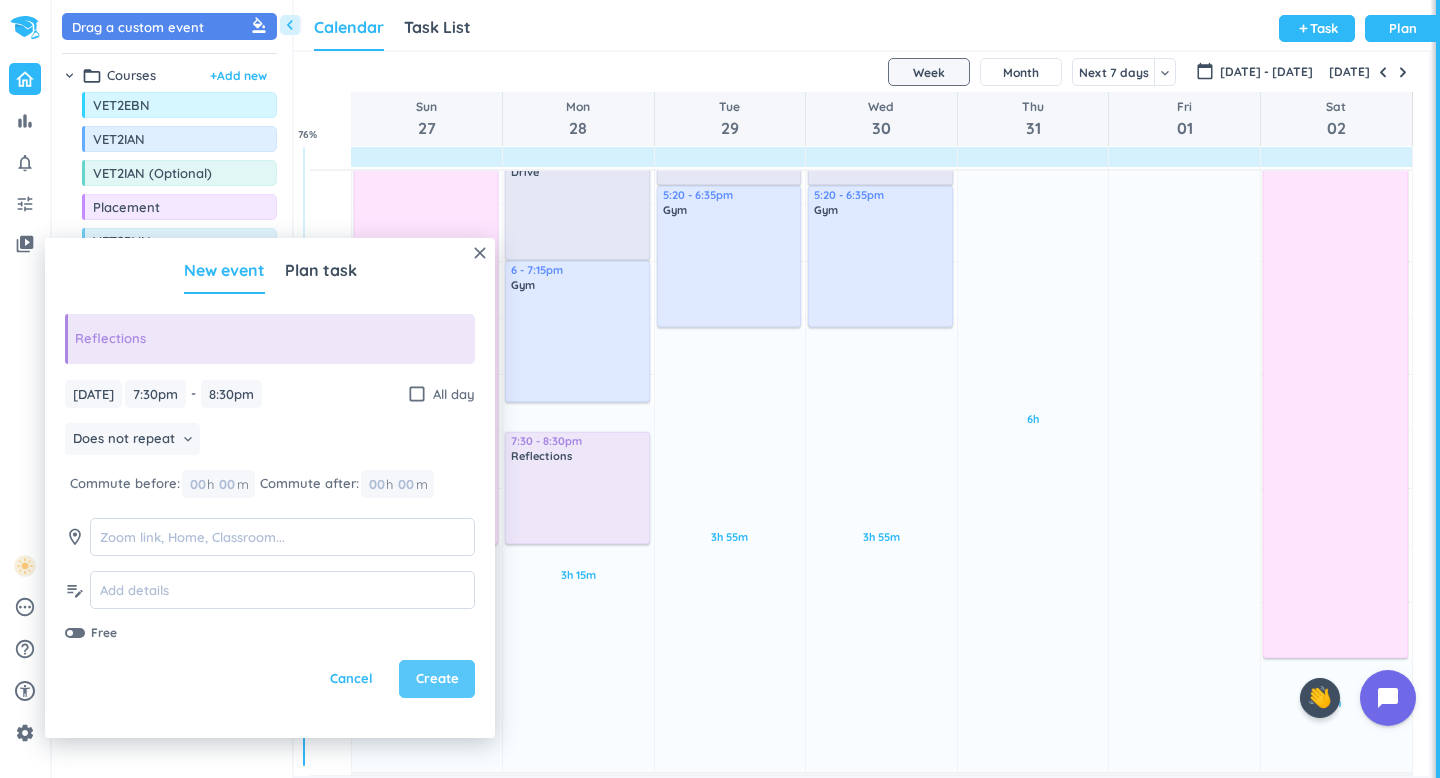 click on "Create" at bounding box center [437, 679] 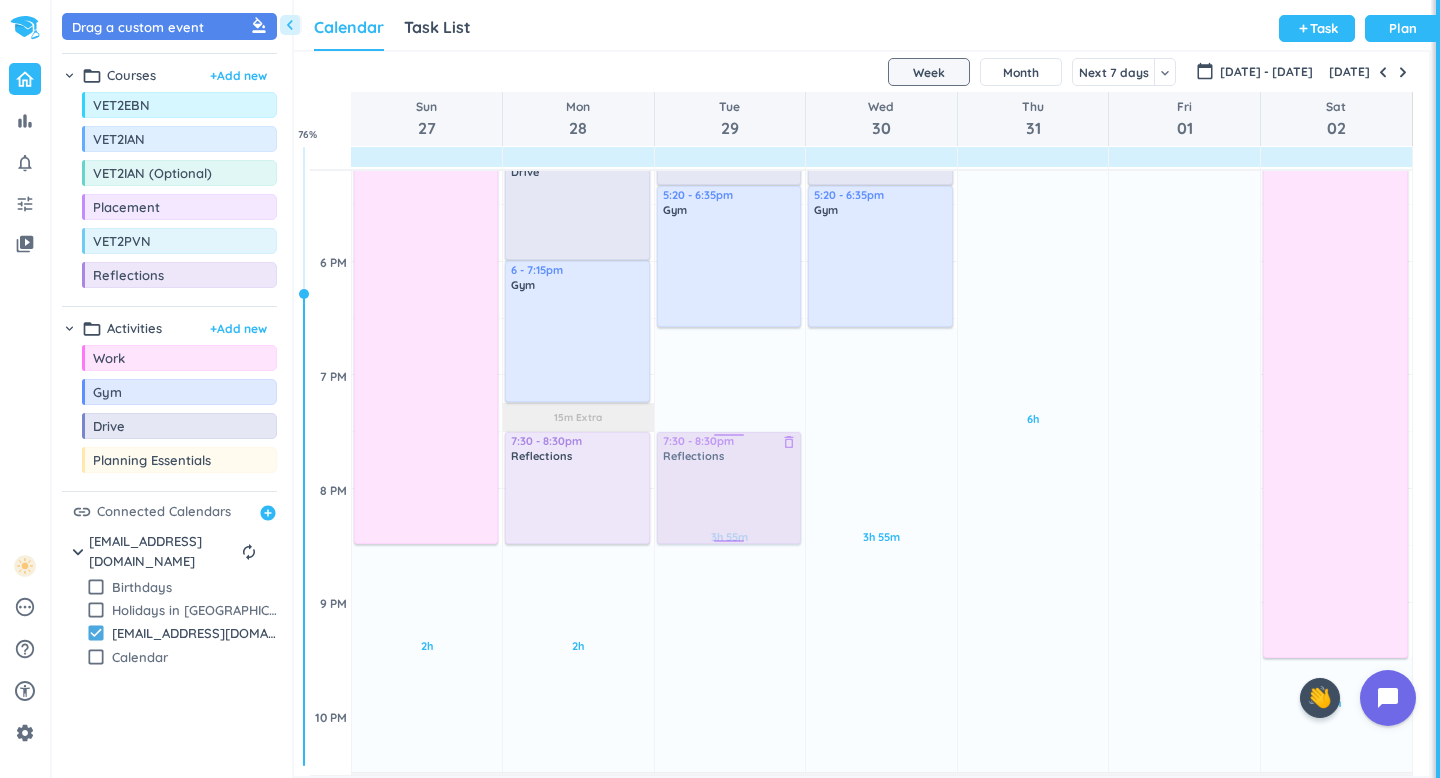drag, startPoint x: 223, startPoint y: 277, endPoint x: 756, endPoint y: 440, distance: 557.367 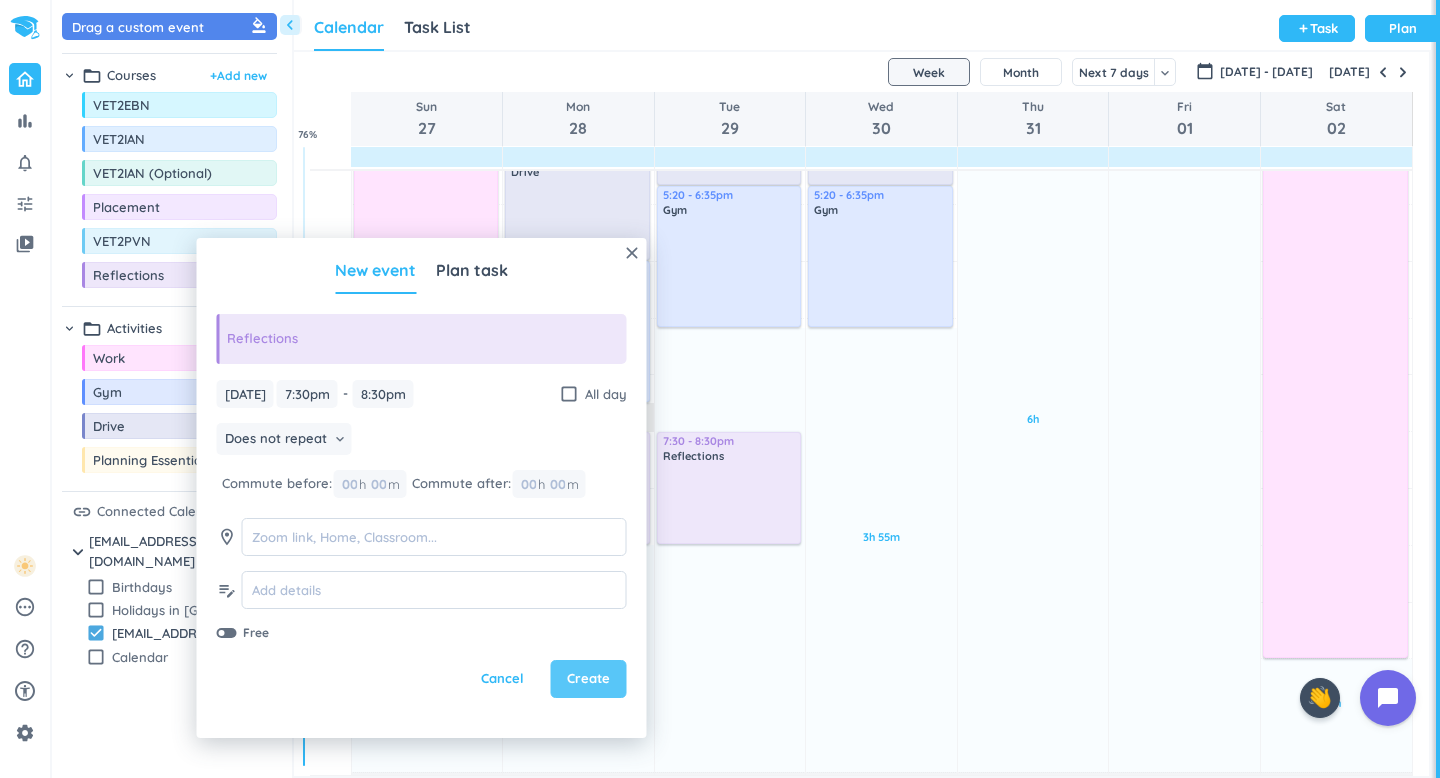 click on "Create" at bounding box center (589, 679) 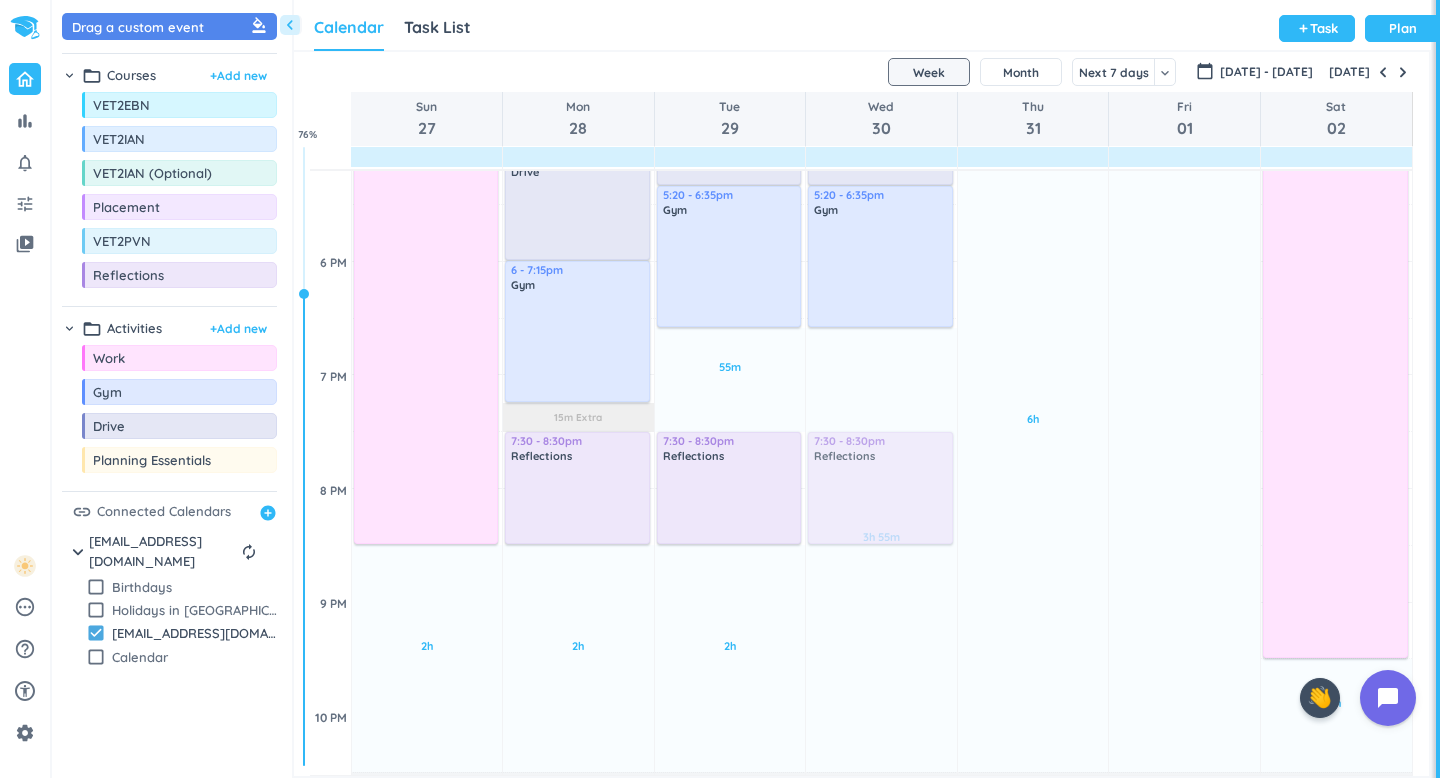 drag, startPoint x: 136, startPoint y: 277, endPoint x: 904, endPoint y: 432, distance: 783.48517 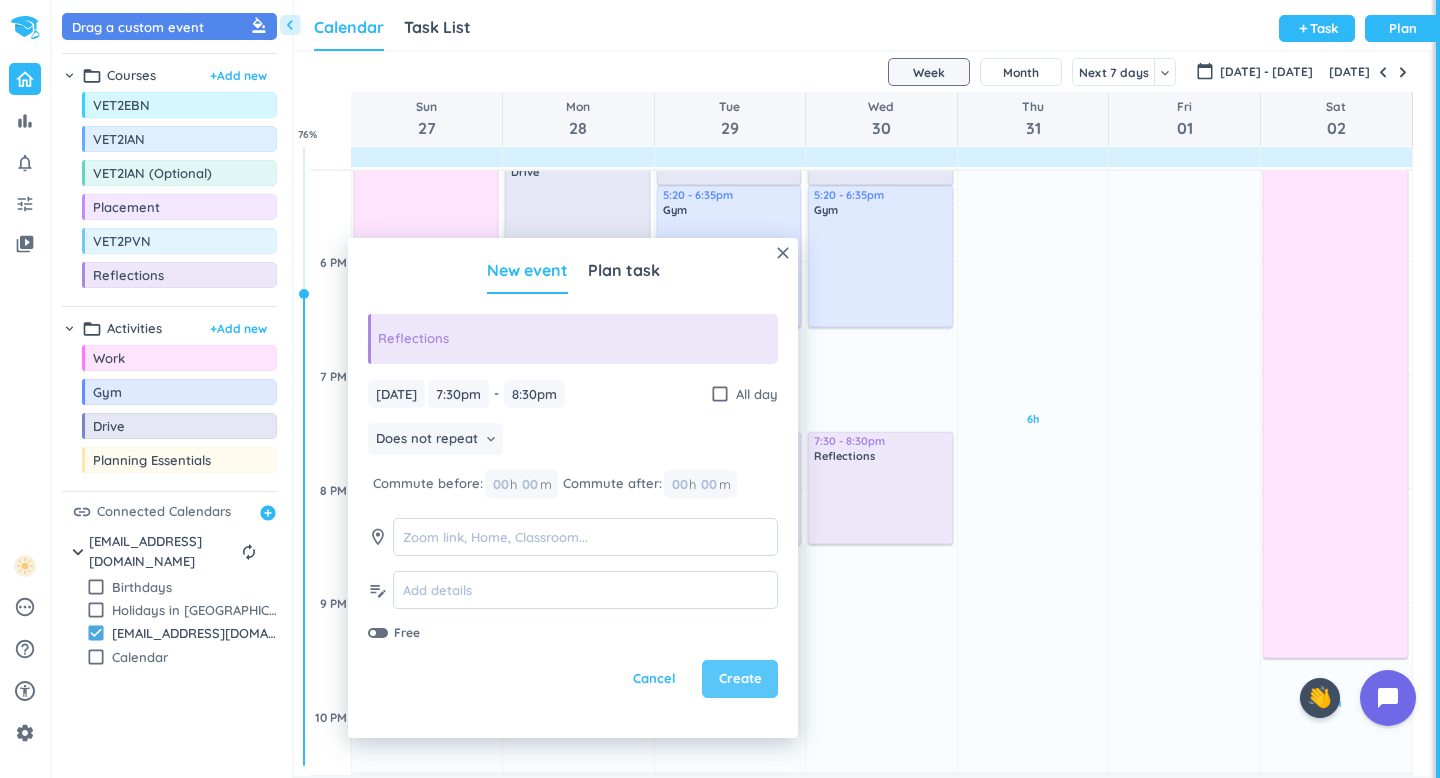 click on "Create" at bounding box center (740, 679) 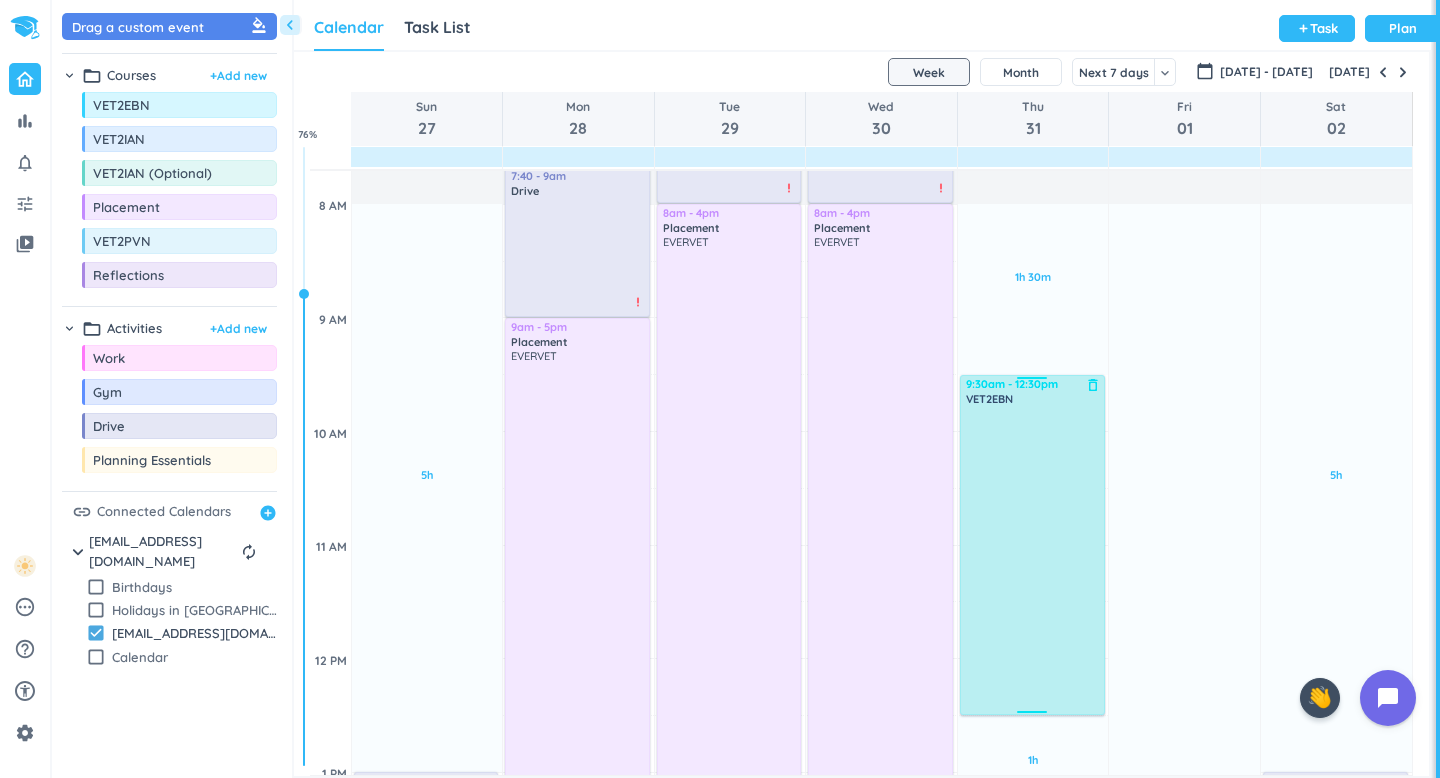 scroll, scrollTop: 418, scrollLeft: 0, axis: vertical 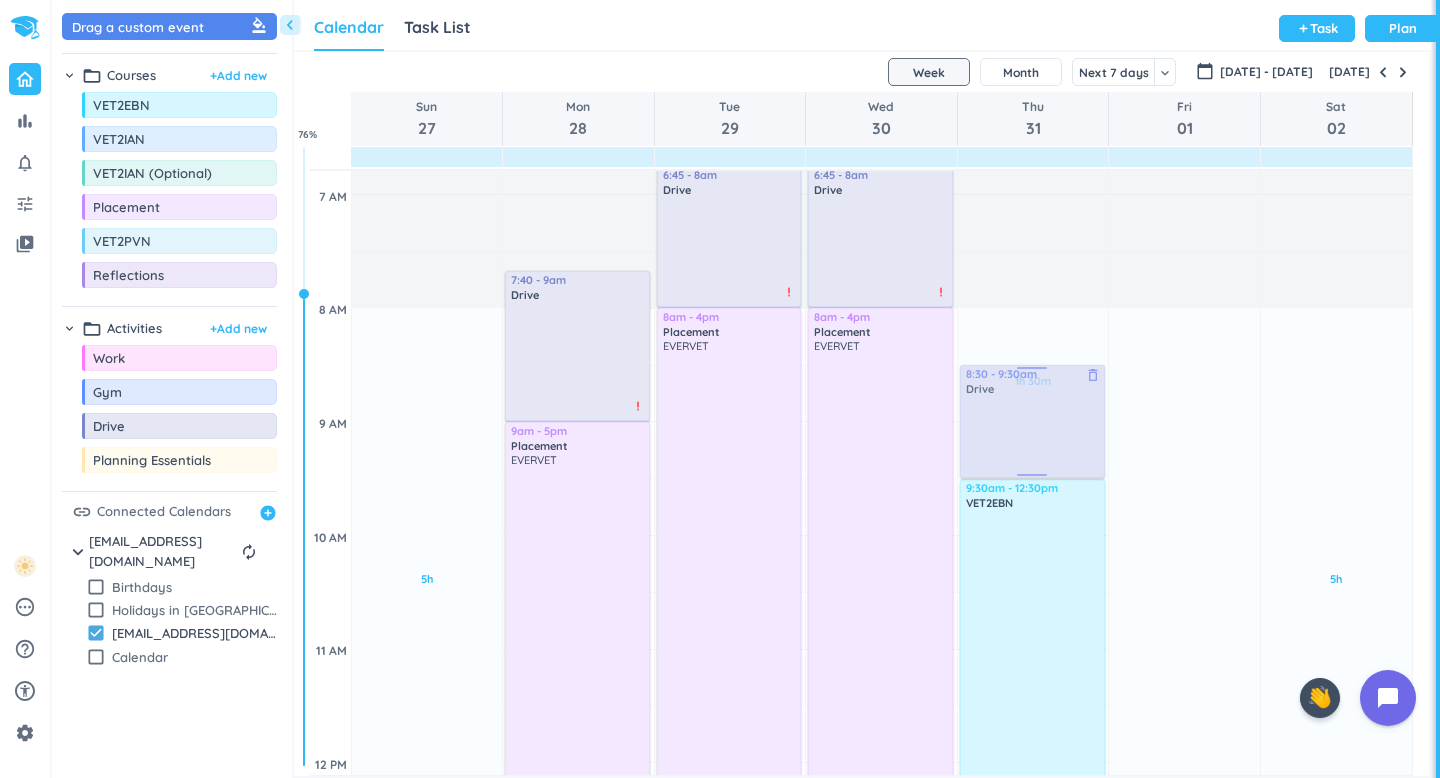 drag, startPoint x: 130, startPoint y: 433, endPoint x: 1042, endPoint y: 370, distance: 914.1734 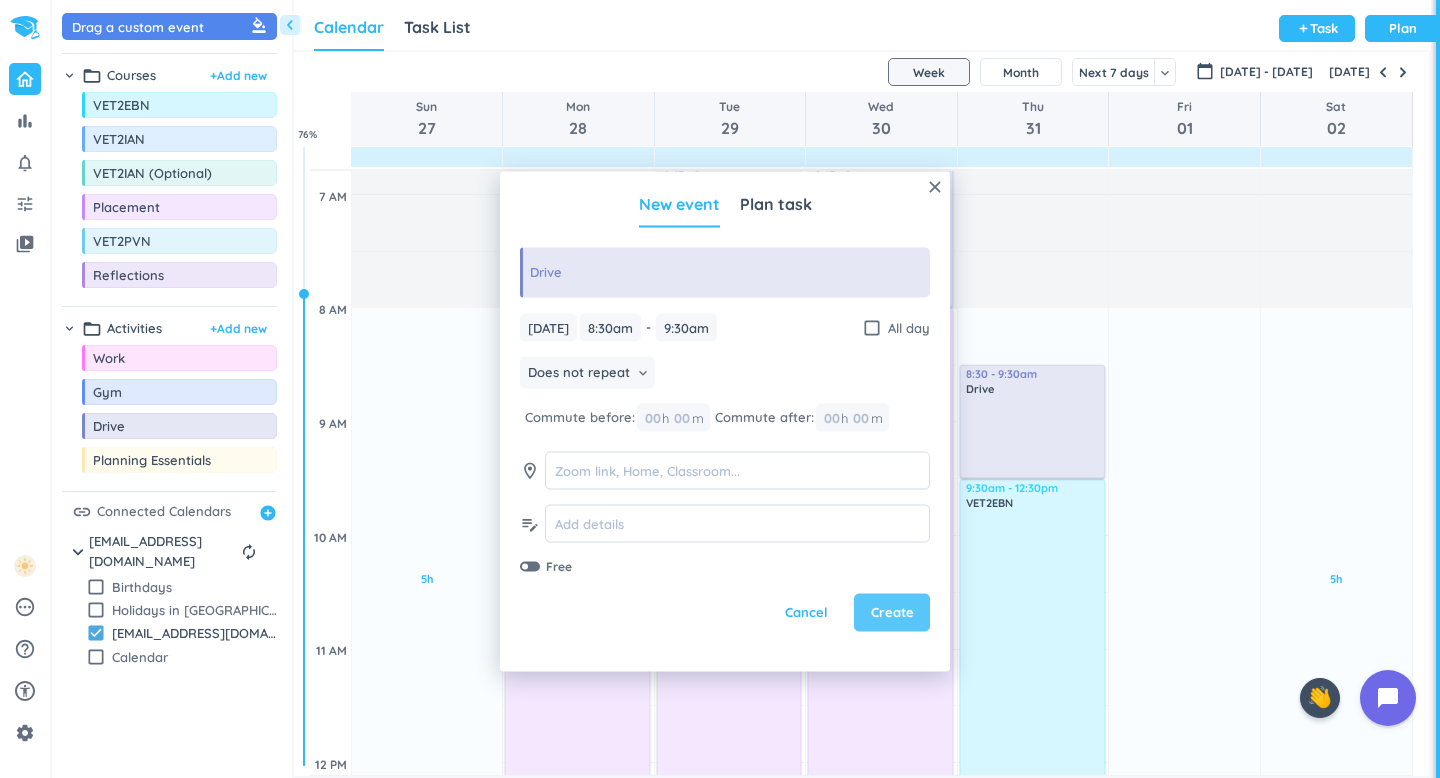 click on "Create" at bounding box center (892, 613) 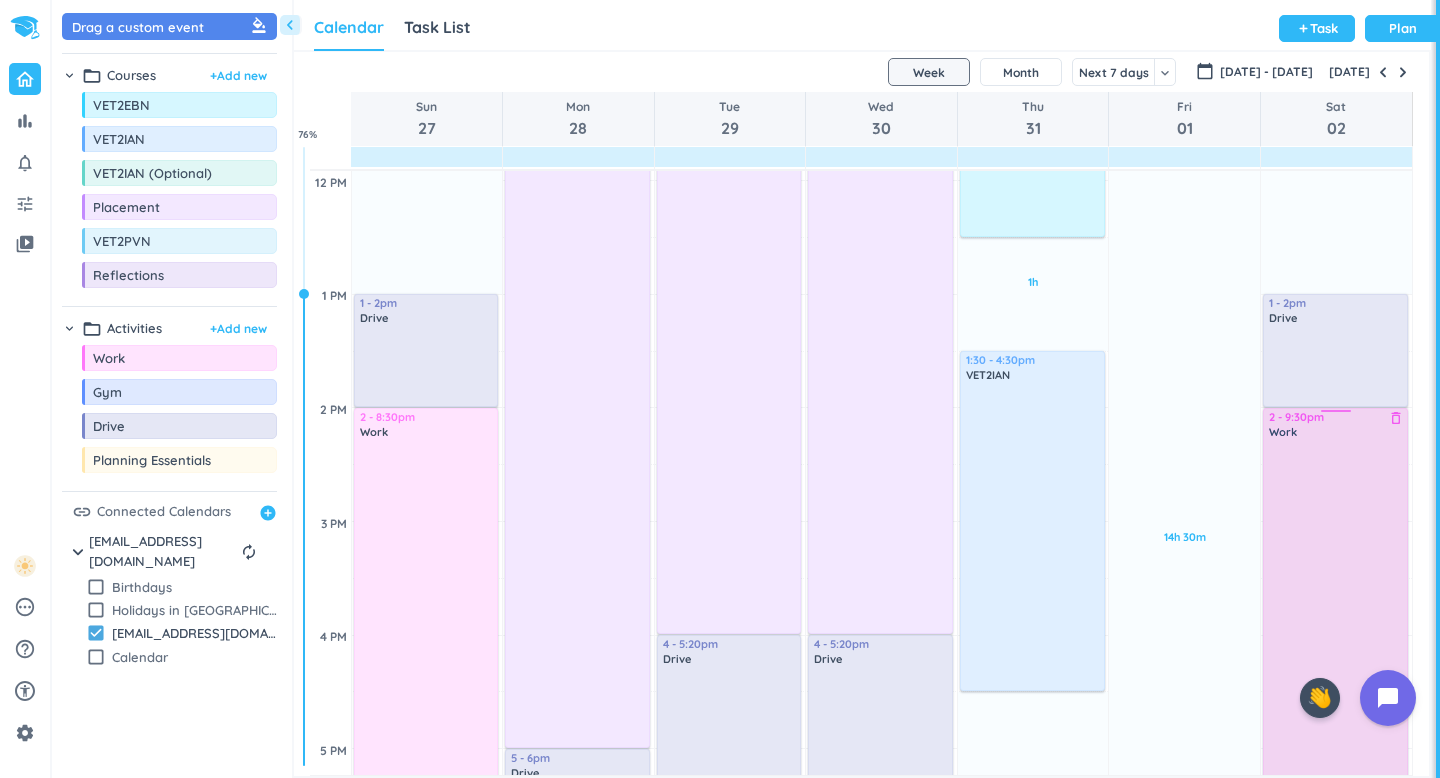 scroll, scrollTop: 906, scrollLeft: 0, axis: vertical 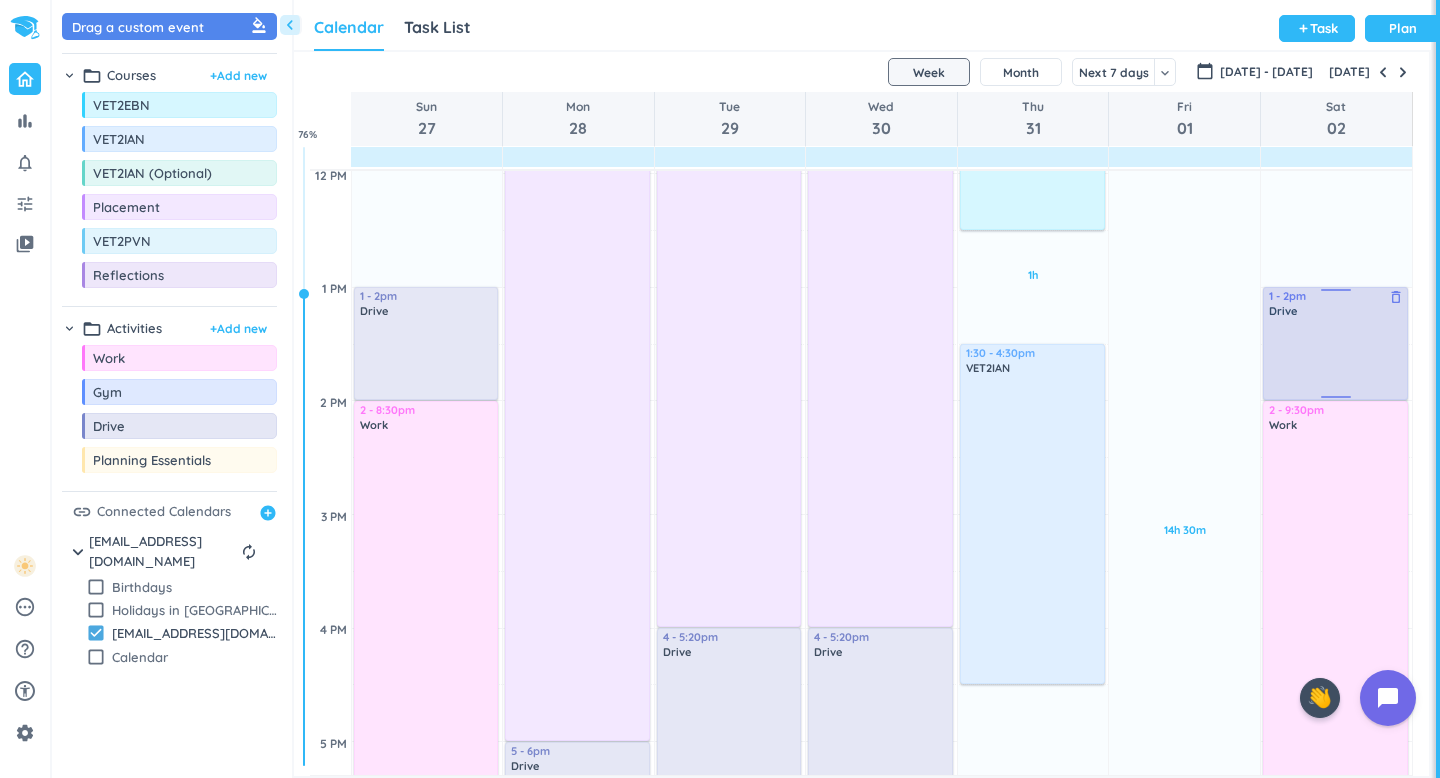 click on "delete_outline" at bounding box center [1396, 297] 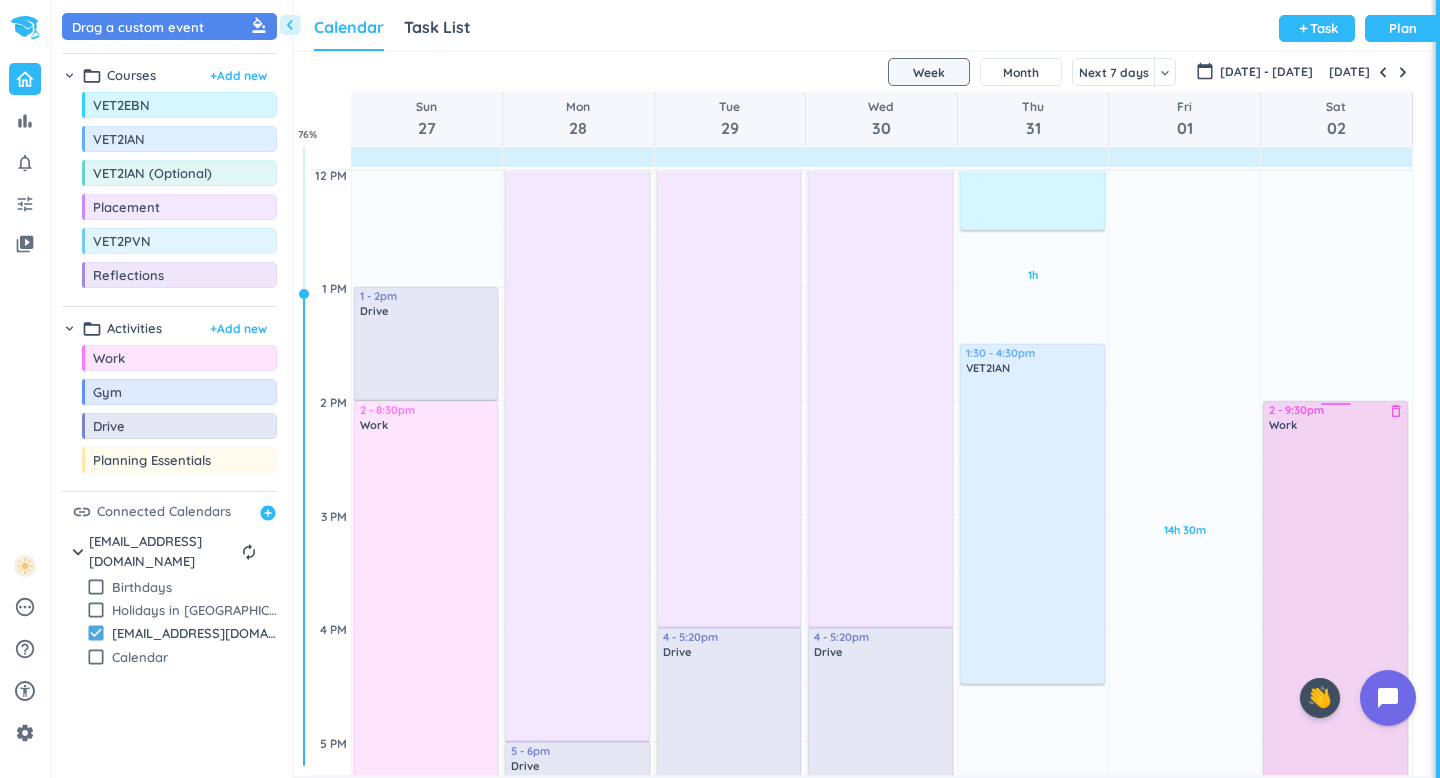 click on "2 - 9:30pm Work delete_outline" at bounding box center [1335, 826] 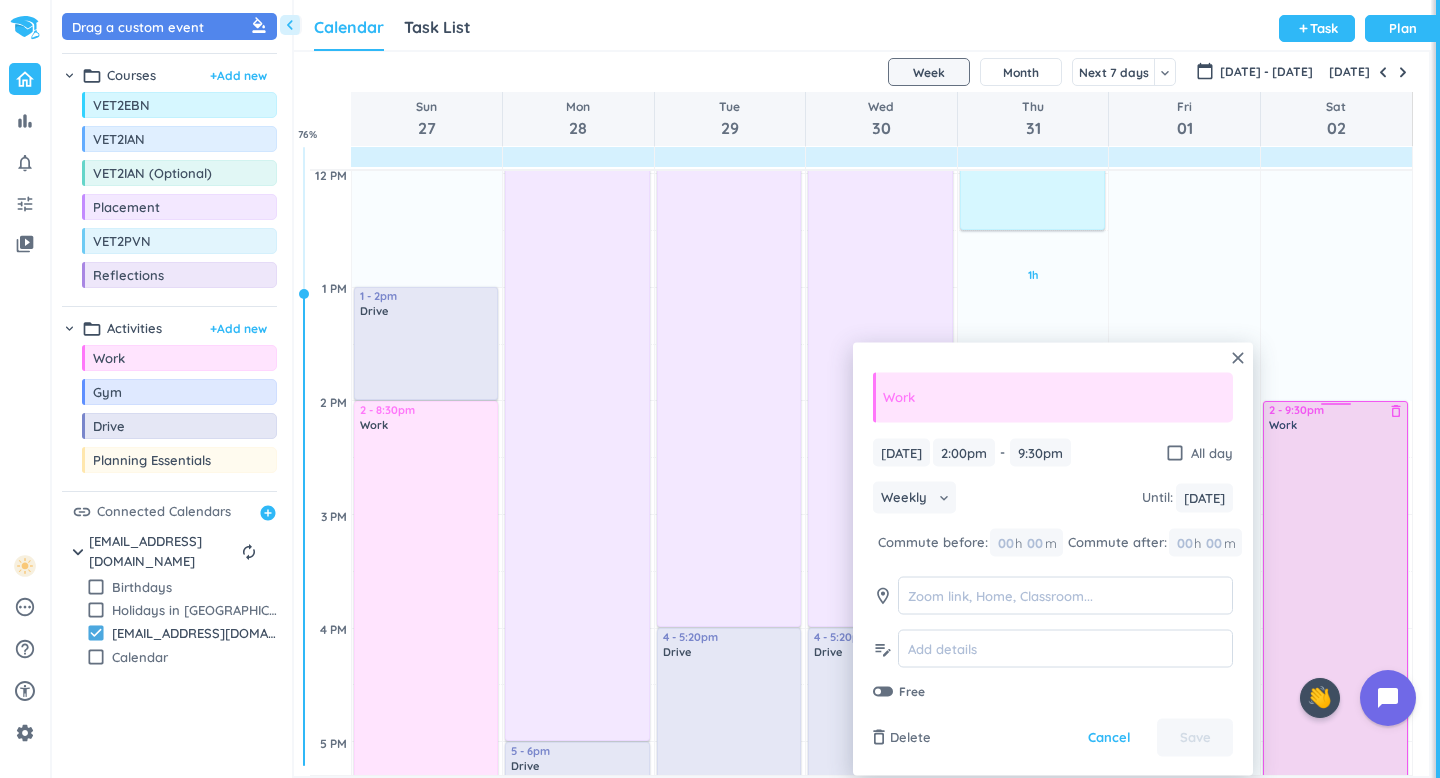 click on "delete_outline" at bounding box center (1396, 411) 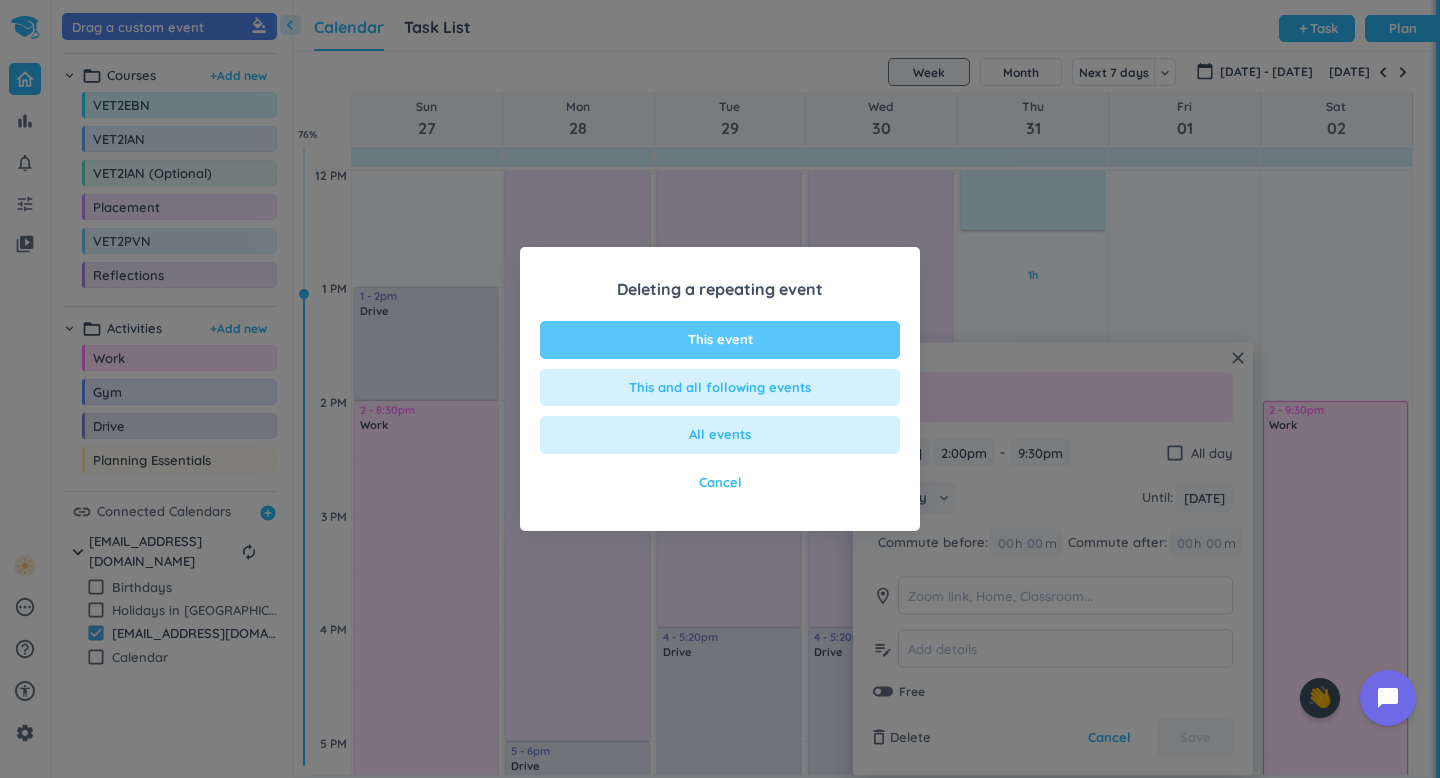click on "This event" at bounding box center (720, 340) 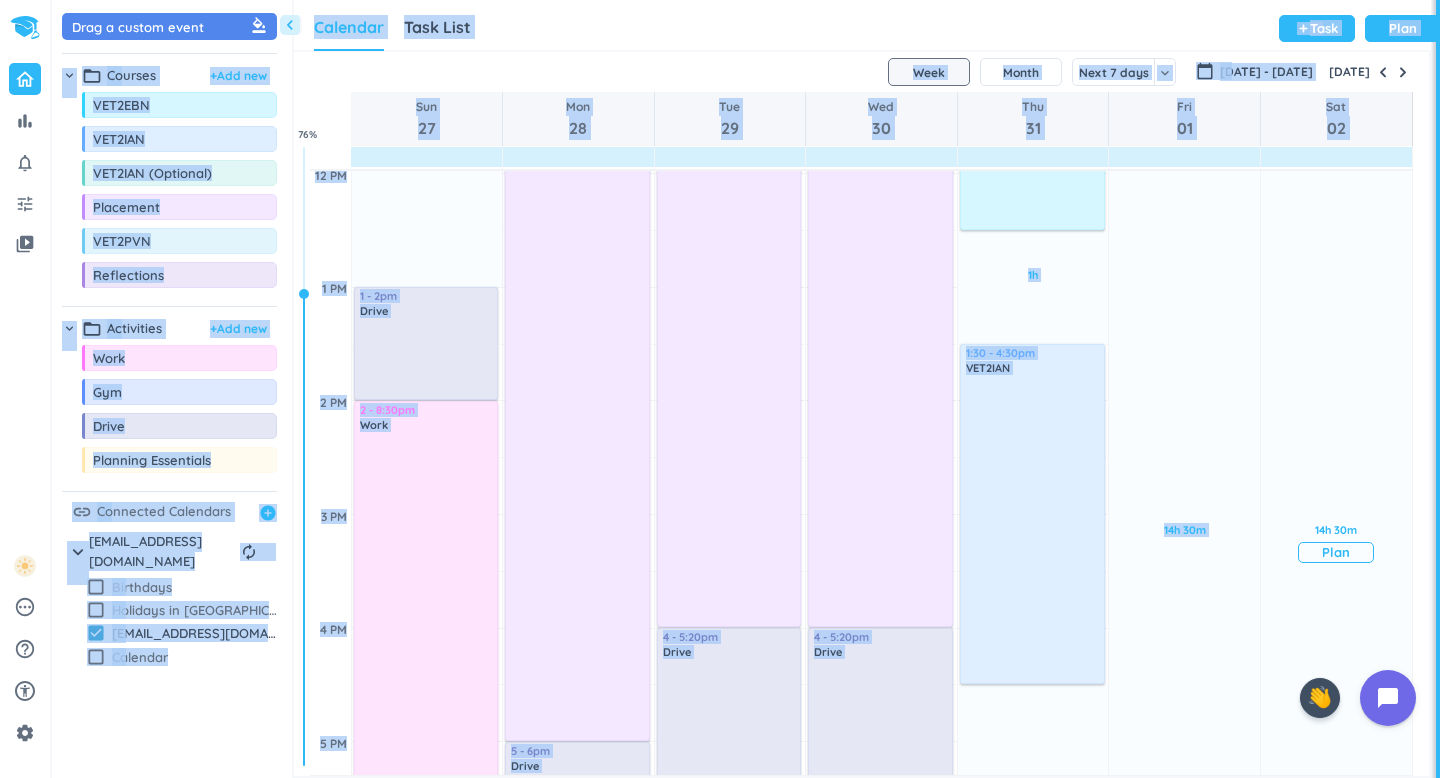 drag, startPoint x: 171, startPoint y: 37, endPoint x: 1395, endPoint y: 372, distance: 1269.0157 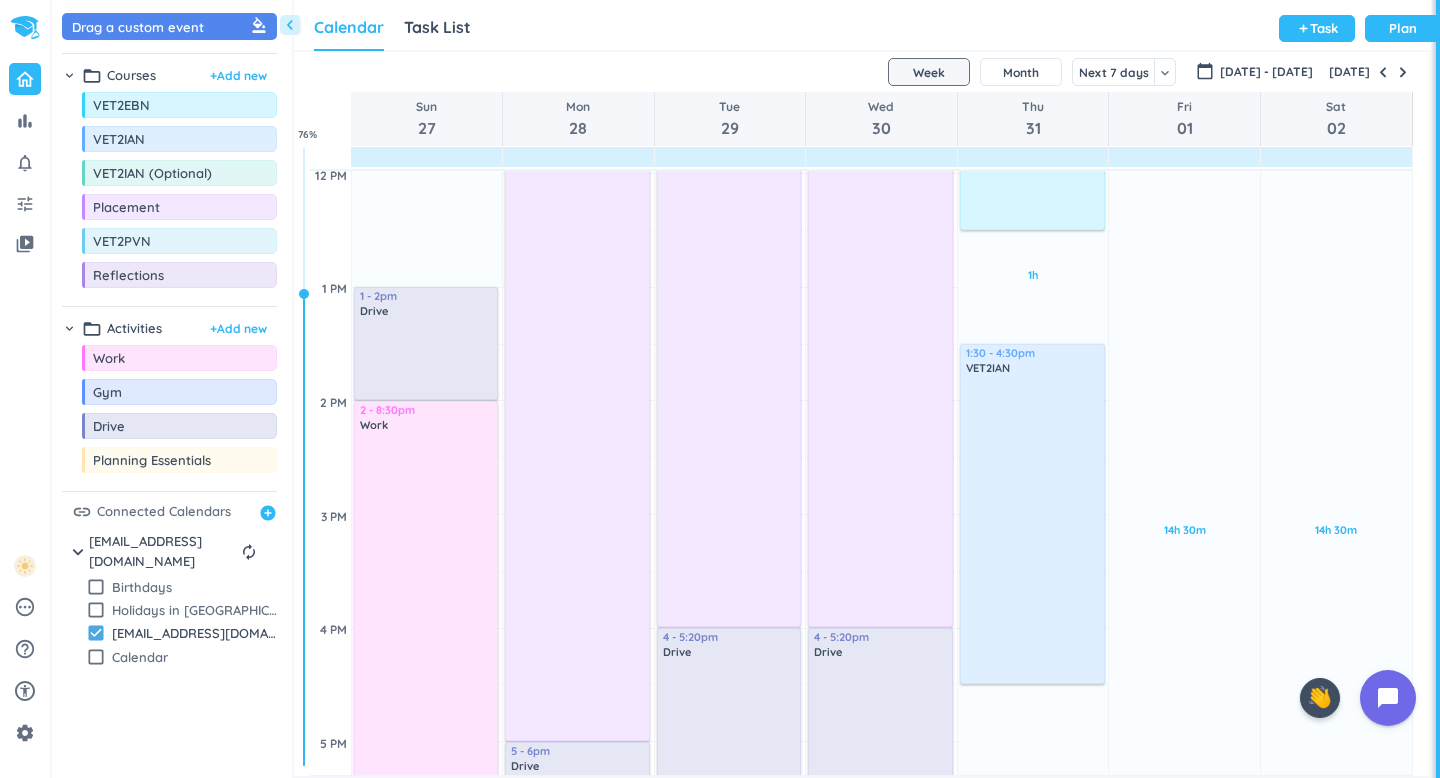 click on "Drag a custom event format_color_fill chevron_right folder_open Courses   +  Add new drag_indicator VET2EBN more_horiz drag_indicator VET2IAN more_horiz drag_indicator VET2IAN (Optional) more_horiz drag_indicator Placement more_horiz drag_indicator VET2PVN more_horiz drag_indicator Reflections more_horiz chevron_right folder_open Activities   +  Add new drag_indicator Work more_horiz drag_indicator Gym more_horiz drag_indicator Drive more_horiz drag_indicator Planning Essentials more_horiz link Connected Calendars add_circle chevron_right [EMAIL_ADDRESS][DOMAIN_NAME] autorenew delete_outline check_box_outline_blank Birthdays check_box_outline_blank Holidays in [GEOGRAPHIC_DATA] check_box [EMAIL_ADDRESS][DOMAIN_NAME] check_box_outline_blank Calendar" at bounding box center (172, 394) 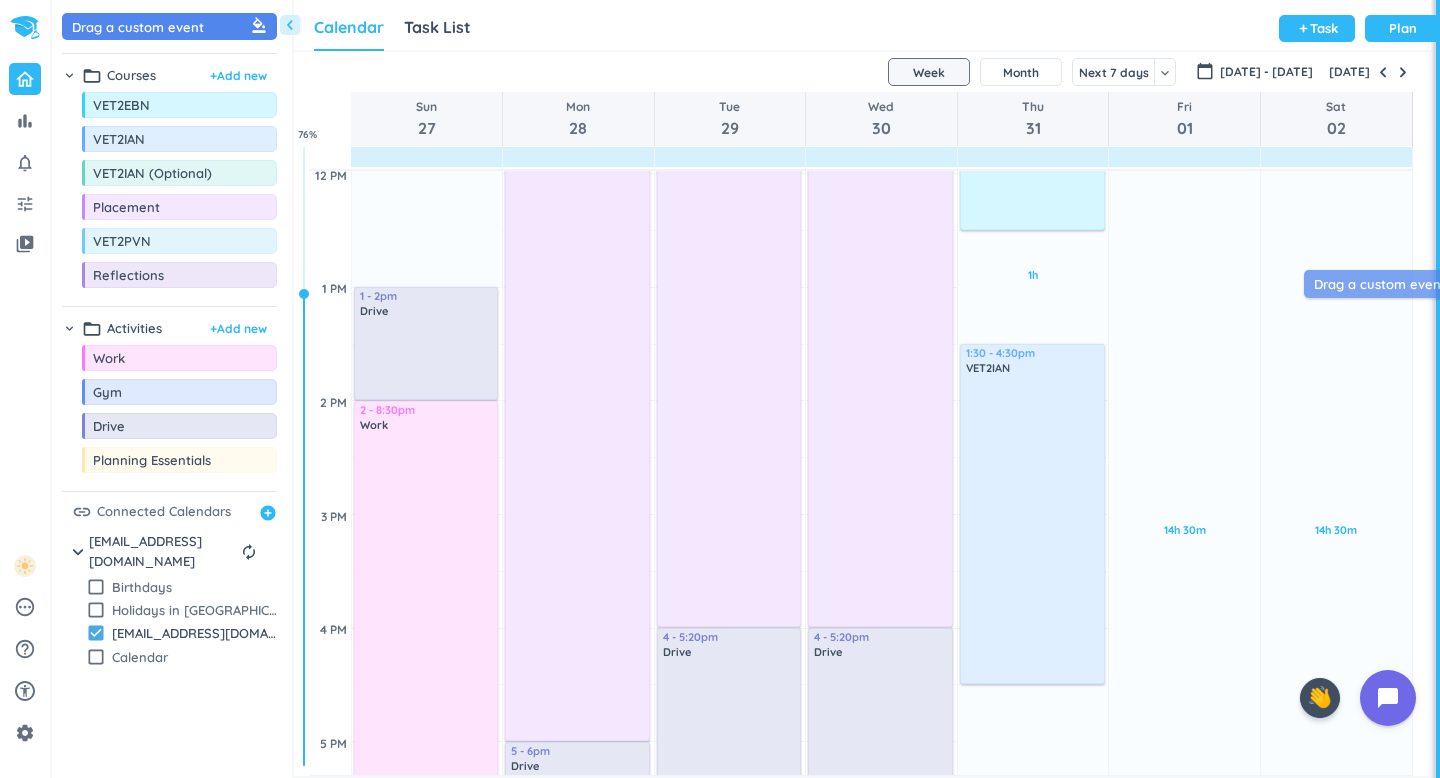 drag, startPoint x: 197, startPoint y: 33, endPoint x: 1439, endPoint y: 260, distance: 1262.574 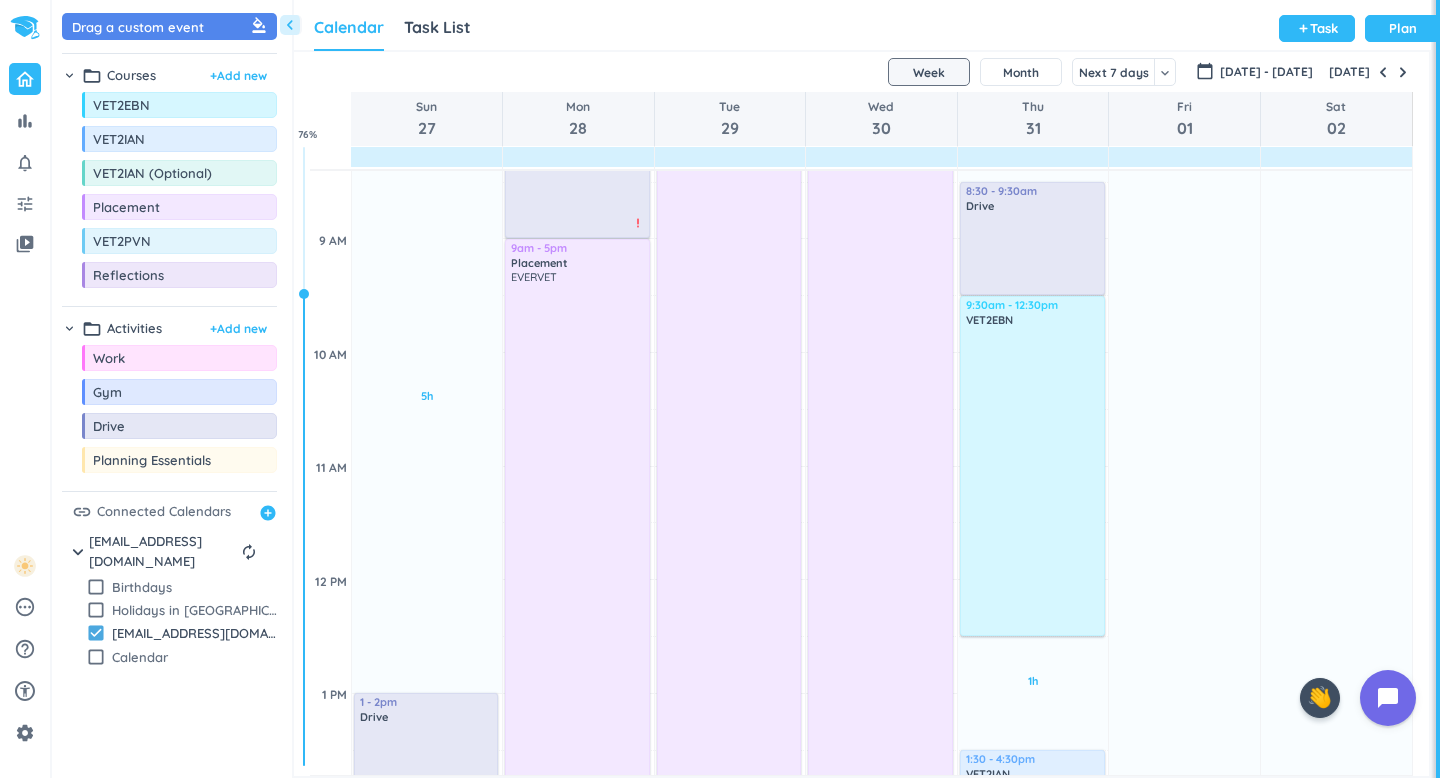 scroll, scrollTop: 496, scrollLeft: 0, axis: vertical 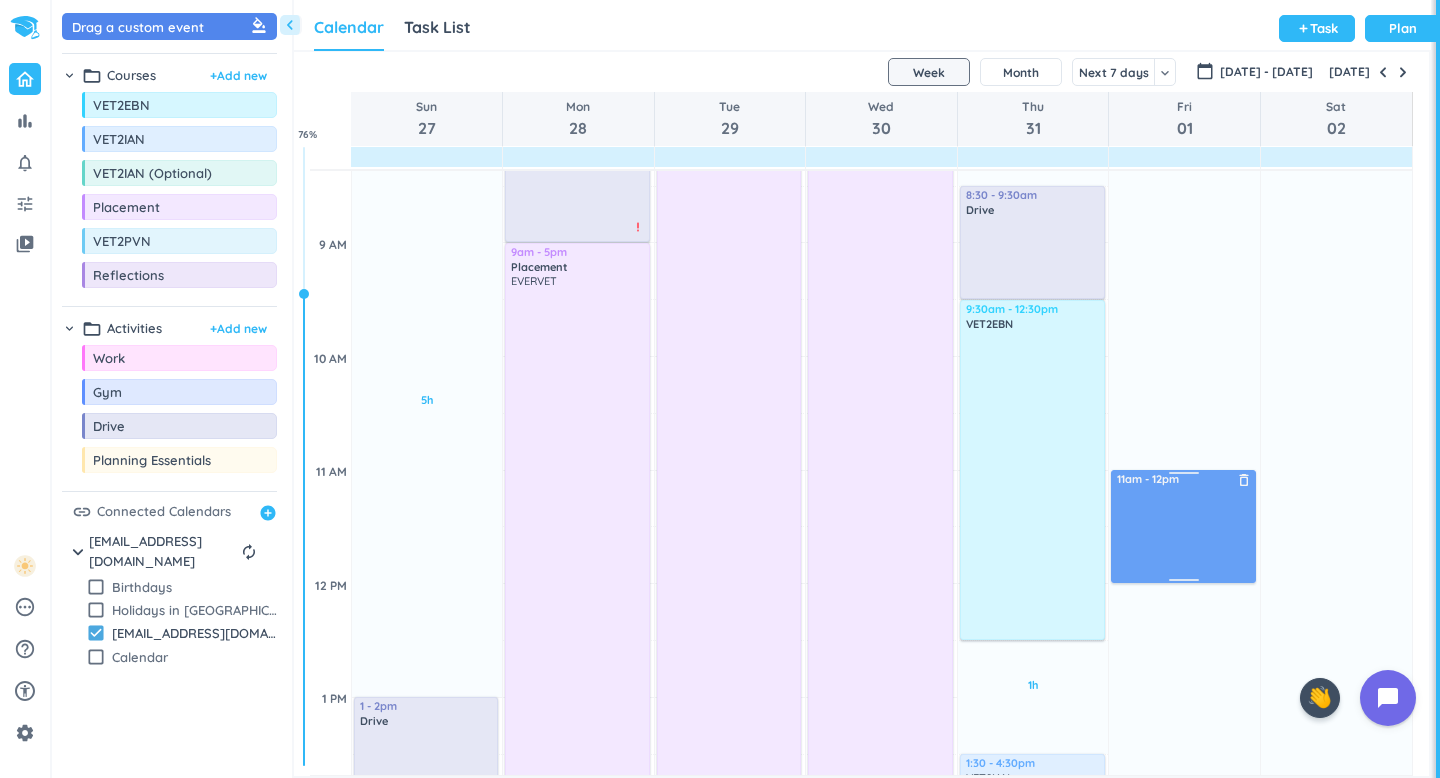 drag, startPoint x: 195, startPoint y: 22, endPoint x: 1204, endPoint y: 476, distance: 1106.4343 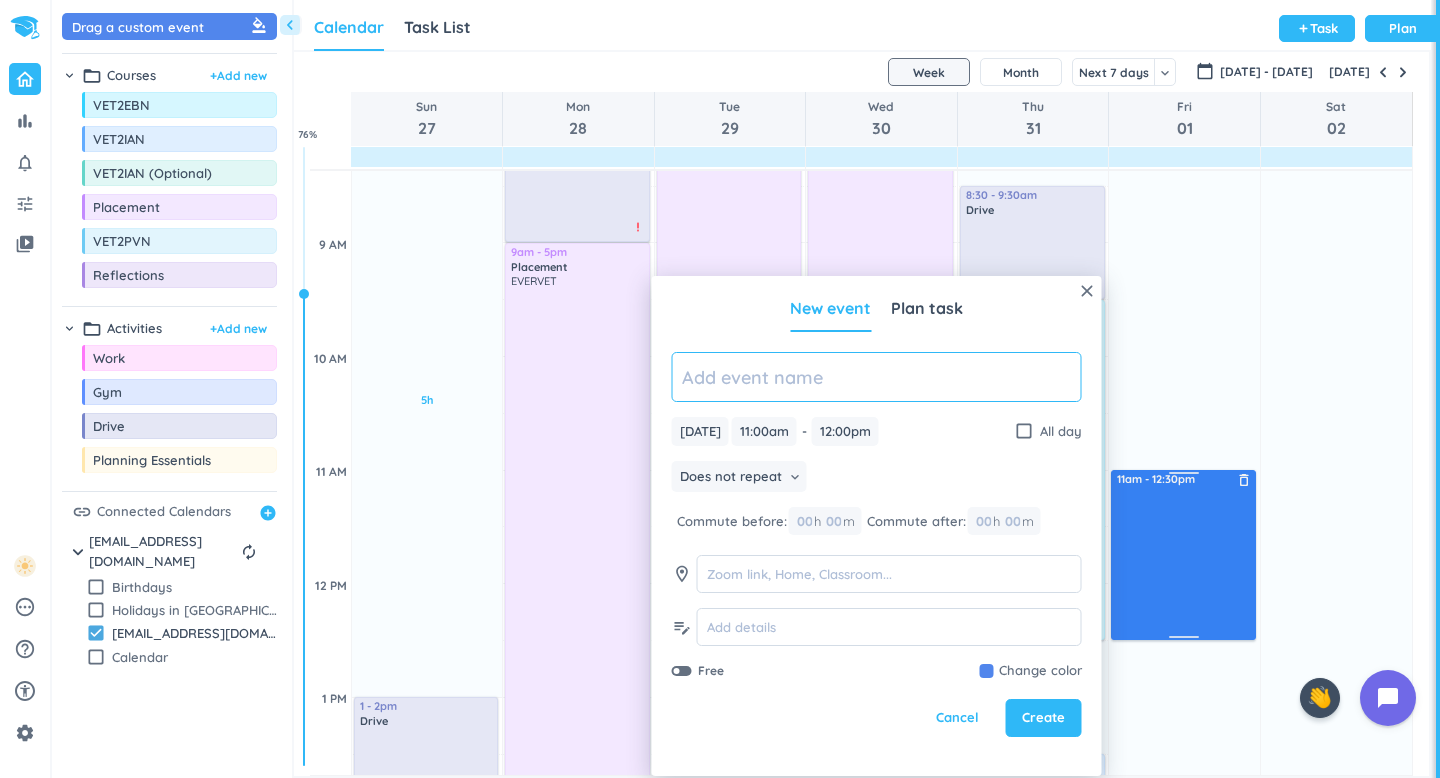 drag, startPoint x: 1181, startPoint y: 580, endPoint x: 1180, endPoint y: 636, distance: 56.008926 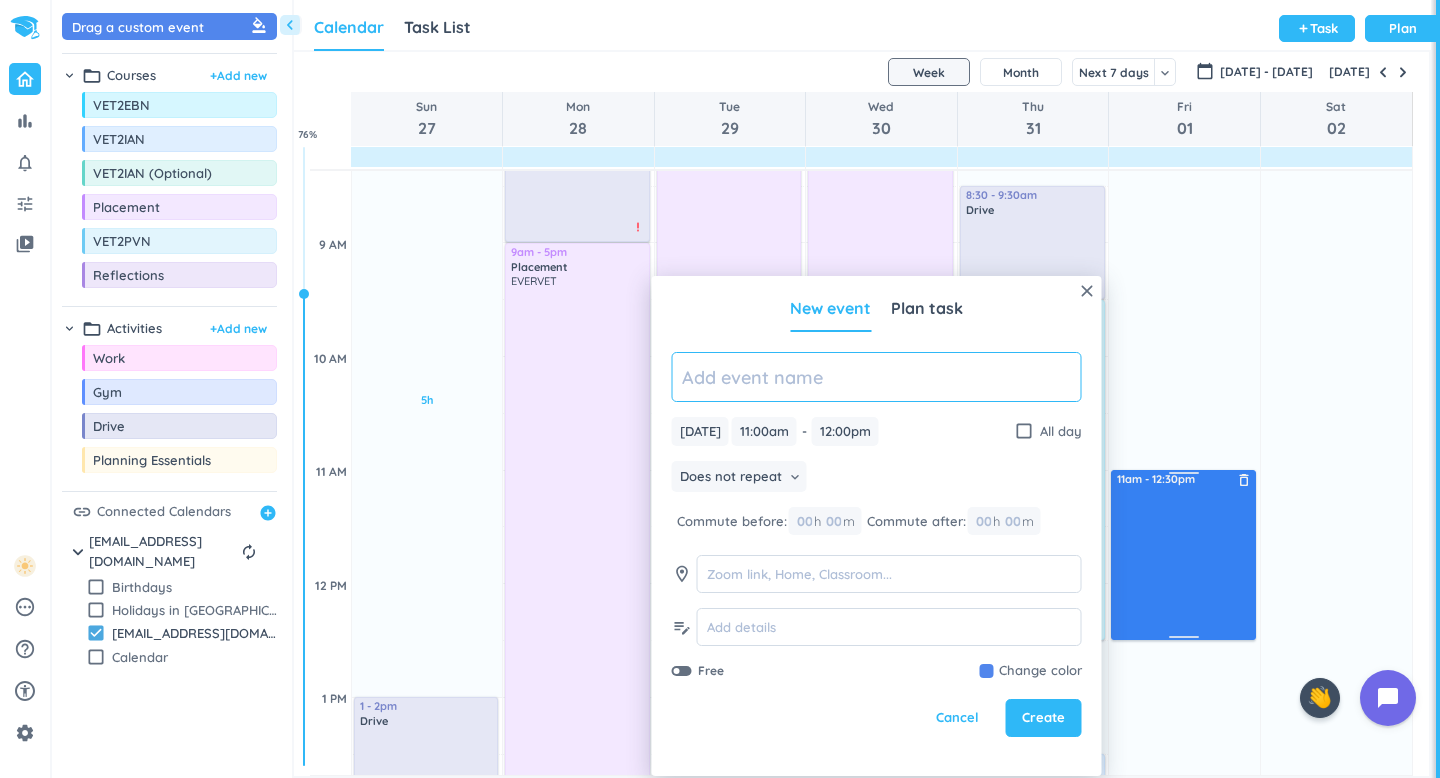 click on "14h 30m Past due Plan Adjust Awake Time Adjust Awake Time 11am - 12pm delete_outline 11am - 12:30pm delete_outline" at bounding box center (1184, 1038) 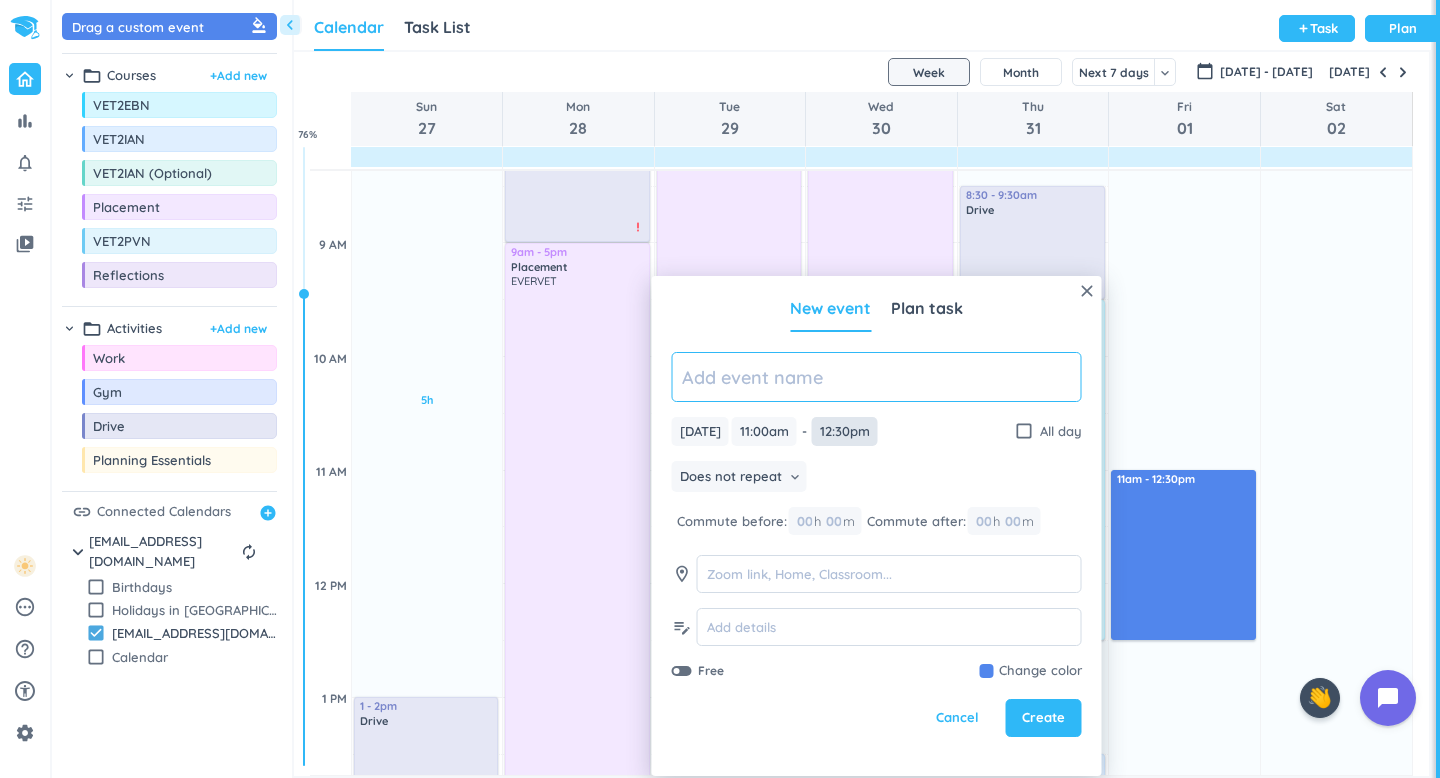 type on "R" 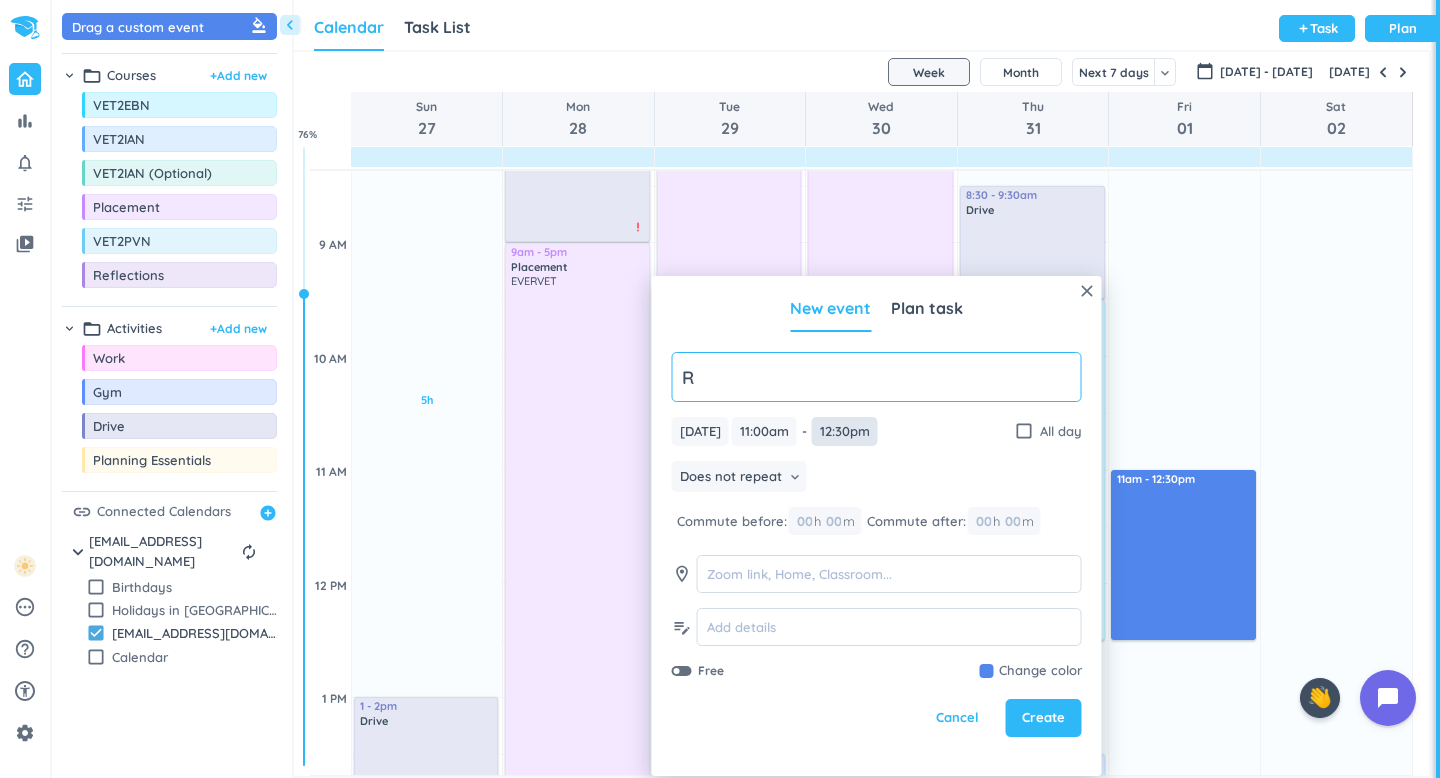type 